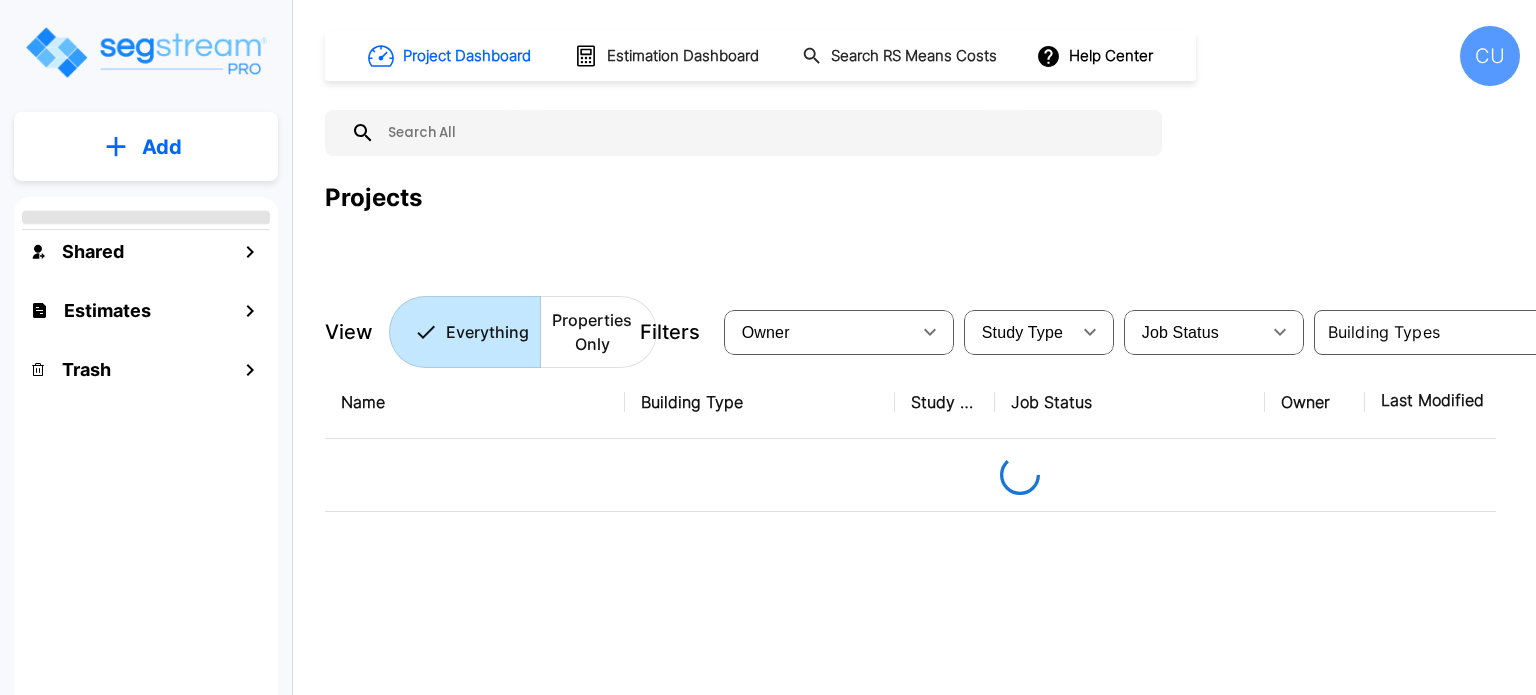 scroll, scrollTop: 0, scrollLeft: 0, axis: both 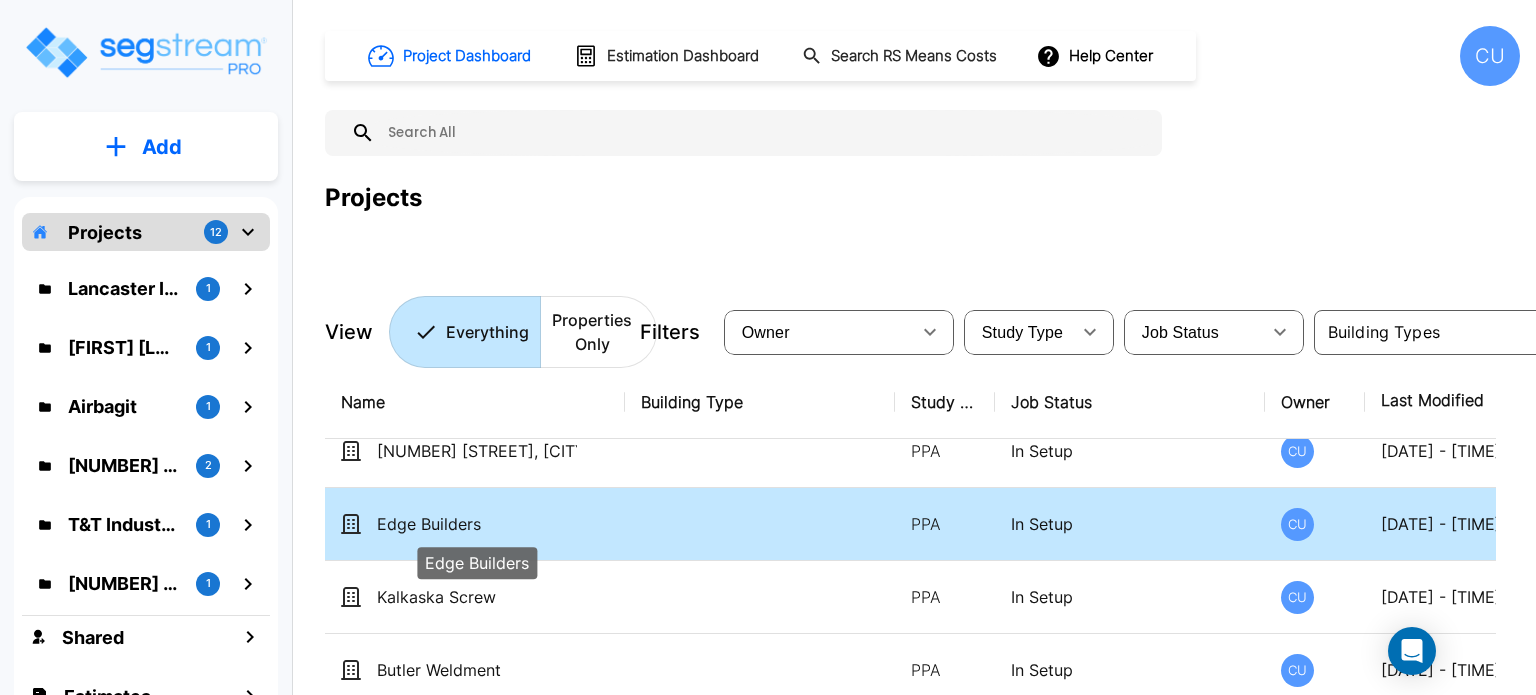 click on "Edge Builders" at bounding box center [477, 524] 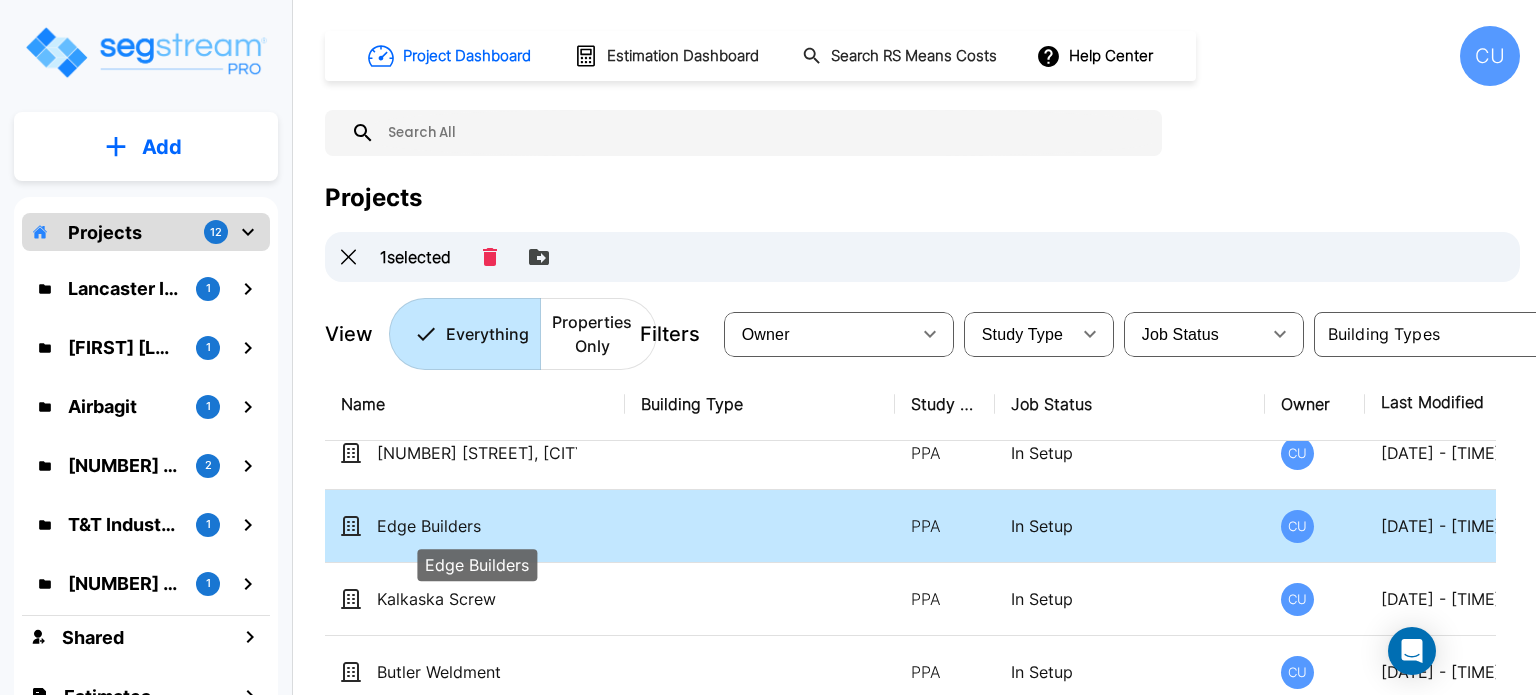 click on "Edge Builders" at bounding box center (477, 526) 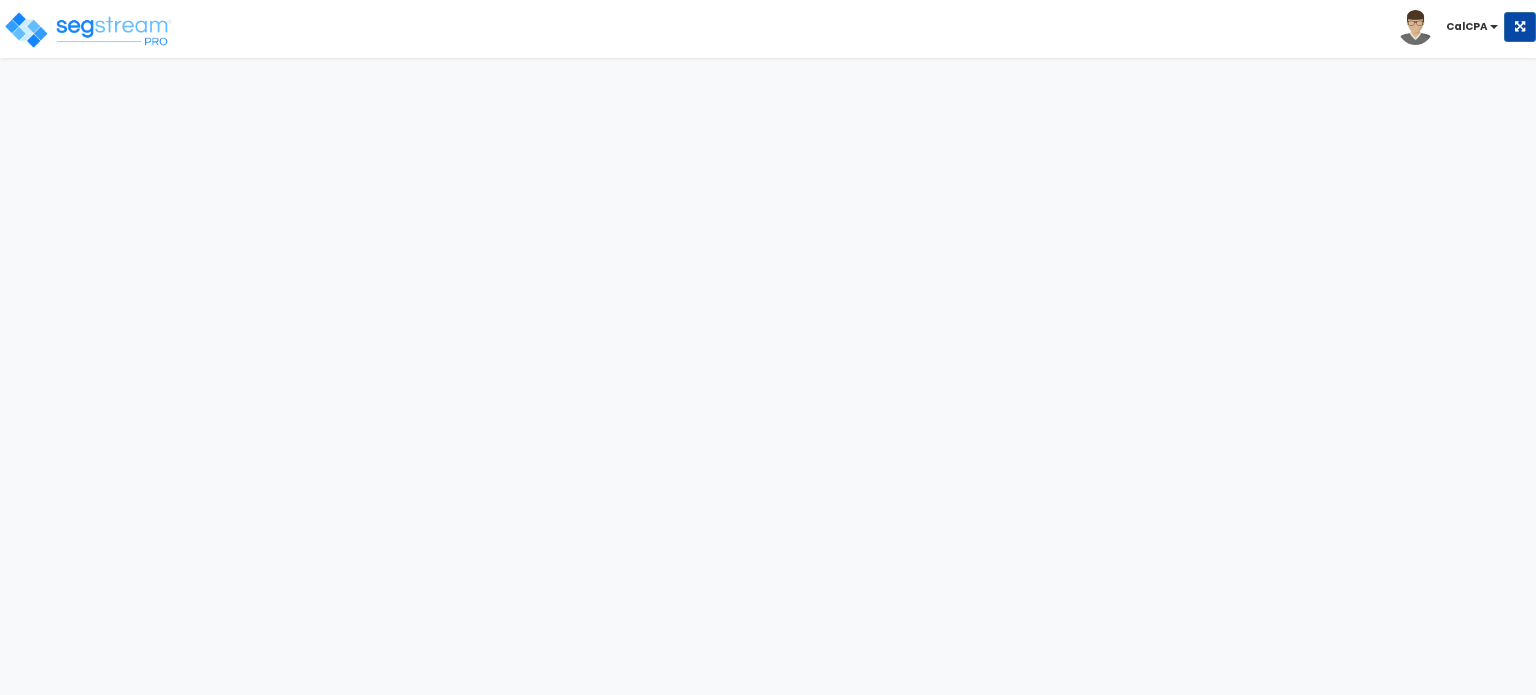scroll, scrollTop: 0, scrollLeft: 0, axis: both 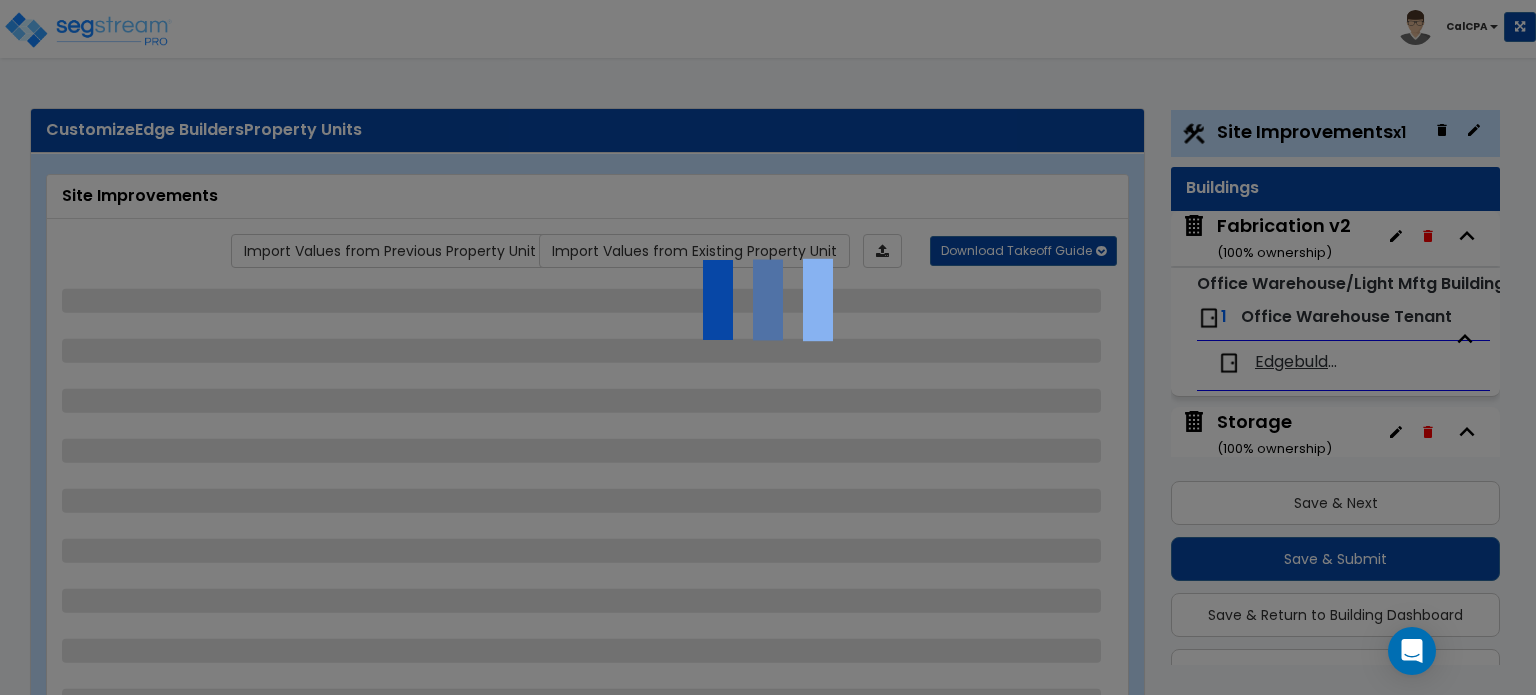 select on "2" 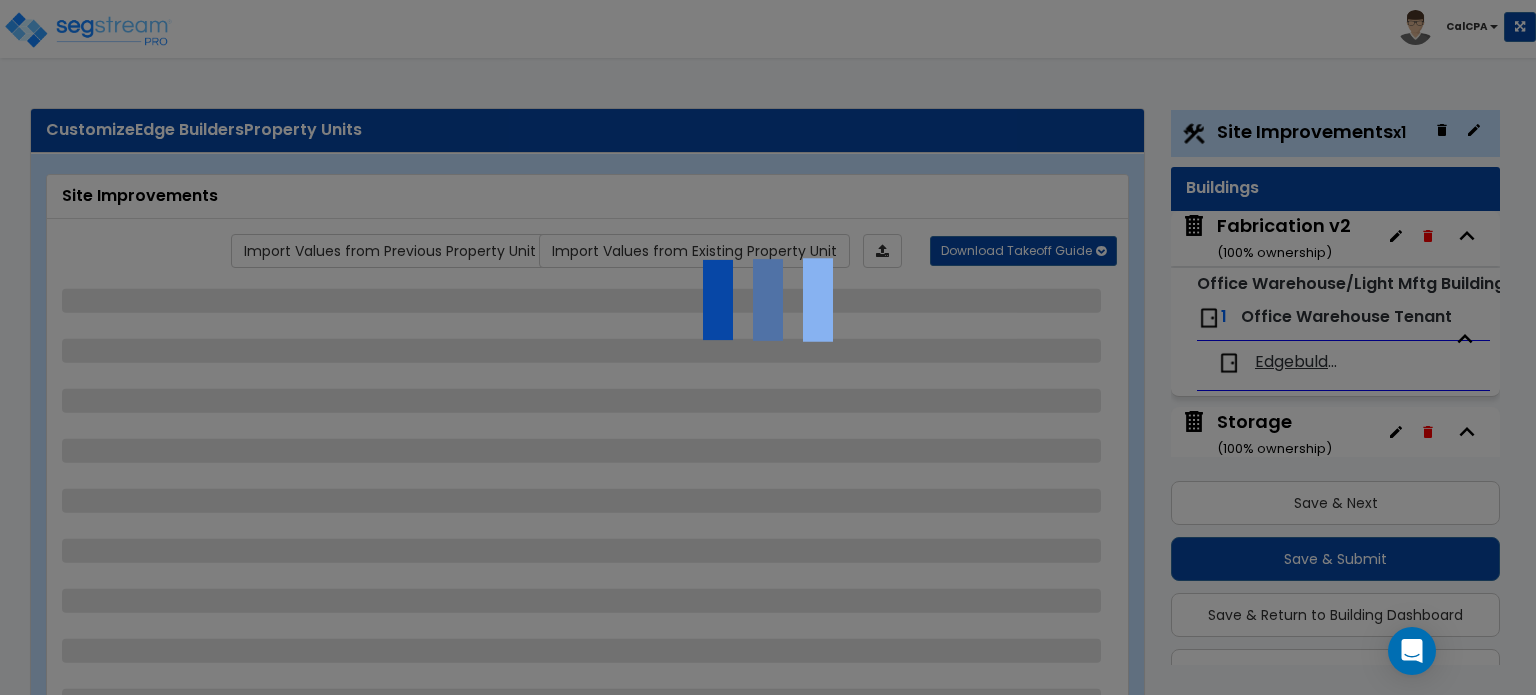 select on "2" 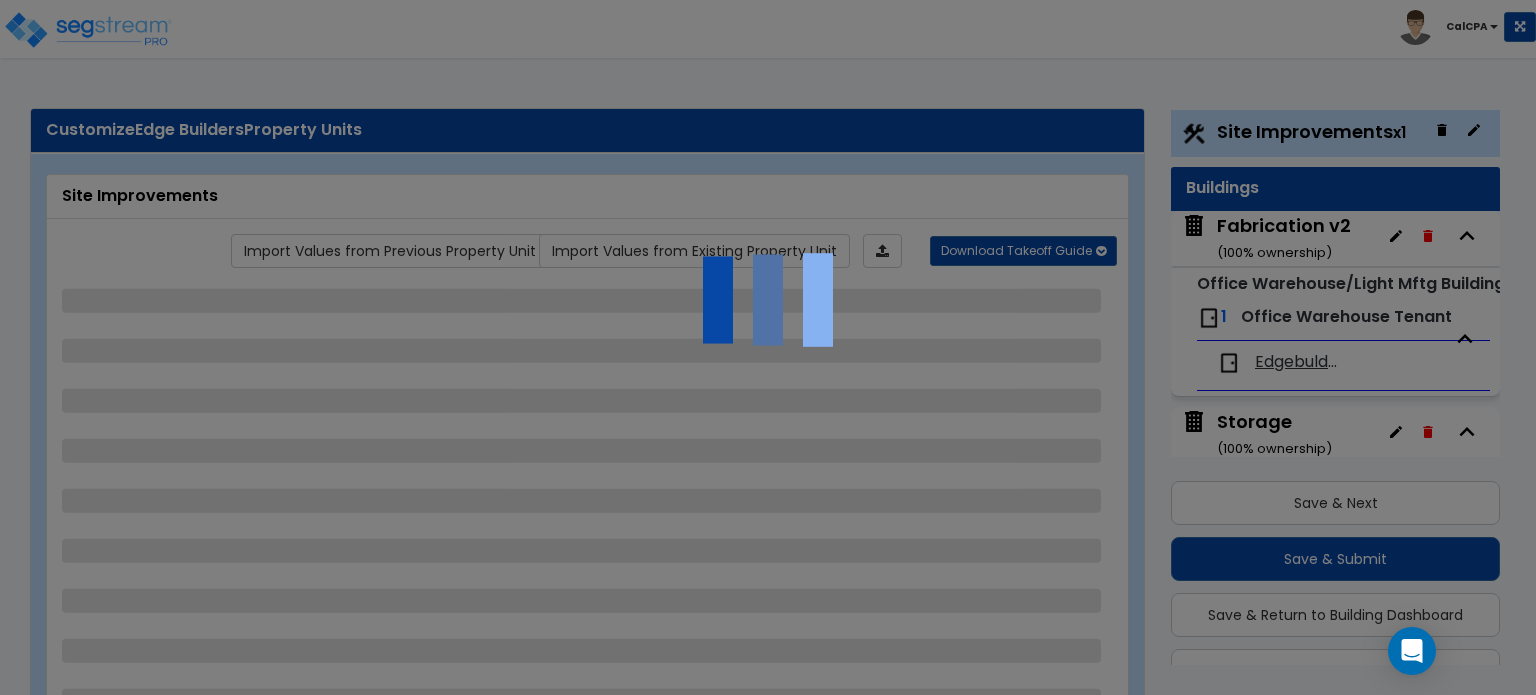 select on "1" 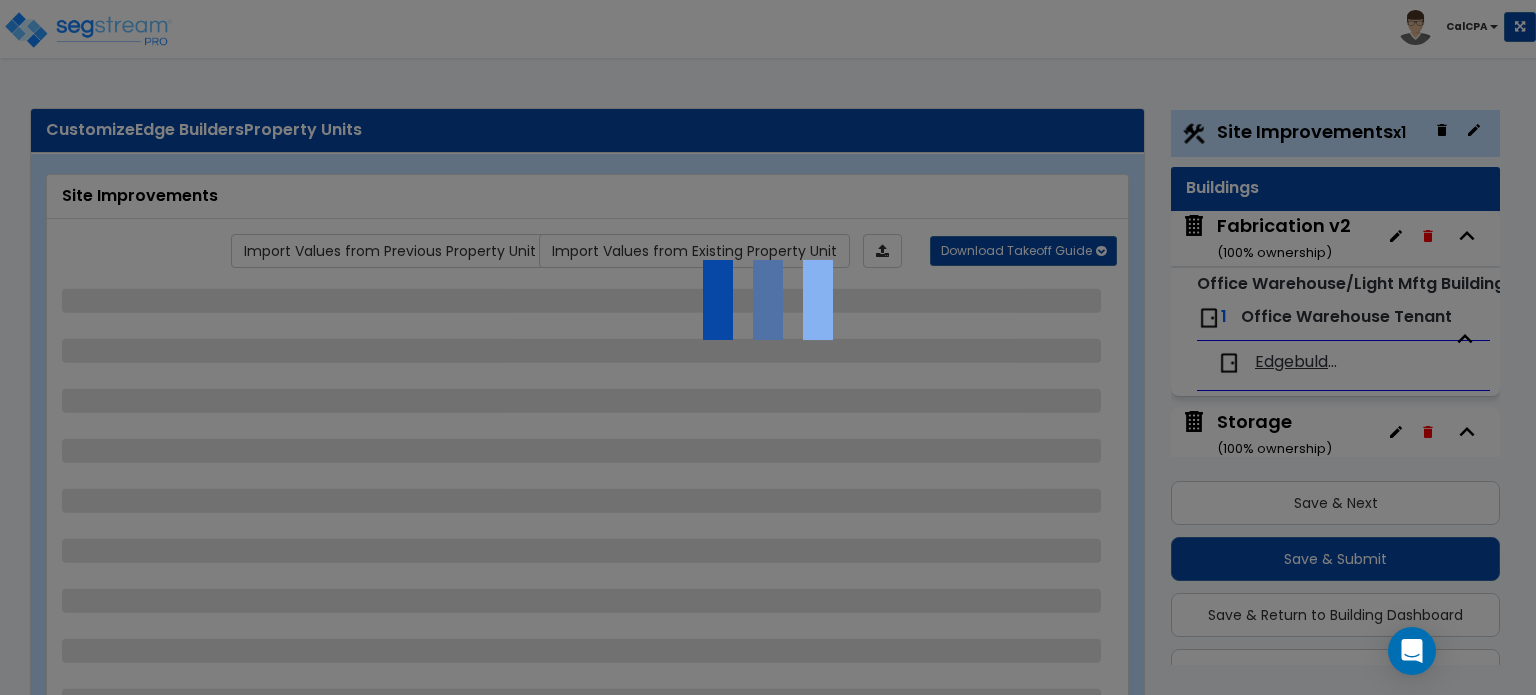 select on "2" 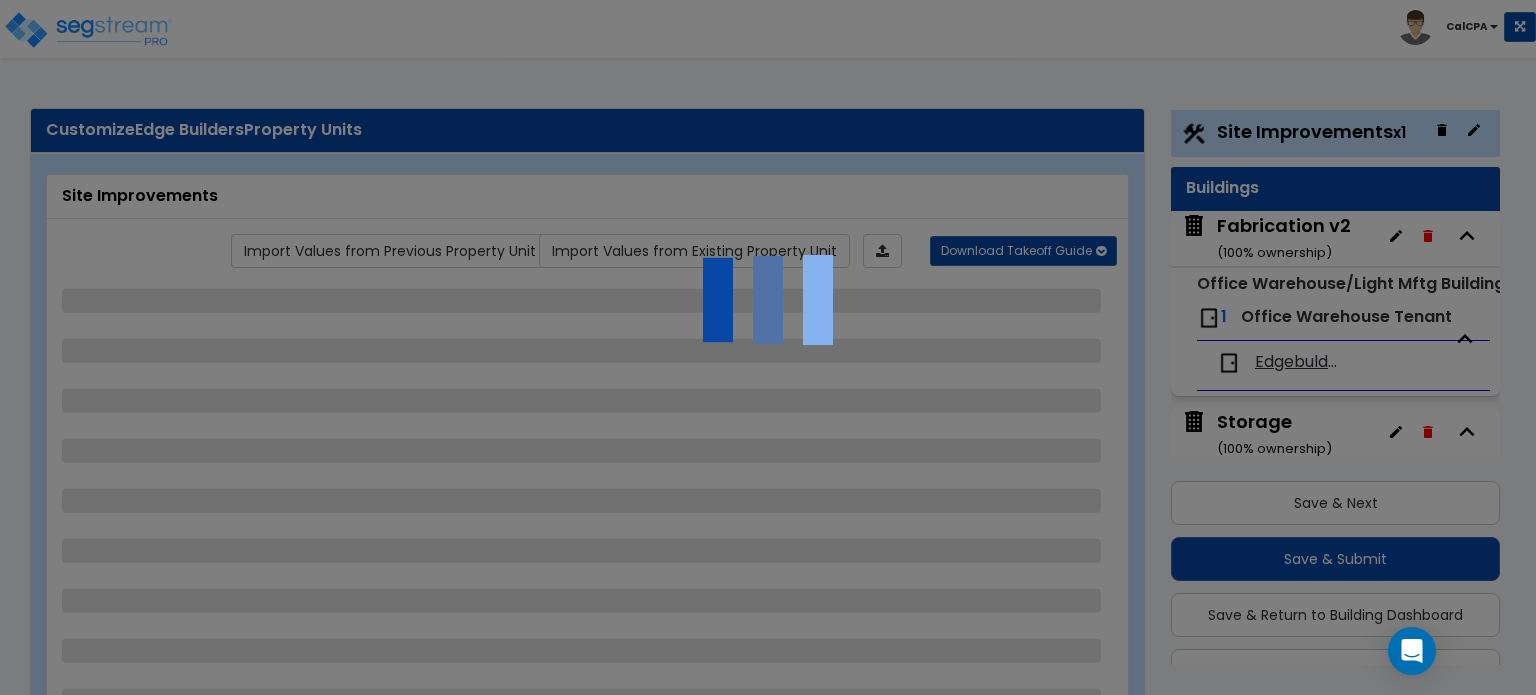 select on "1" 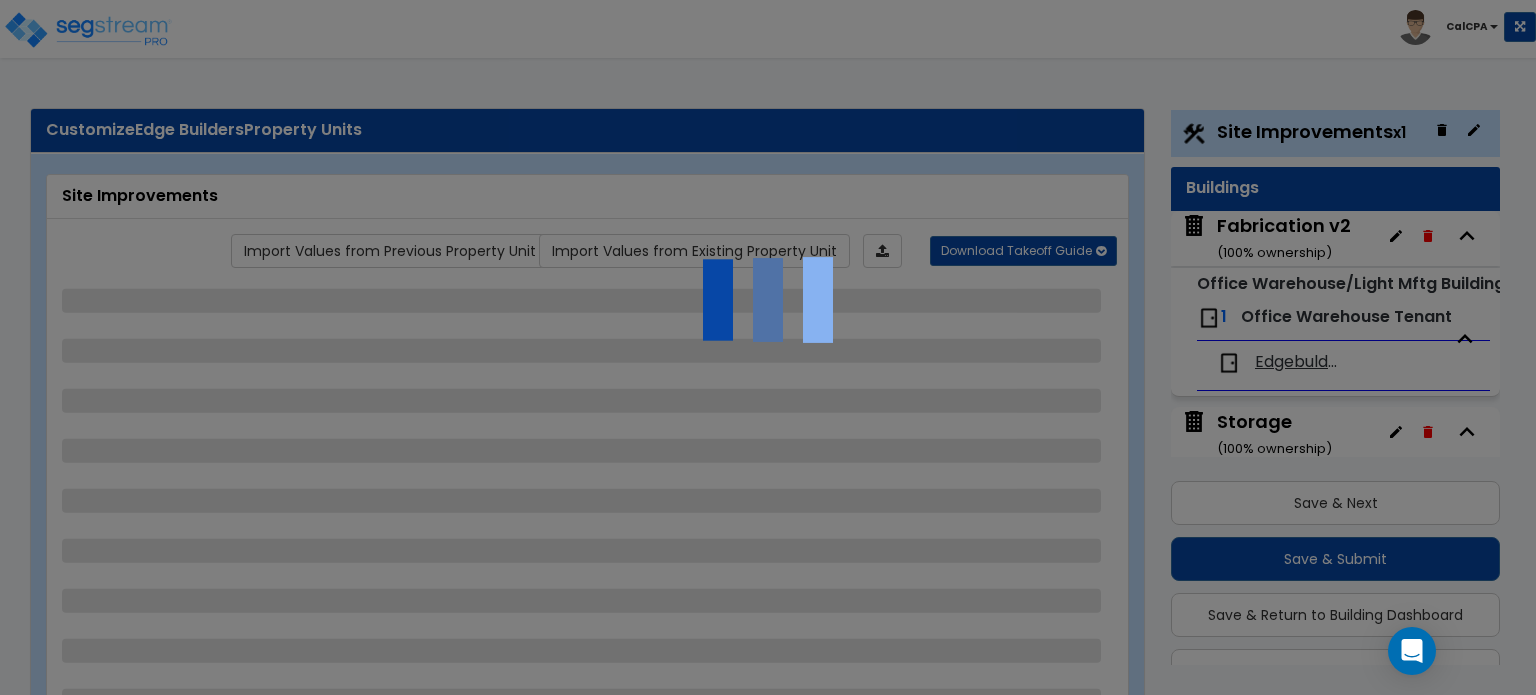 select on "9" 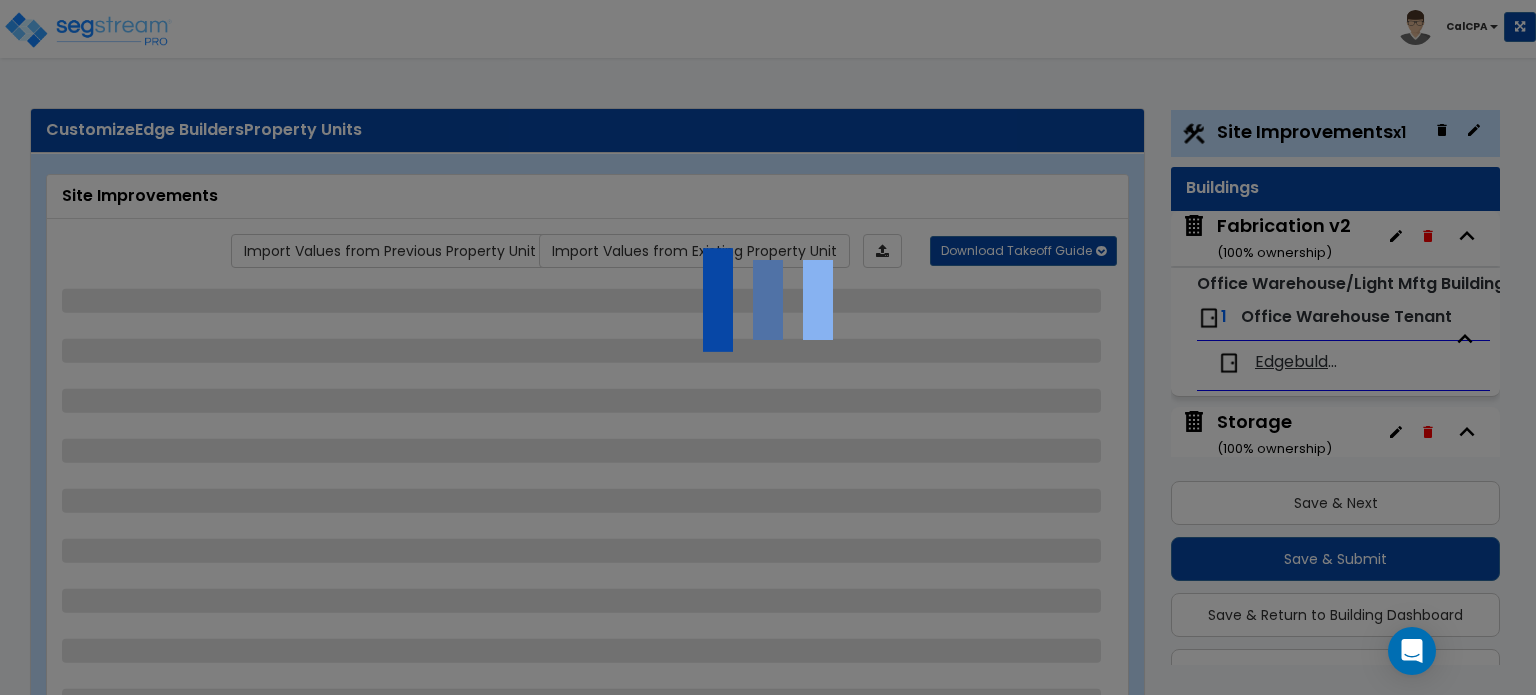 select on "2" 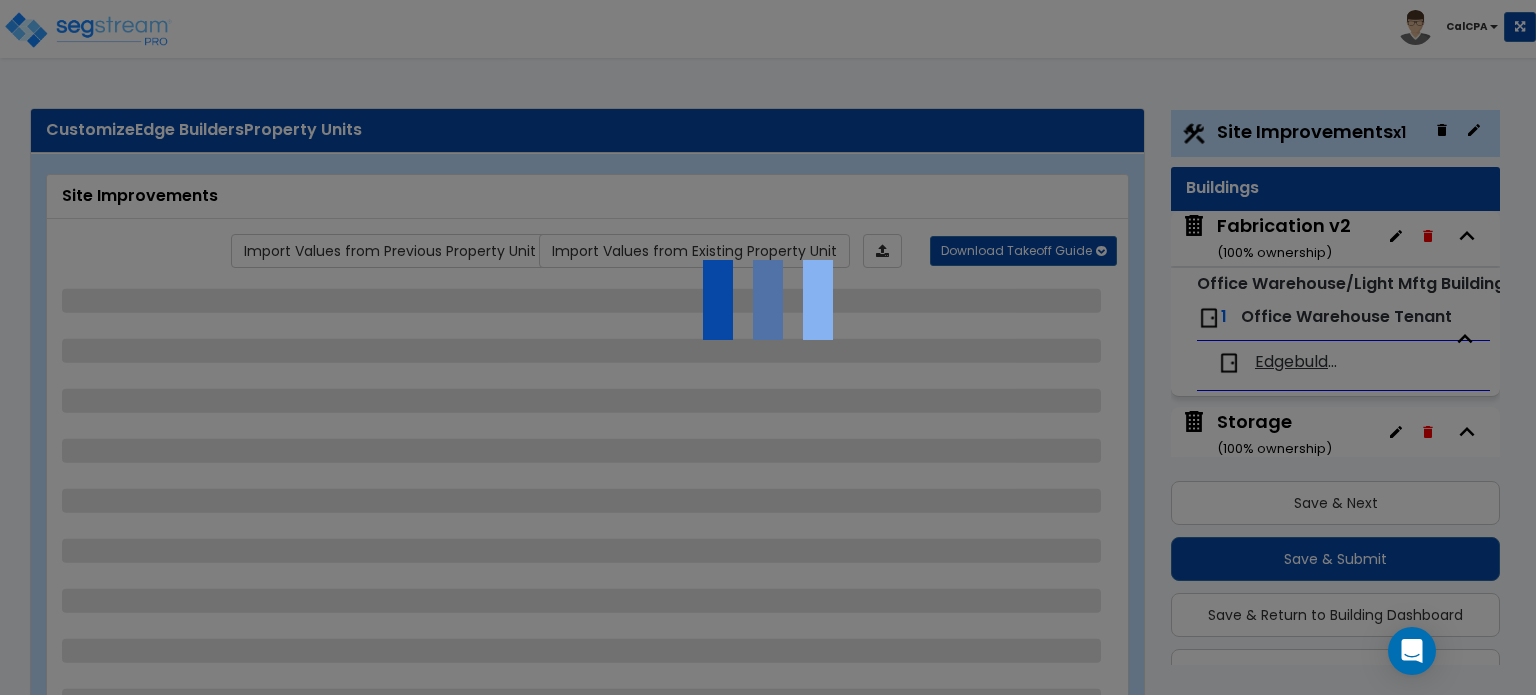 select on "3" 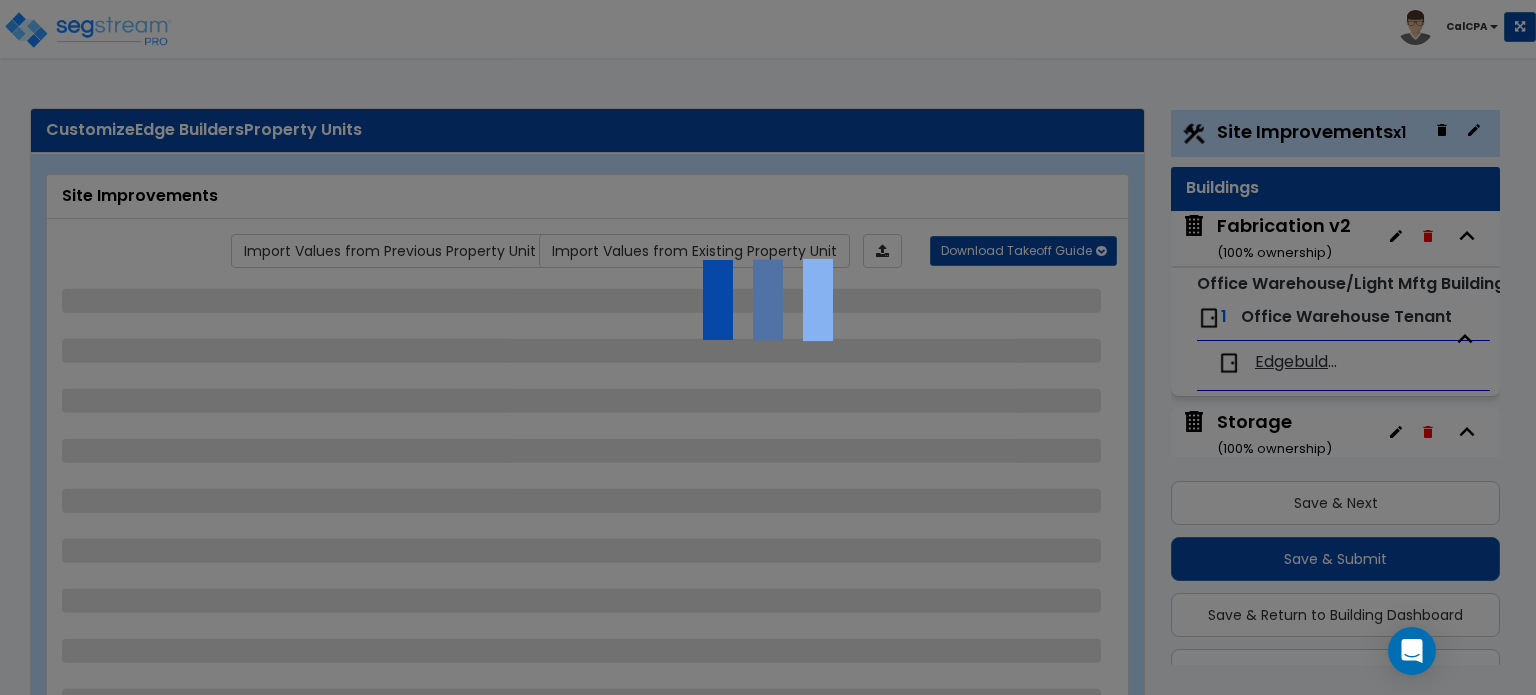 select on "3" 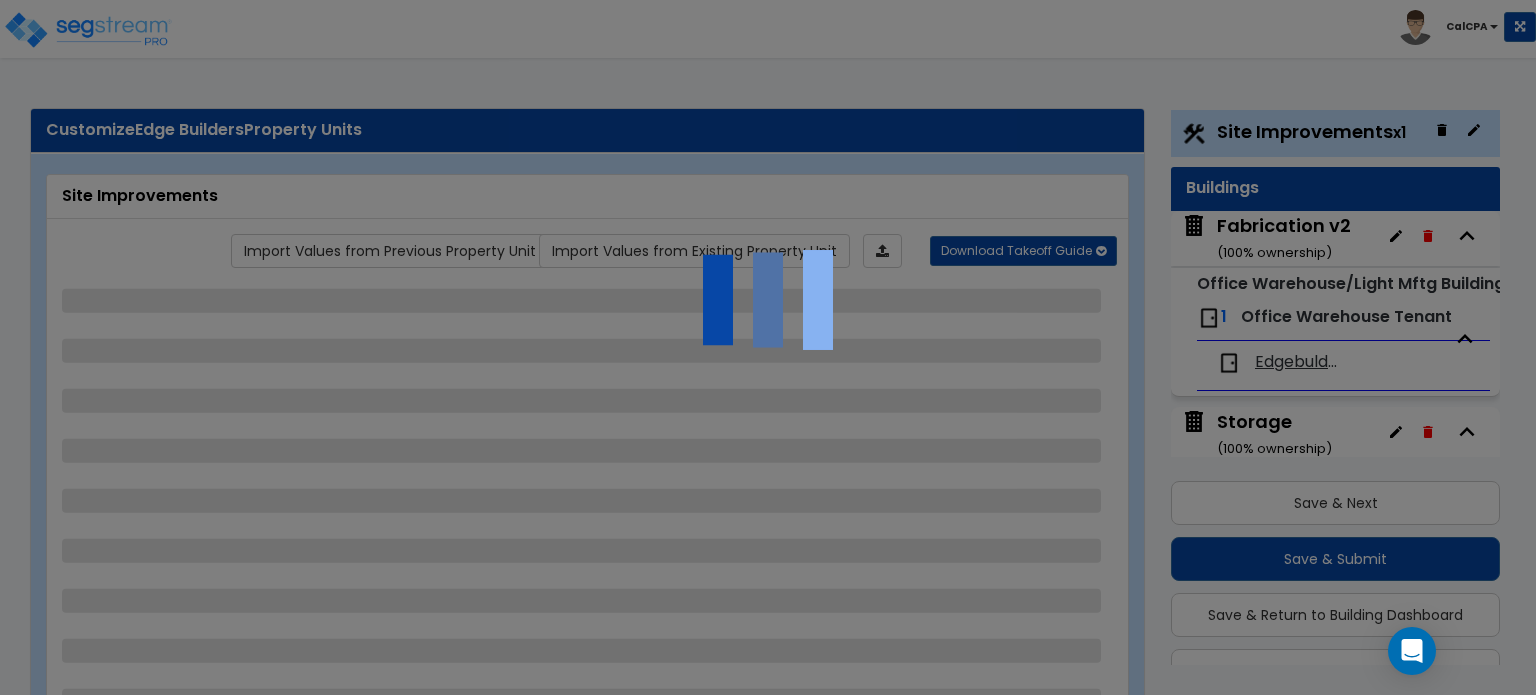 select on "3" 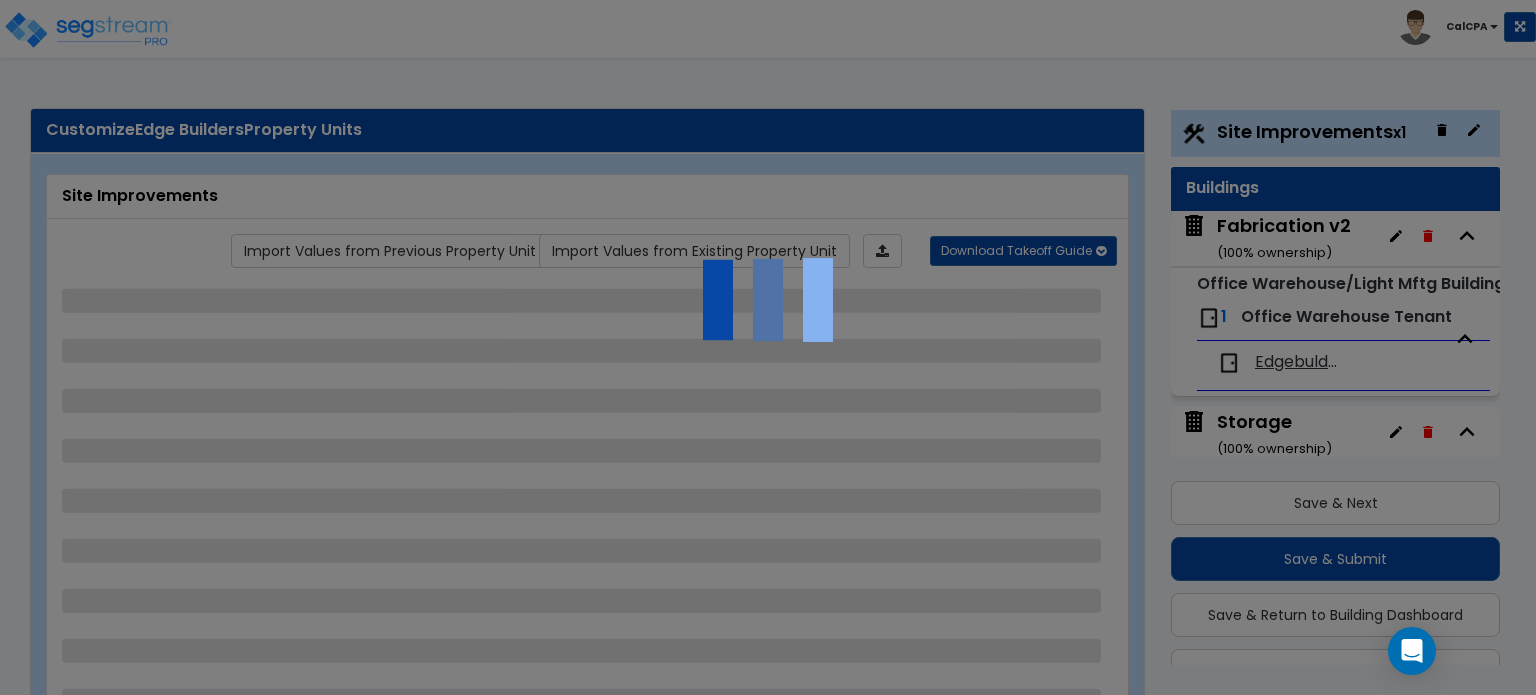 select on "2" 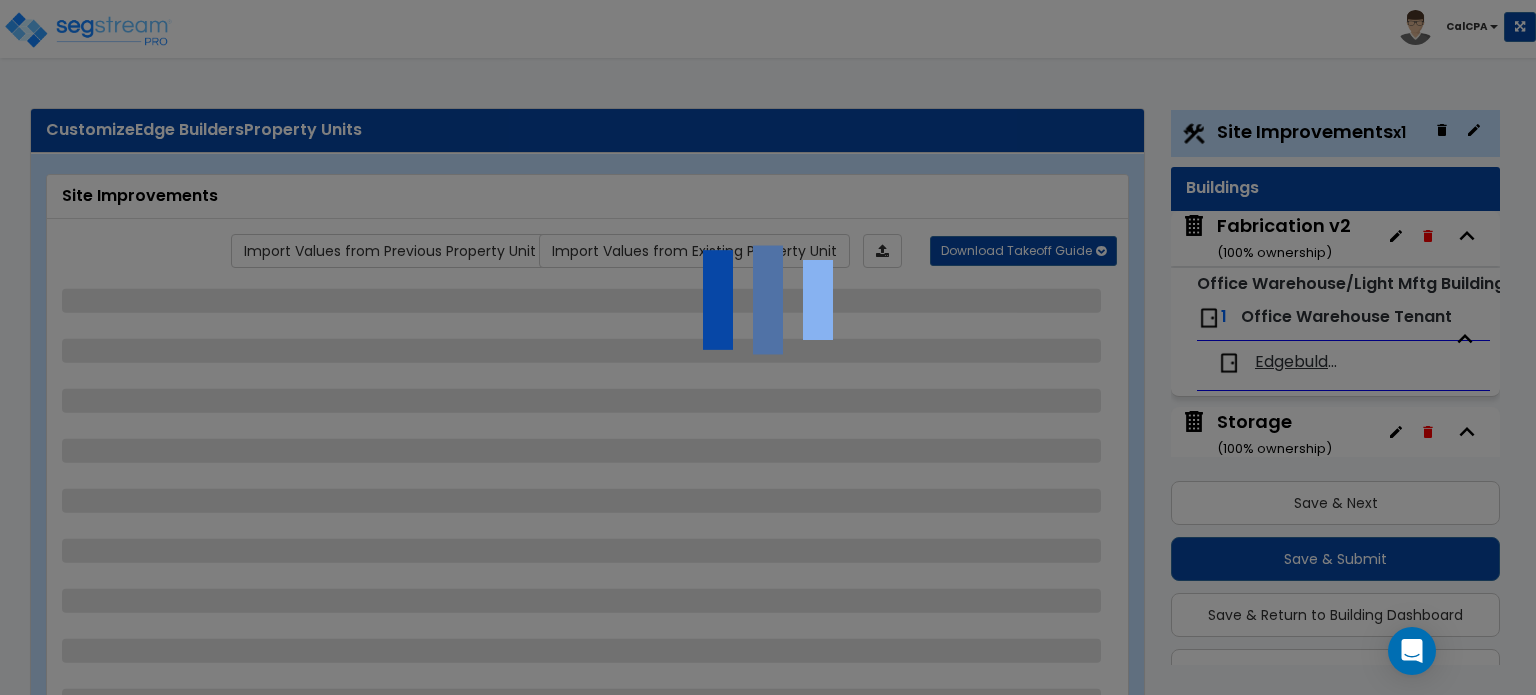 select on "1" 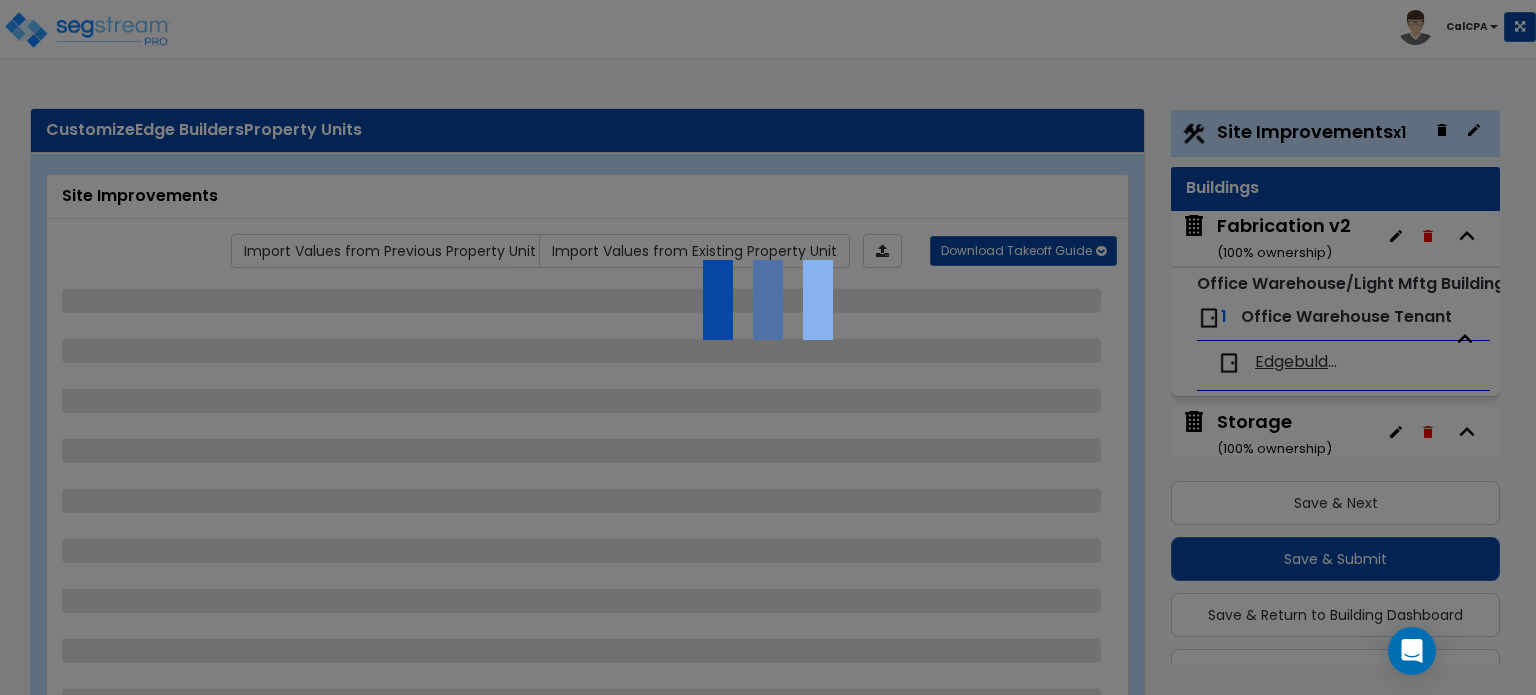 select on "3" 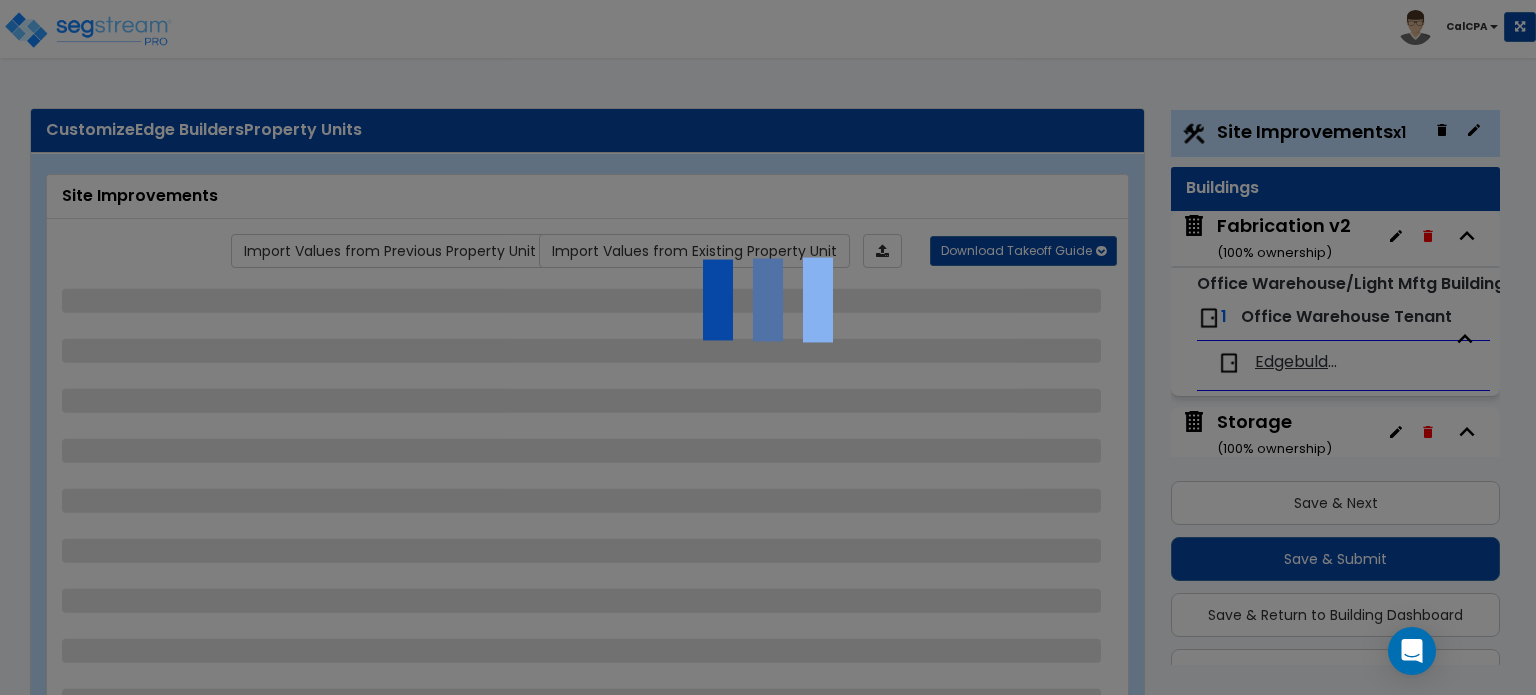select on "2" 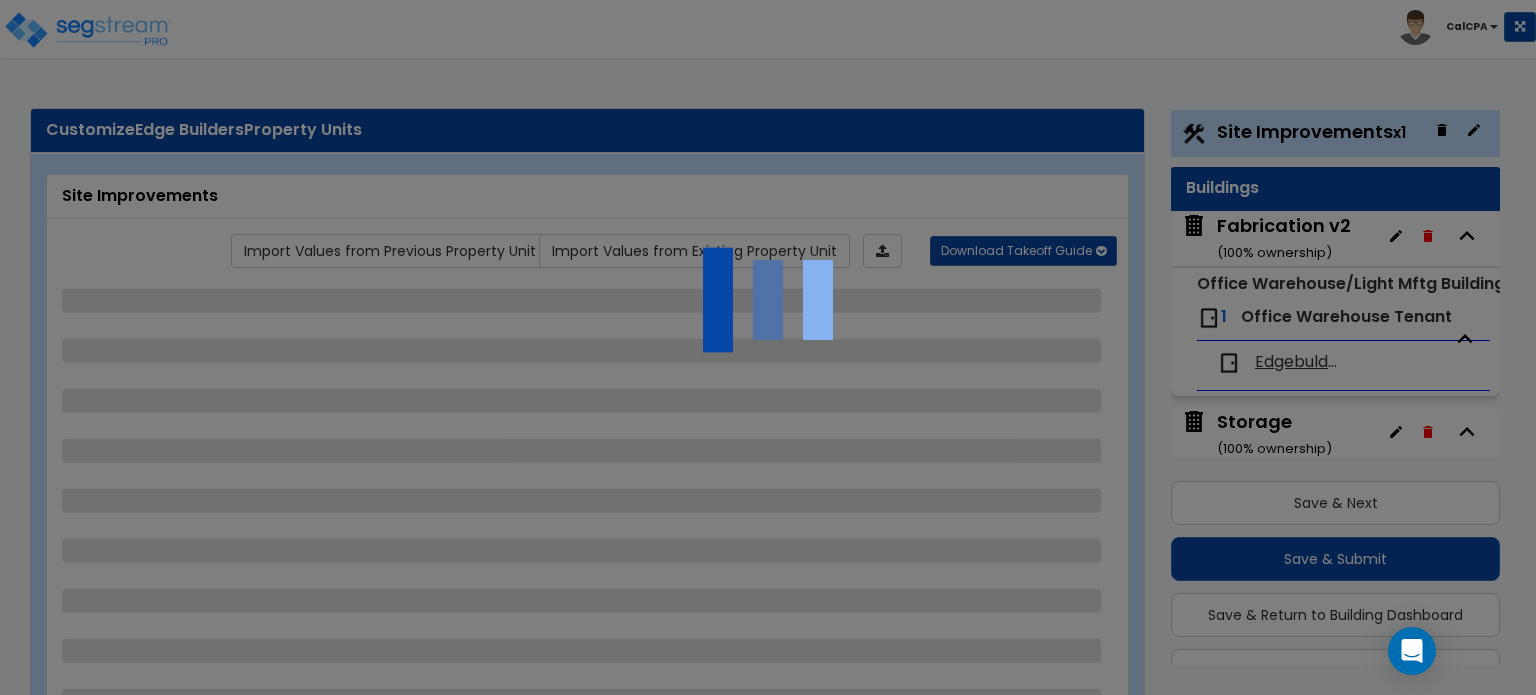 select on "2" 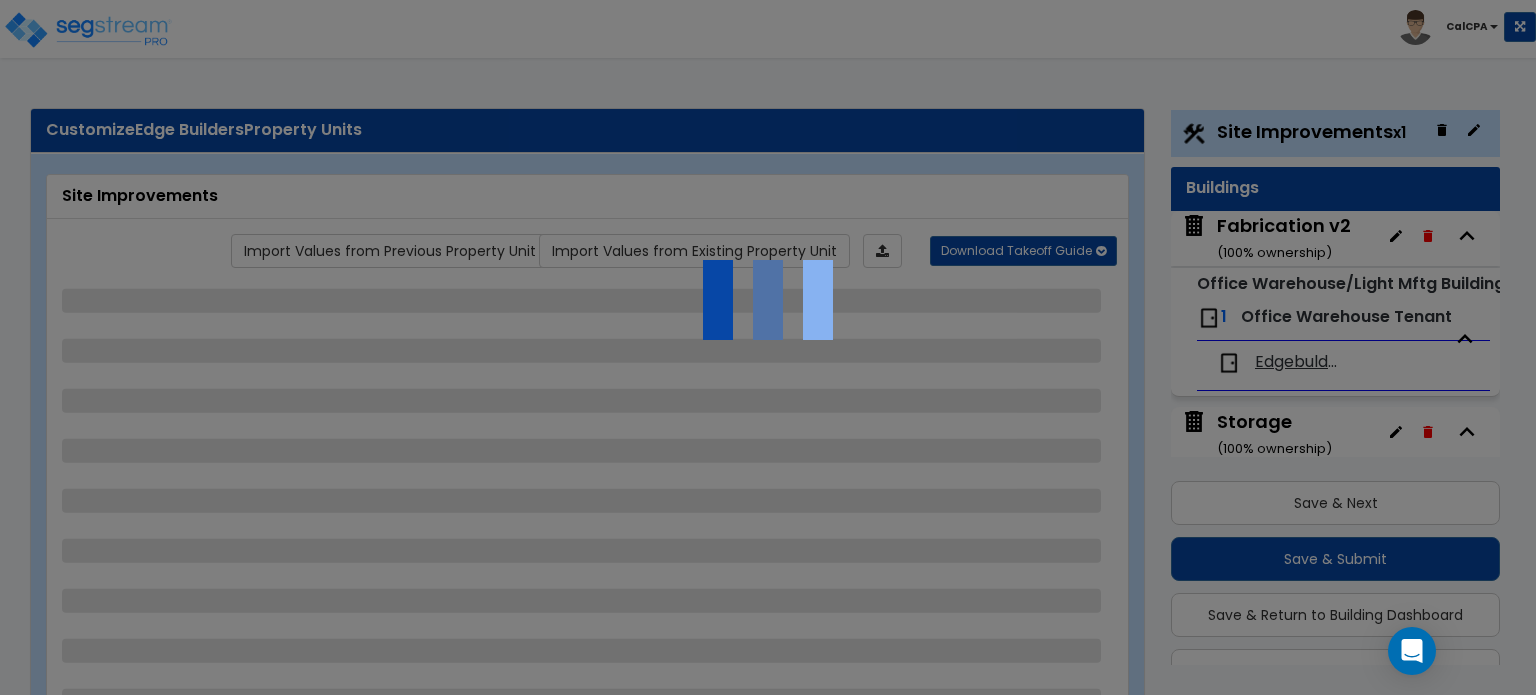 select on "1" 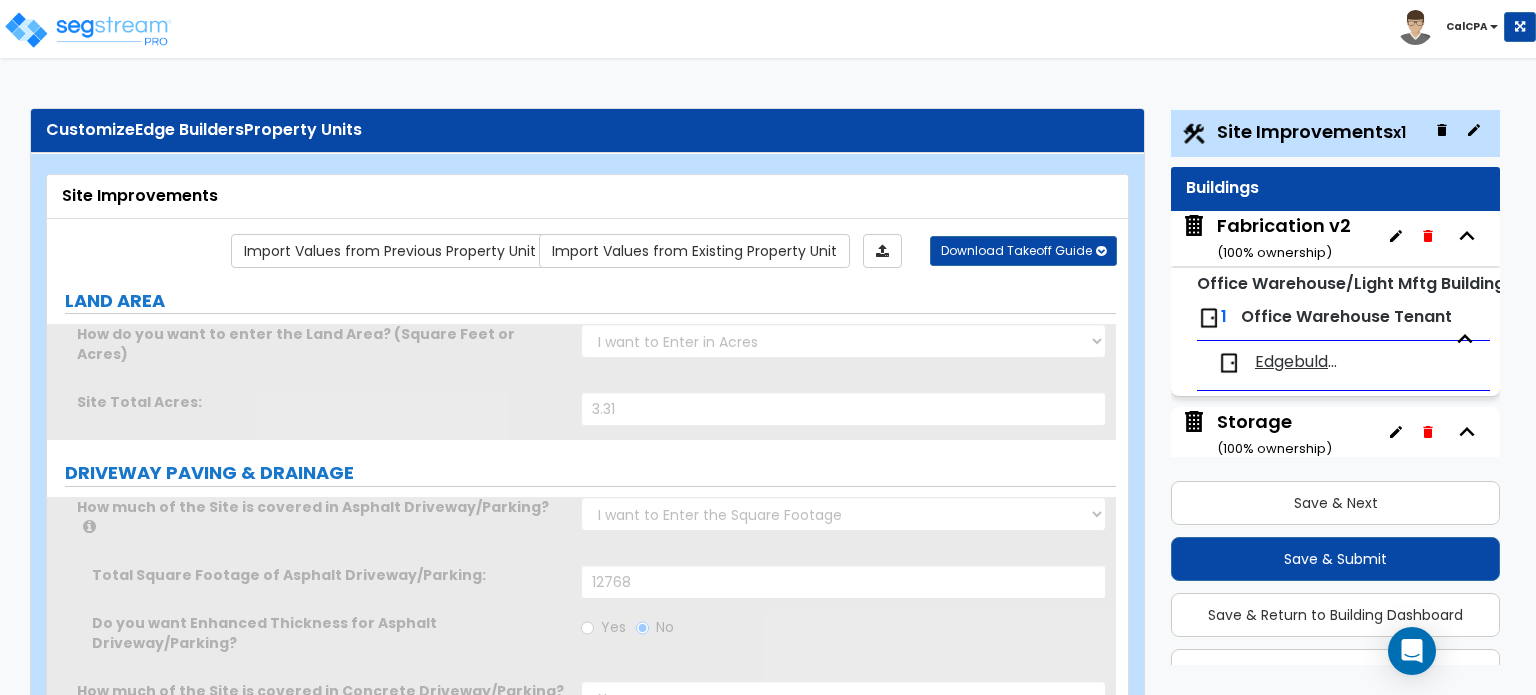 scroll, scrollTop: 0, scrollLeft: 0, axis: both 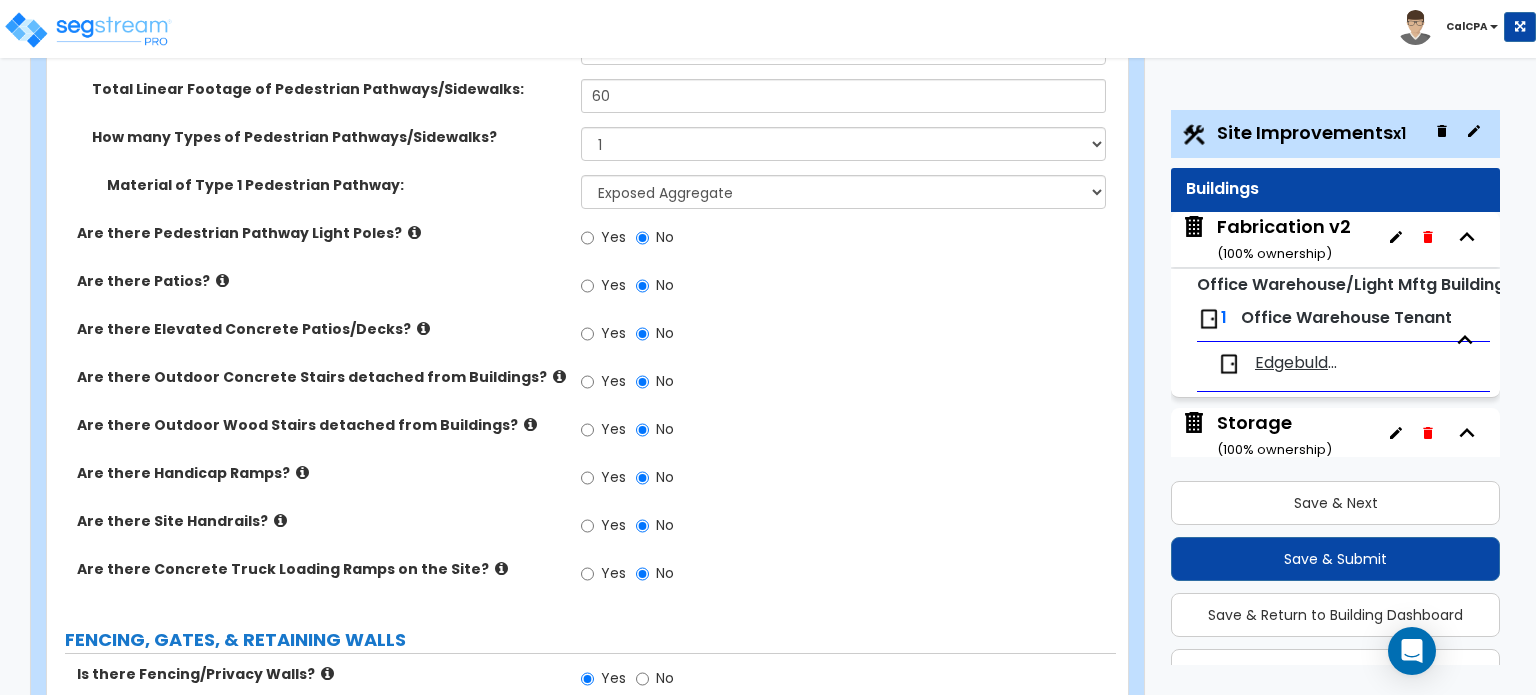 click on "Fabrication v2 ( 100 % ownership)" at bounding box center [1284, 239] 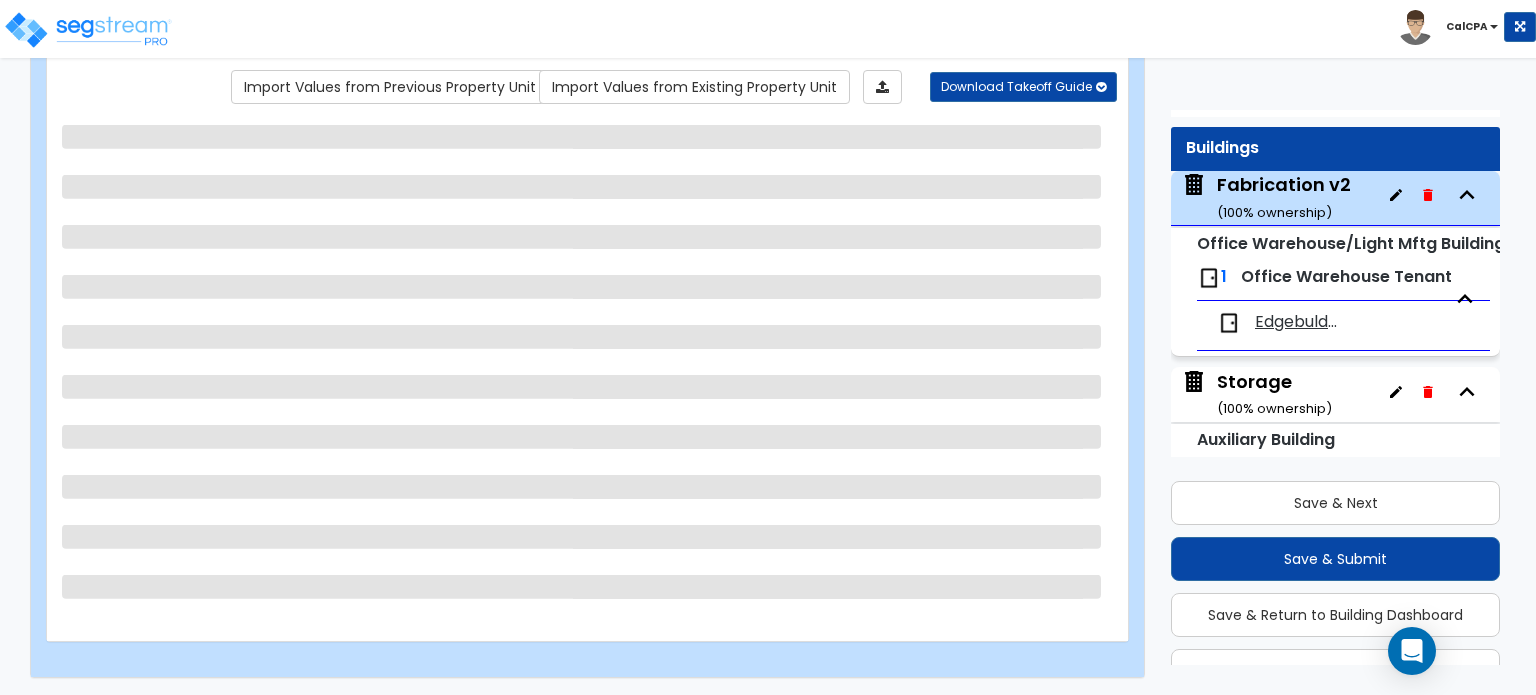 scroll, scrollTop: 102, scrollLeft: 0, axis: vertical 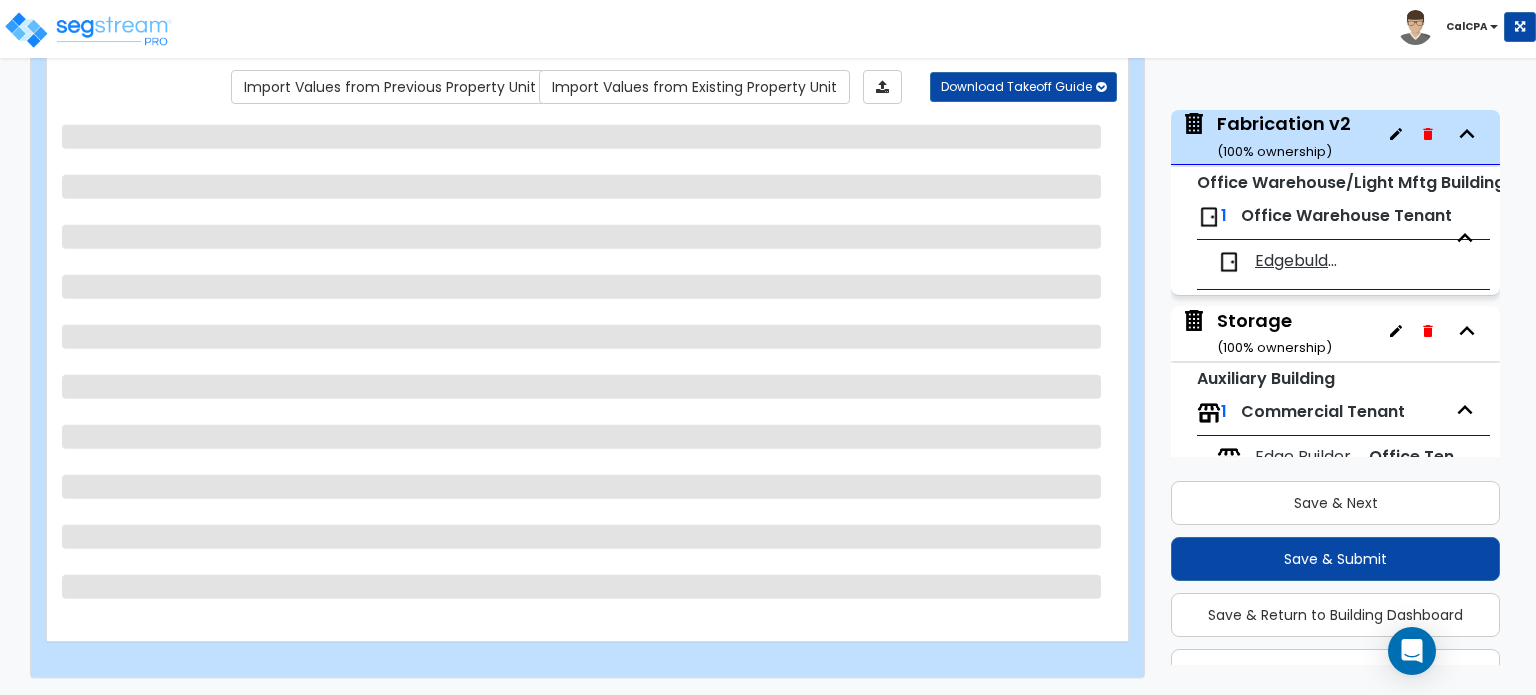 select on "1" 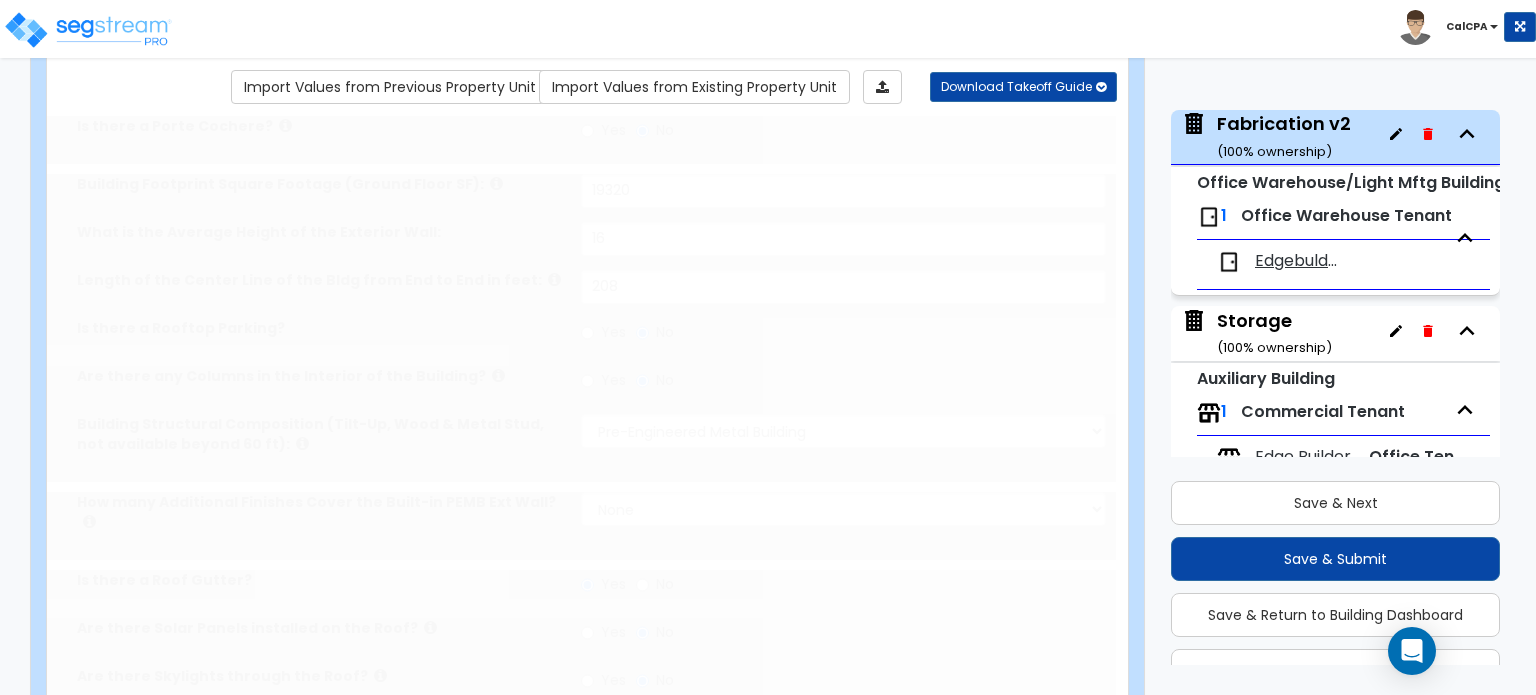 radio on "true" 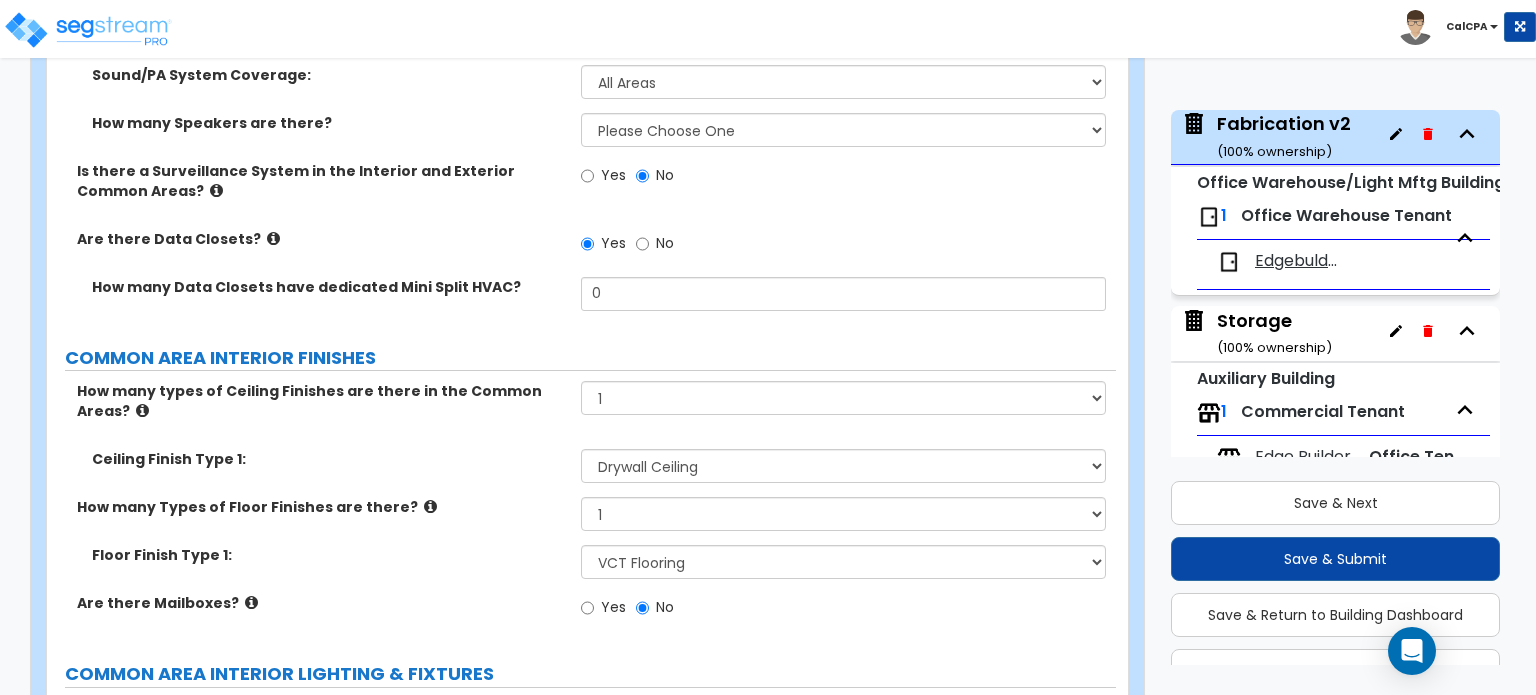 scroll, scrollTop: 5064, scrollLeft: 0, axis: vertical 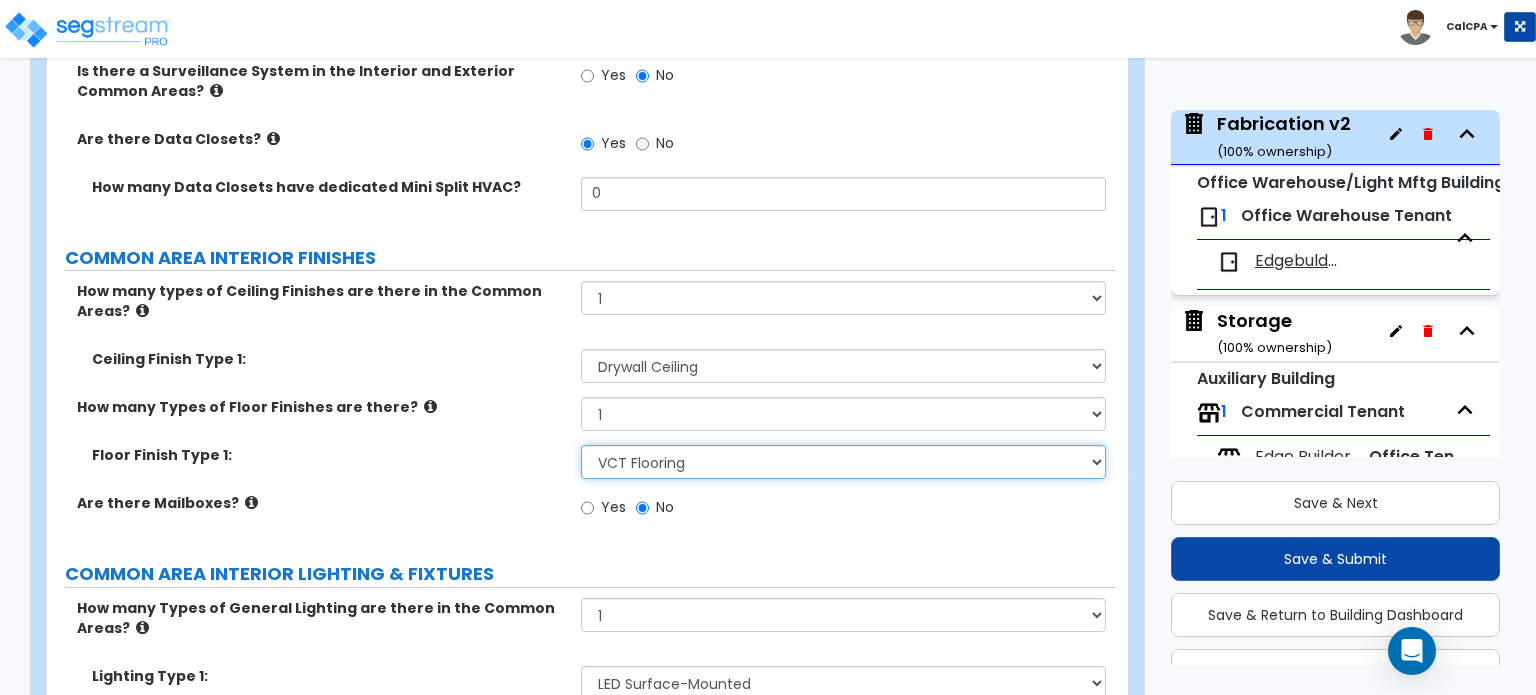 click on "None Tile Flooring Hardwood Flooring Resilient Laminate Flooring VCT Flooring Sheet Carpet Flooring Sheet Vinyl Flooring Carpet Tile Flooring" at bounding box center [843, 462] 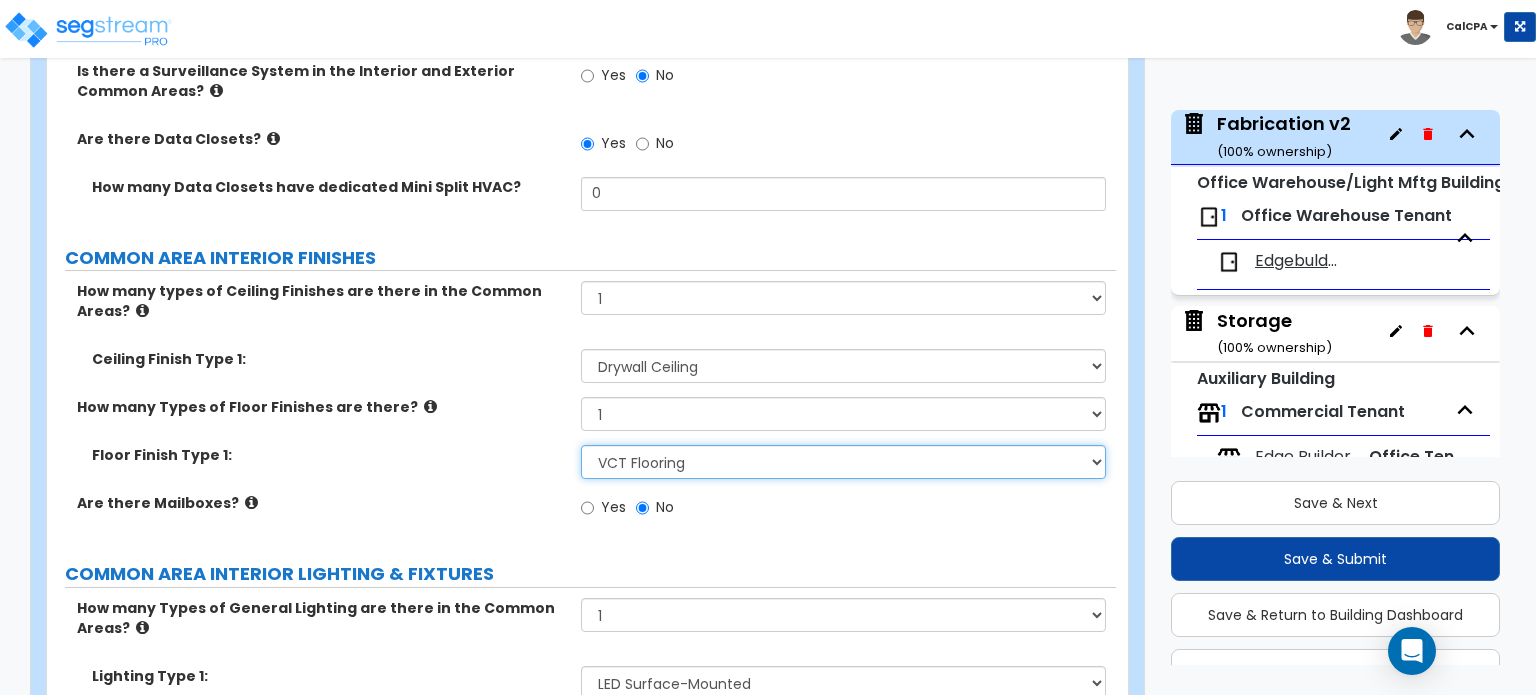 select on "5" 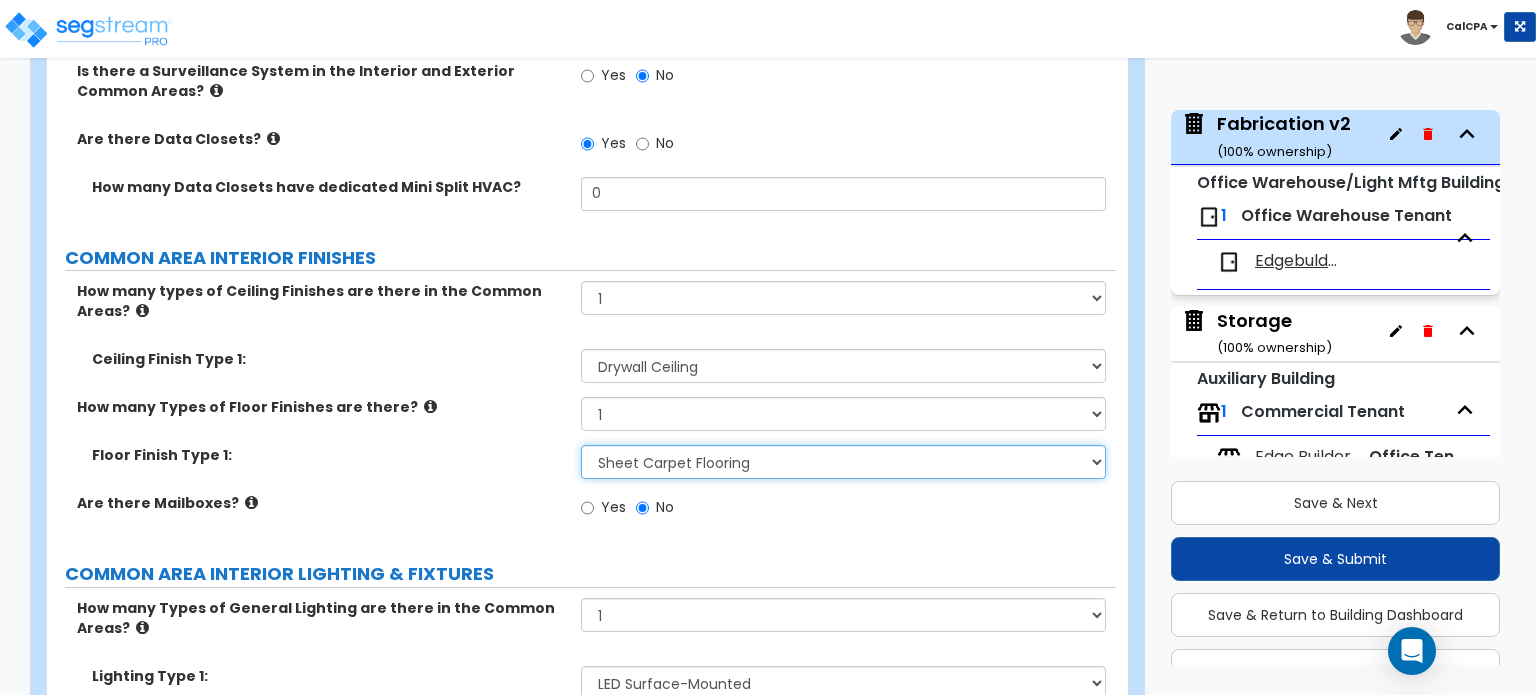 click on "None Tile Flooring Hardwood Flooring Resilient Laminate Flooring VCT Flooring Sheet Carpet Flooring Sheet Vinyl Flooring Carpet Tile Flooring" at bounding box center (843, 462) 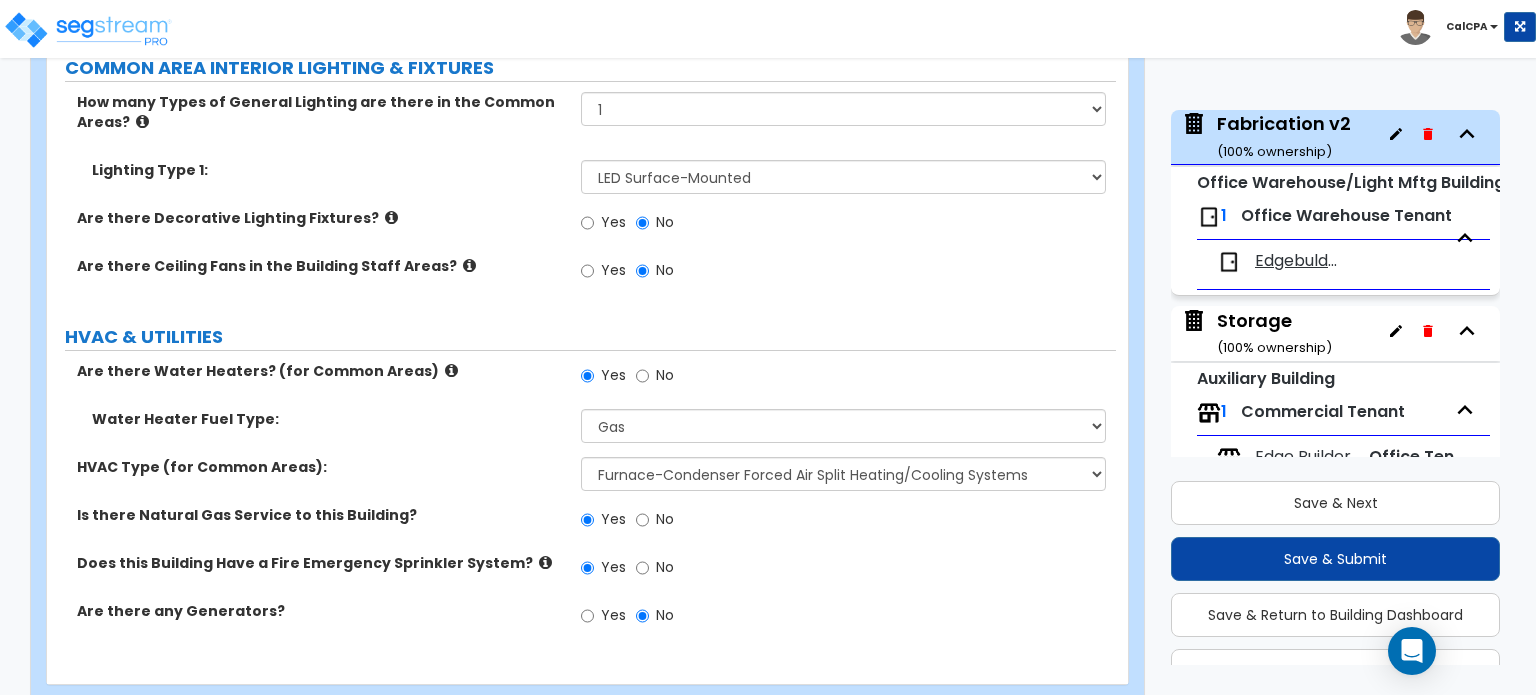 scroll, scrollTop: 5572, scrollLeft: 0, axis: vertical 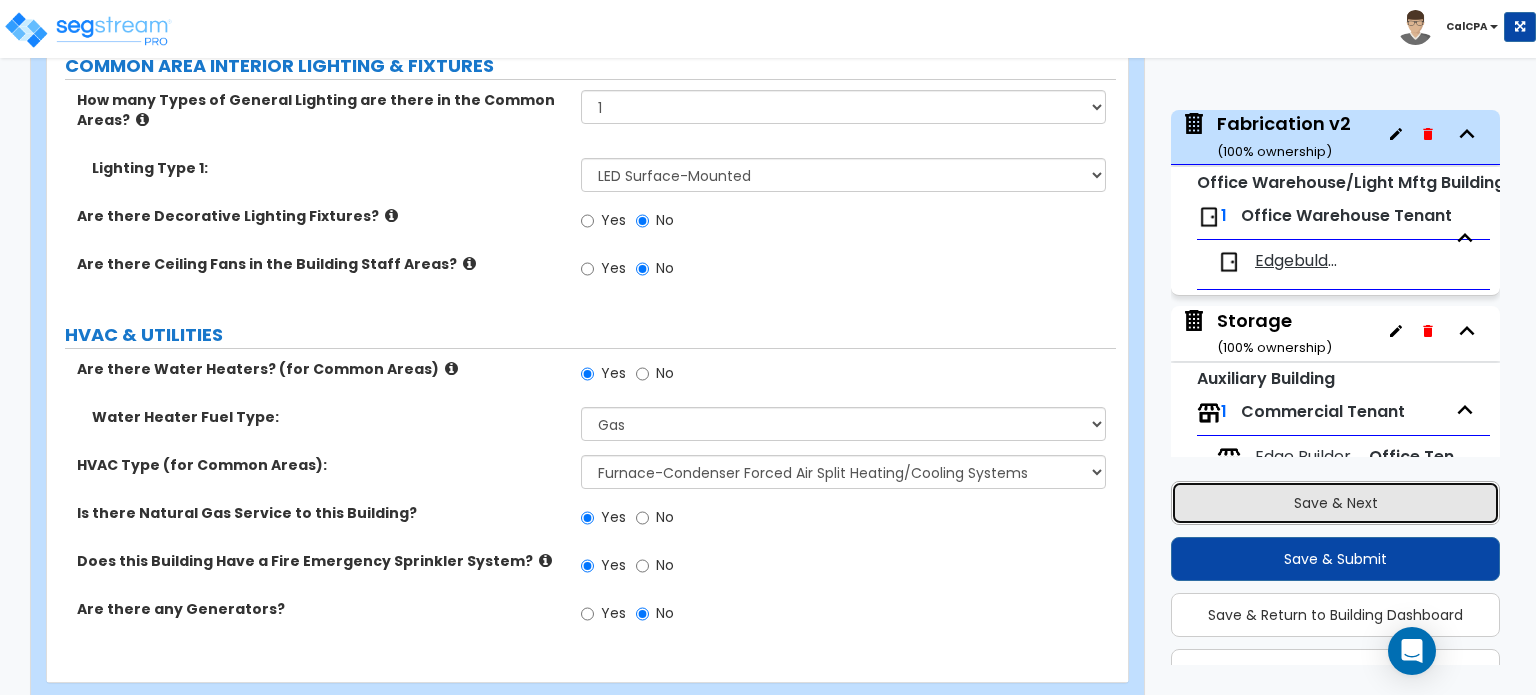 click on "Save & Next" at bounding box center (1335, 503) 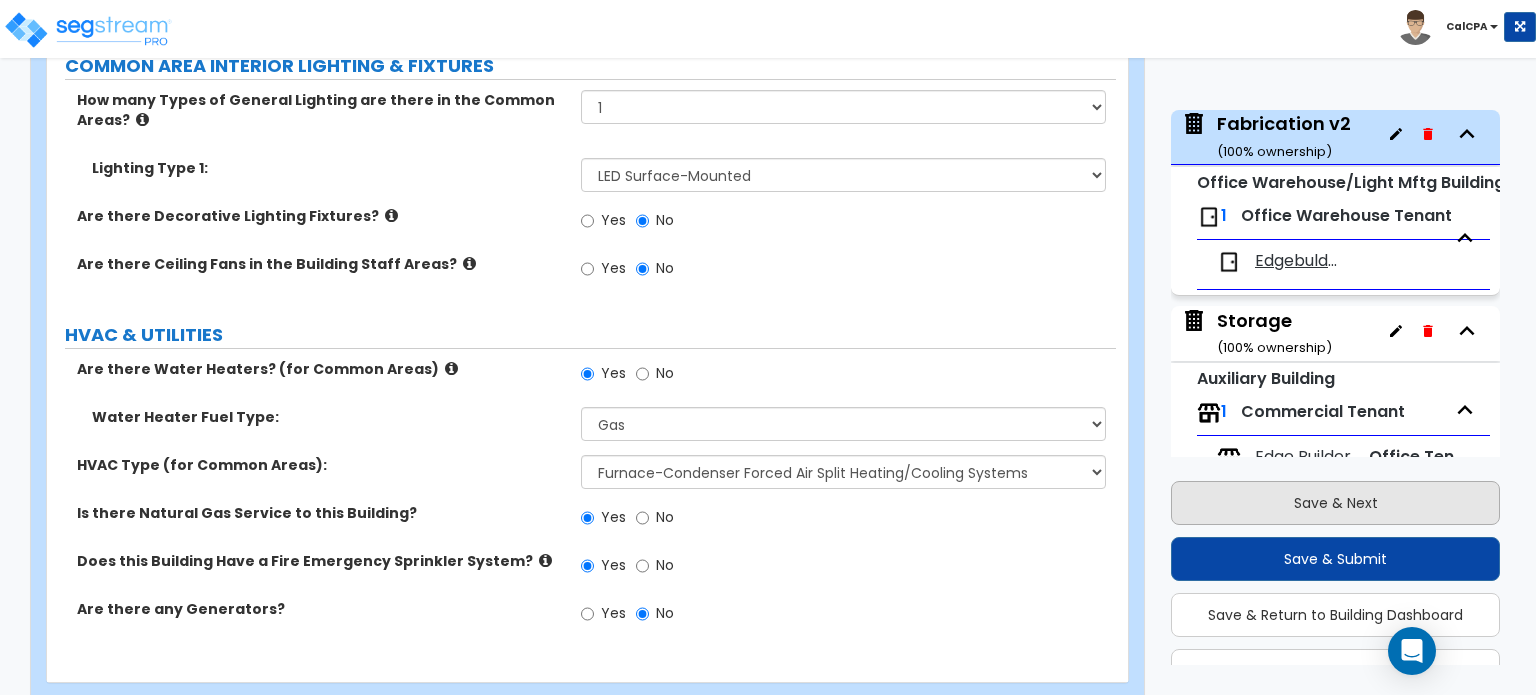scroll, scrollTop: 164, scrollLeft: 0, axis: vertical 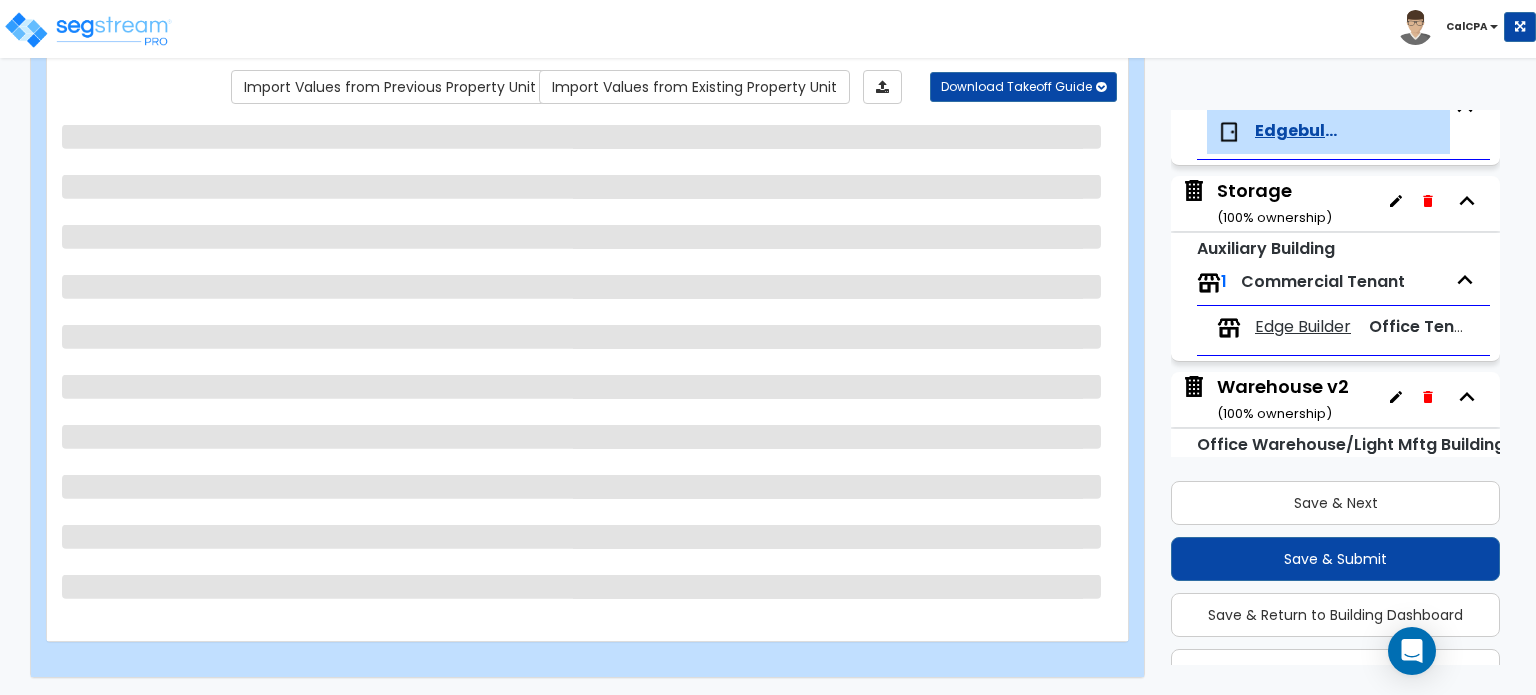 select on "2" 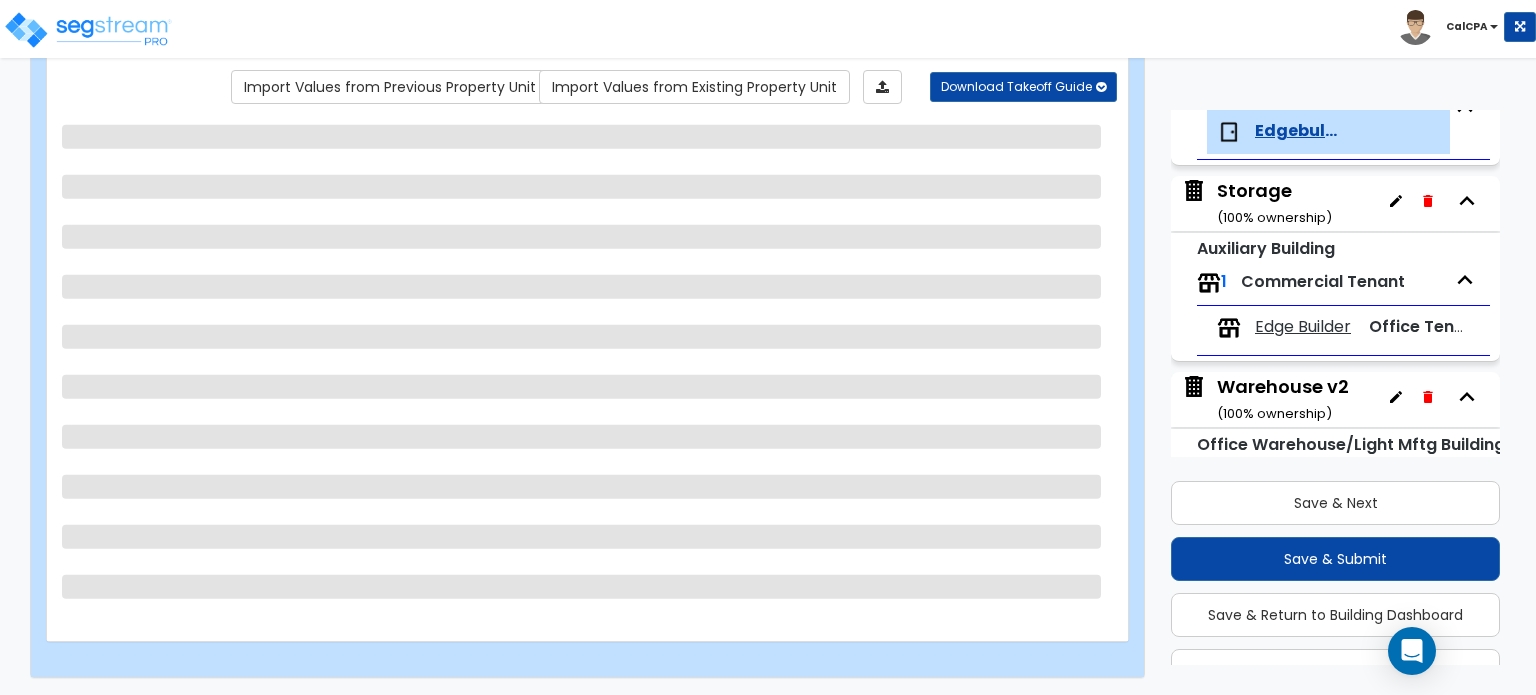 select on "1" 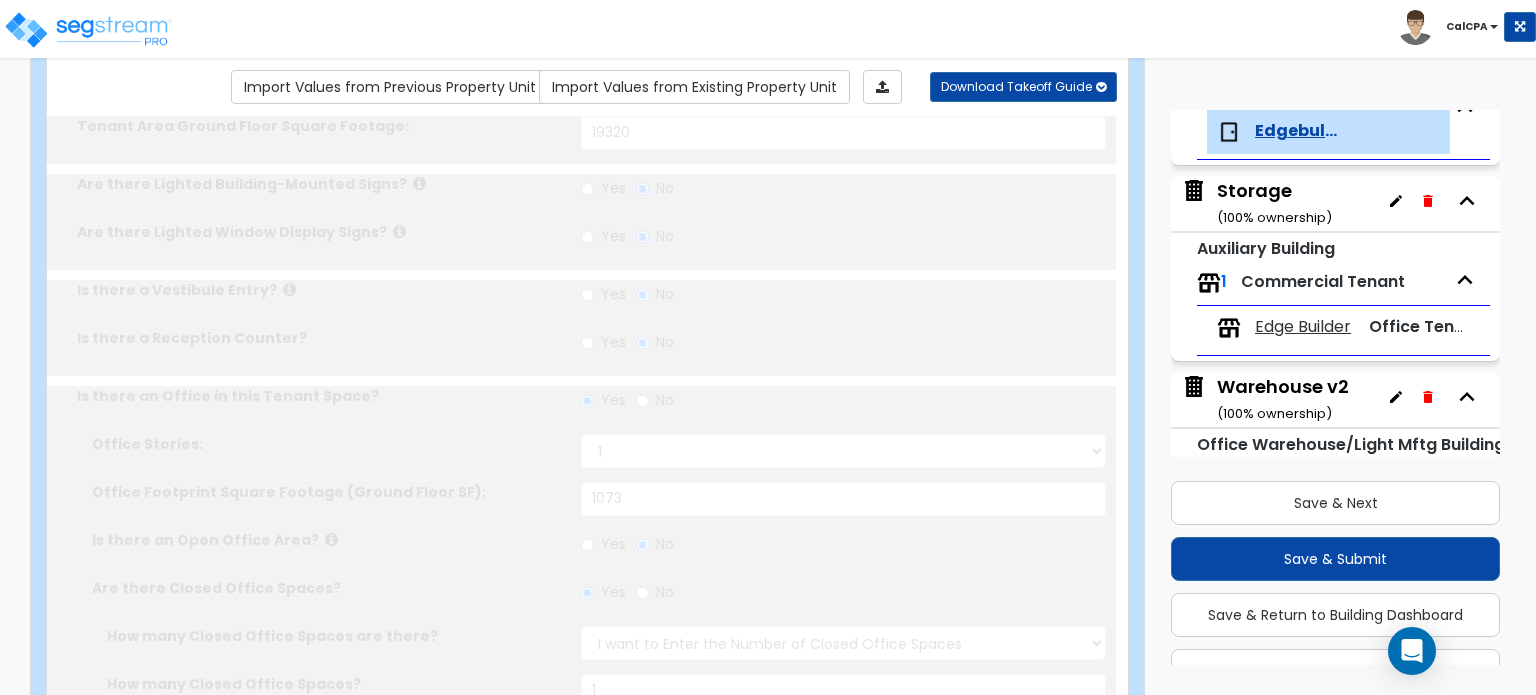 type on "1" 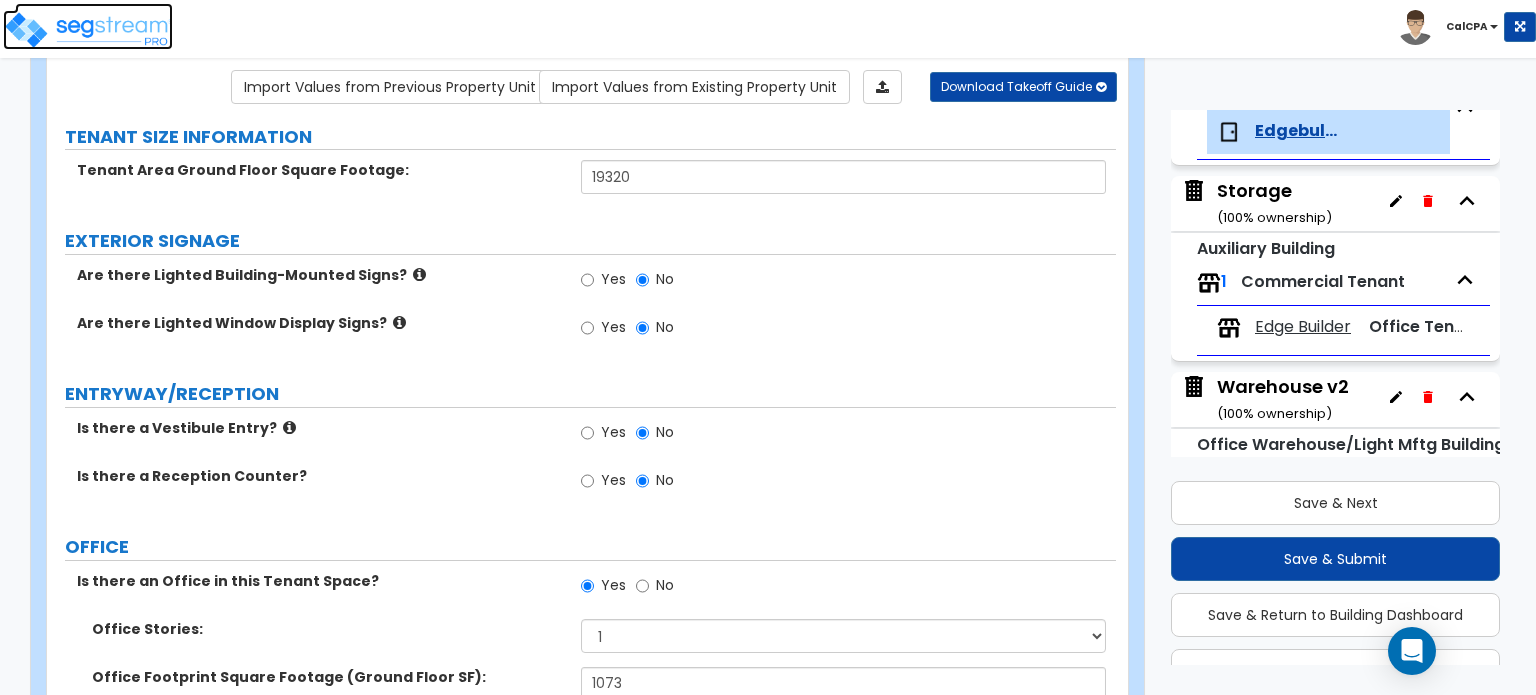 click at bounding box center [88, 30] 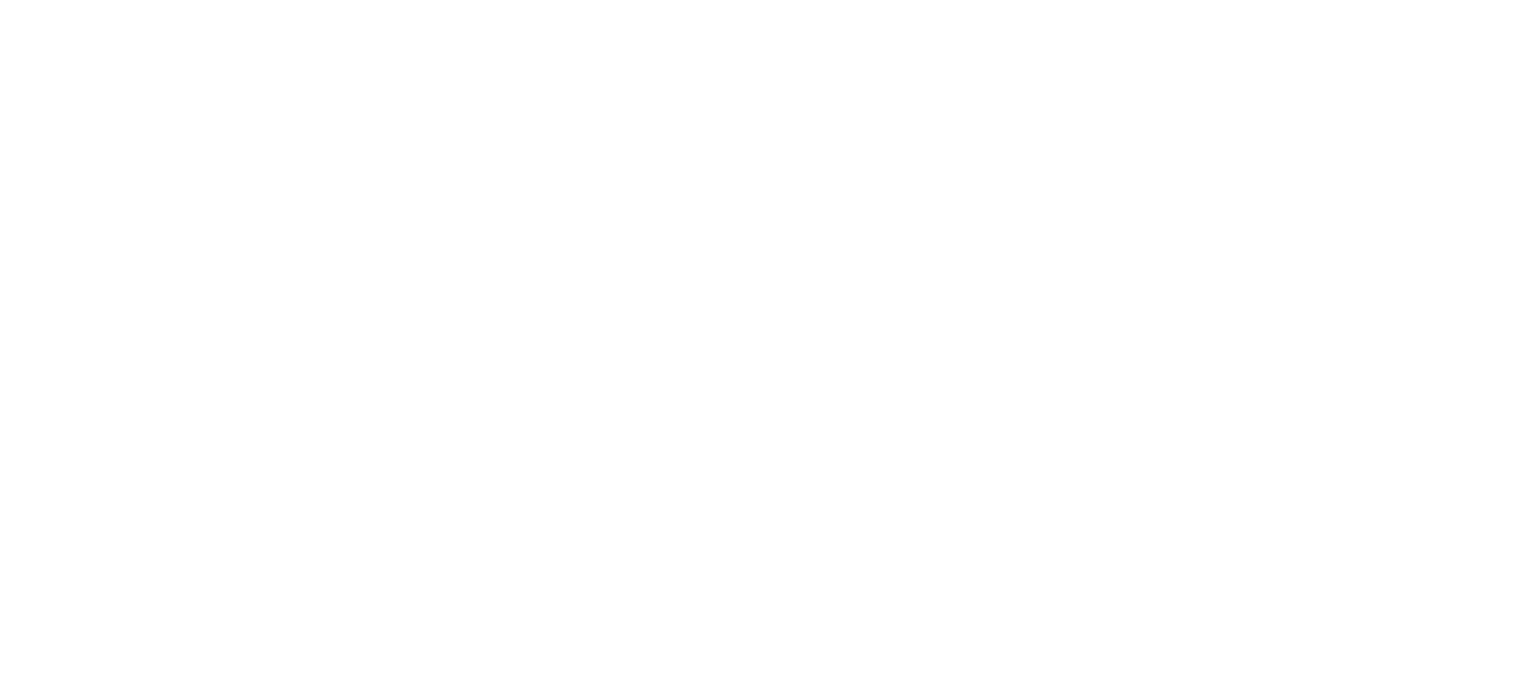 scroll, scrollTop: 0, scrollLeft: 0, axis: both 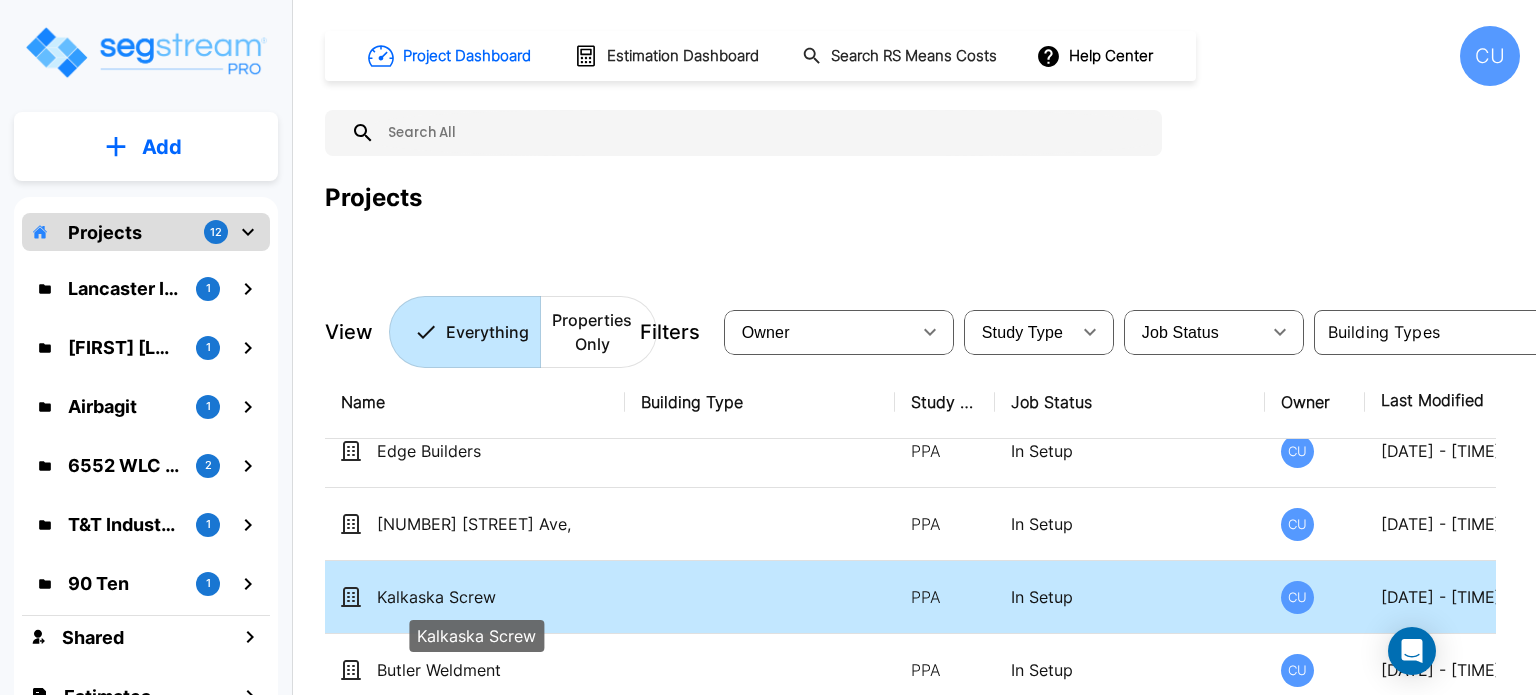 click on "Kalkaska Screw" at bounding box center (477, 597) 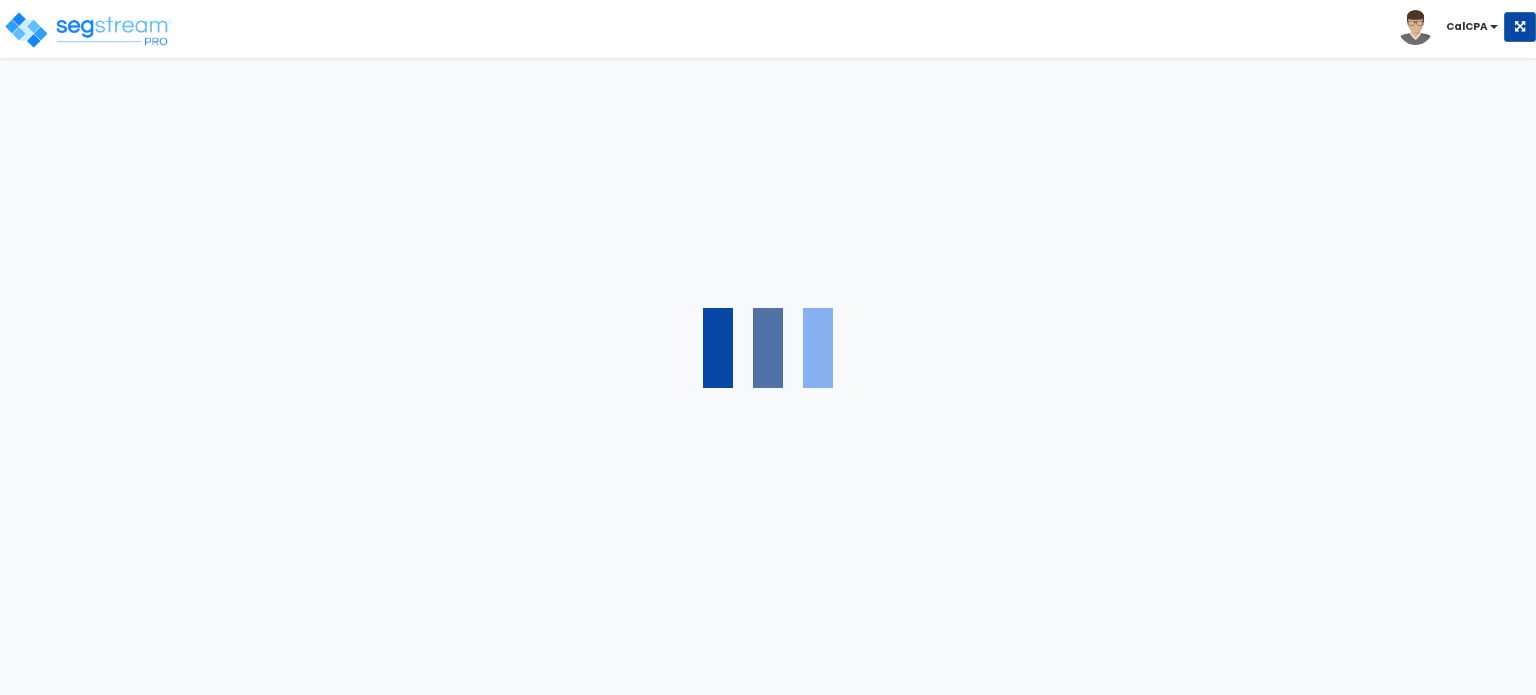 scroll, scrollTop: 0, scrollLeft: 0, axis: both 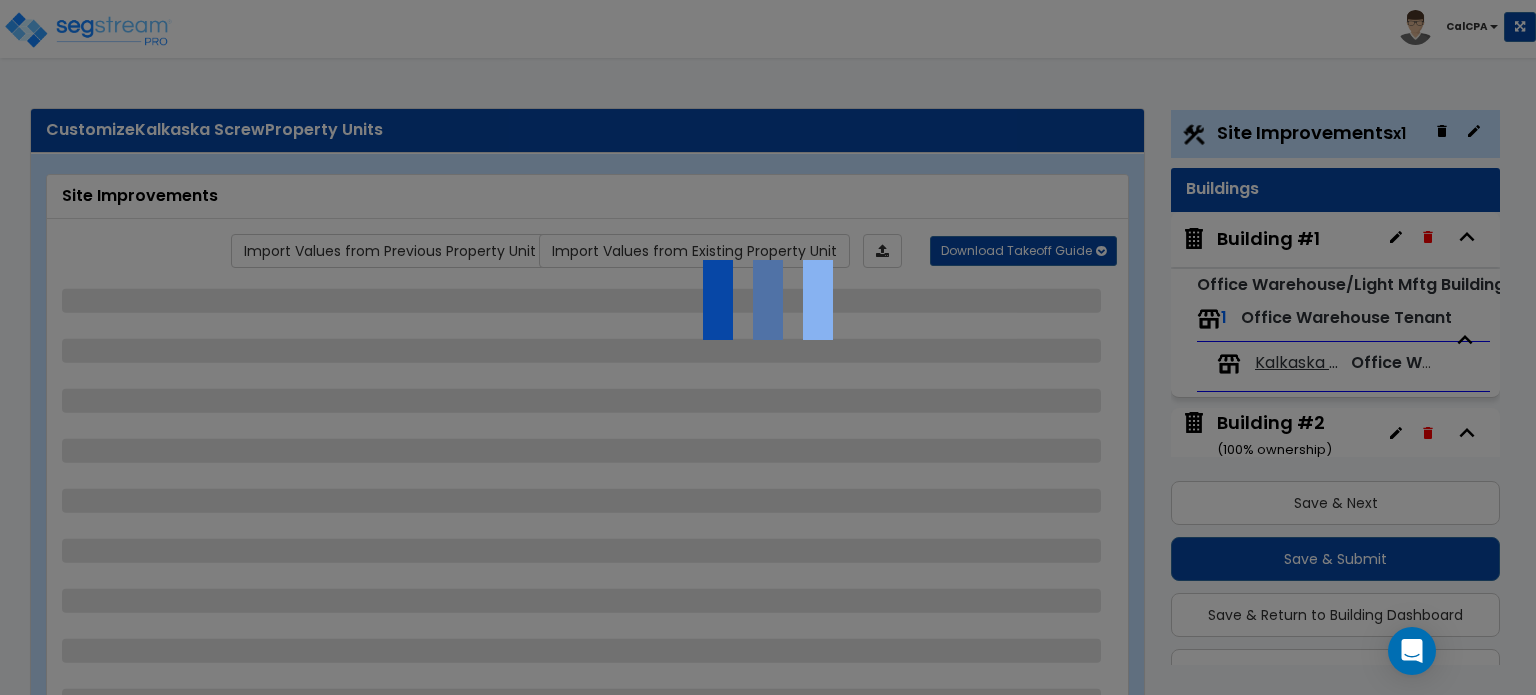 select on "2" 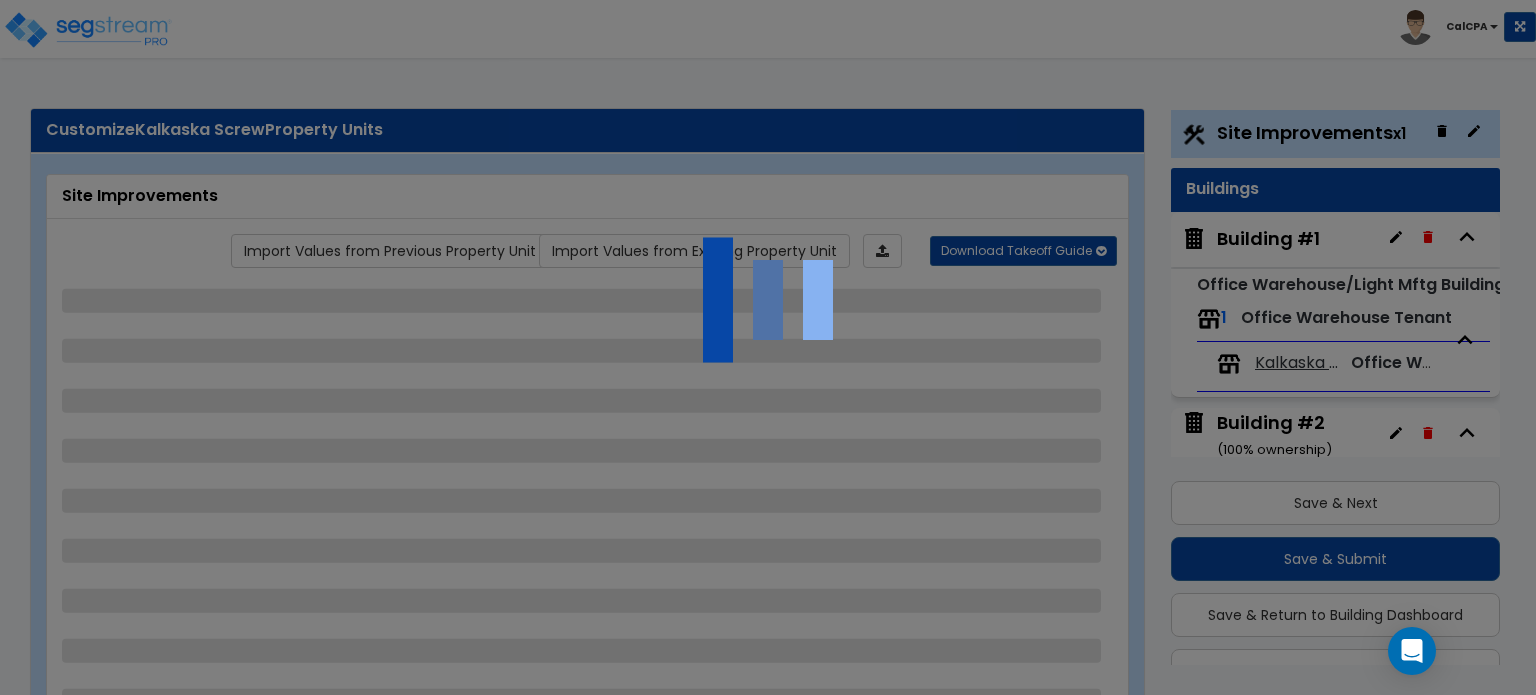 select on "2" 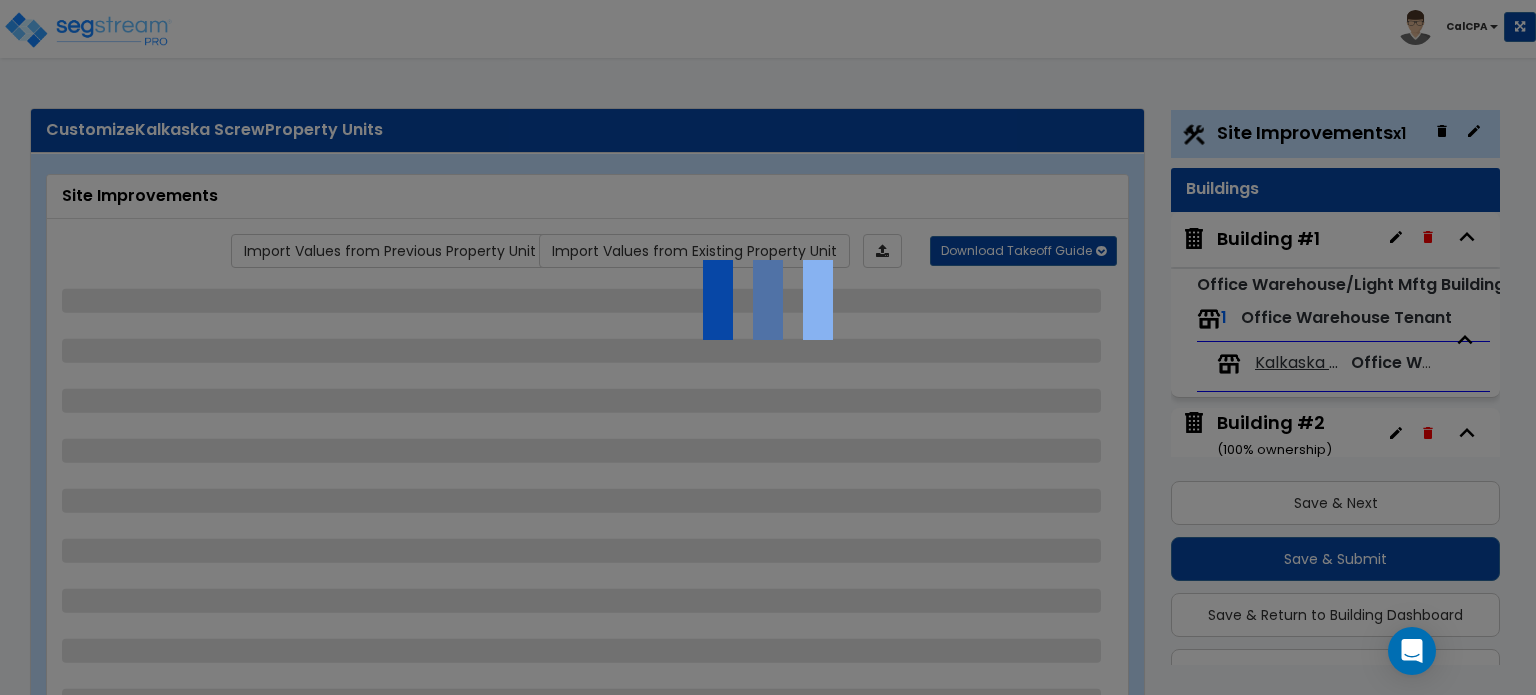select on "1" 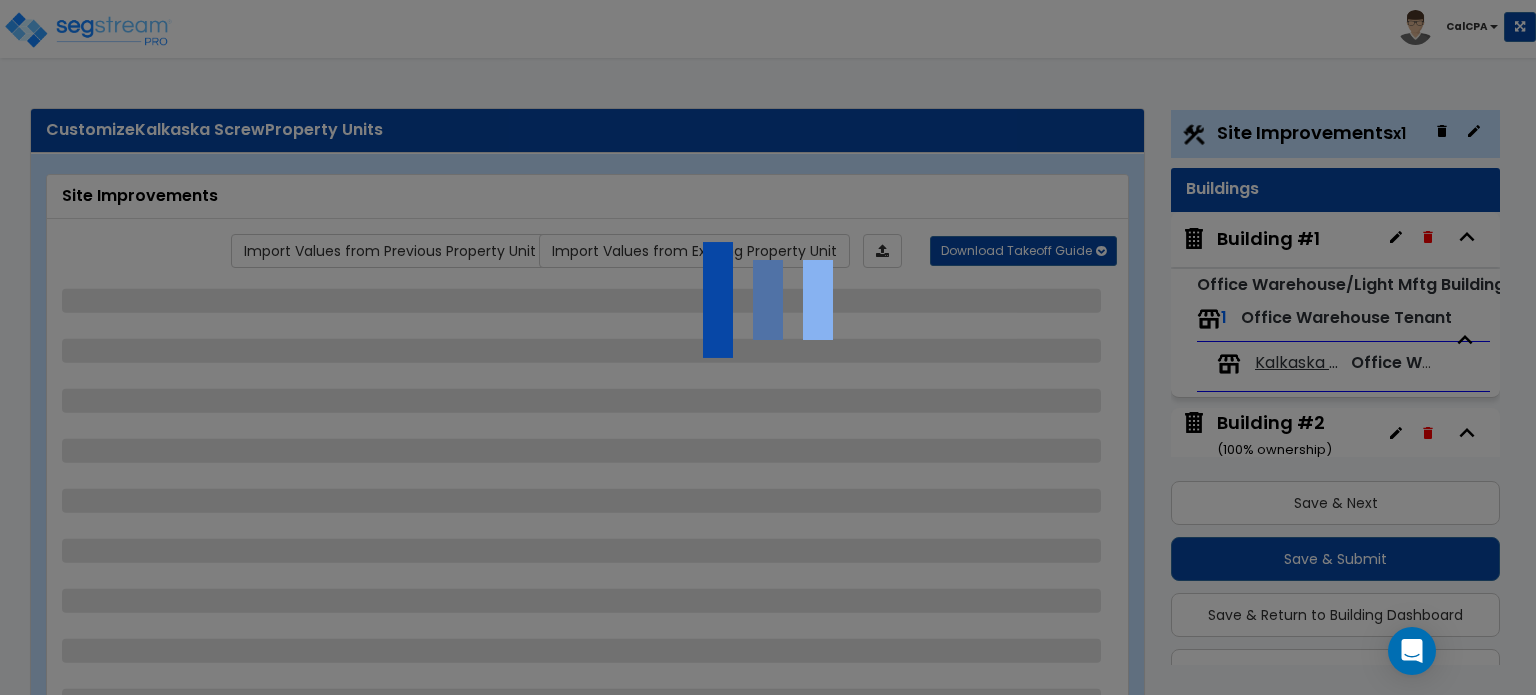 select on "2" 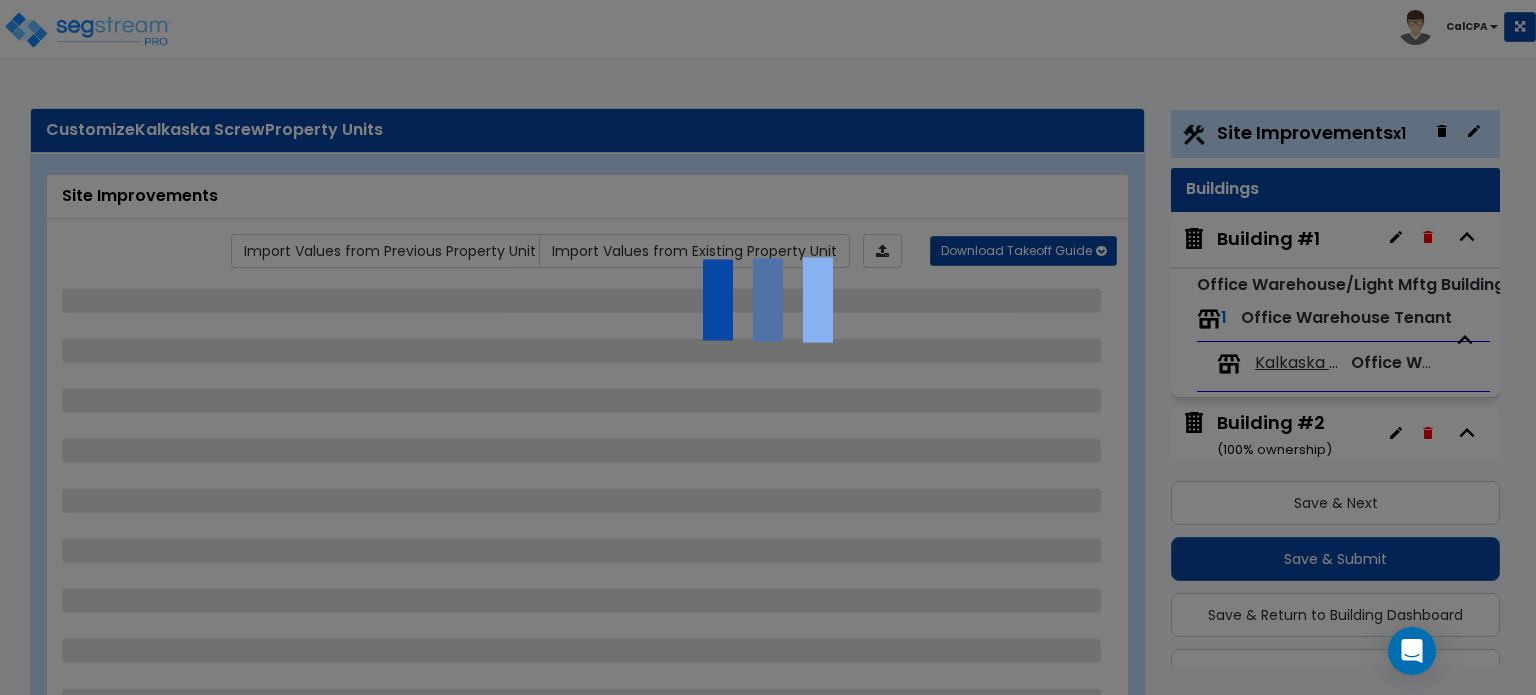 select on "1" 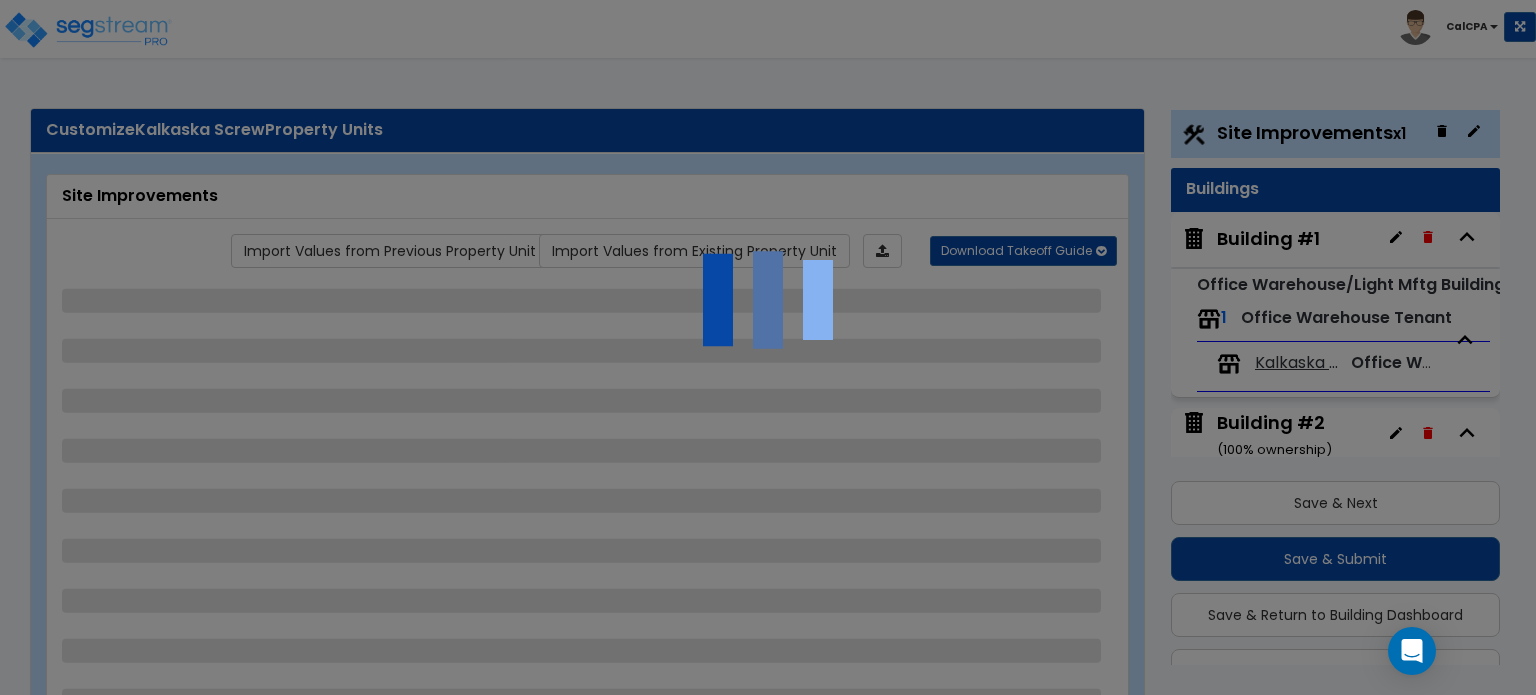 select on "1" 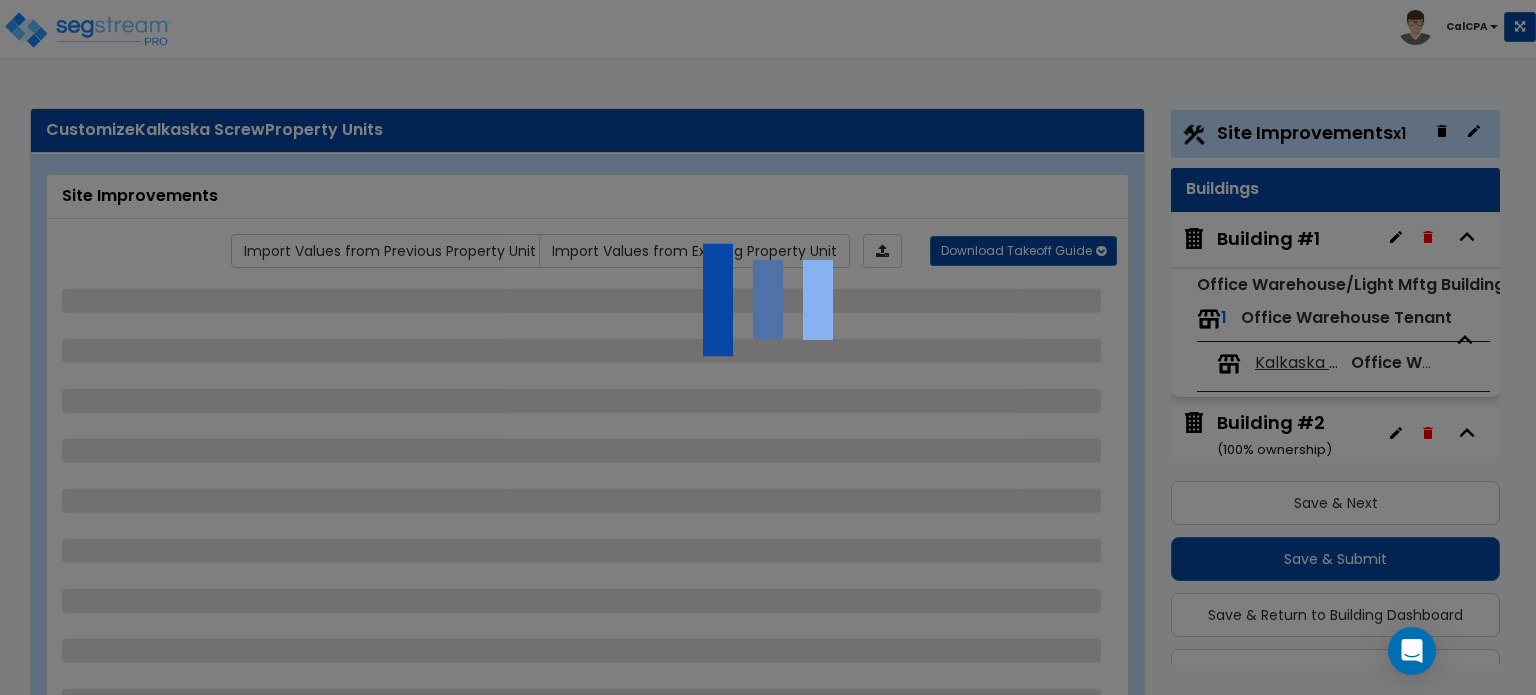 select on "2" 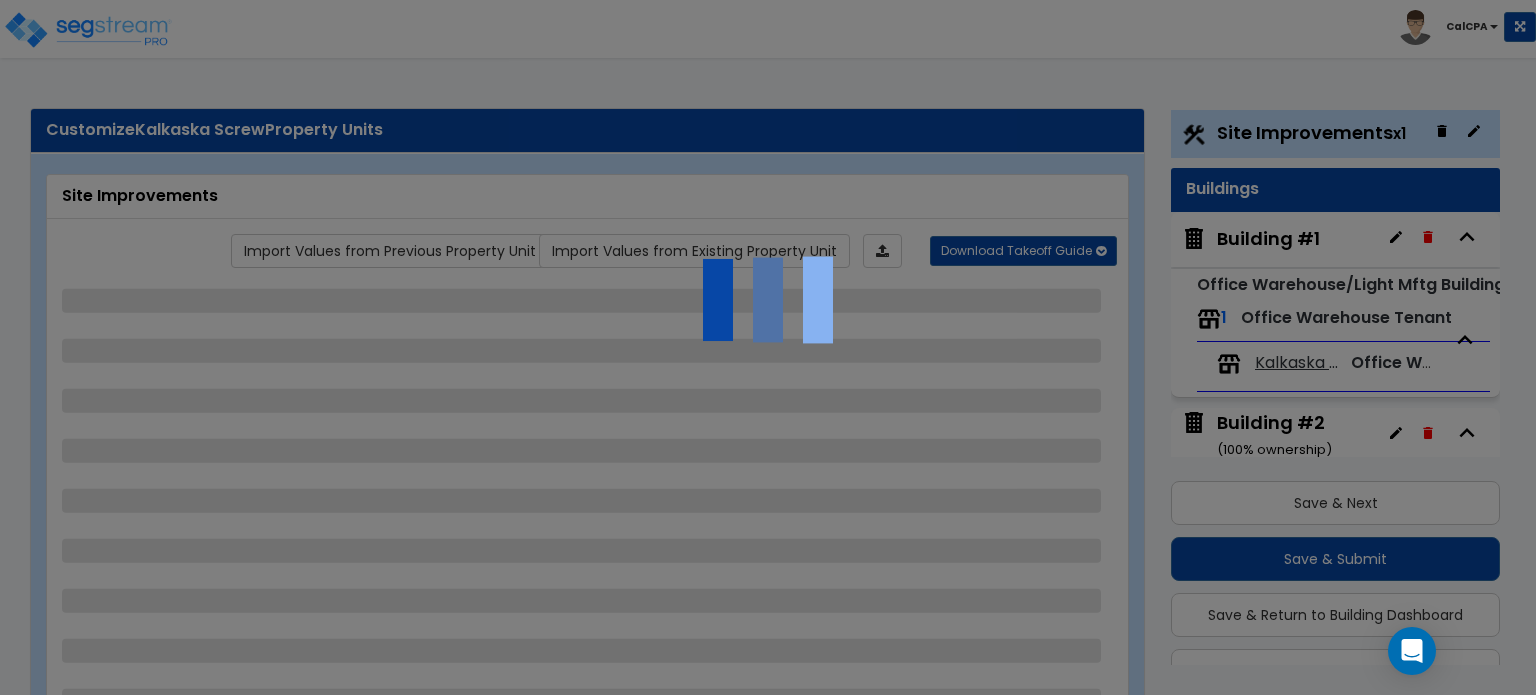 select on "2" 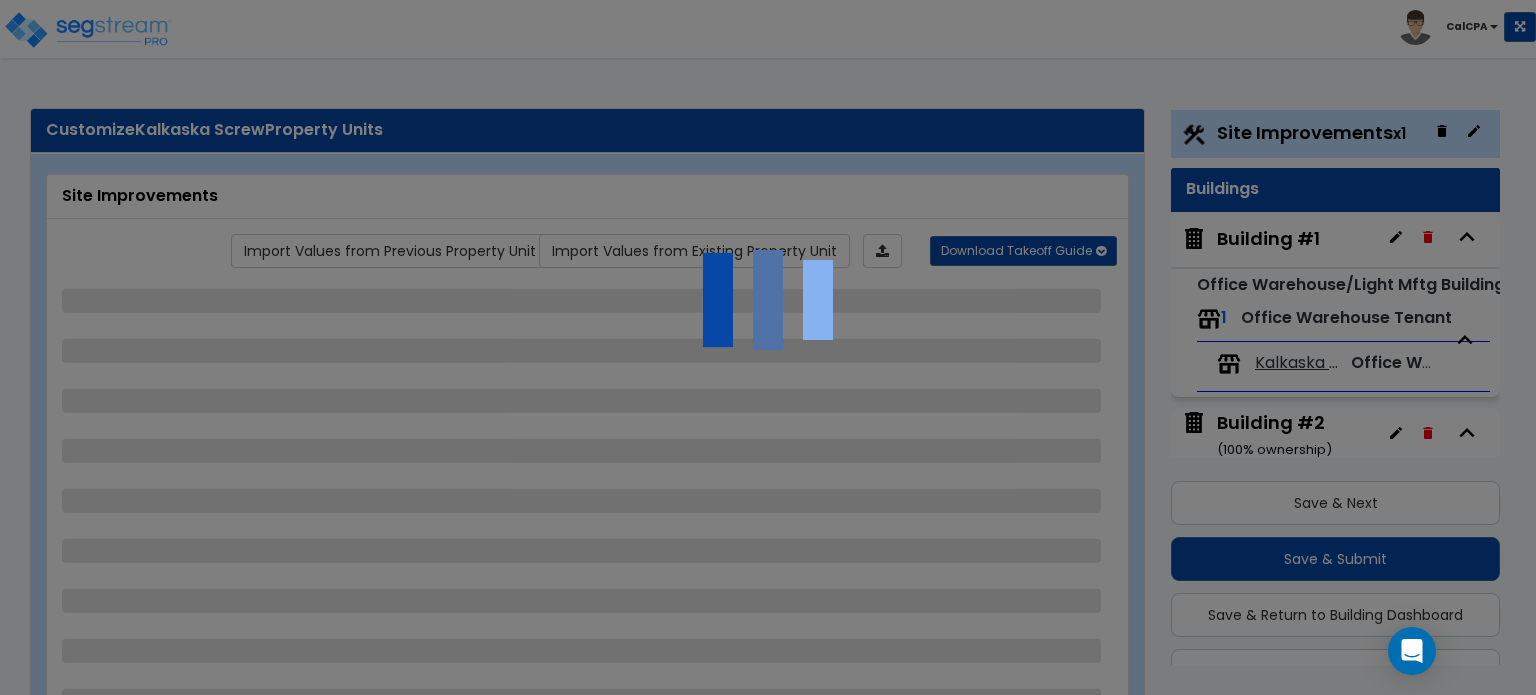 select on "3" 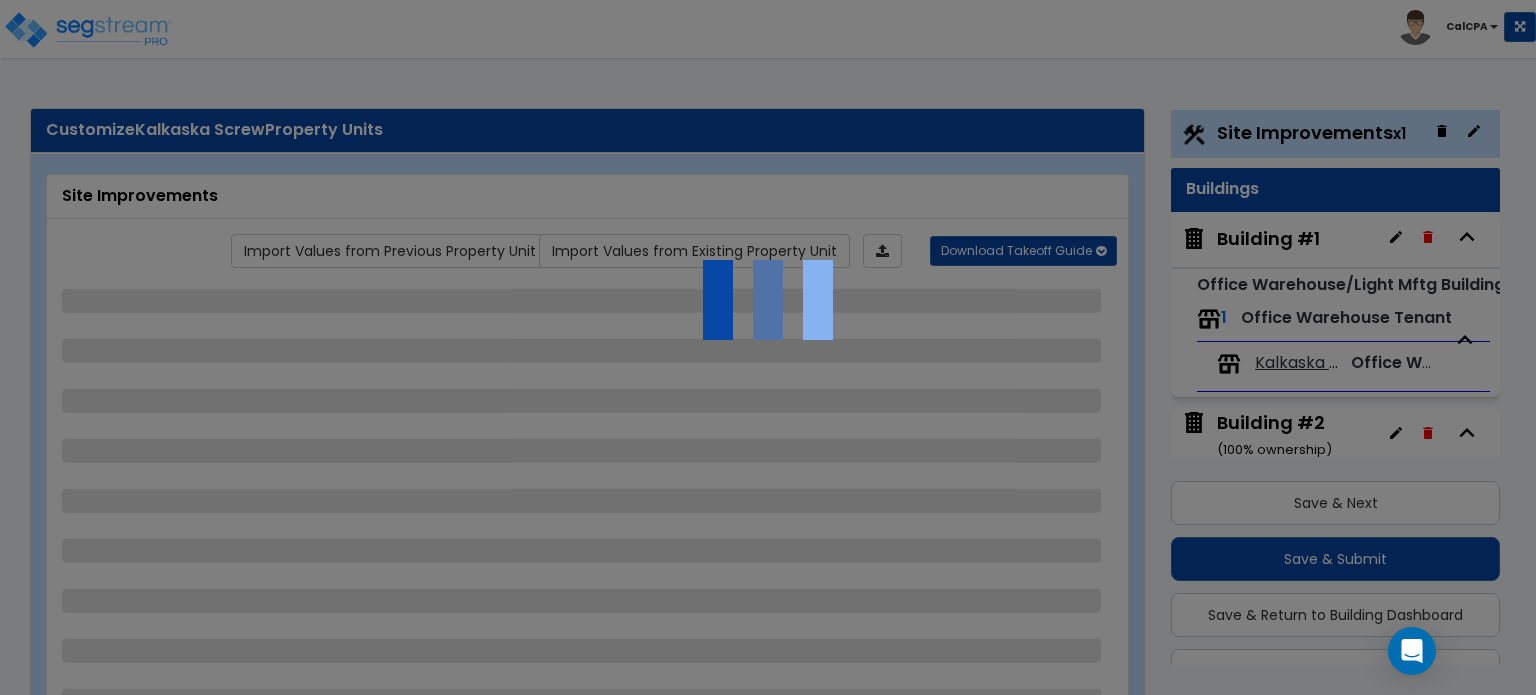 select on "3" 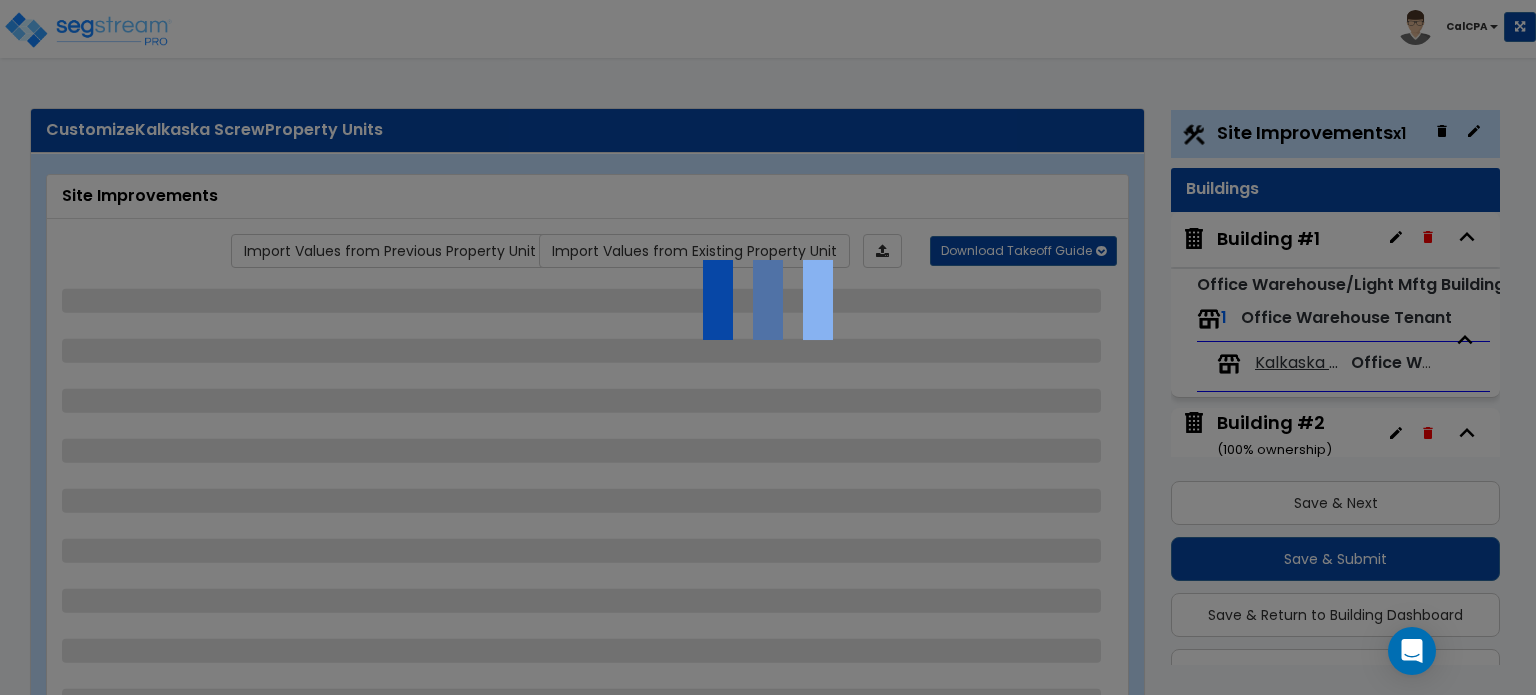 select on "9" 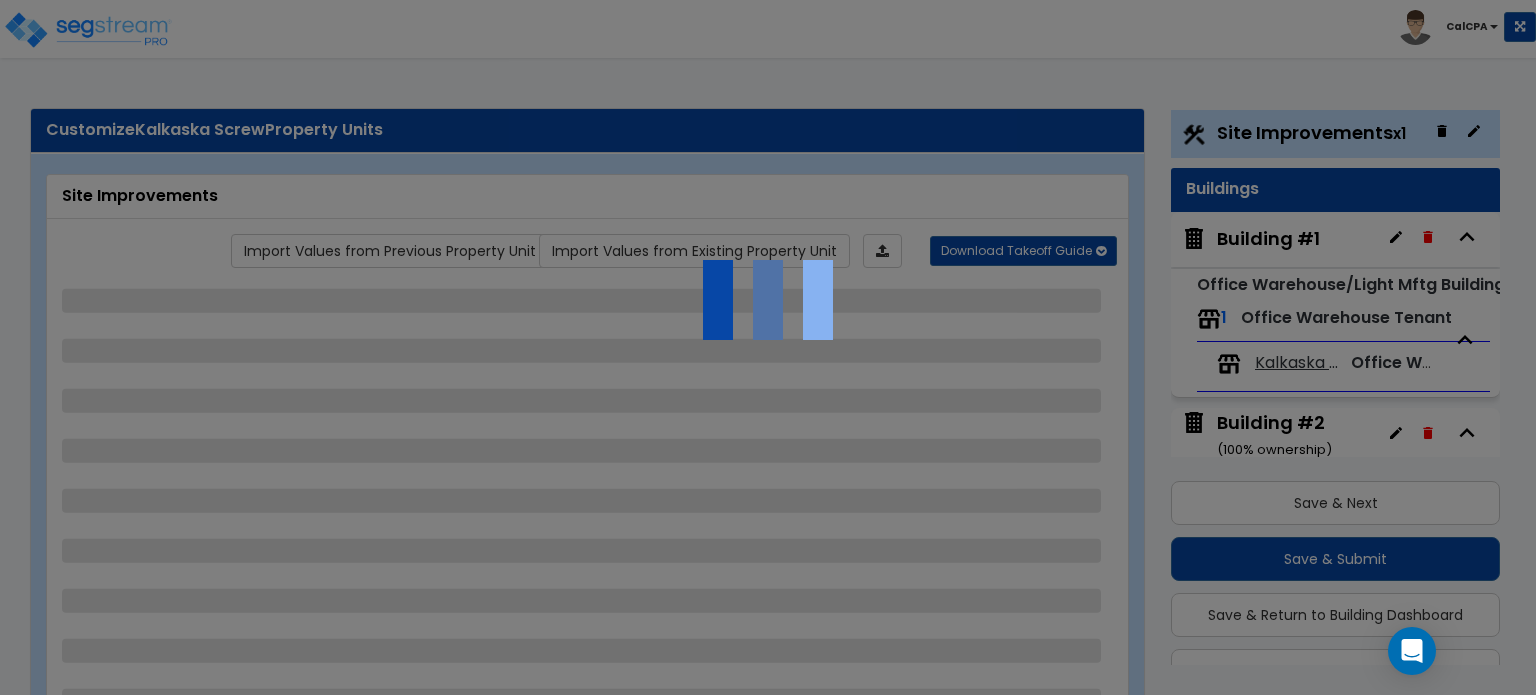 select on "2" 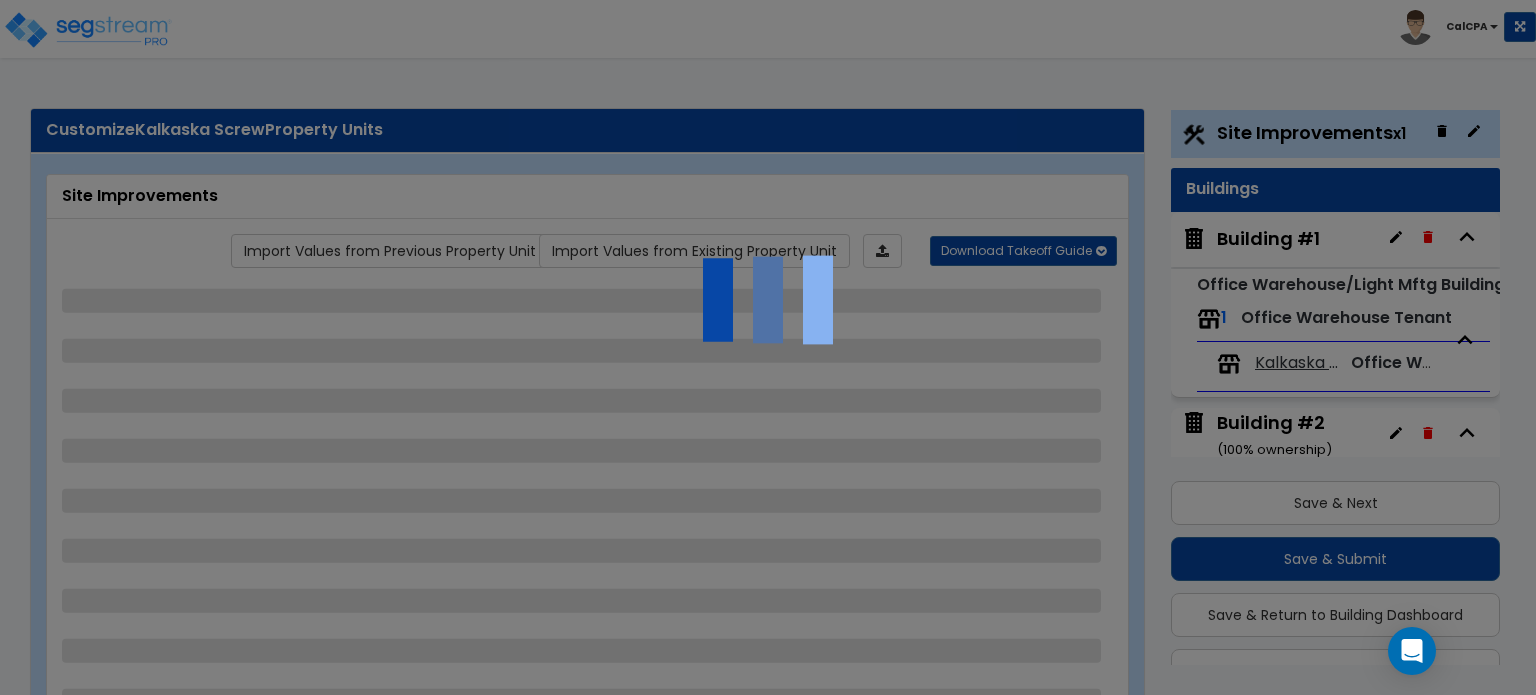 select on "3" 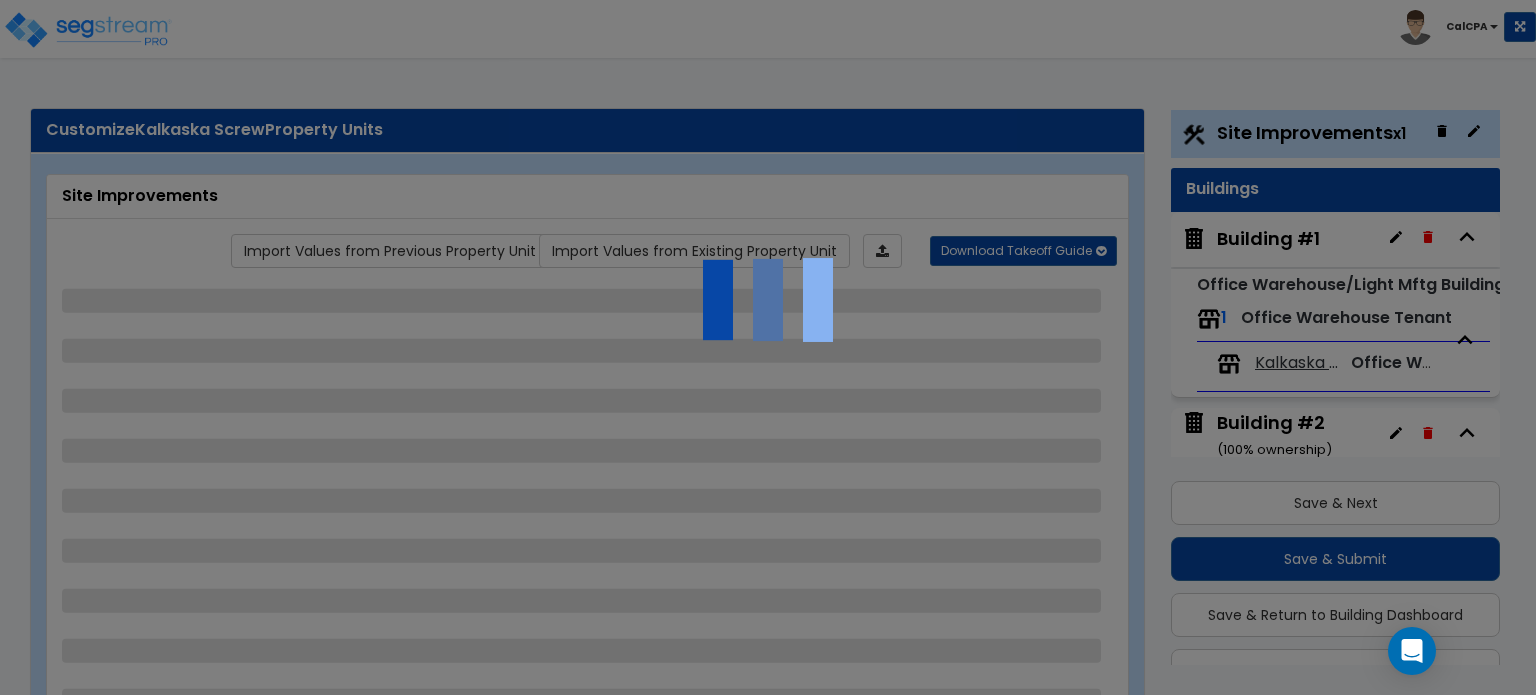 select on "2" 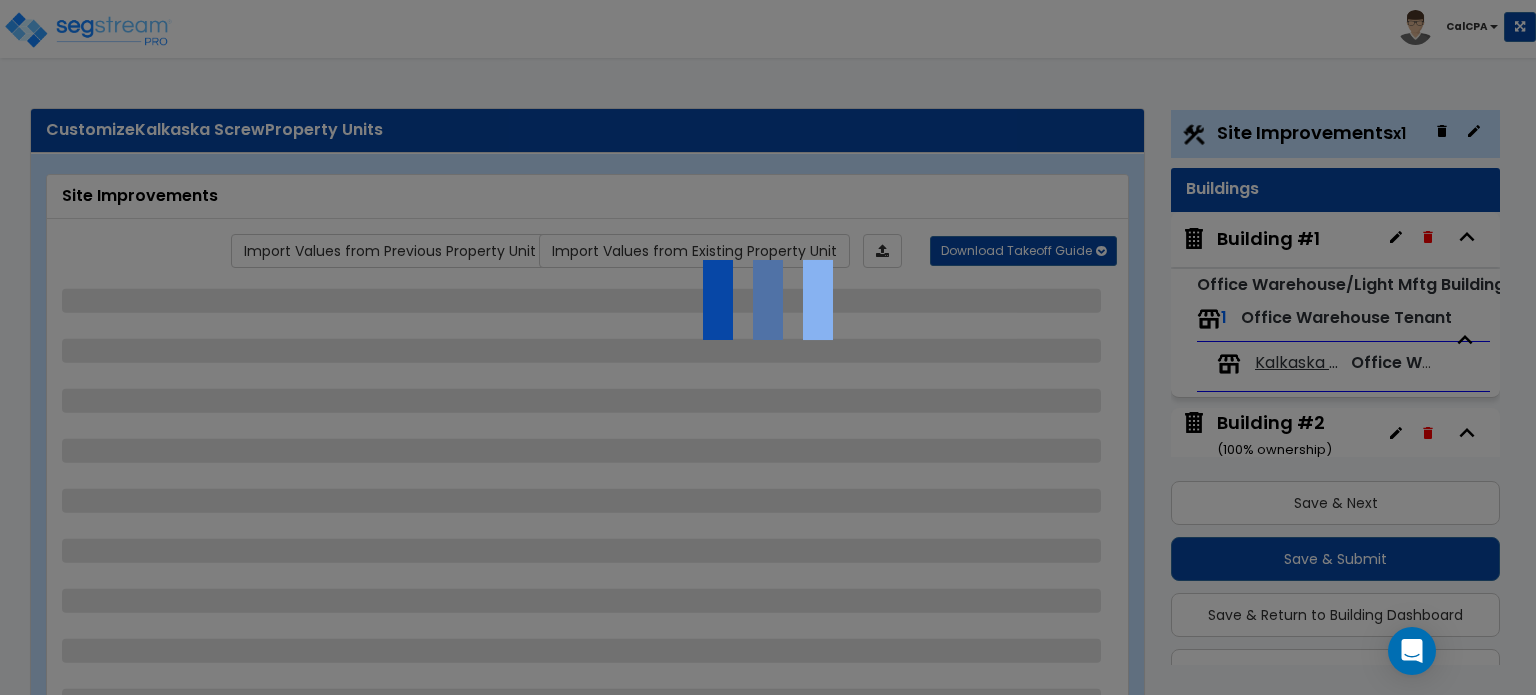 select on "5" 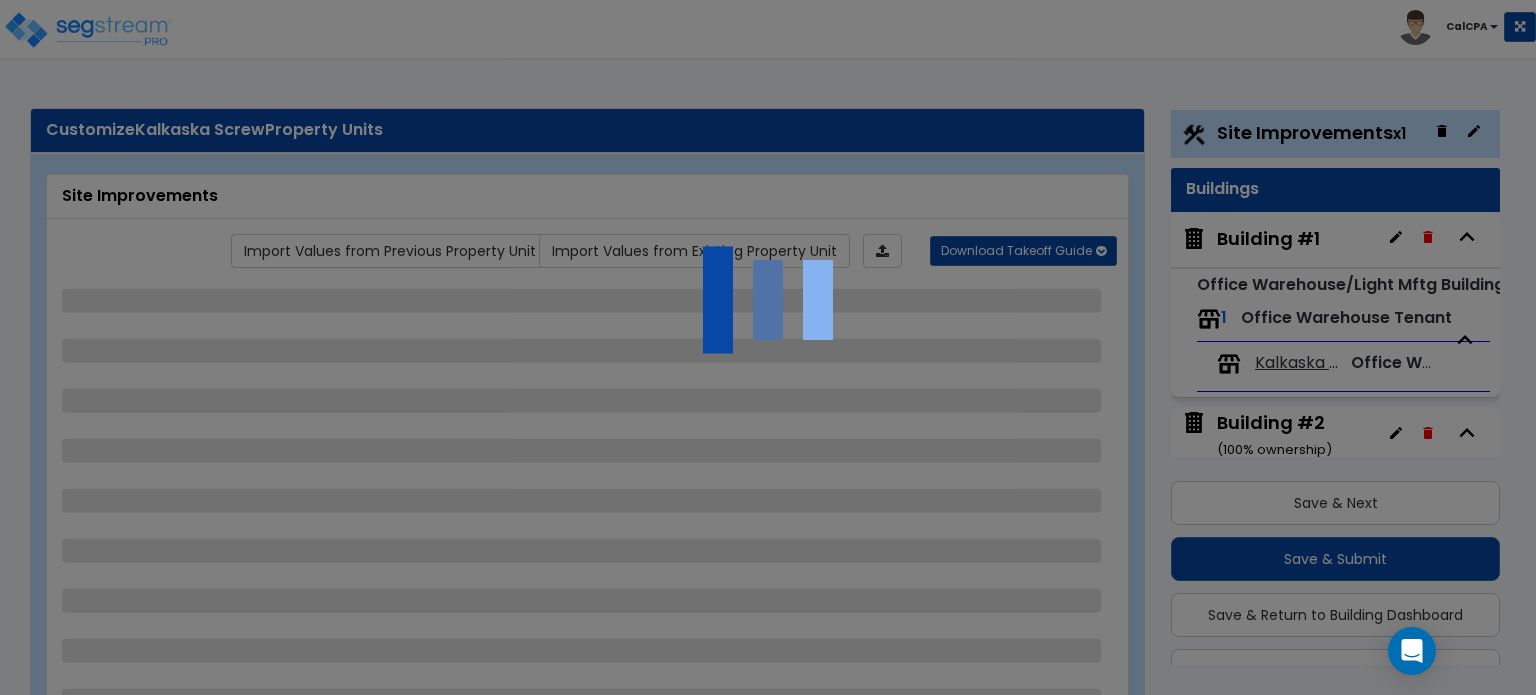 select on "1" 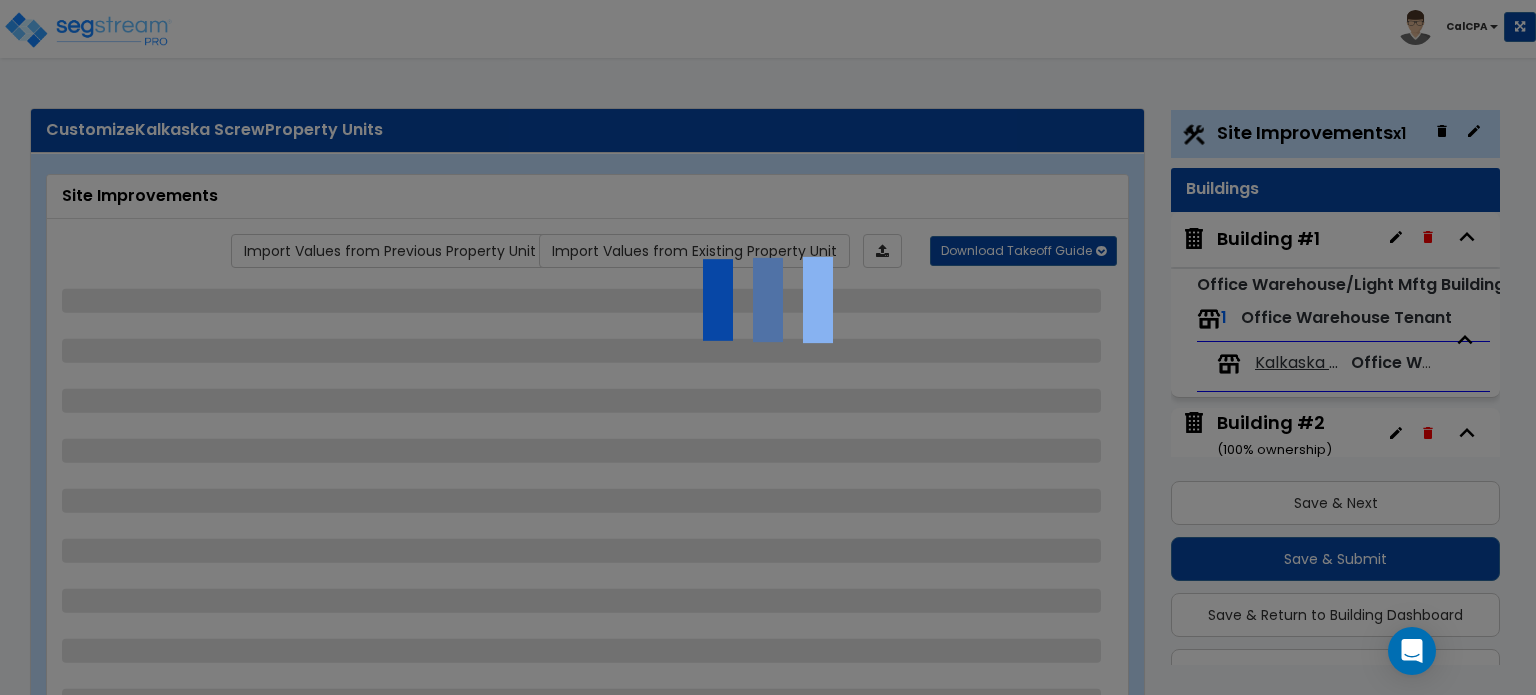 select on "1" 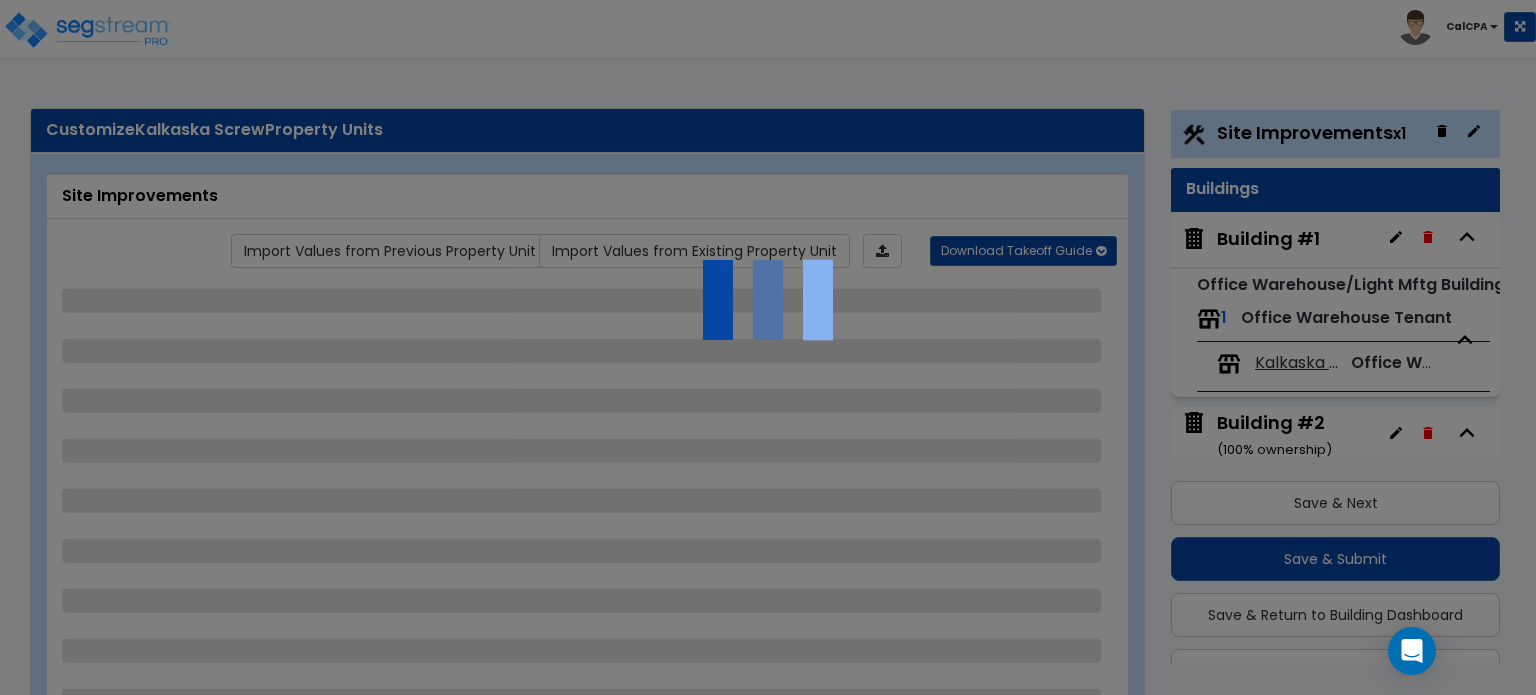 select on "1" 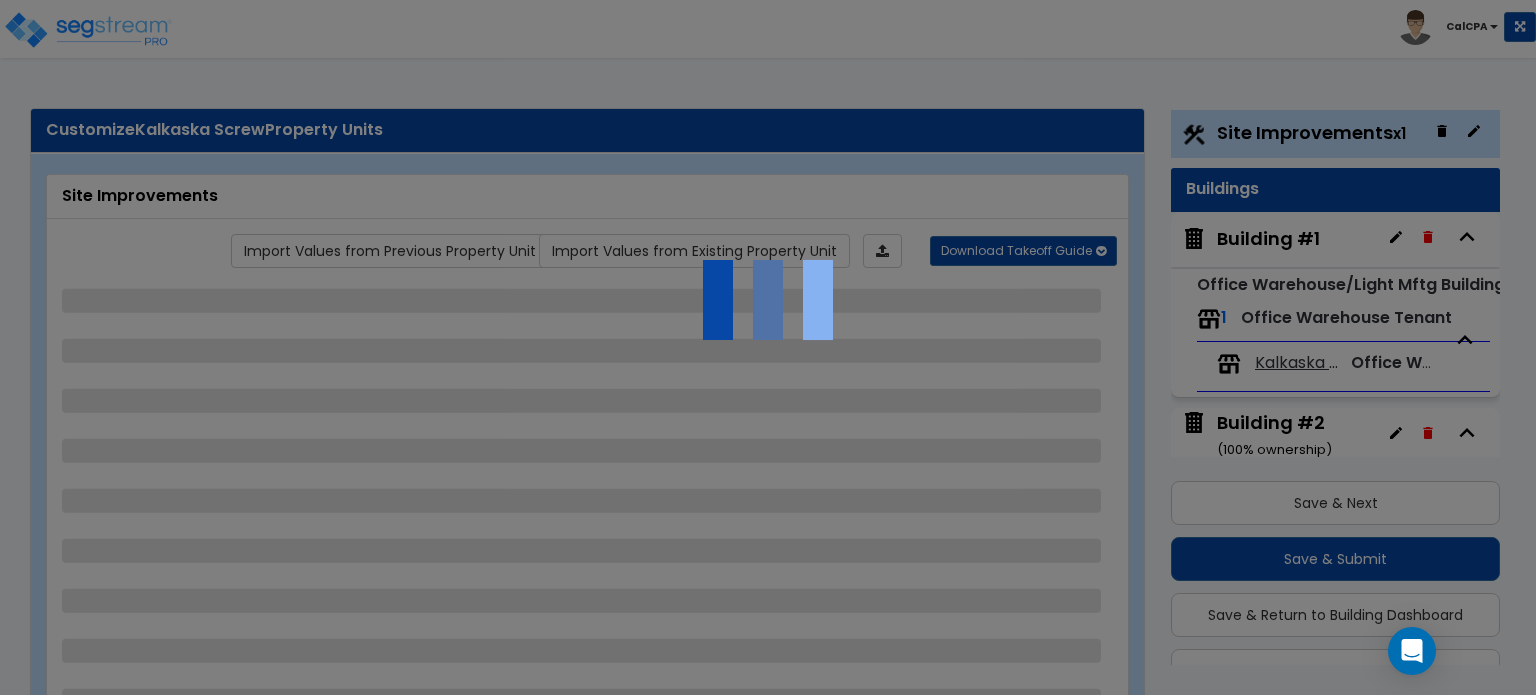 select on "3" 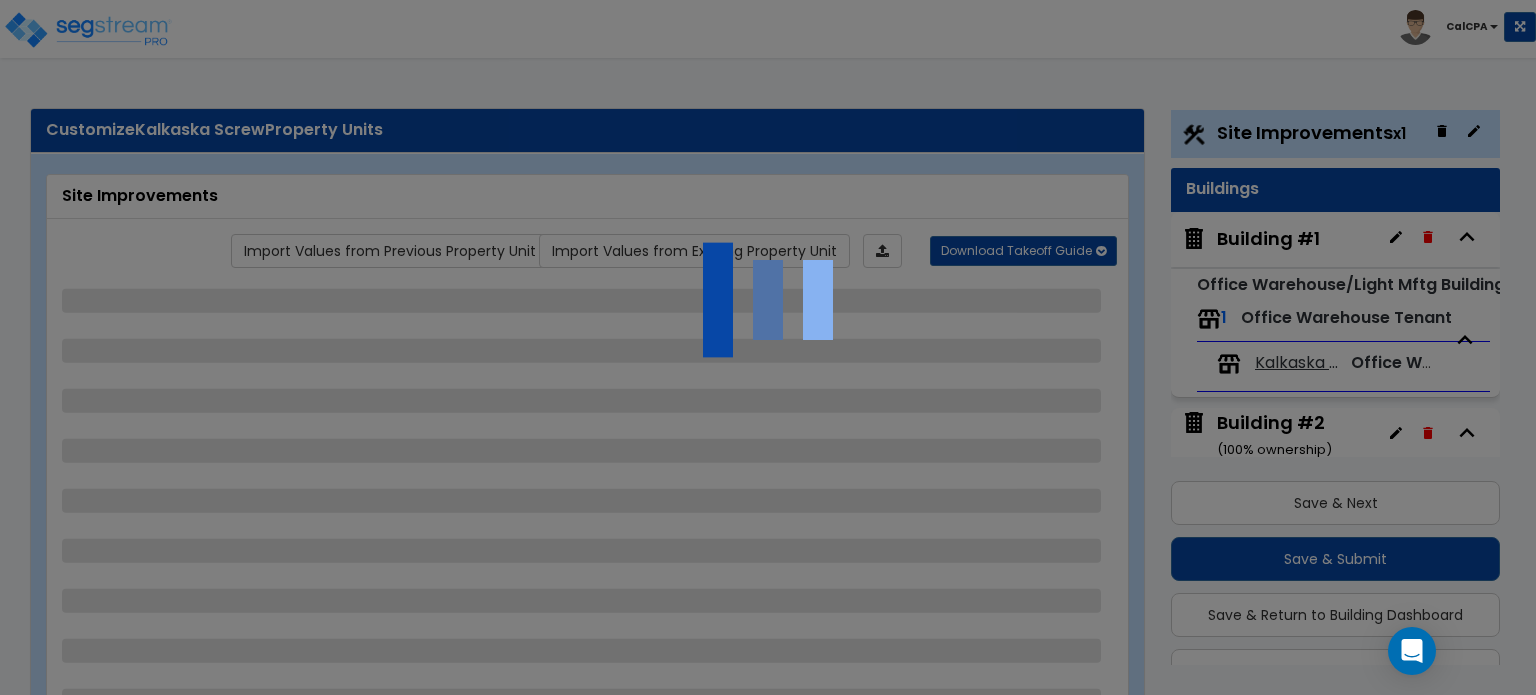 select on "1" 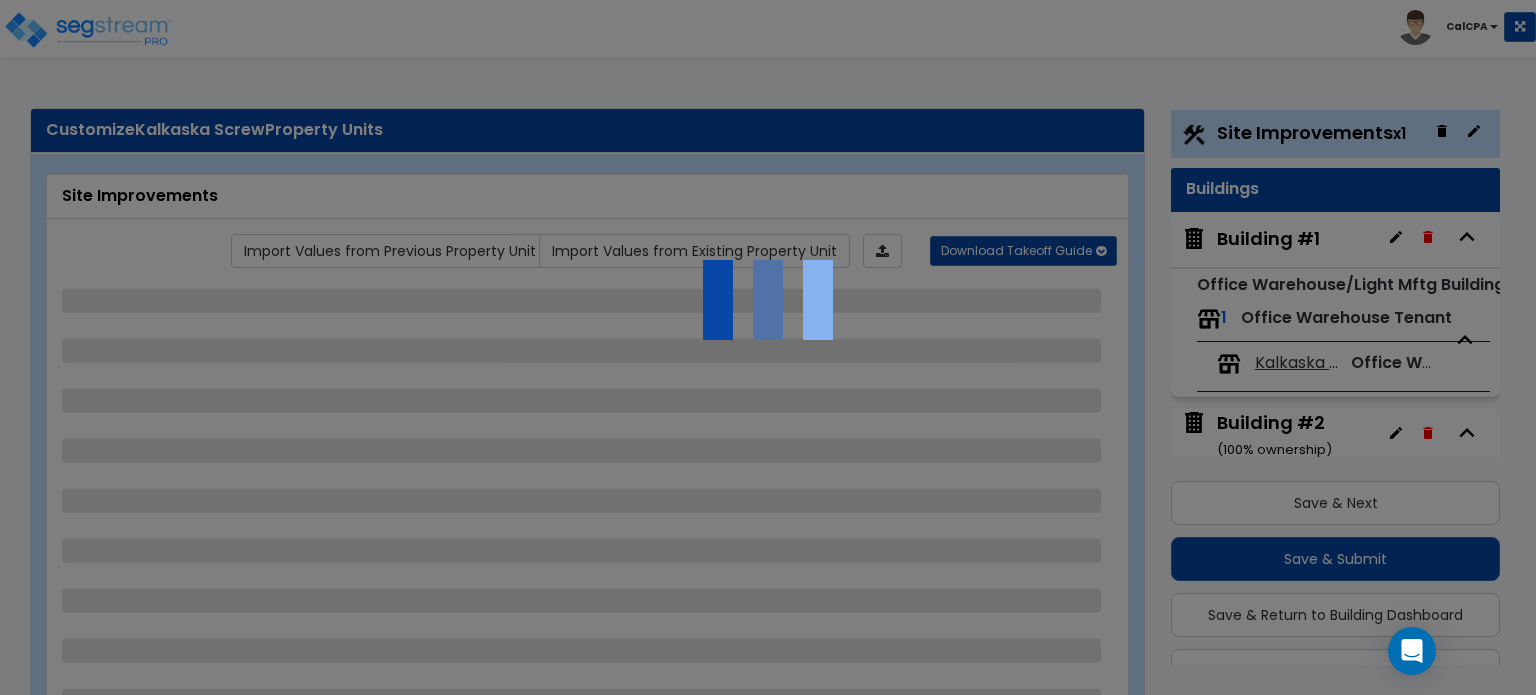 select on "4" 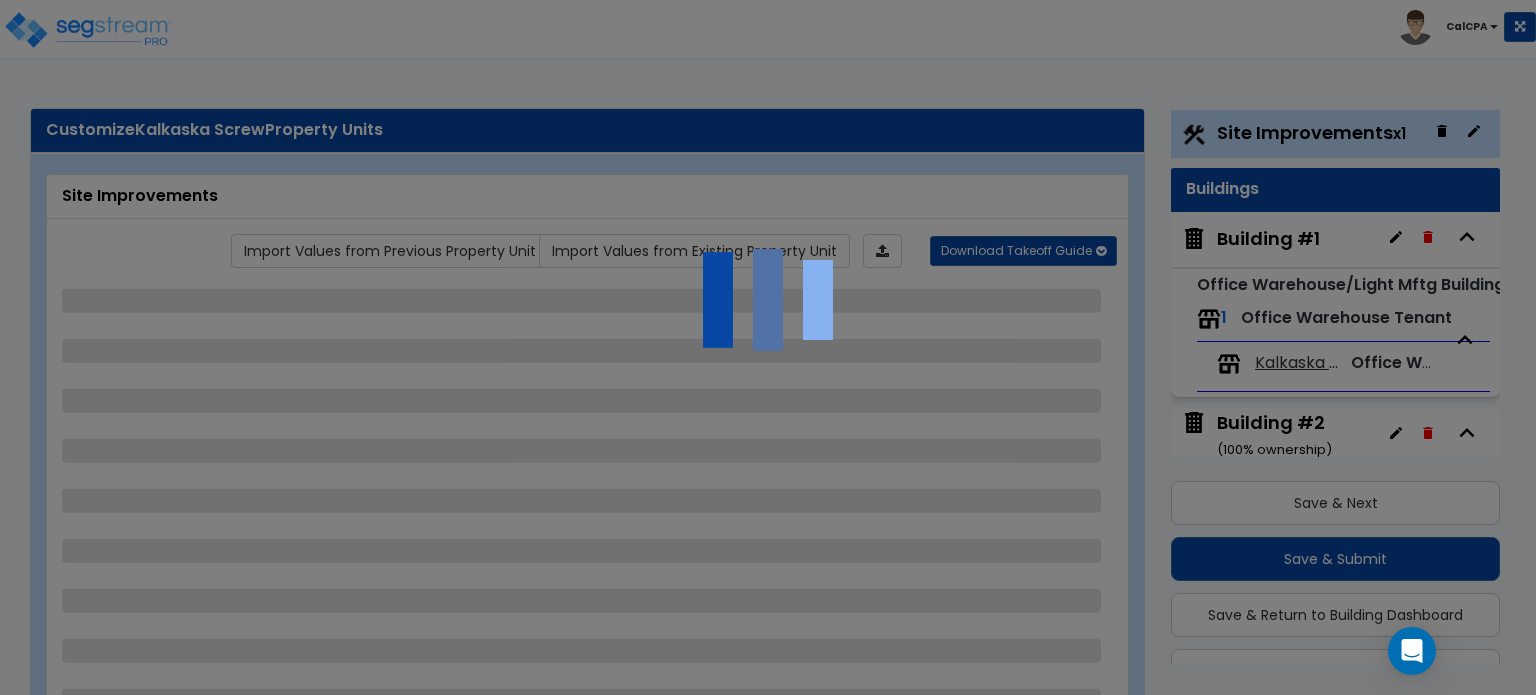 select on "4" 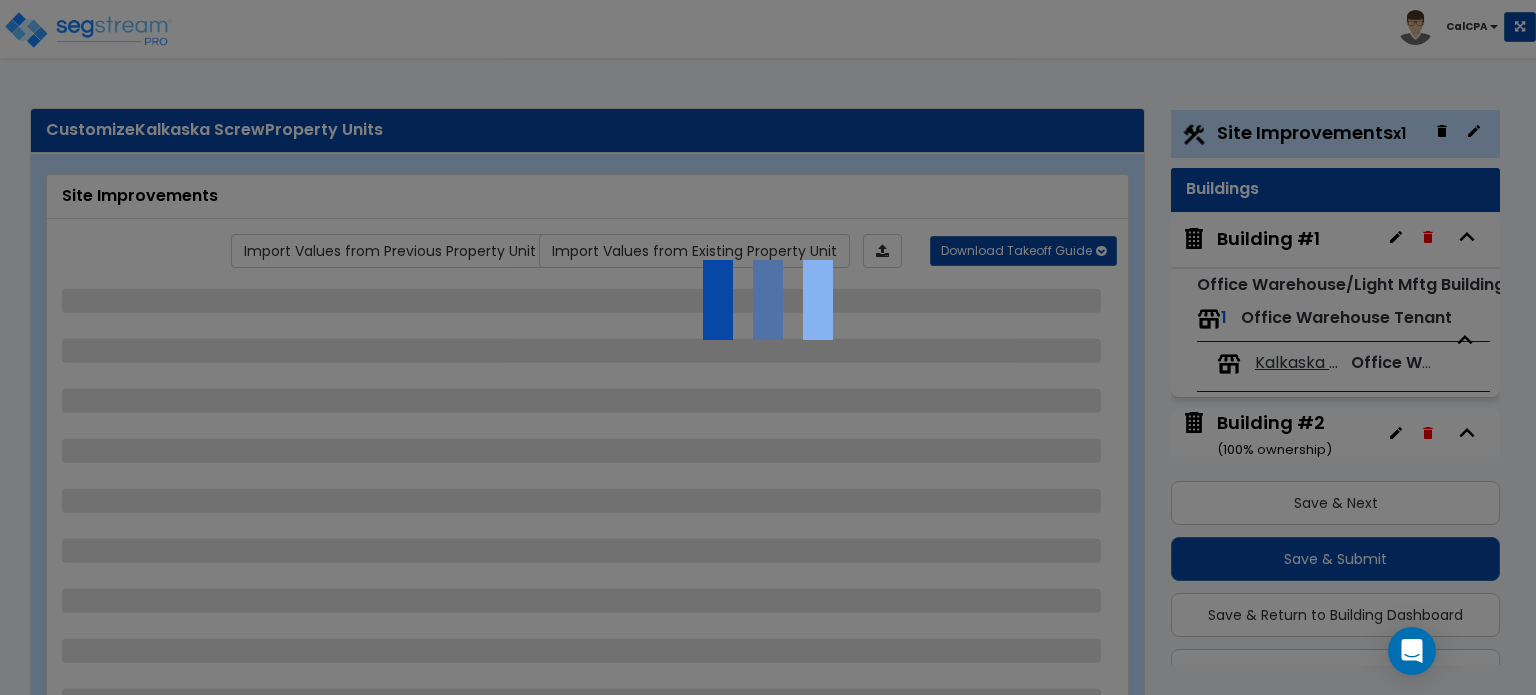 select on "4" 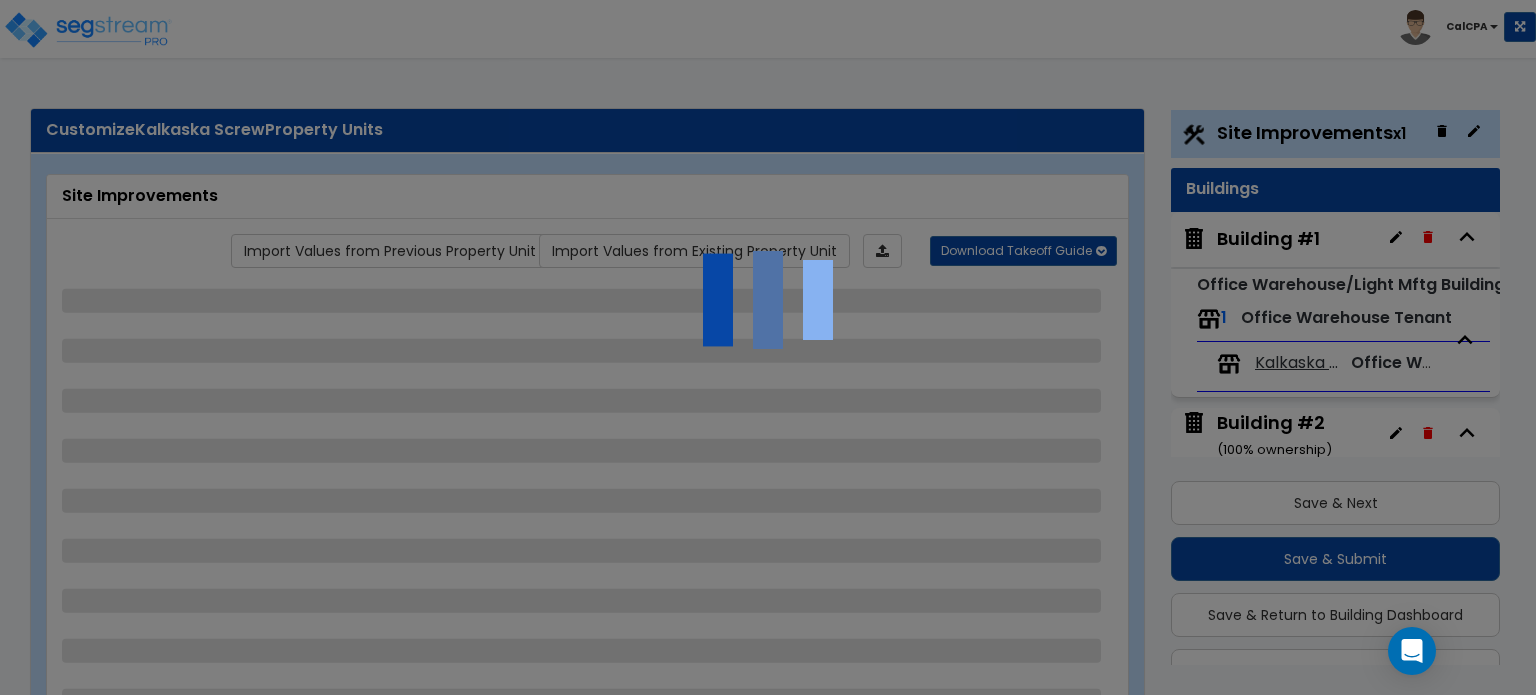 select on "2" 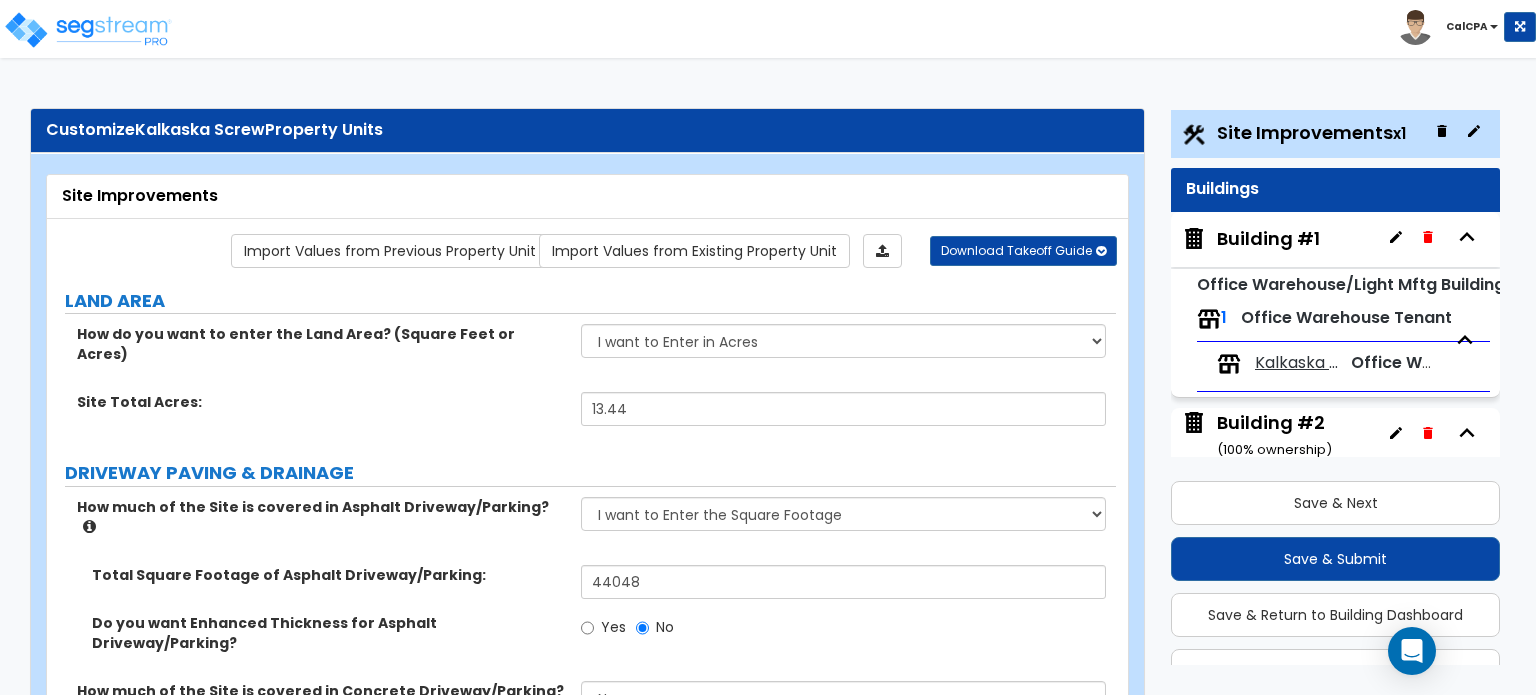 scroll, scrollTop: 100, scrollLeft: 0, axis: vertical 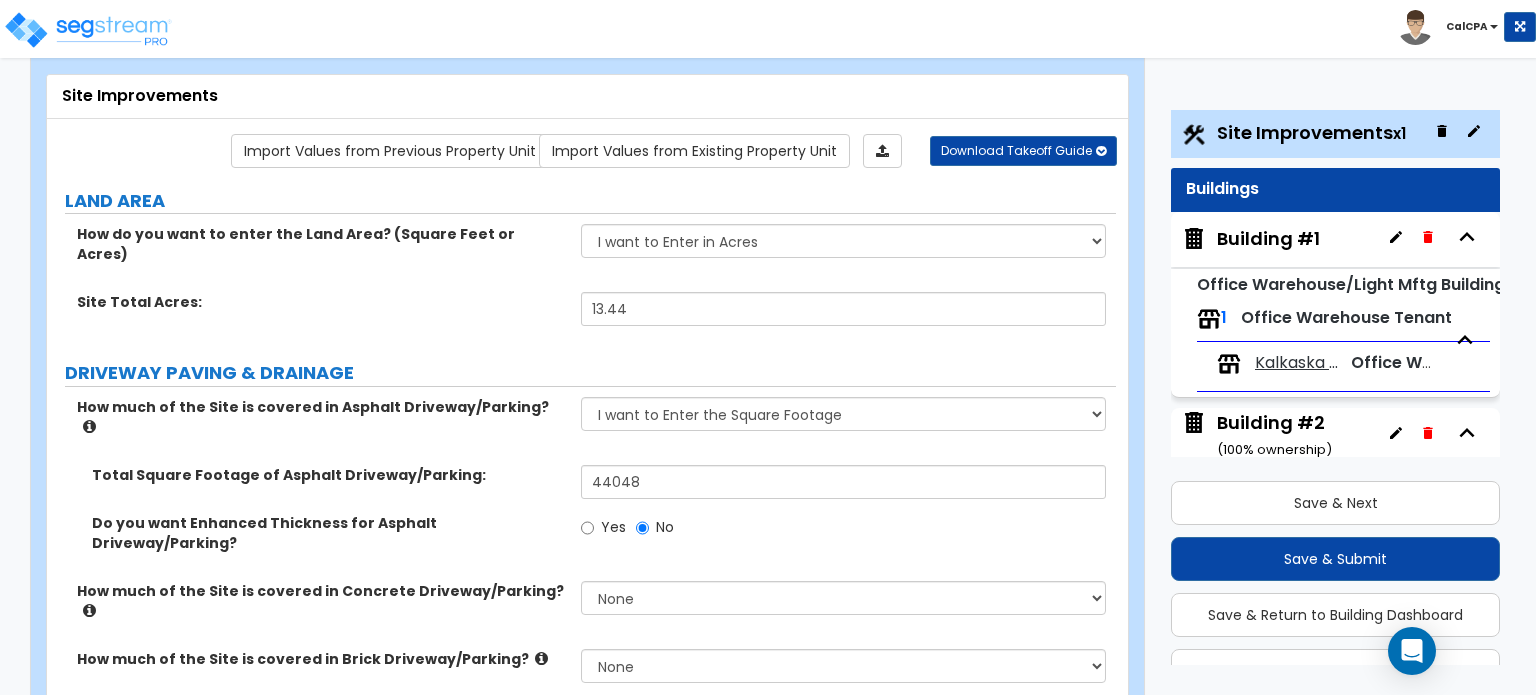 click on "Building #1" at bounding box center [1268, 239] 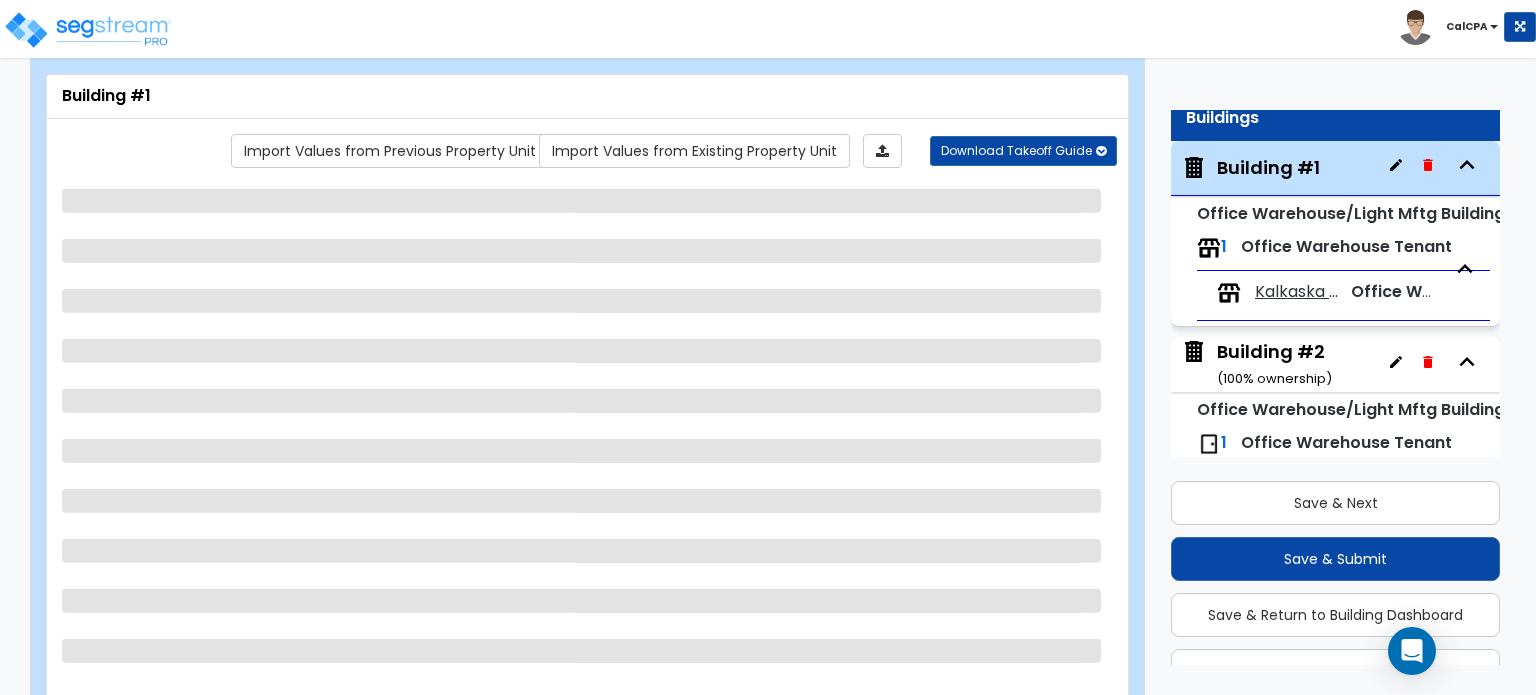 scroll, scrollTop: 102, scrollLeft: 0, axis: vertical 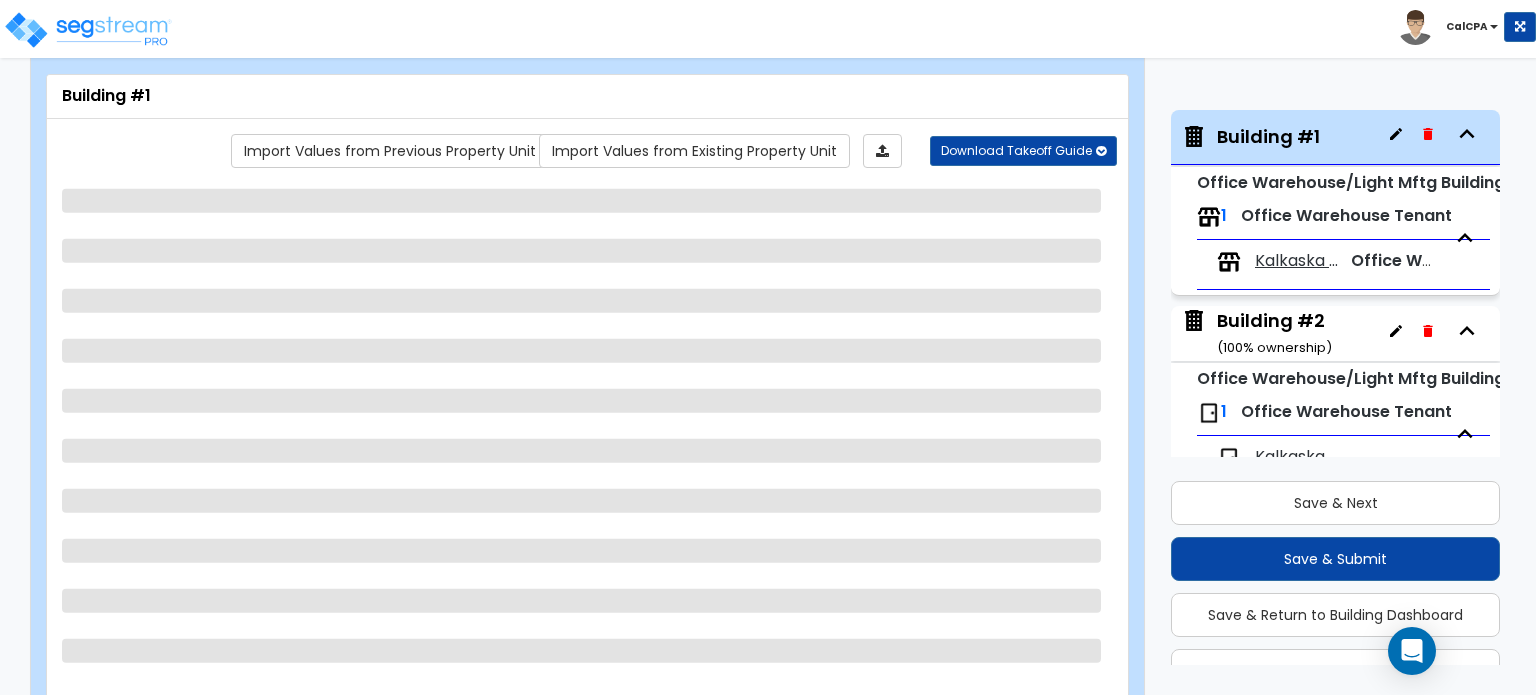 select on "1" 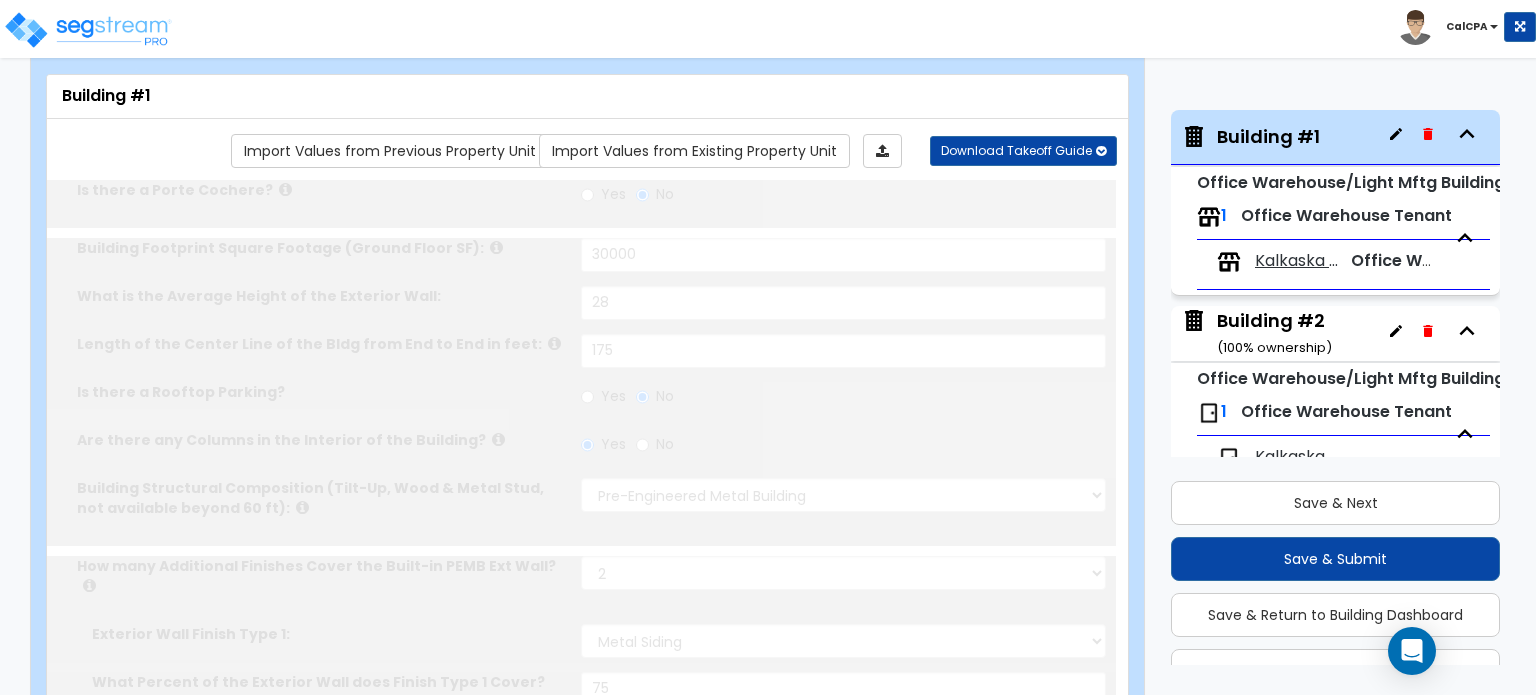 radio on "true" 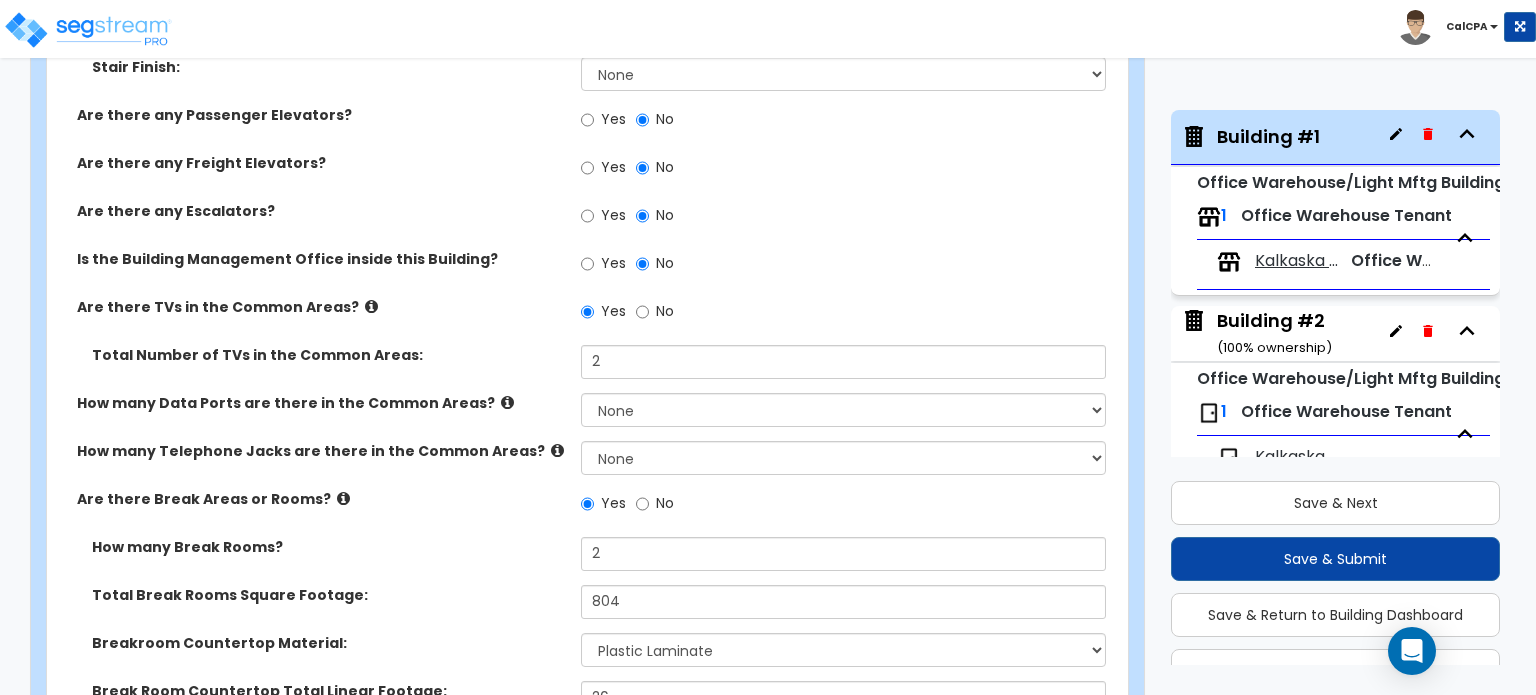 scroll, scrollTop: 3400, scrollLeft: 0, axis: vertical 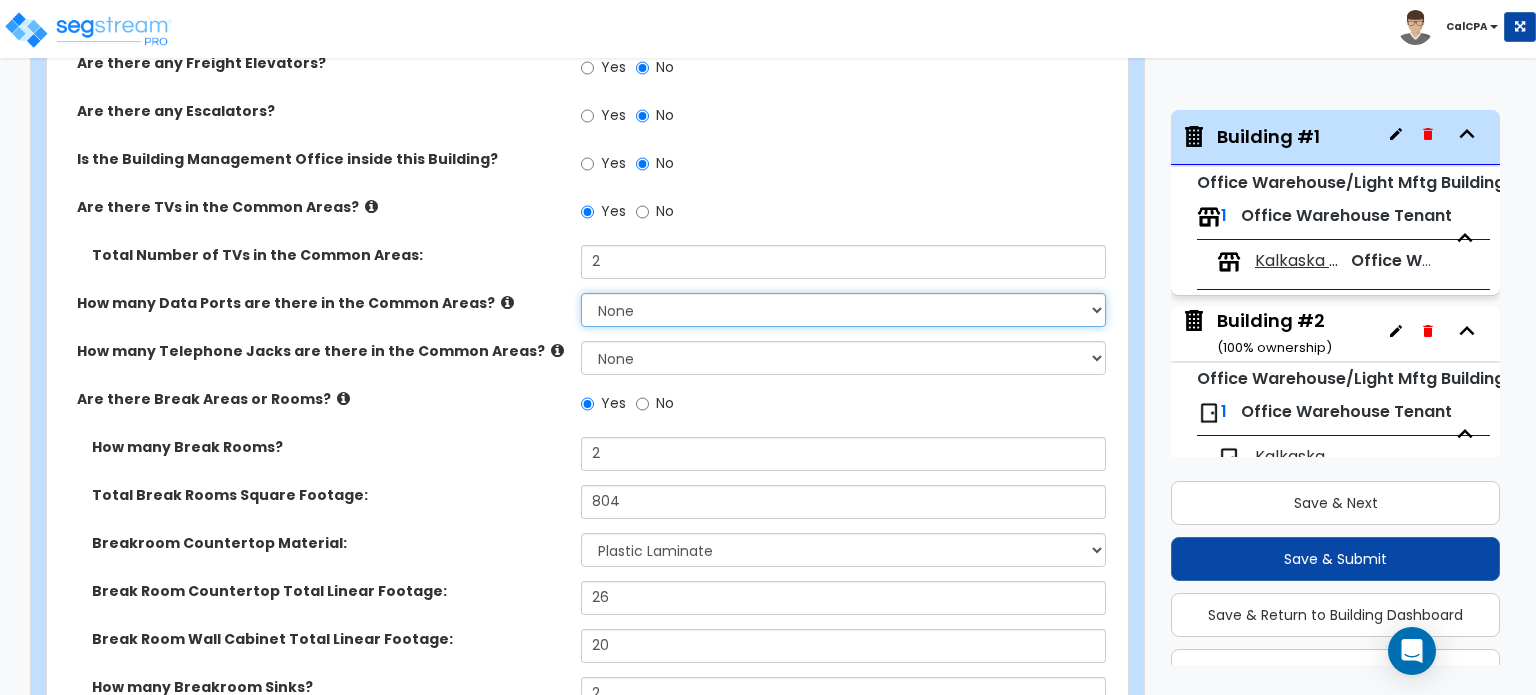 click on "None Please Estimate for Me I will specify the Quantity Exactly" at bounding box center [843, 310] 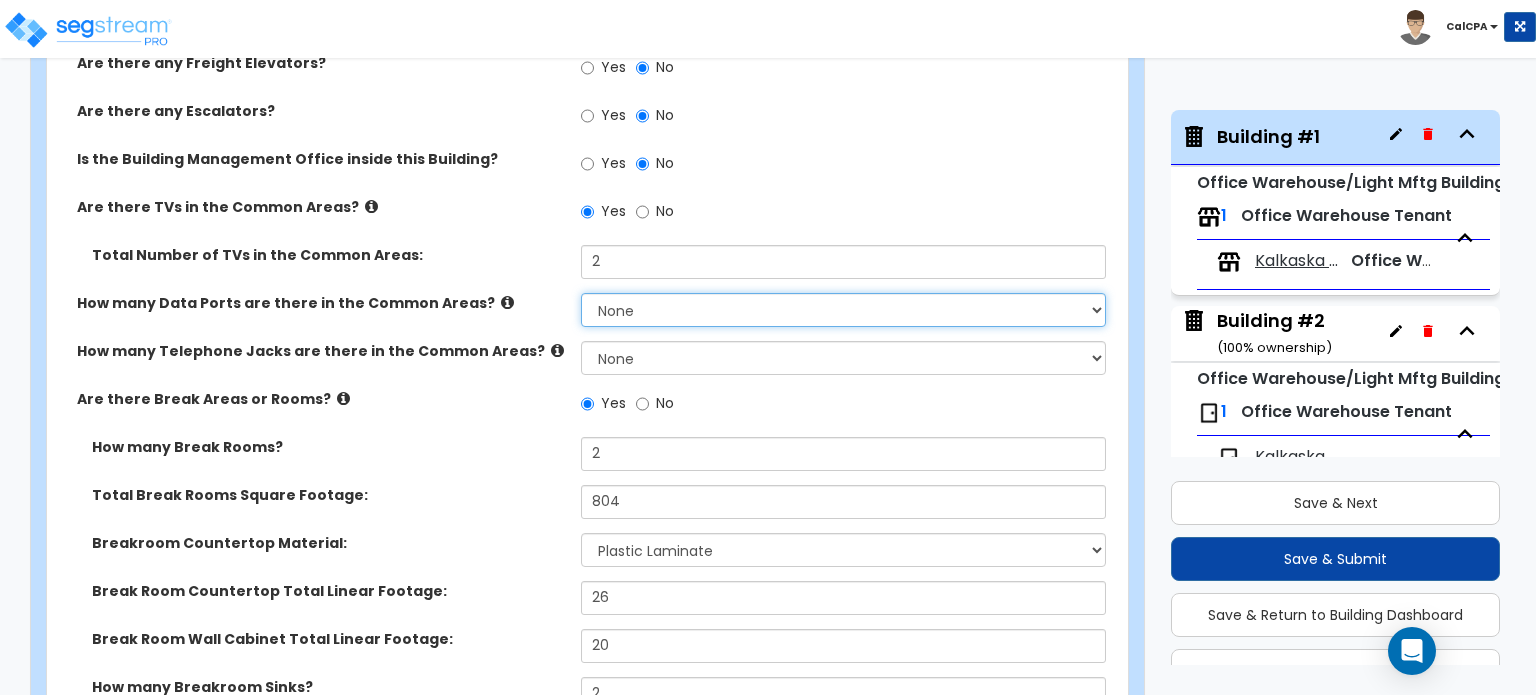 select on "1" 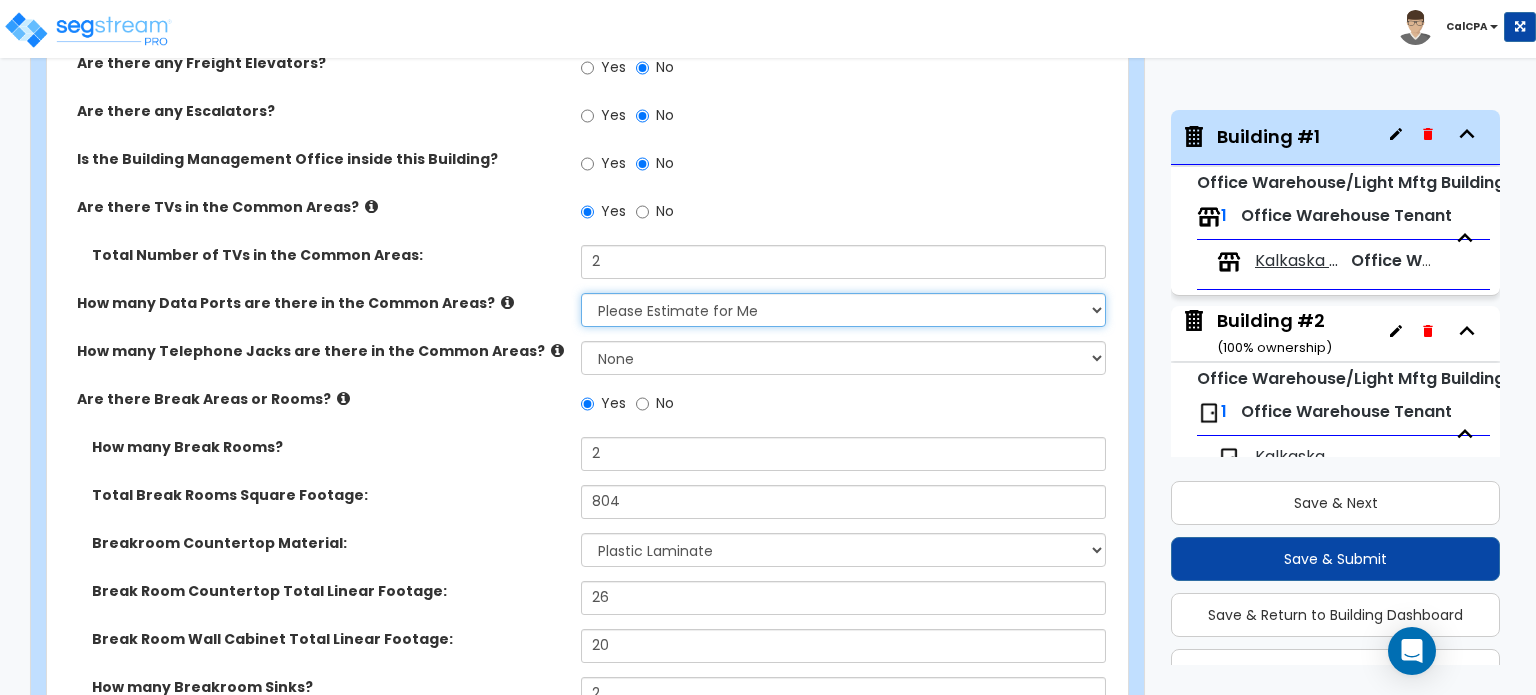 click on "None Please Estimate for Me I will specify the Quantity Exactly" at bounding box center (843, 310) 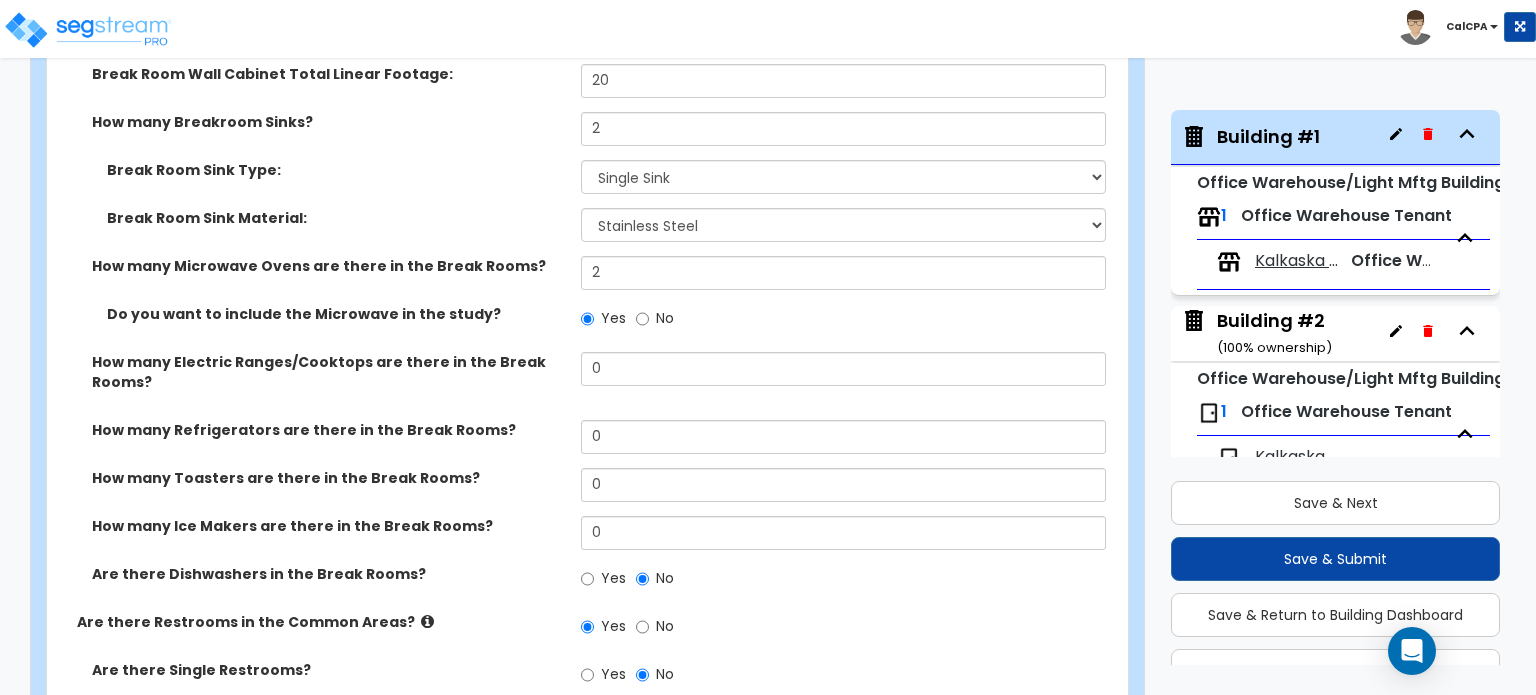 scroll, scrollTop: 4000, scrollLeft: 0, axis: vertical 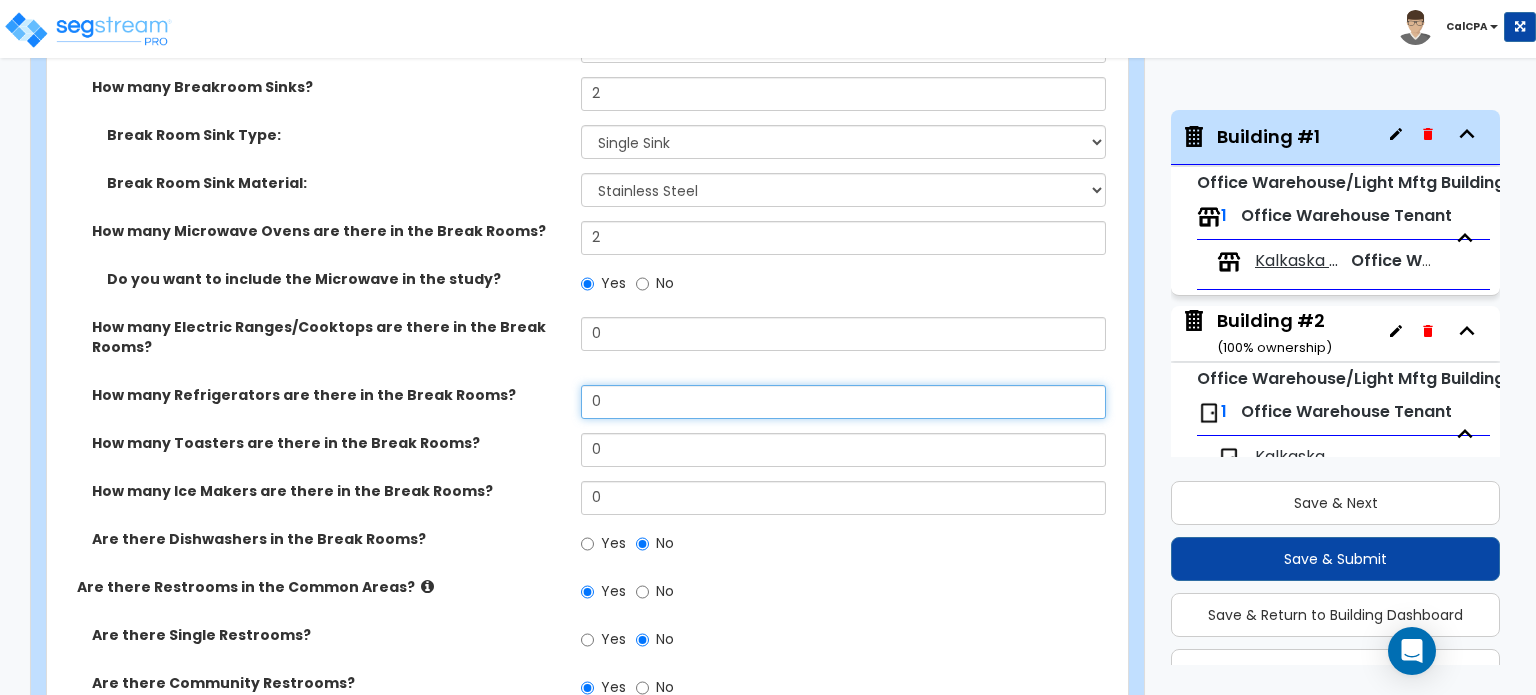 drag, startPoint x: 620, startPoint y: 359, endPoint x: 504, endPoint y: 357, distance: 116.01724 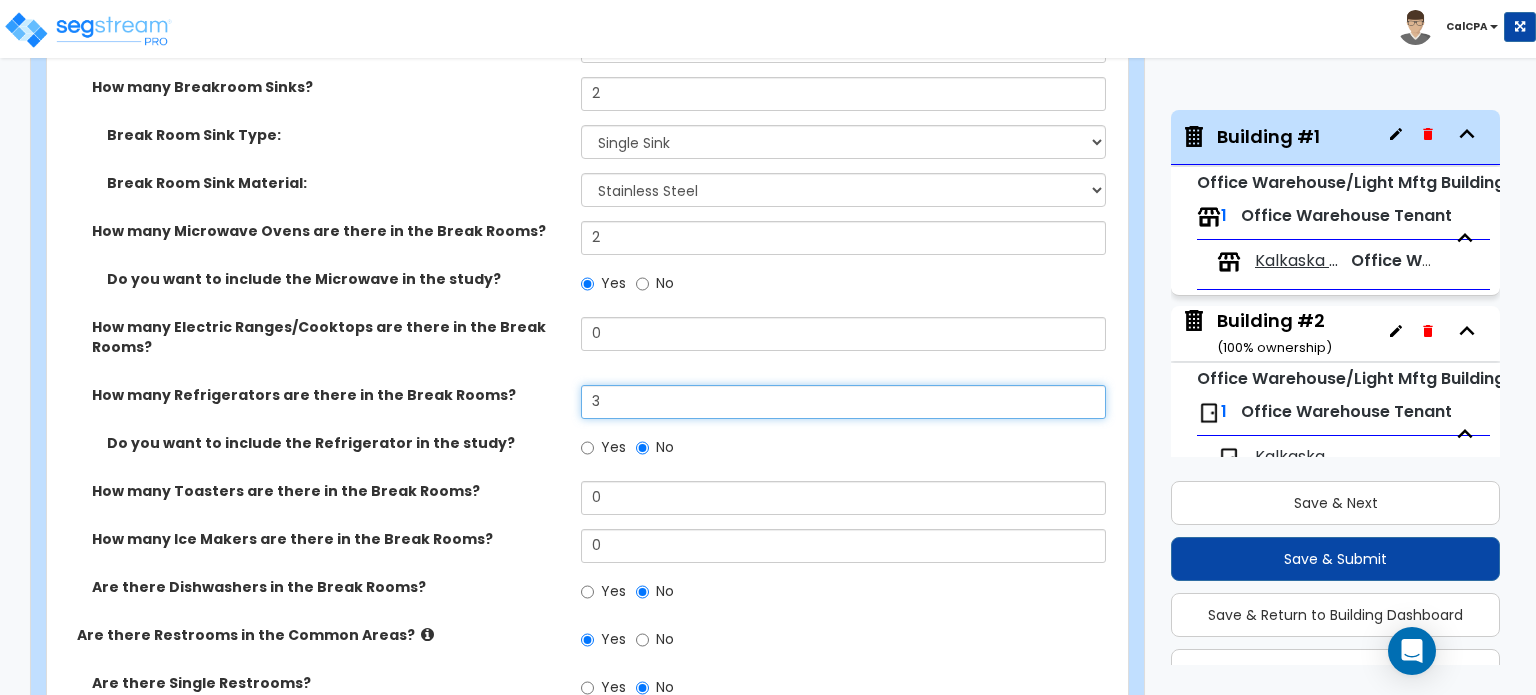 type on "3" 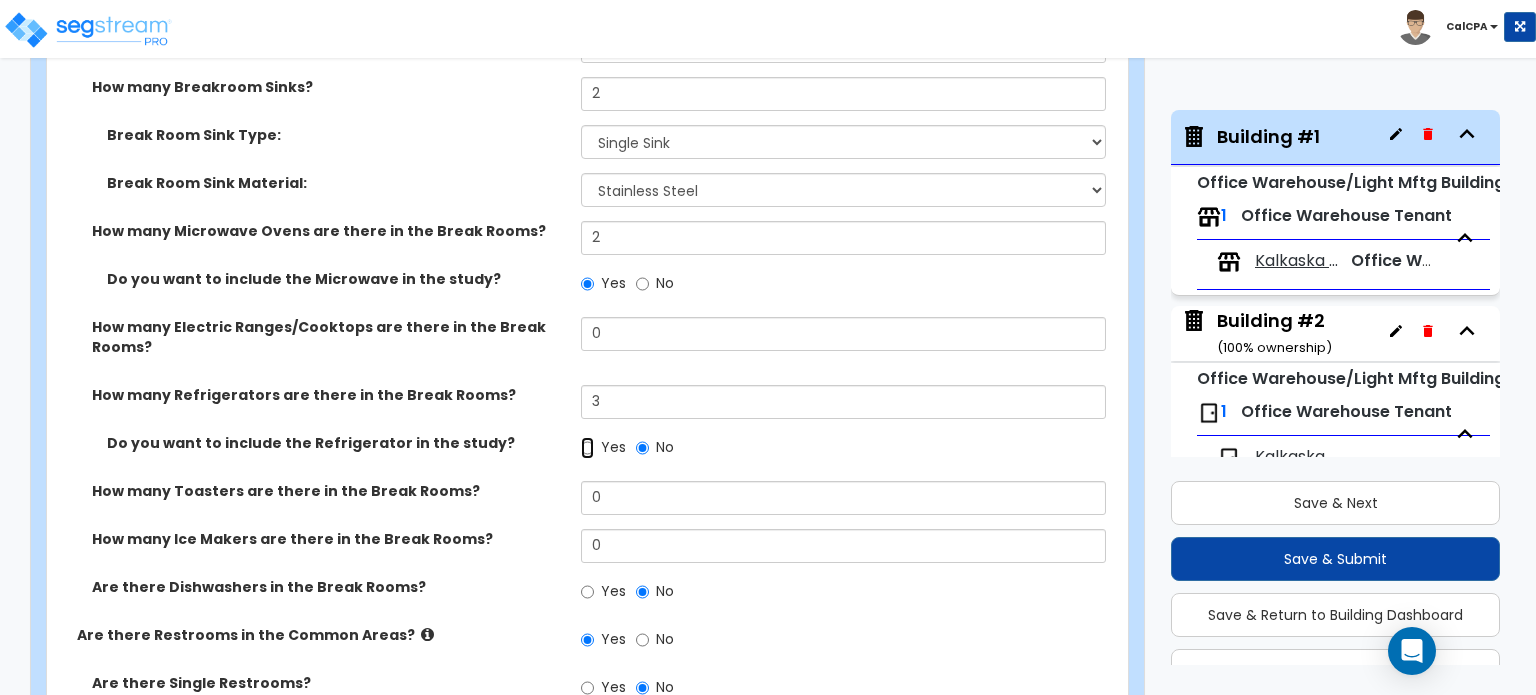 click on "Yes" at bounding box center [587, 448] 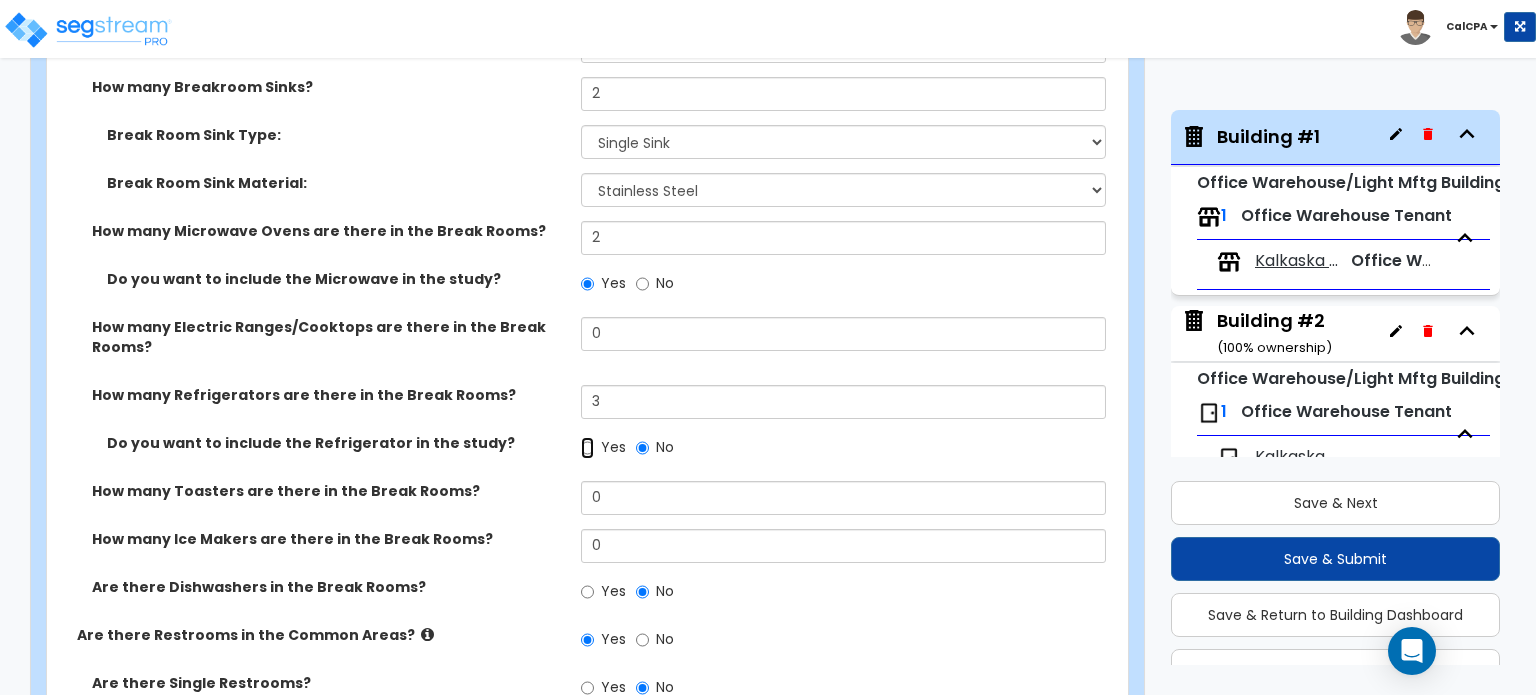 radio on "true" 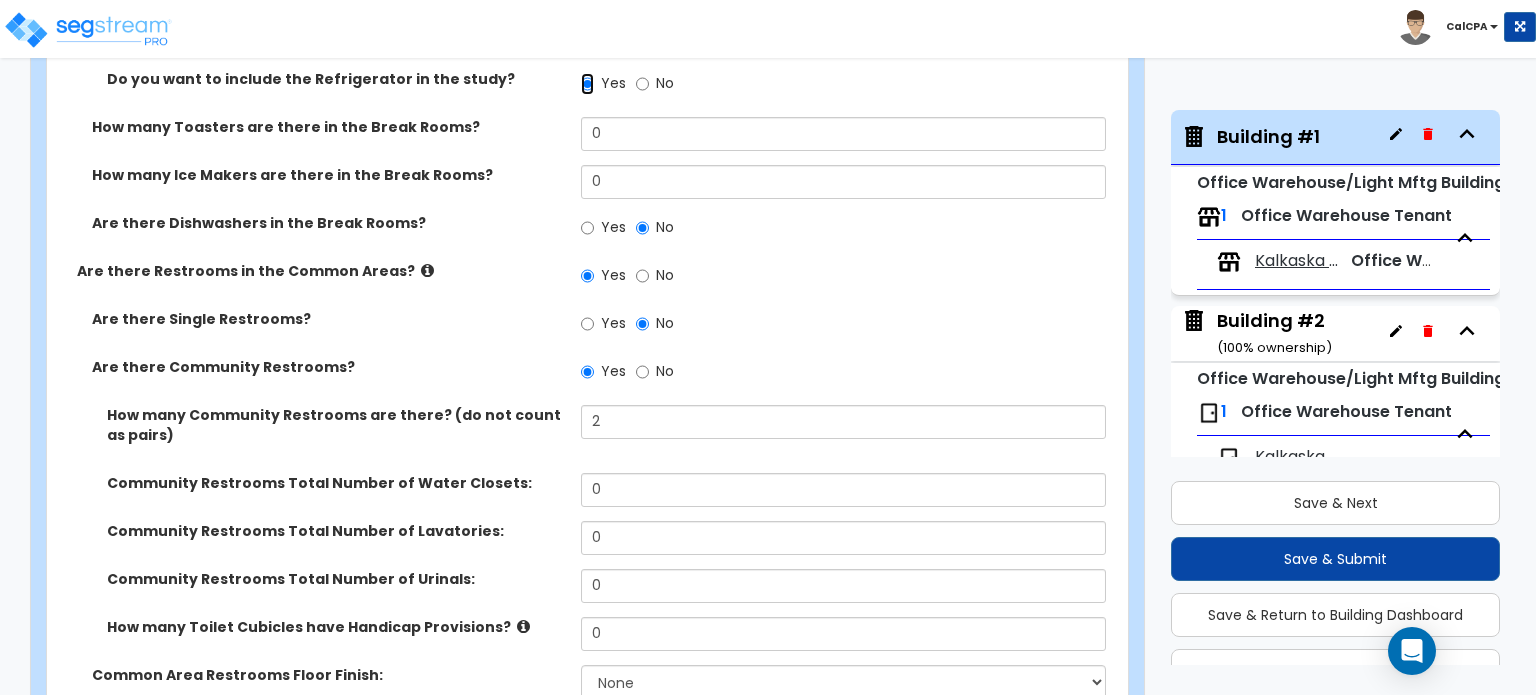 scroll, scrollTop: 4400, scrollLeft: 0, axis: vertical 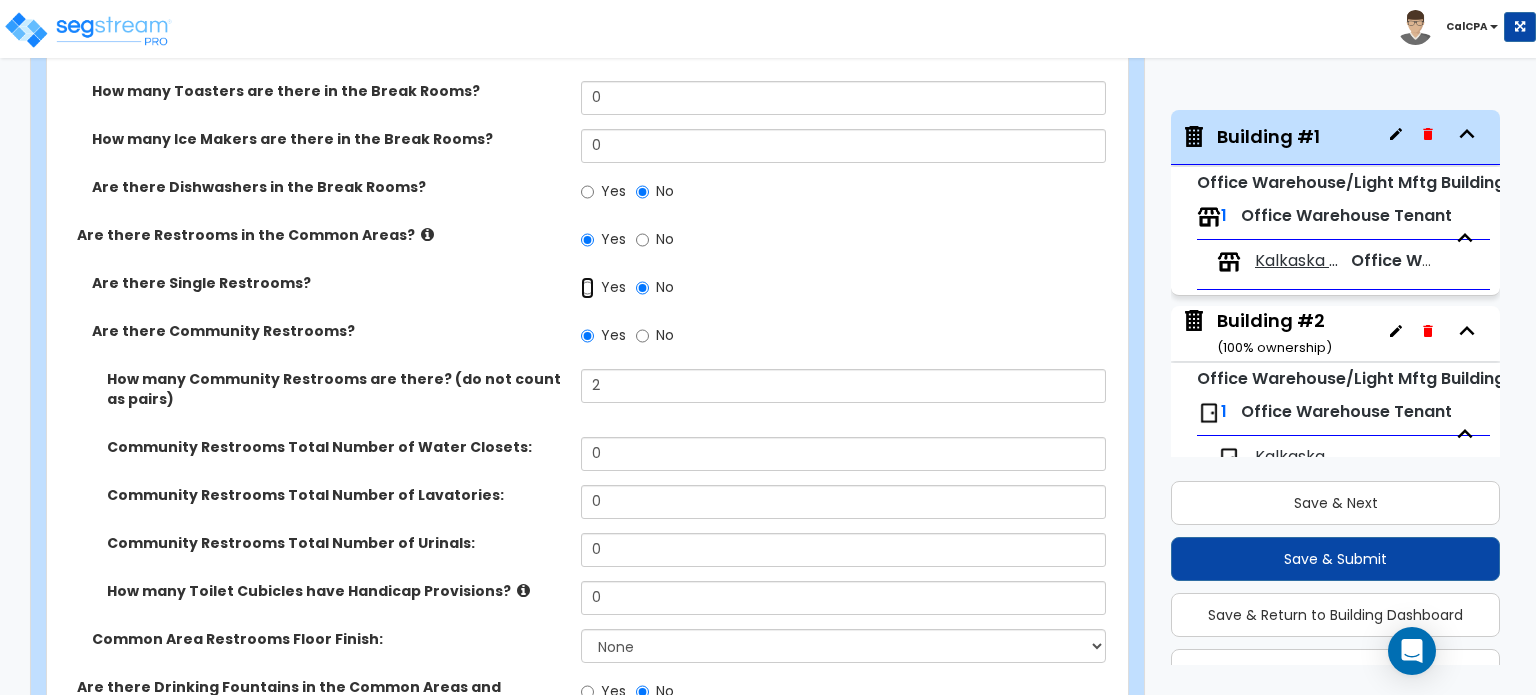 click on "Yes" at bounding box center [587, 288] 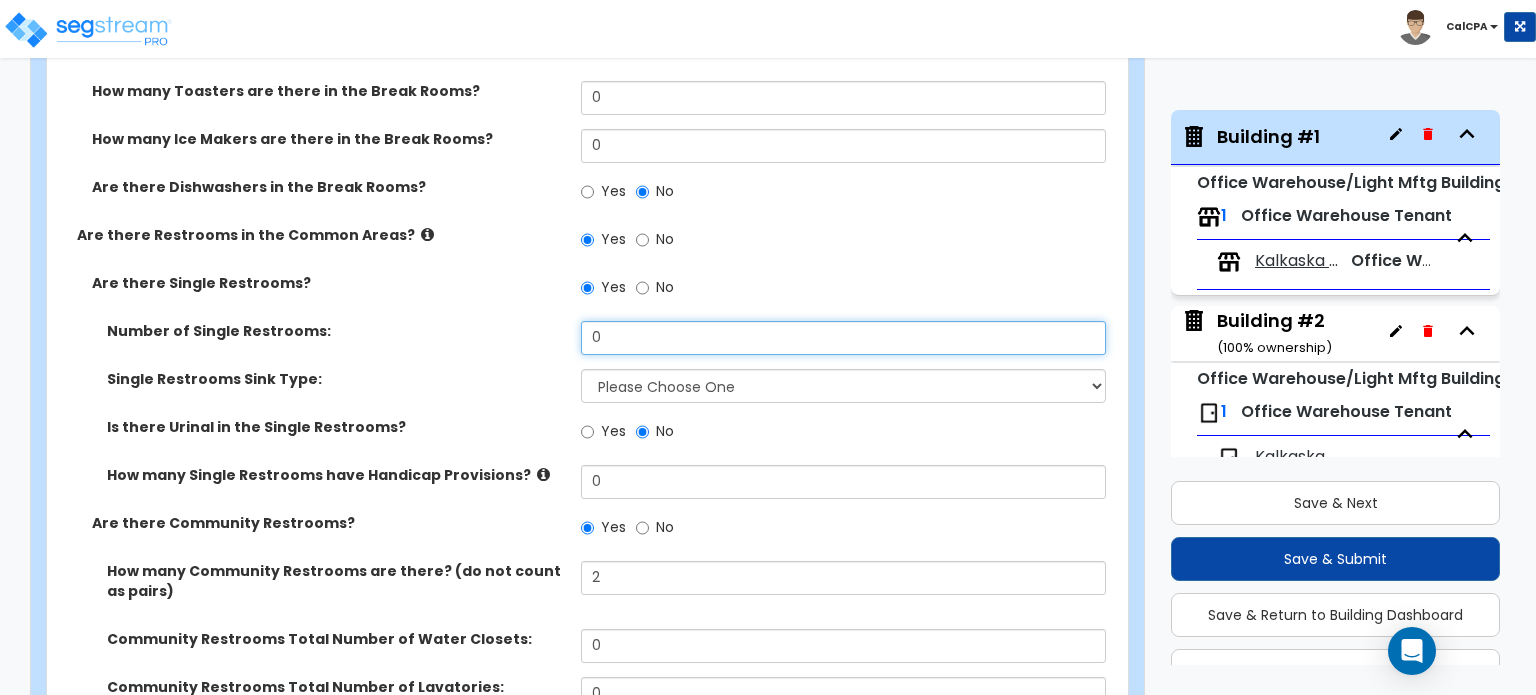 drag, startPoint x: 643, startPoint y: 290, endPoint x: 490, endPoint y: 293, distance: 153.0294 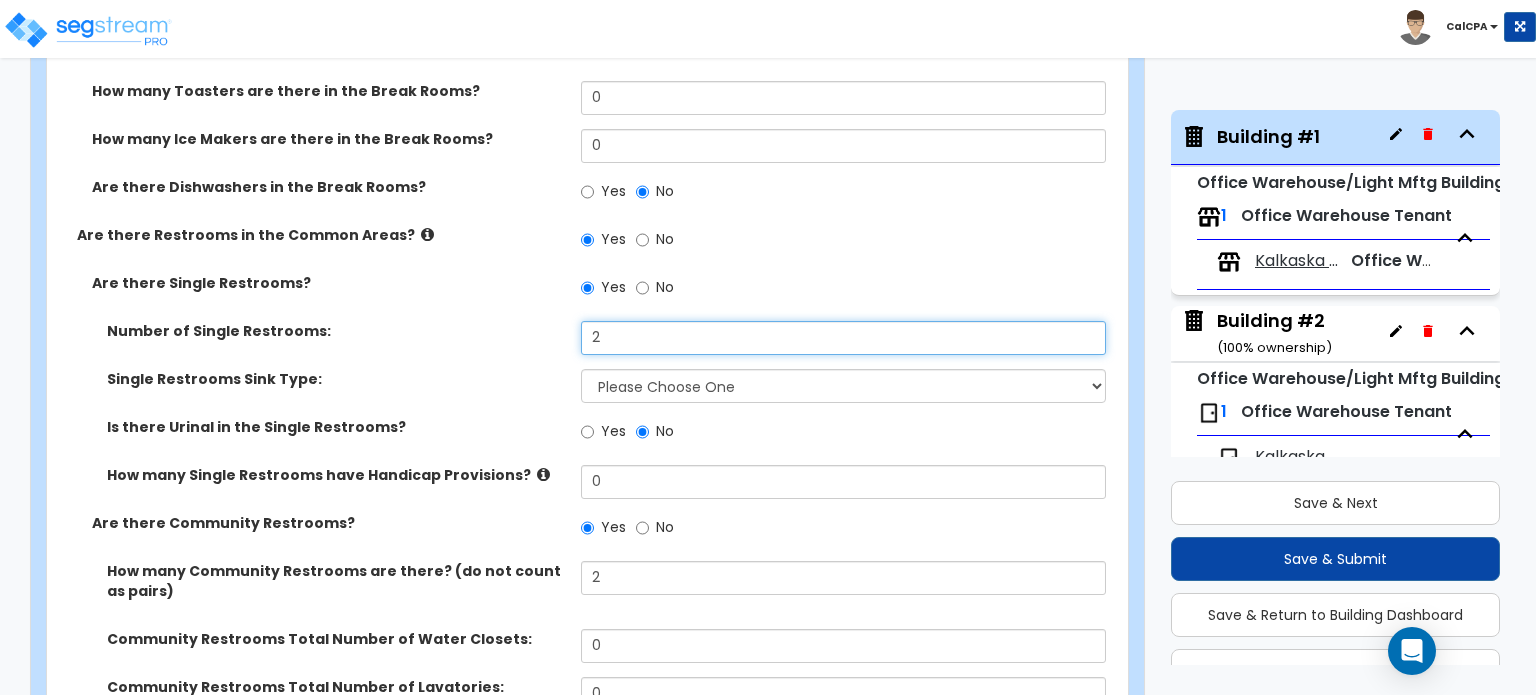 type on "2" 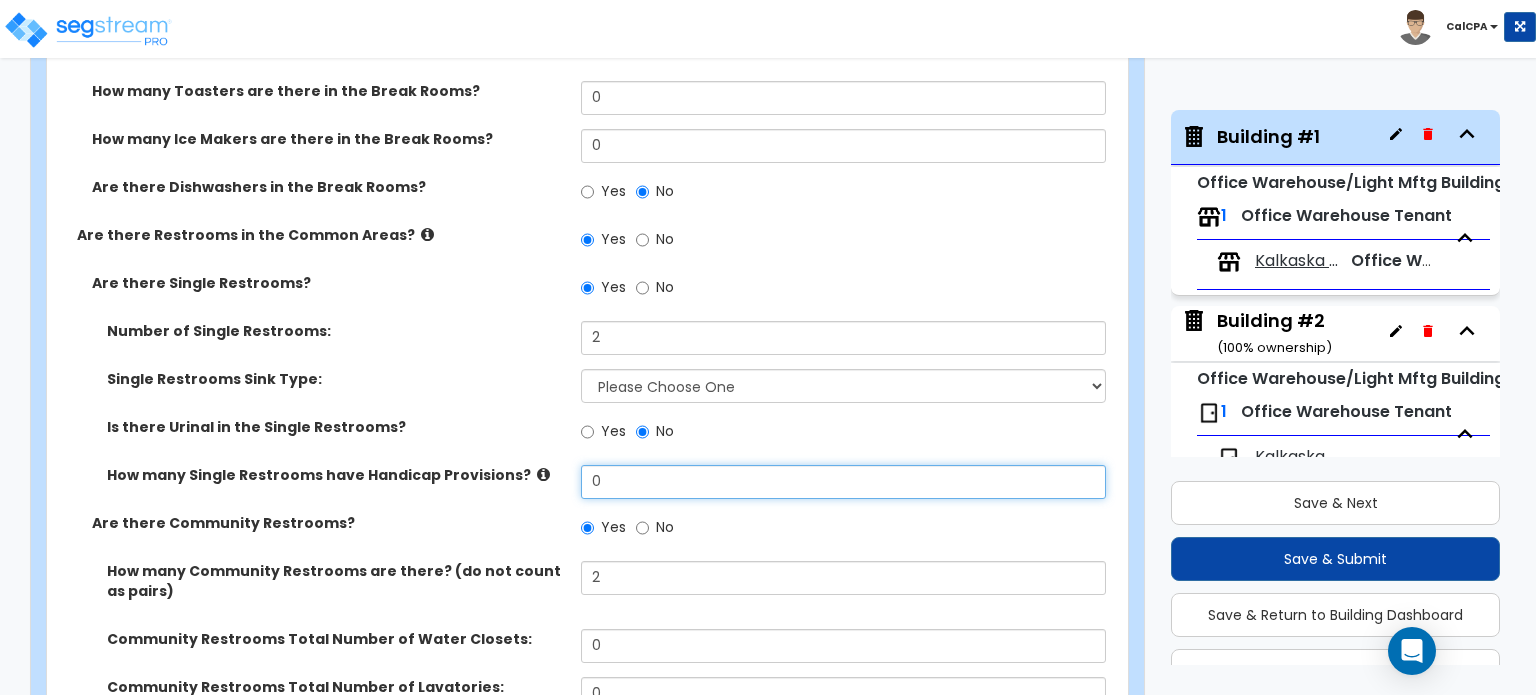 drag, startPoint x: 607, startPoint y: 435, endPoint x: 548, endPoint y: 438, distance: 59.07622 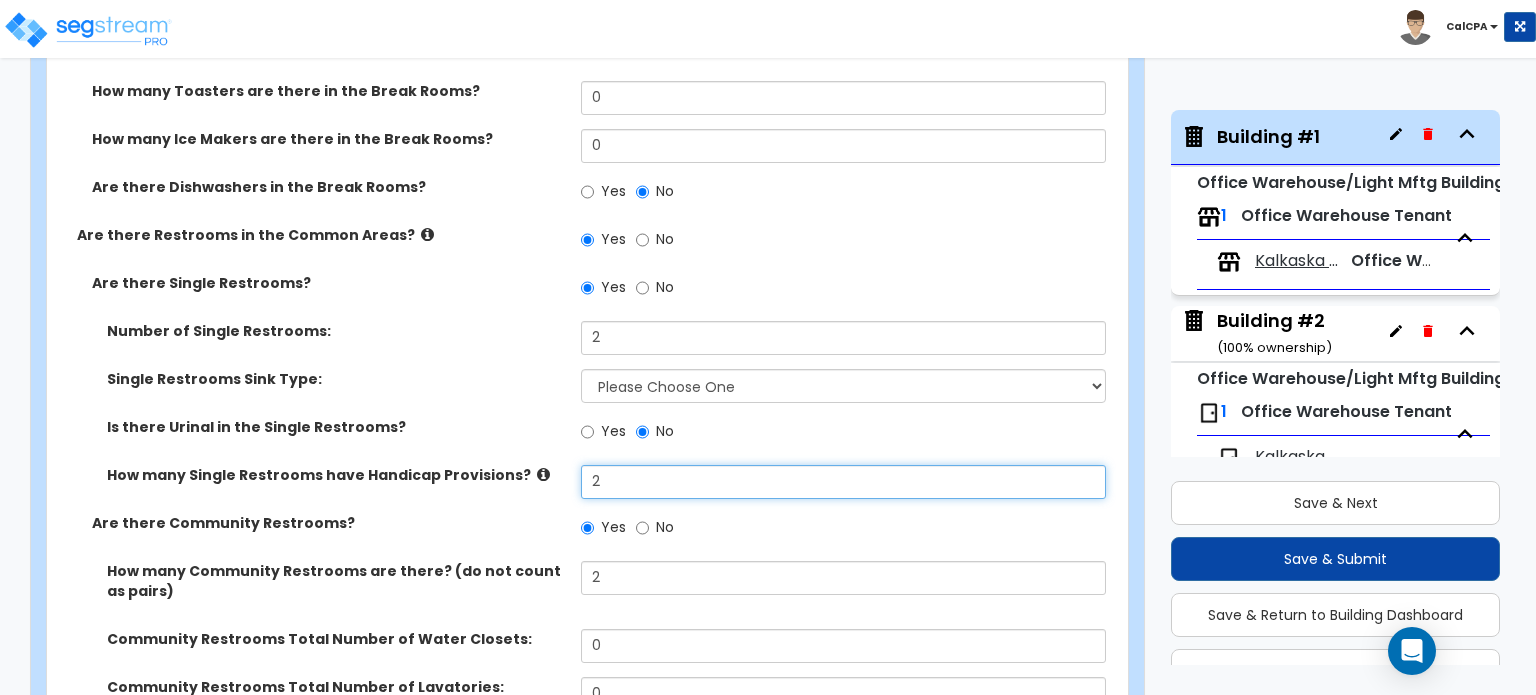type on "2" 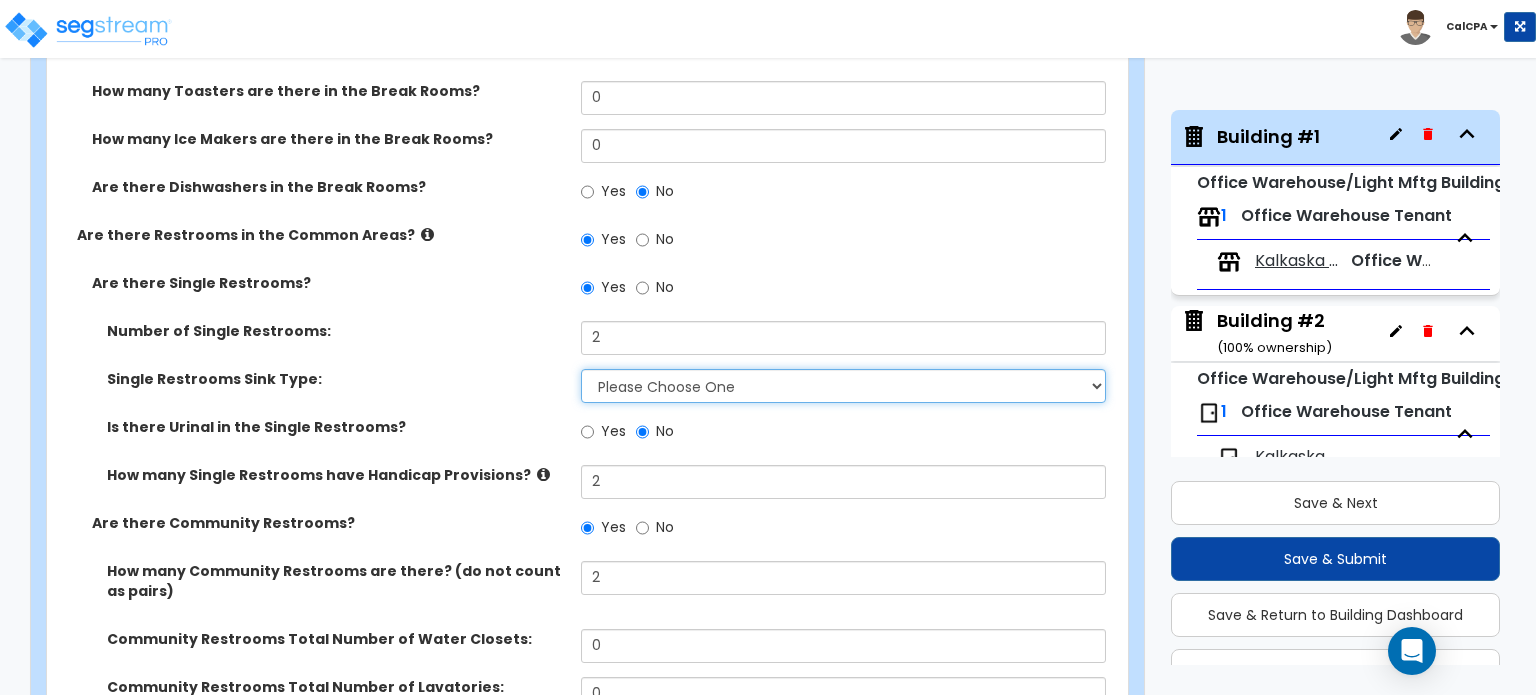 click on "Please Choose One Wall-mounted Vanity-mounted" at bounding box center [843, 386] 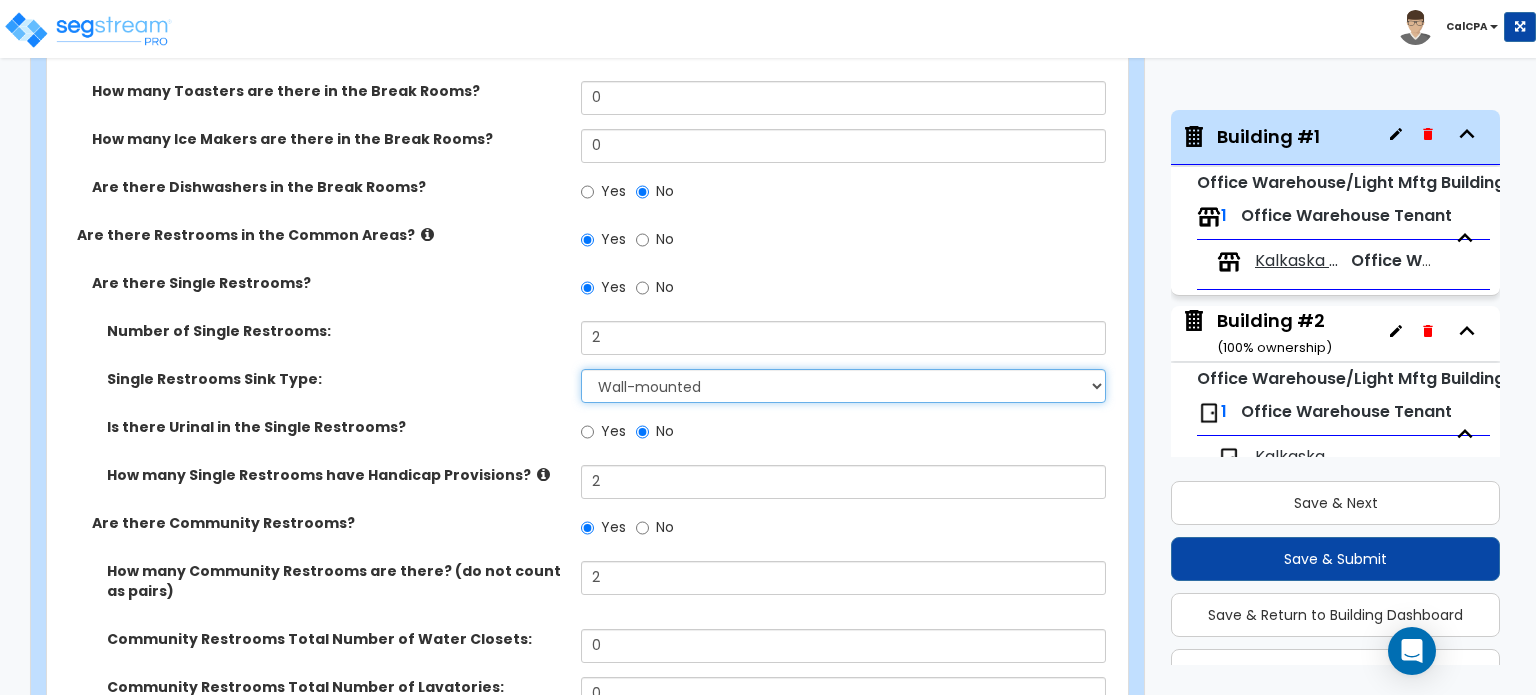 click on "Please Choose One Wall-mounted Vanity-mounted" at bounding box center (843, 386) 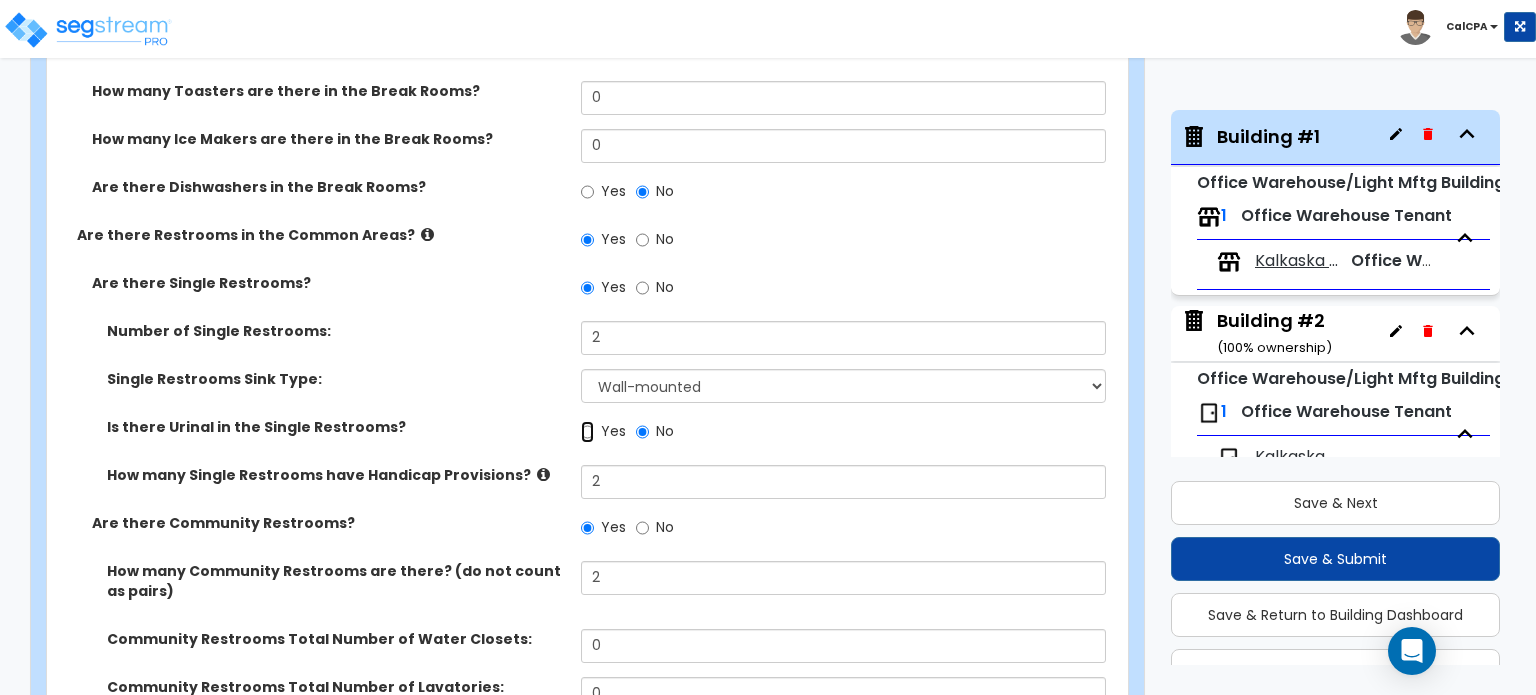 click on "Yes" at bounding box center (587, 432) 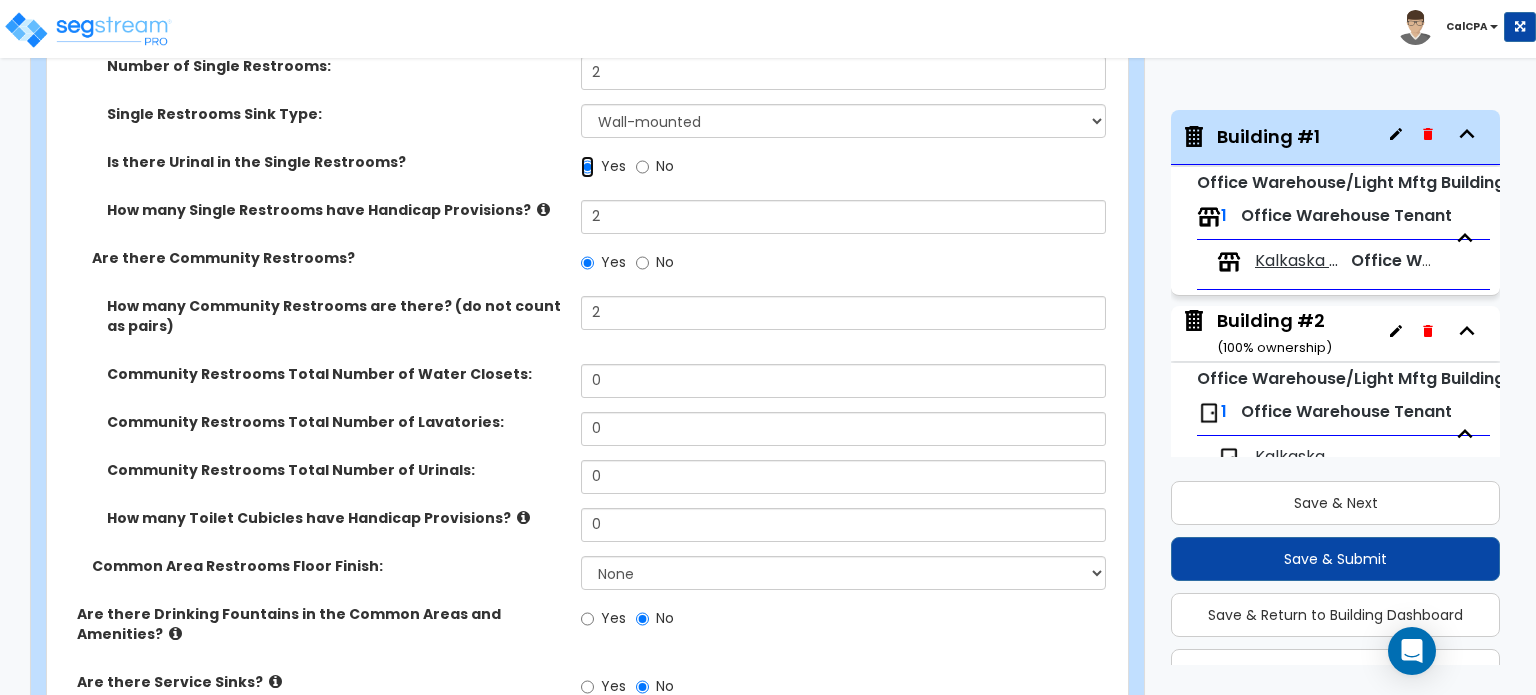 scroll, scrollTop: 4700, scrollLeft: 0, axis: vertical 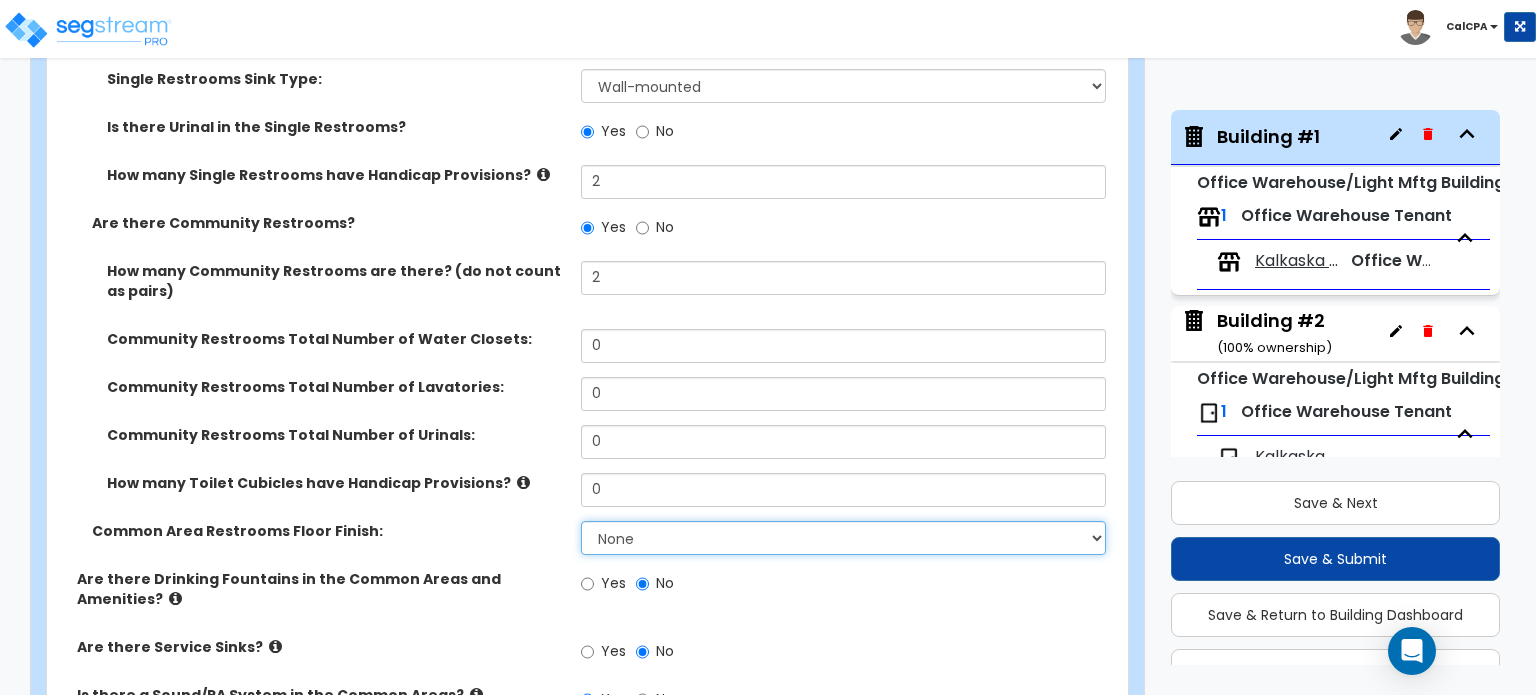 click on "None Tile Flooring Resilient Laminate Flooring VCT Flooring Sheet Vinyl Flooring" at bounding box center [843, 538] 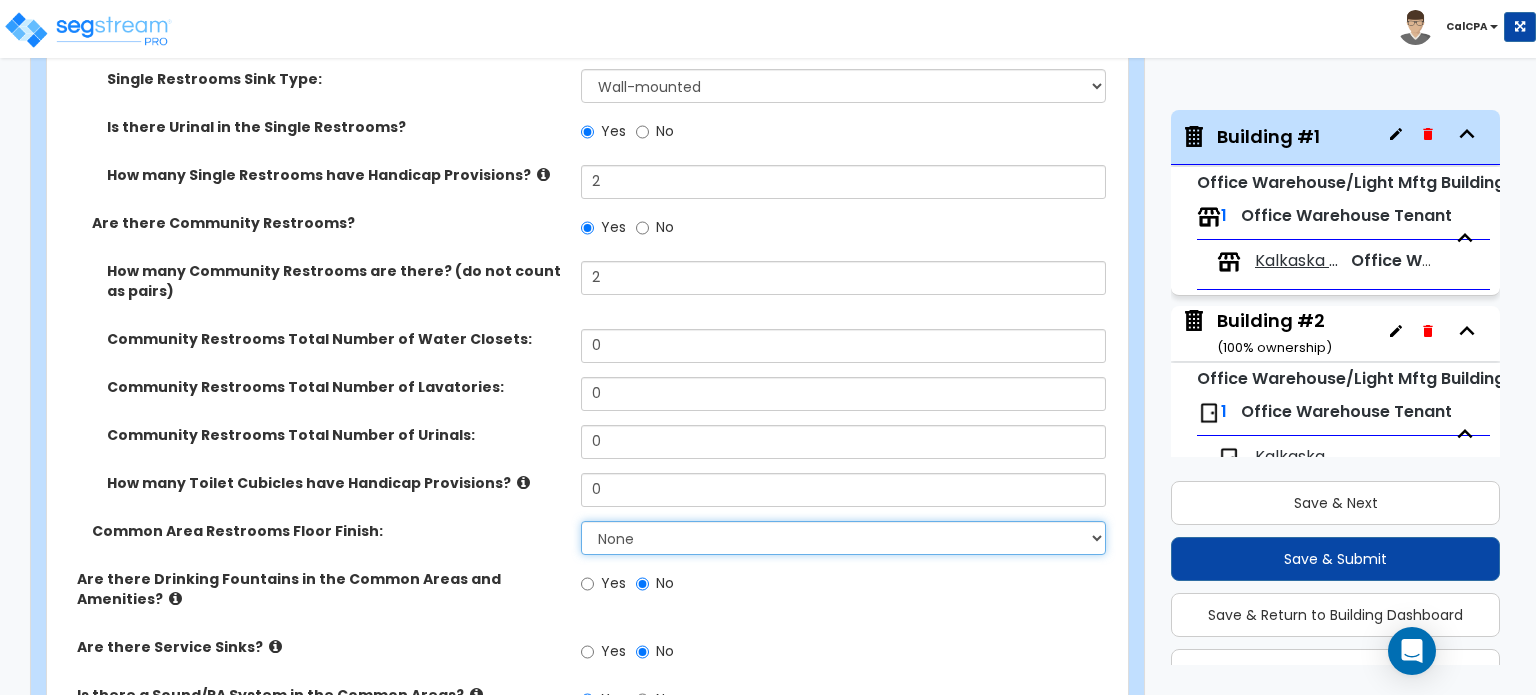 select on "3" 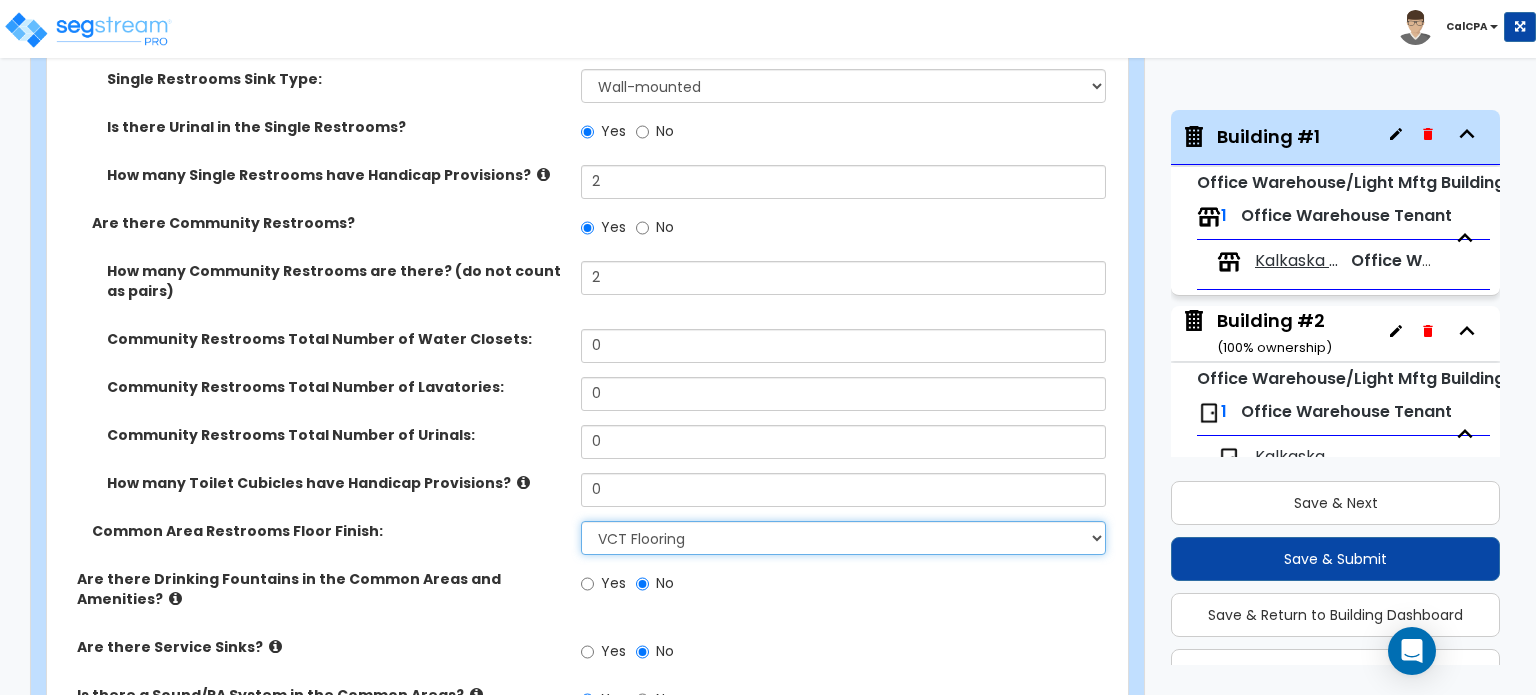 click on "None Tile Flooring Resilient Laminate Flooring VCT Flooring Sheet Vinyl Flooring" at bounding box center (843, 538) 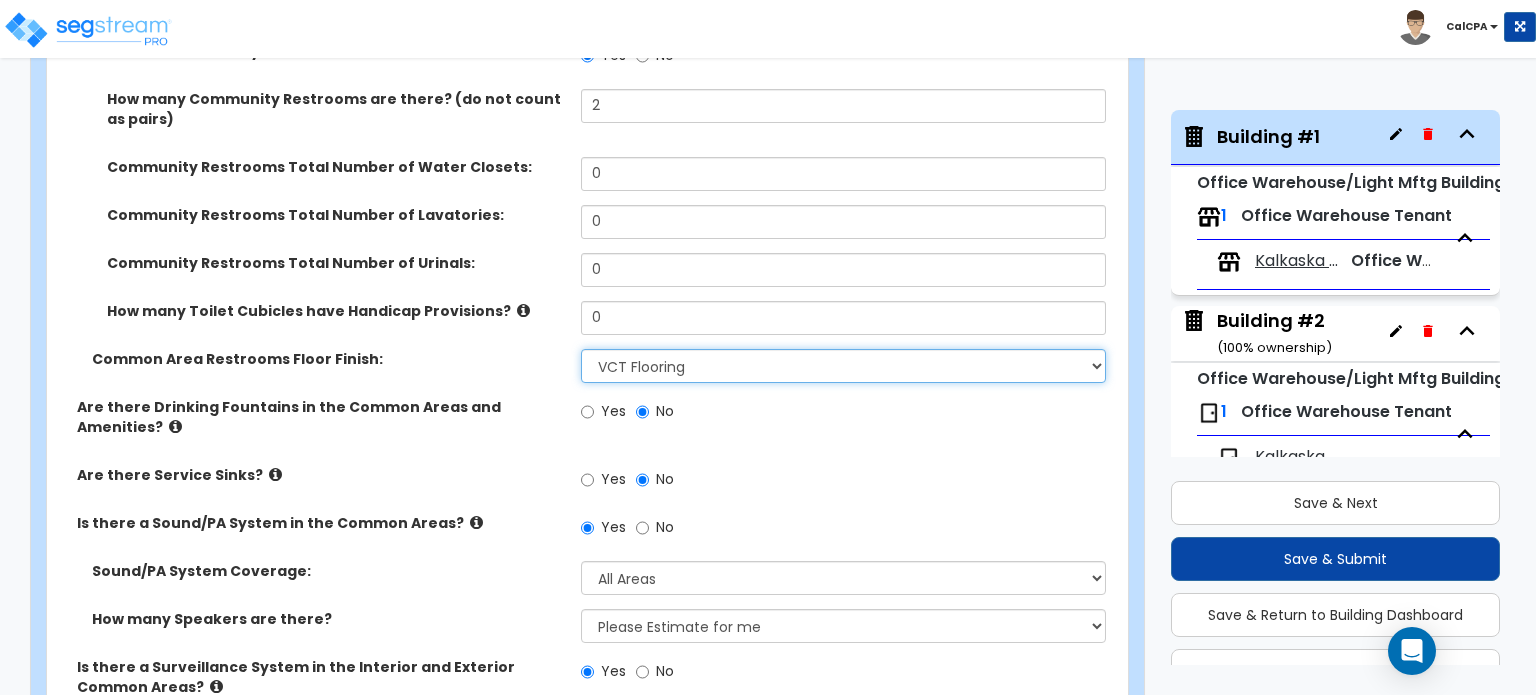 scroll, scrollTop: 4900, scrollLeft: 0, axis: vertical 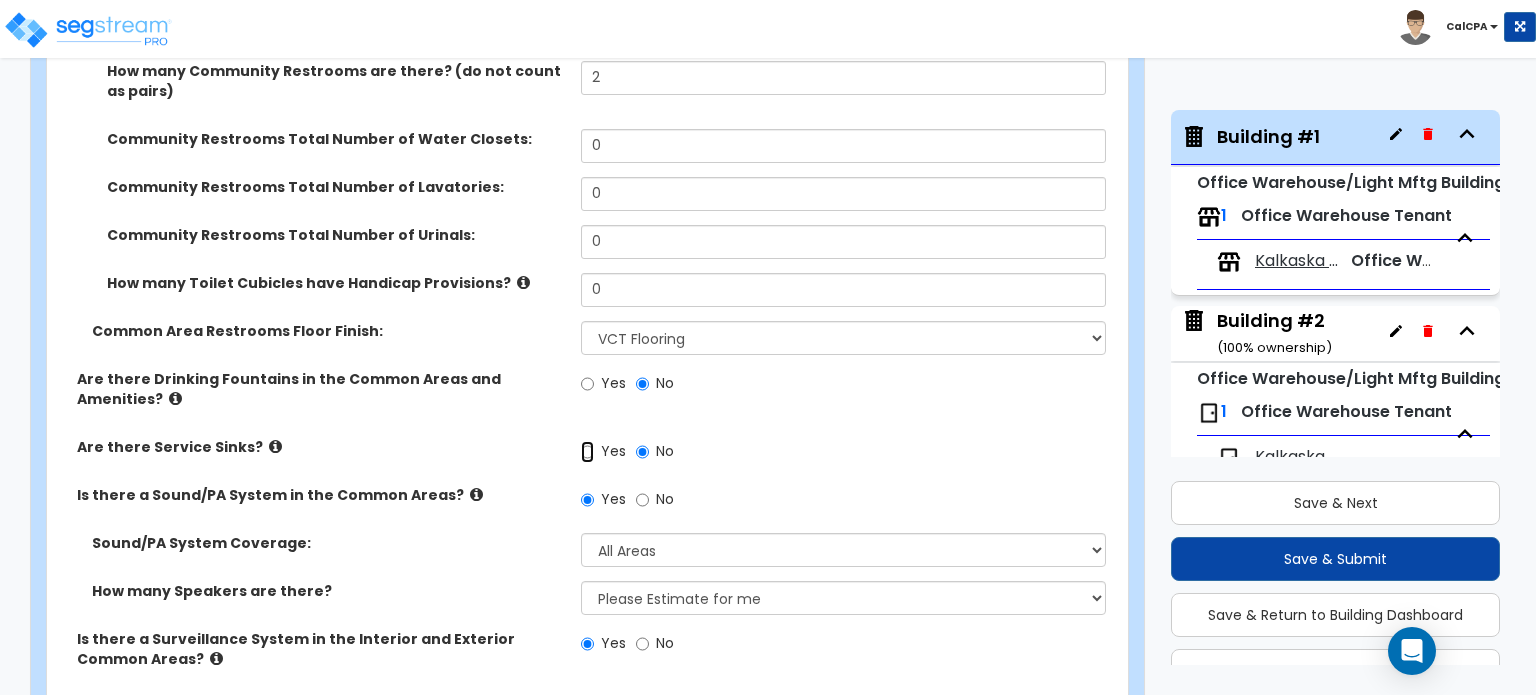 click on "Yes" at bounding box center [587, 452] 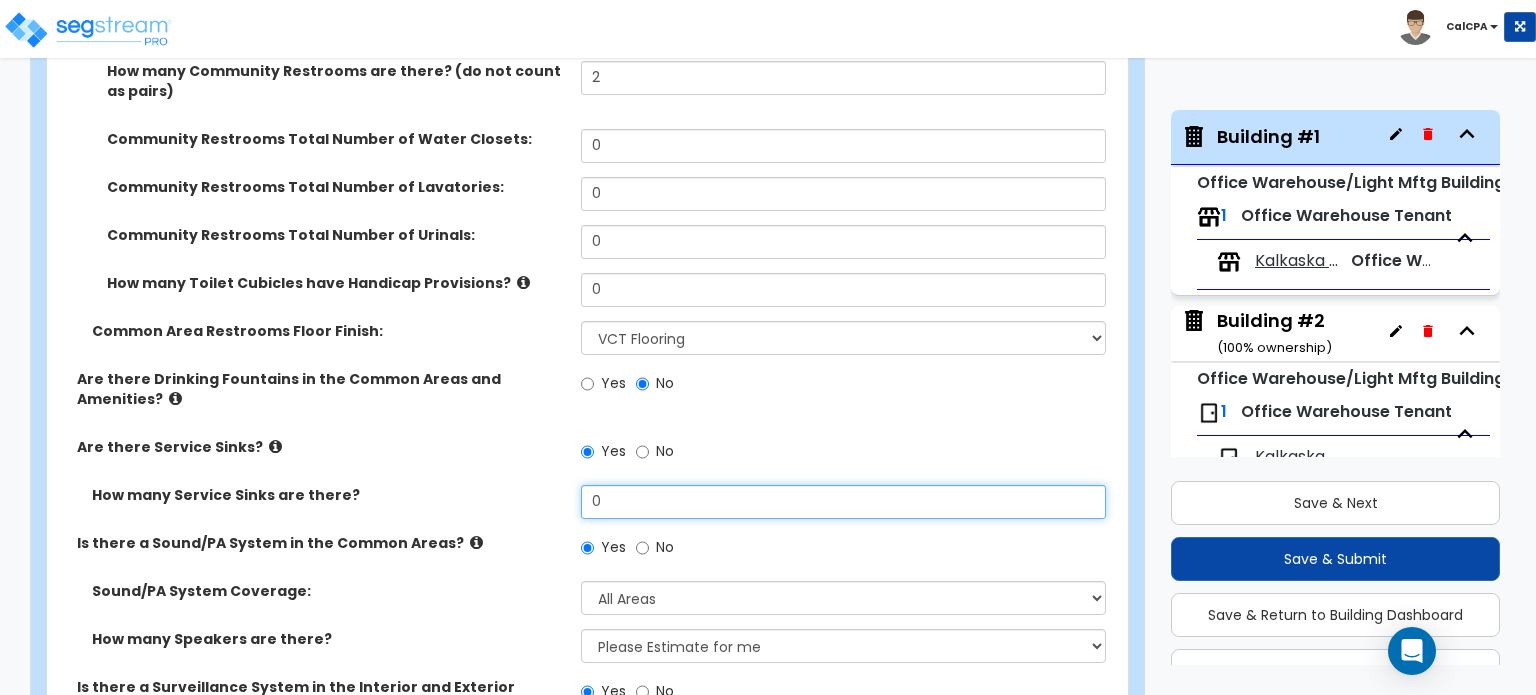 drag, startPoint x: 612, startPoint y: 458, endPoint x: 539, endPoint y: 456, distance: 73.02739 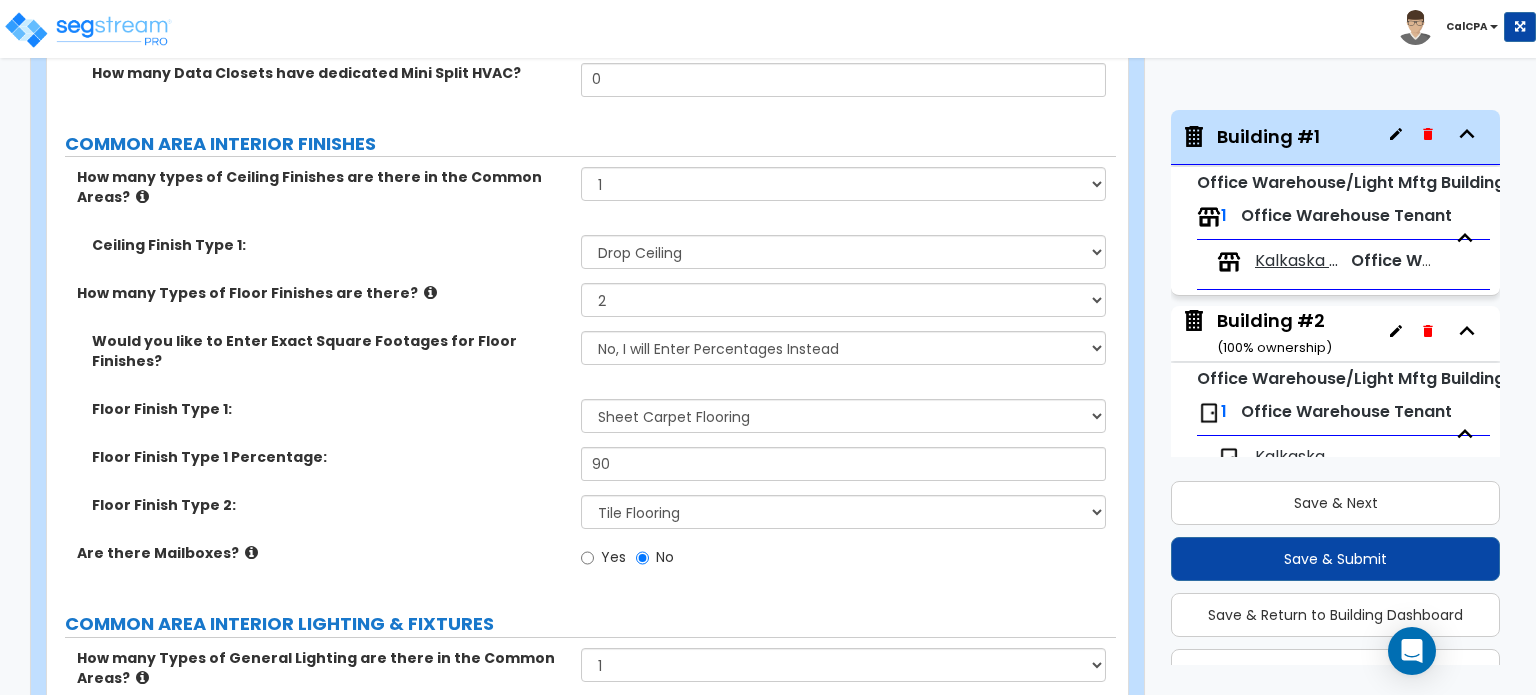 scroll, scrollTop: 5700, scrollLeft: 0, axis: vertical 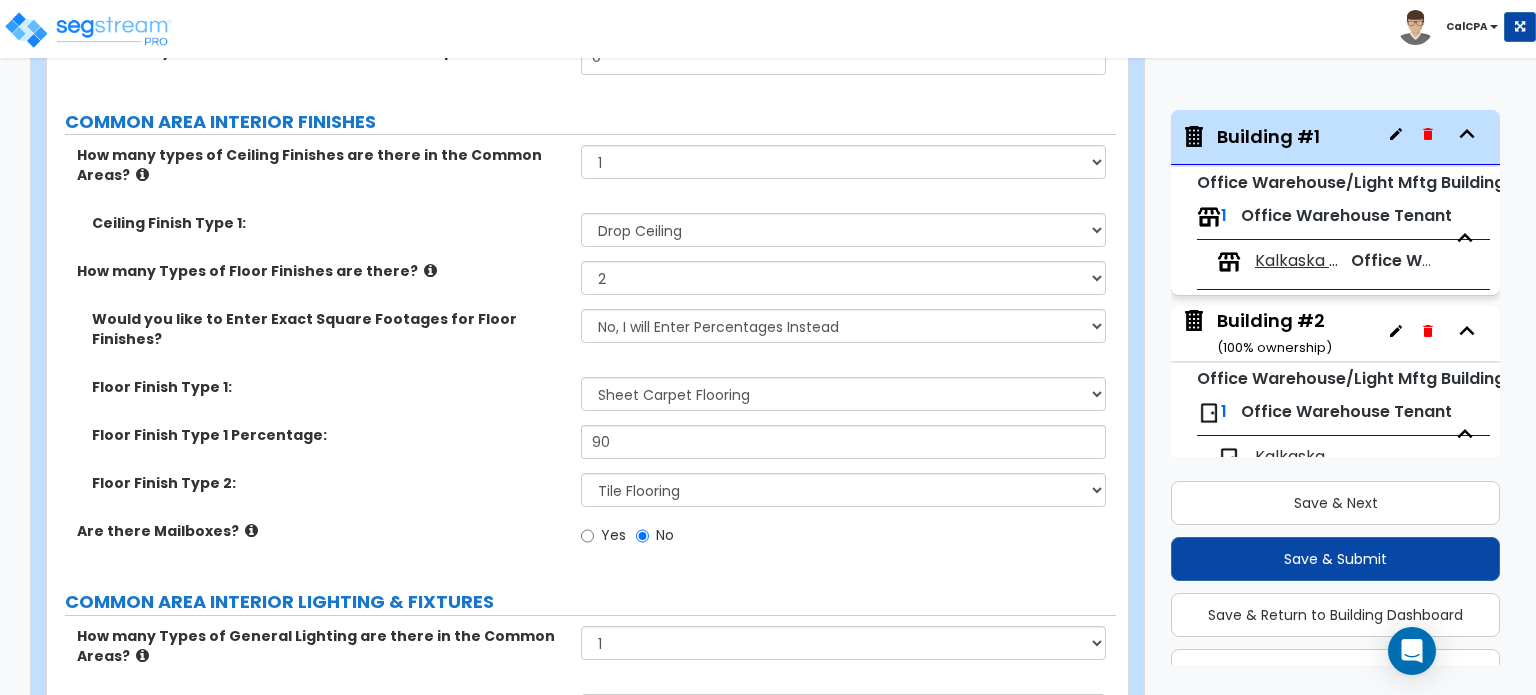 type on "2" 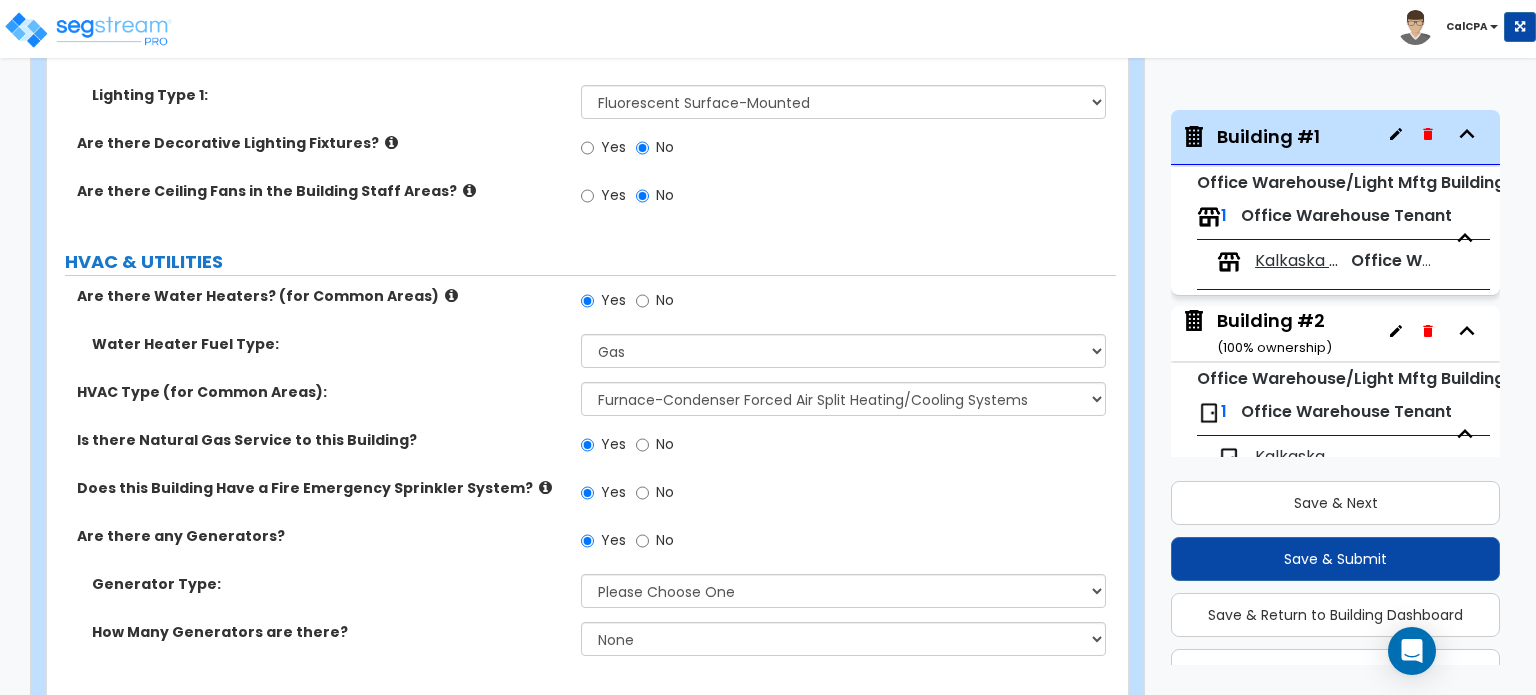 scroll, scrollTop: 6312, scrollLeft: 0, axis: vertical 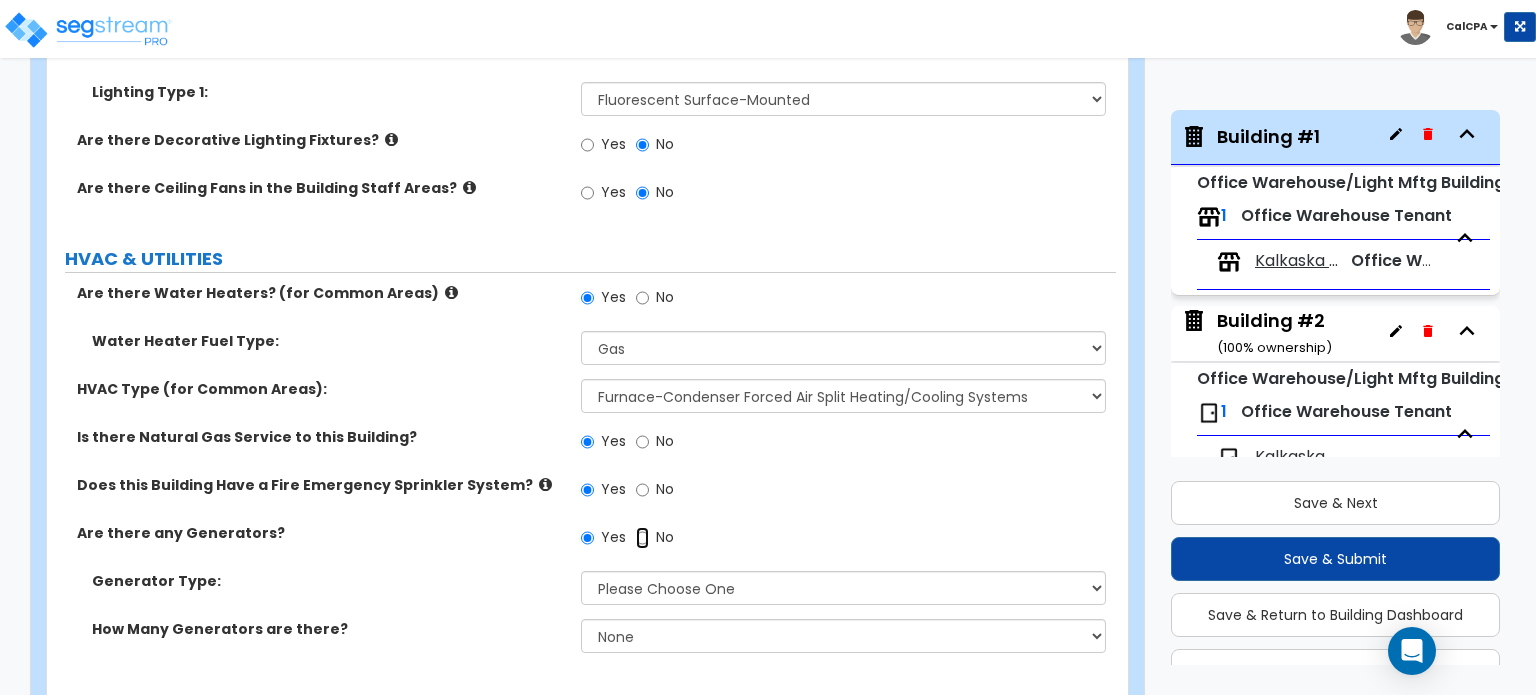 click on "No" at bounding box center [642, 538] 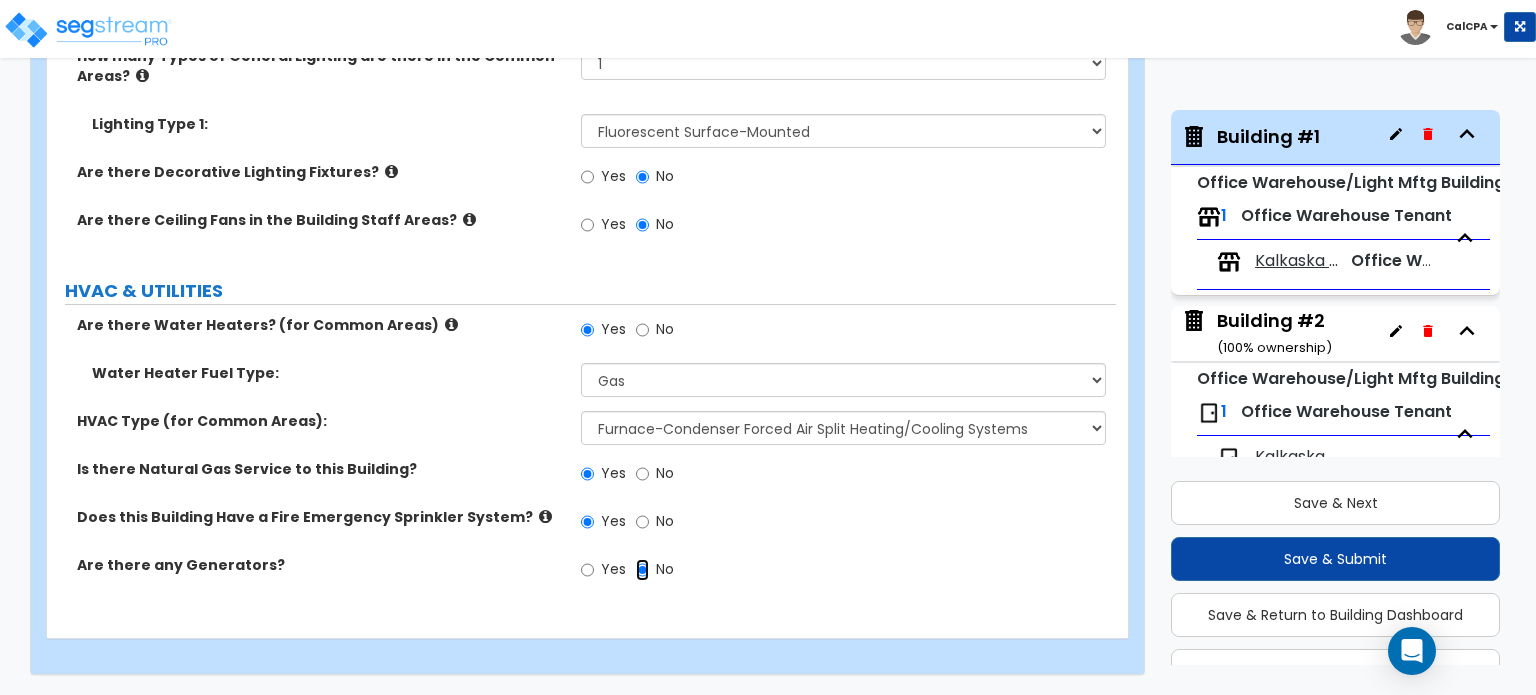 scroll, scrollTop: 6216, scrollLeft: 0, axis: vertical 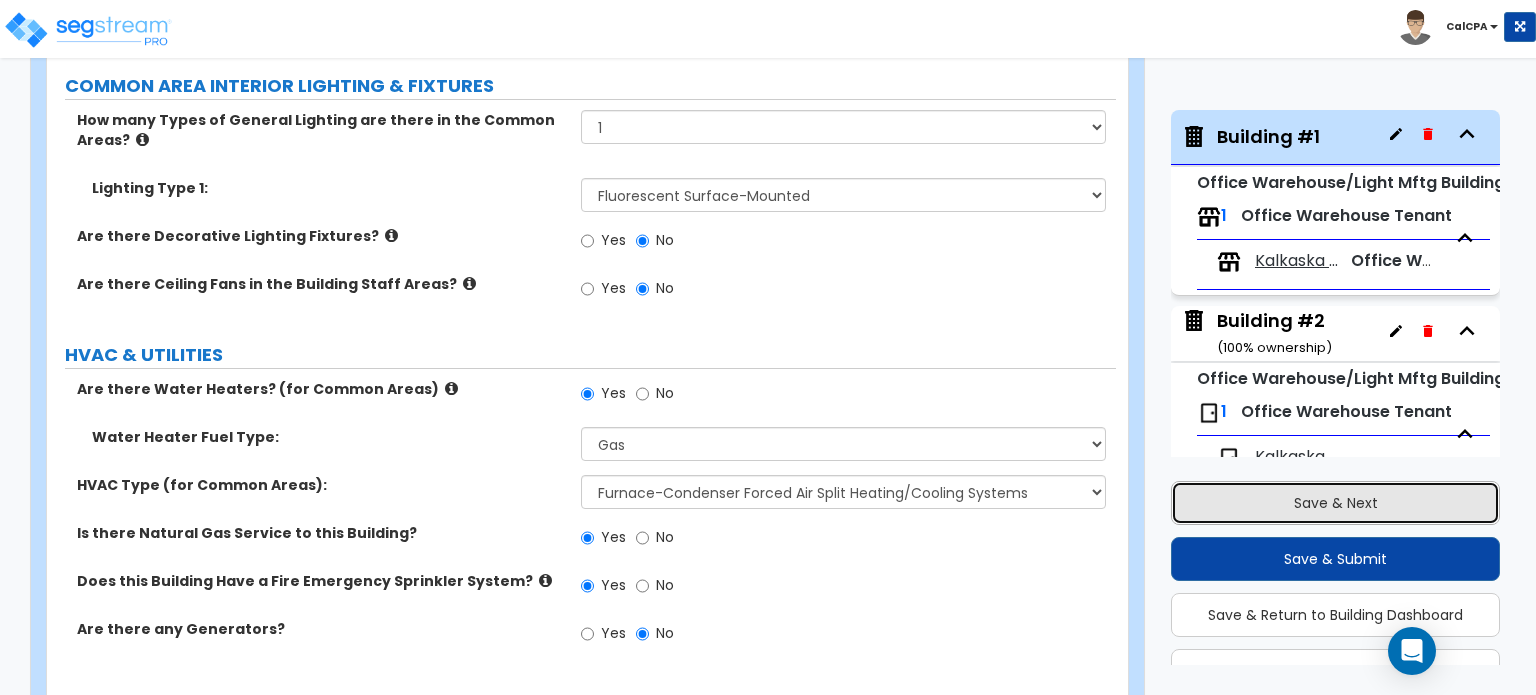 click on "Save & Next" at bounding box center [1335, 503] 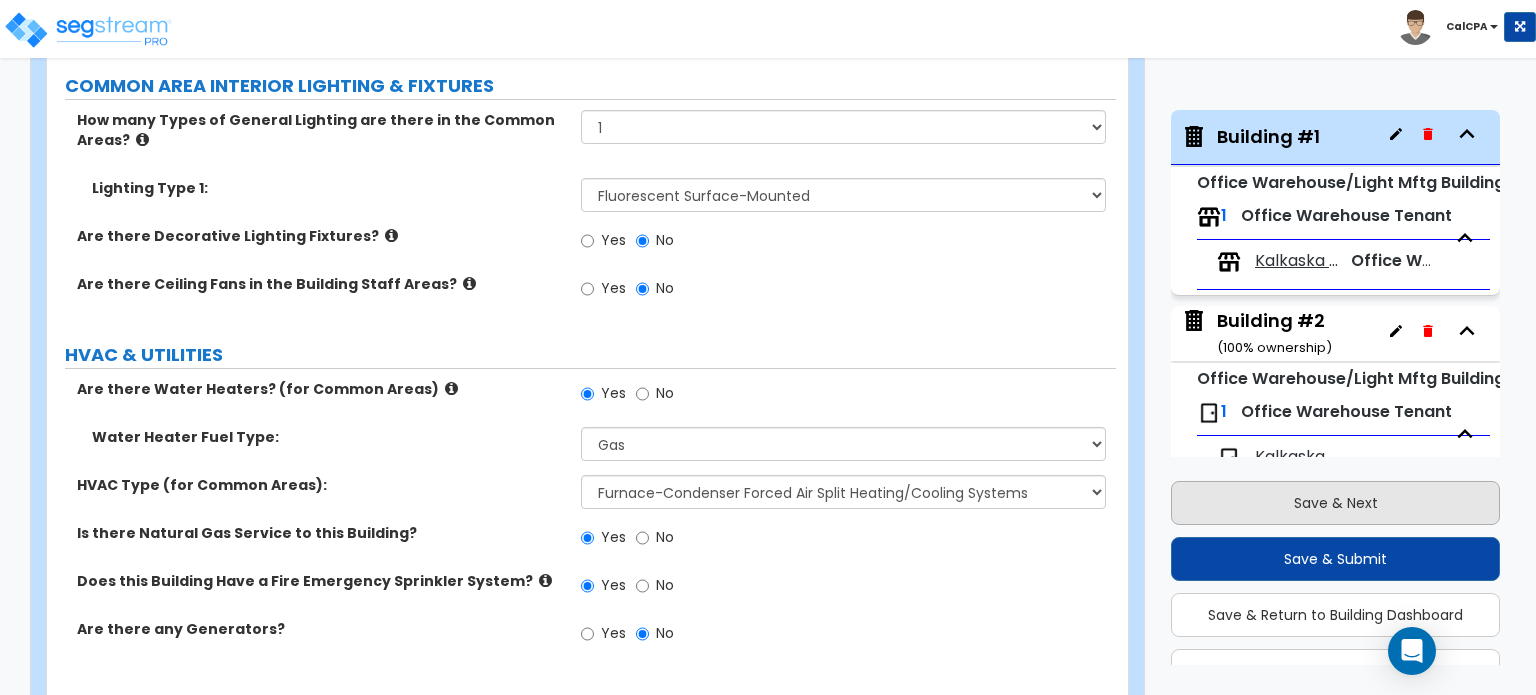 scroll, scrollTop: 164, scrollLeft: 0, axis: vertical 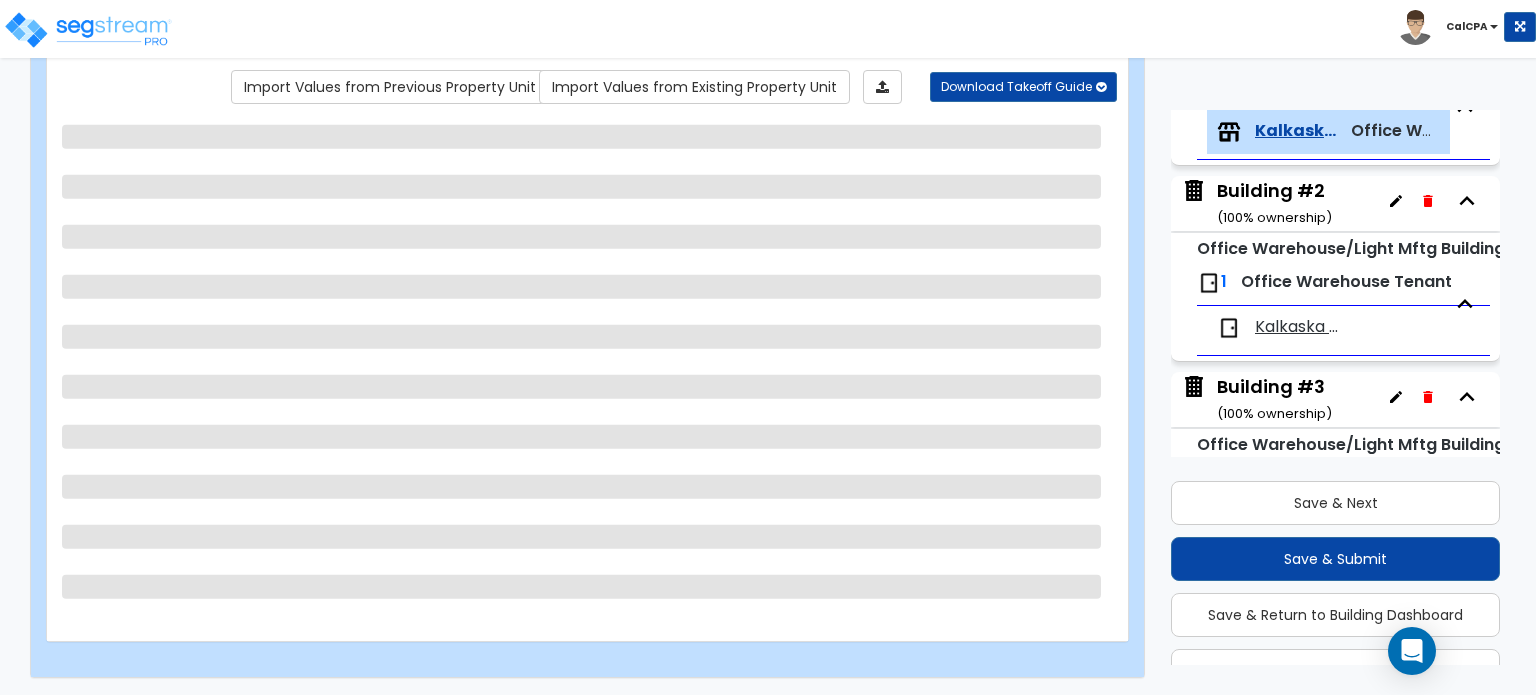 select on "1" 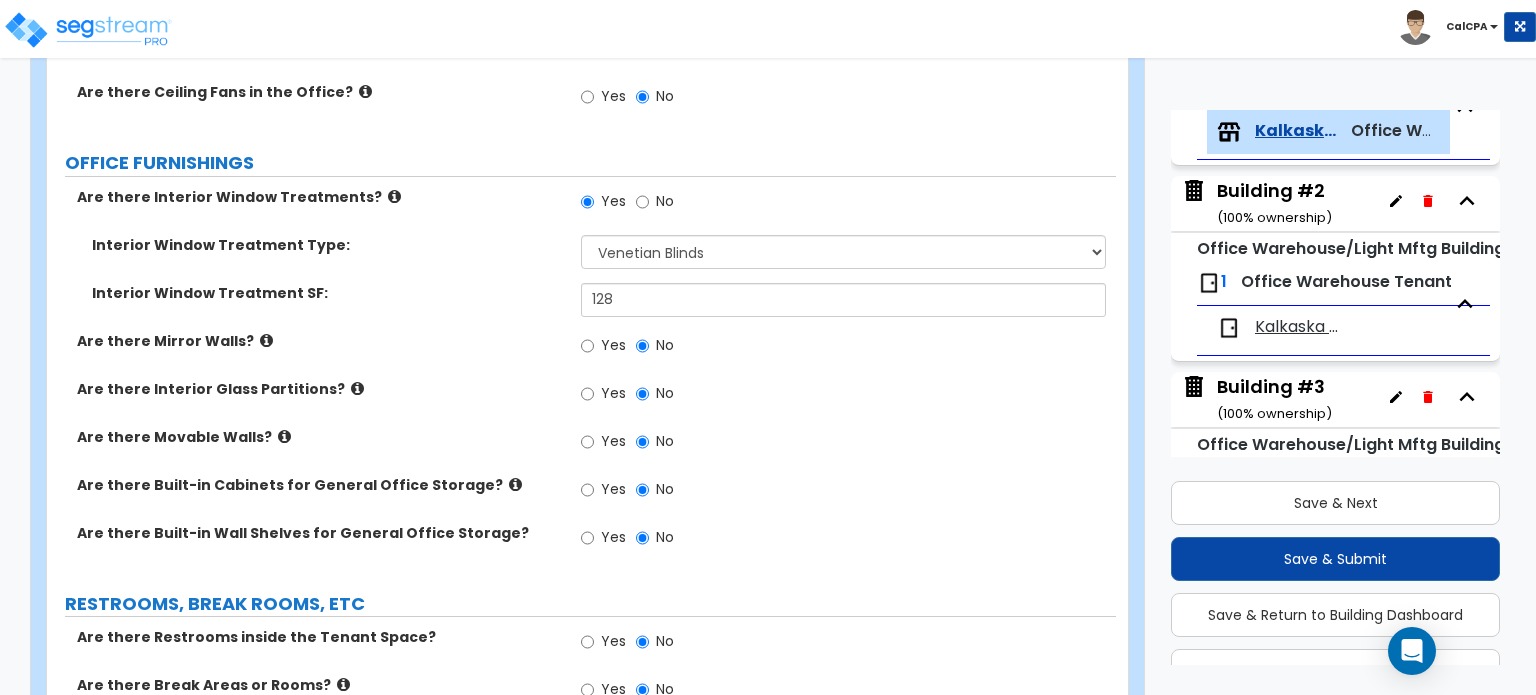 scroll, scrollTop: 2464, scrollLeft: 0, axis: vertical 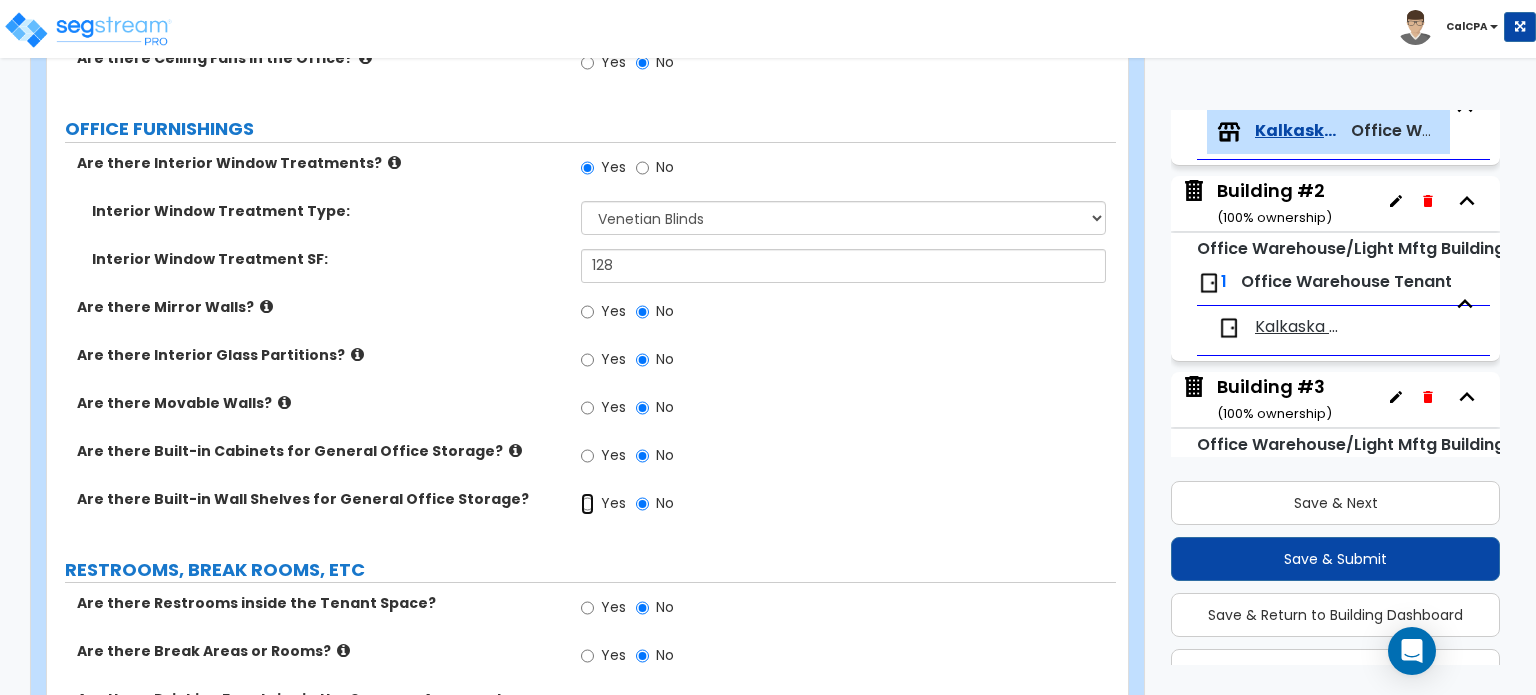 click on "Yes" at bounding box center (587, 504) 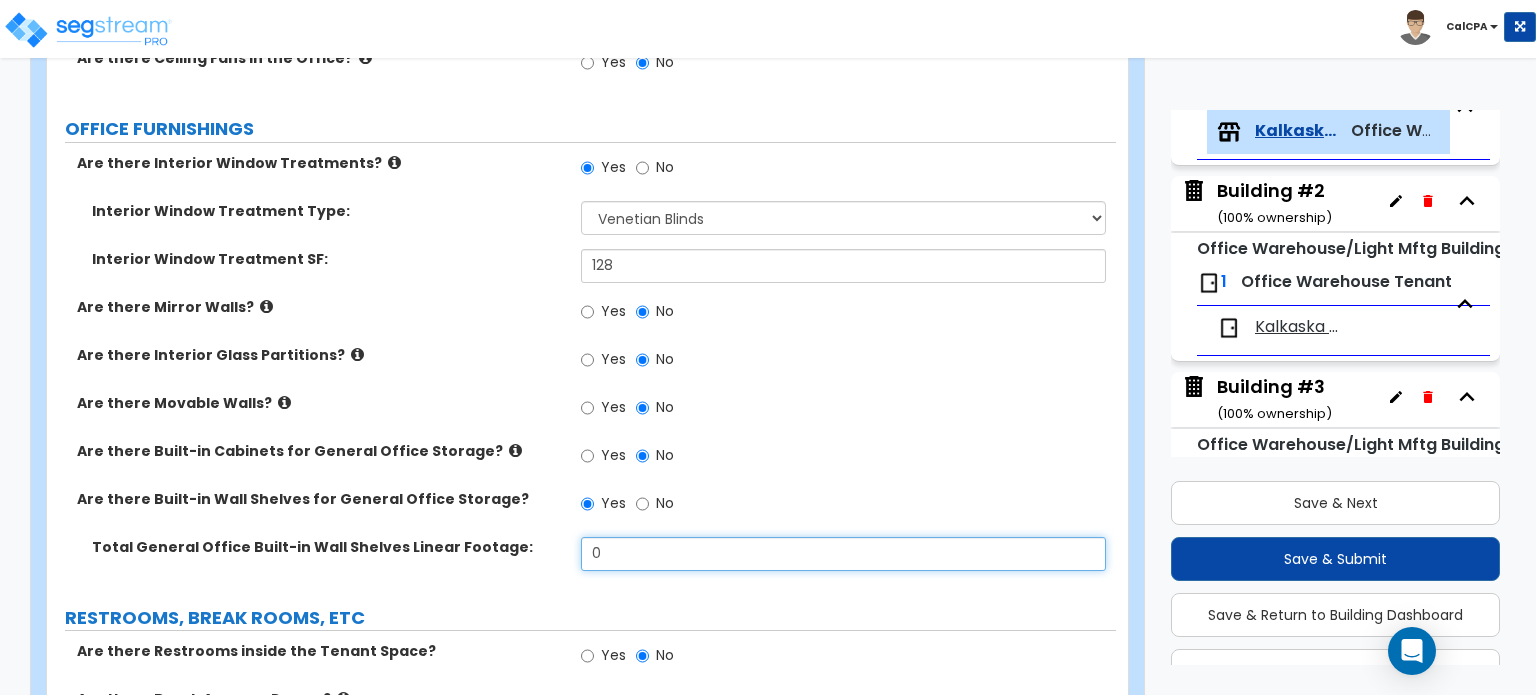 drag, startPoint x: 621, startPoint y: 488, endPoint x: 564, endPoint y: 491, distance: 57.07889 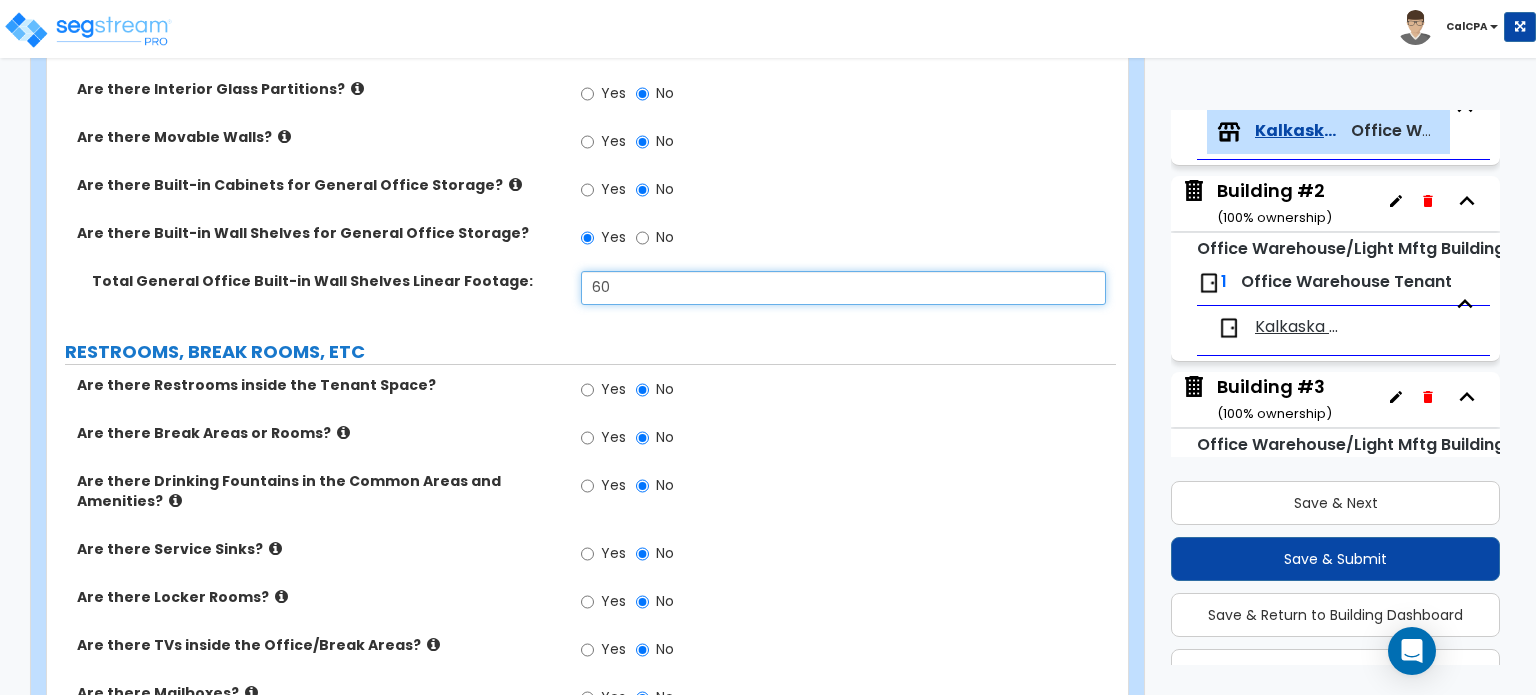 scroll, scrollTop: 2764, scrollLeft: 0, axis: vertical 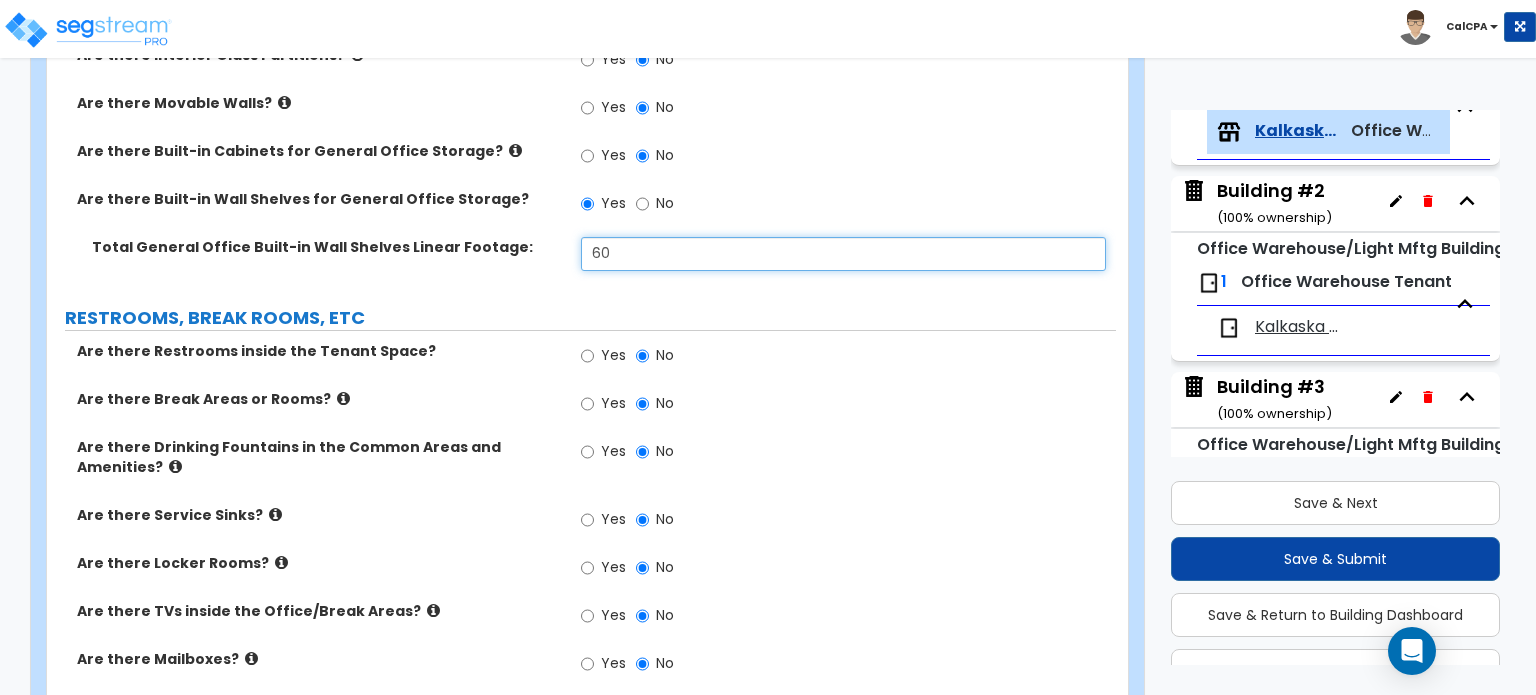 type on "60" 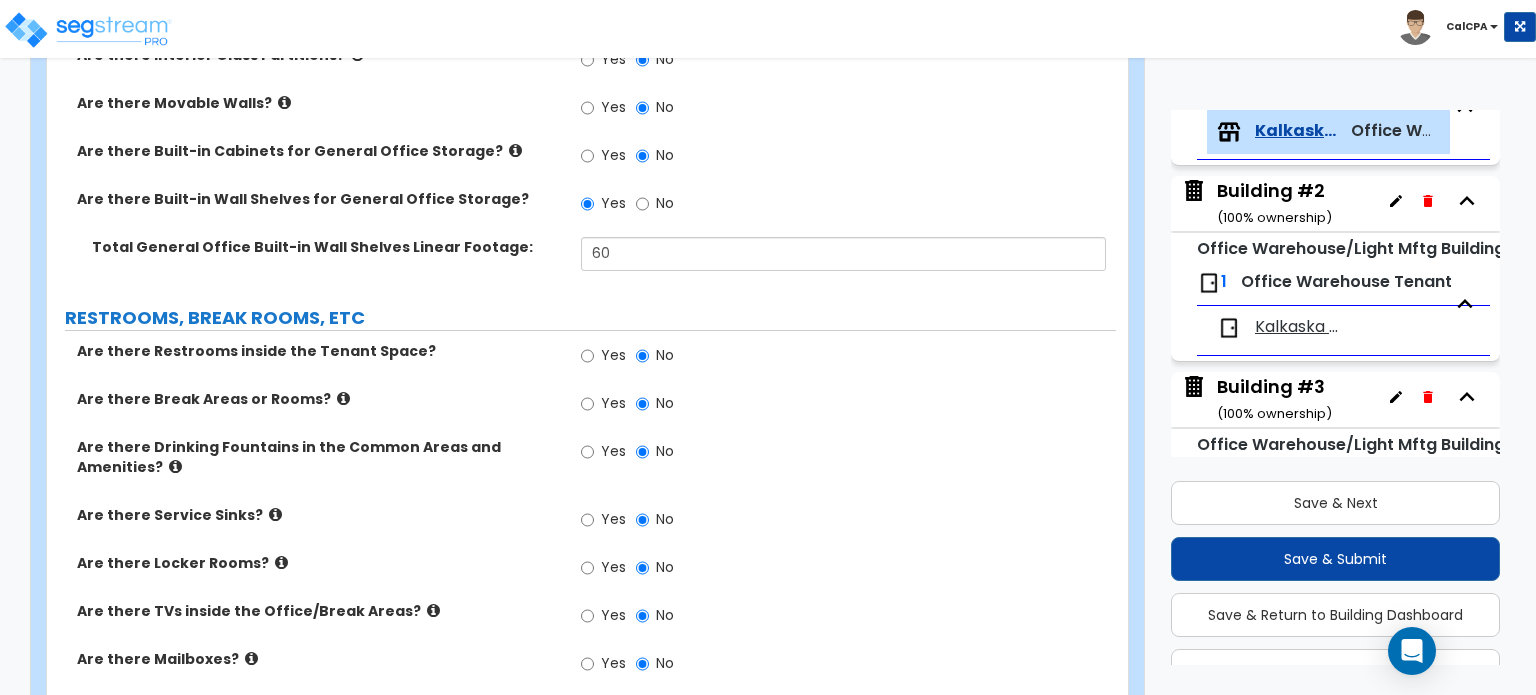 click at bounding box center [343, 398] 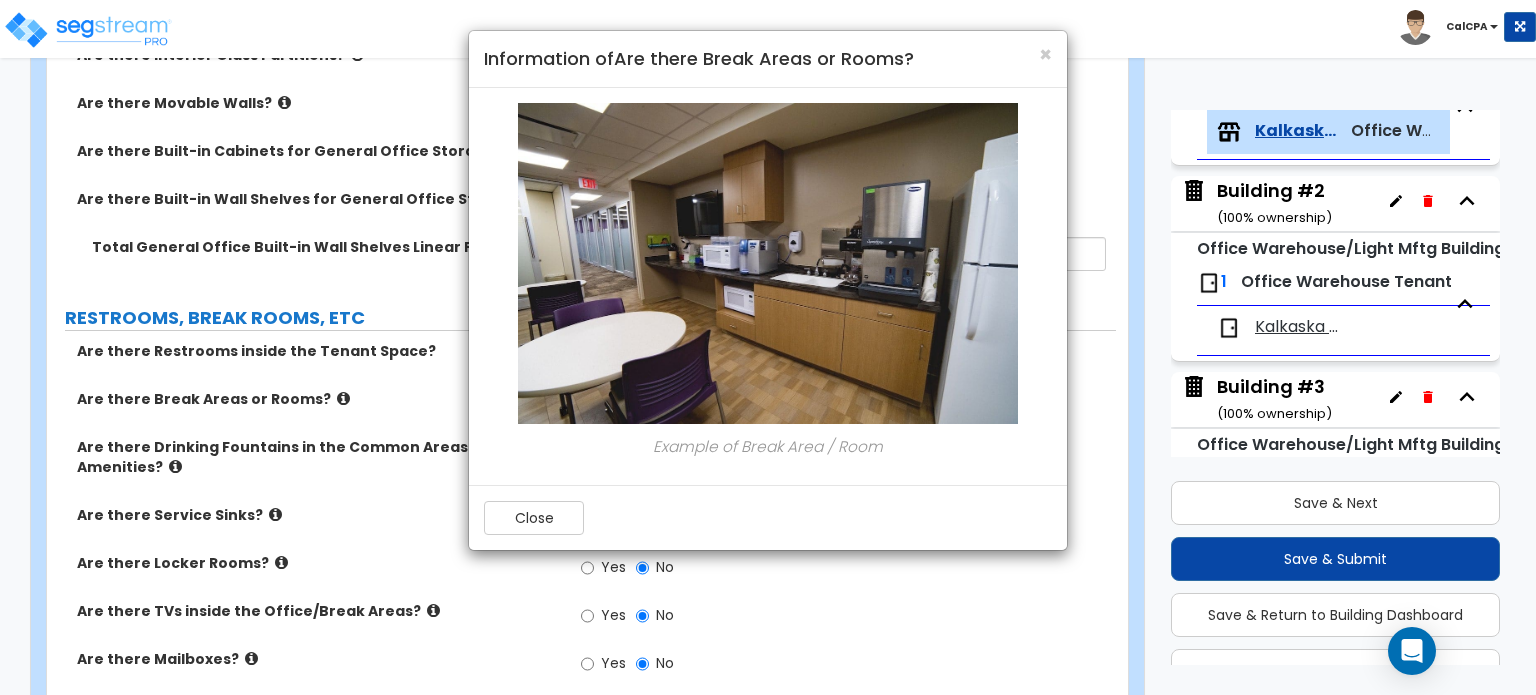 click on "× Information of  Are there Break Areas or Rooms? Example of Break Area / Room Close" at bounding box center [768, 347] 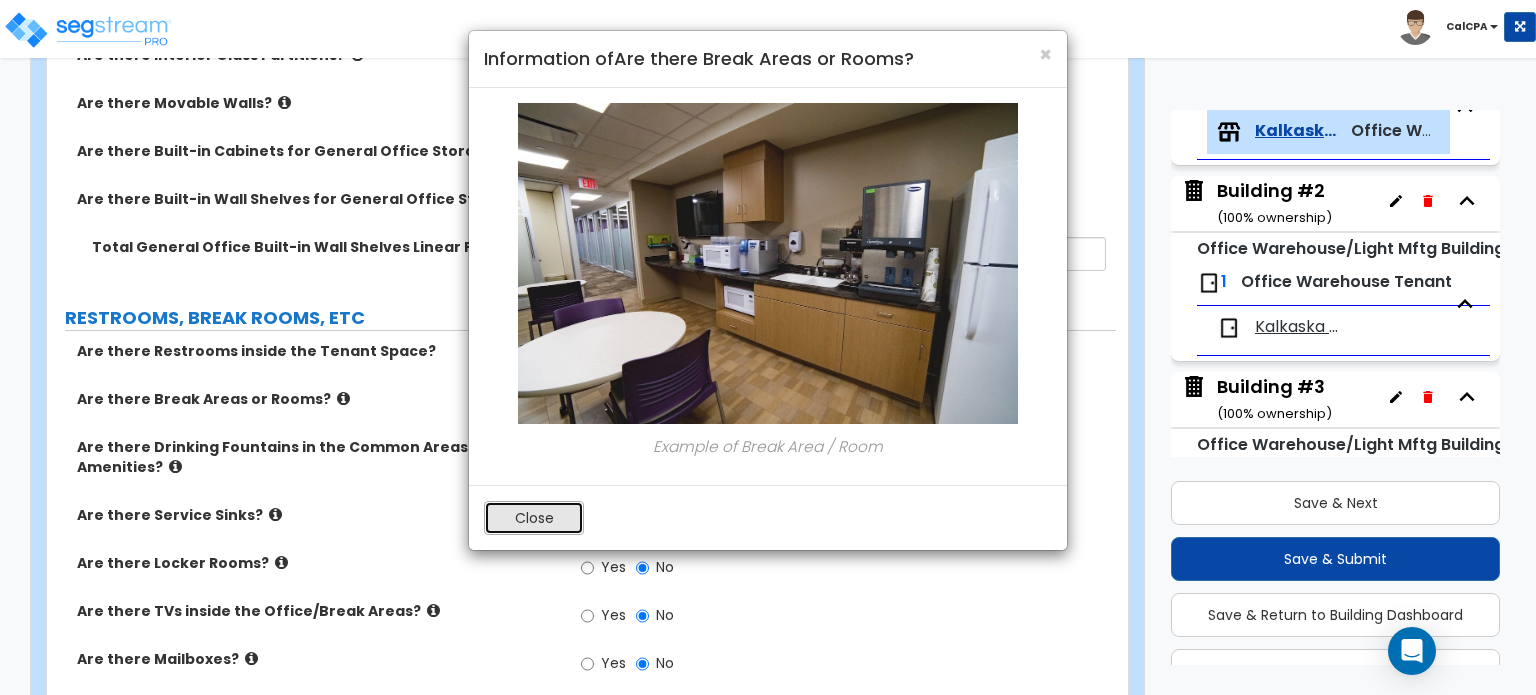 click on "Close" at bounding box center (534, 518) 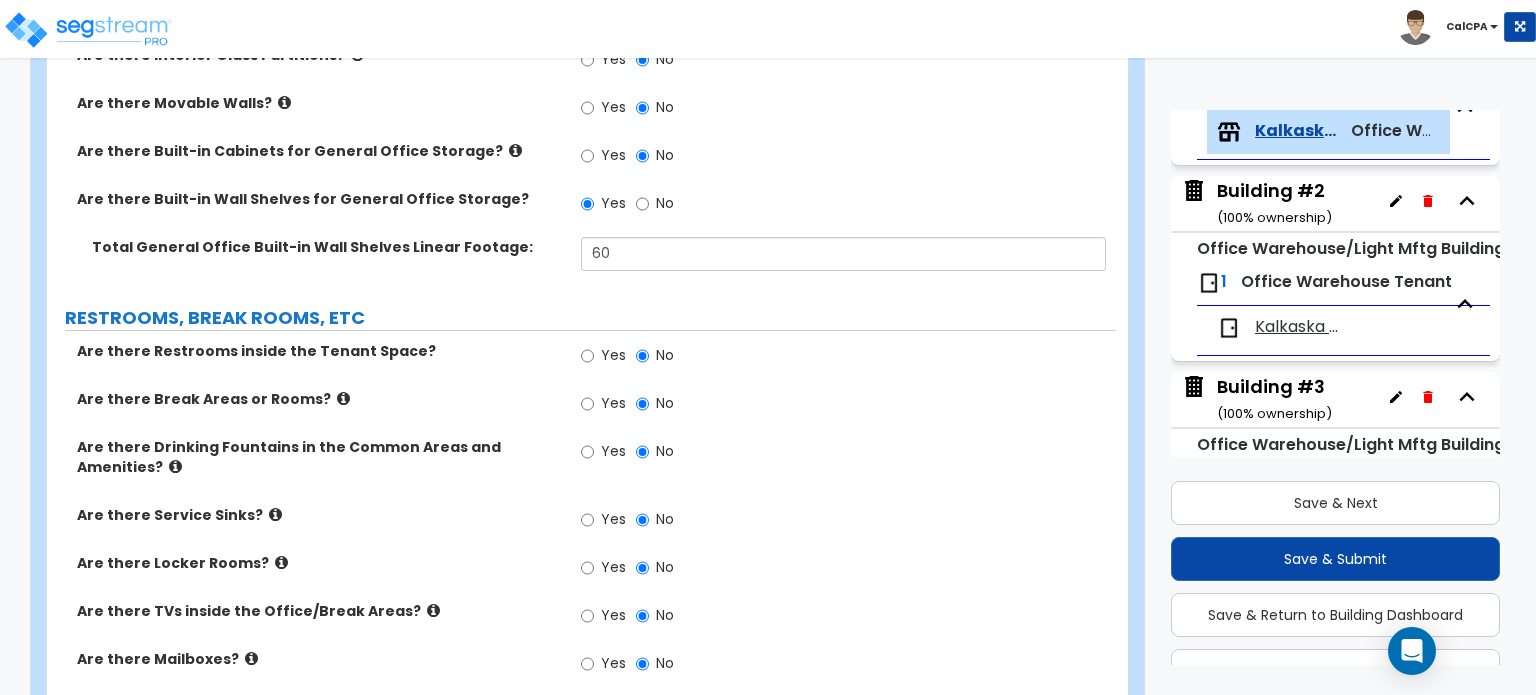 scroll, scrollTop: 2864, scrollLeft: 0, axis: vertical 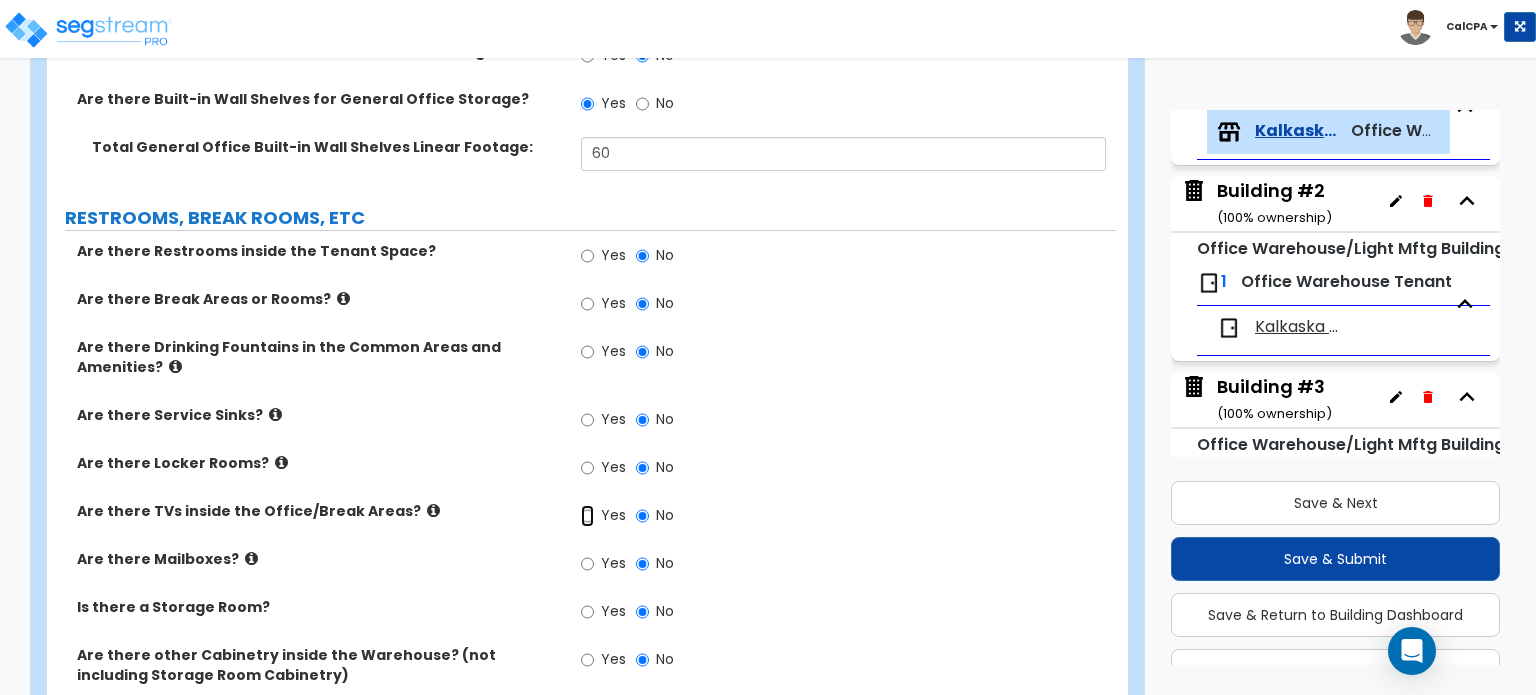 click on "Yes" at bounding box center (587, 516) 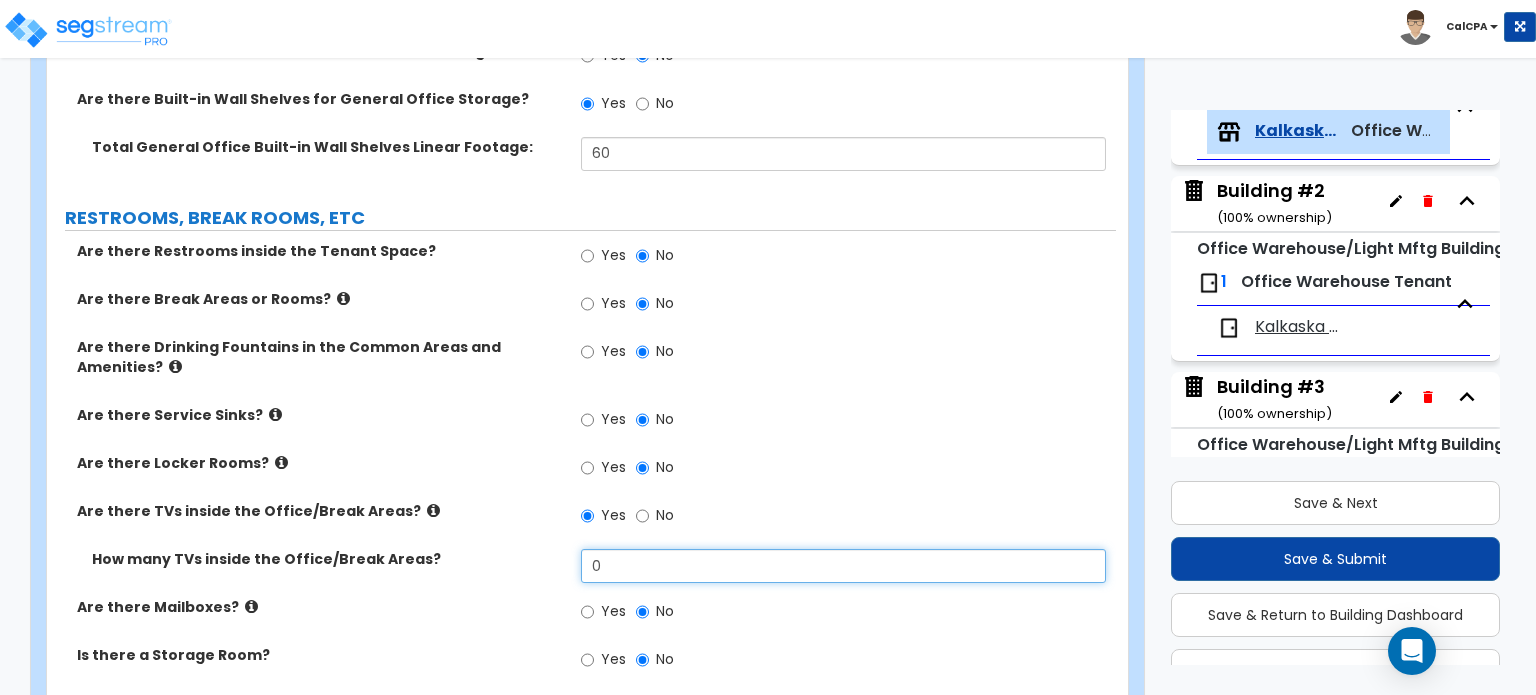 drag, startPoint x: 639, startPoint y: 501, endPoint x: 539, endPoint y: 499, distance: 100.02 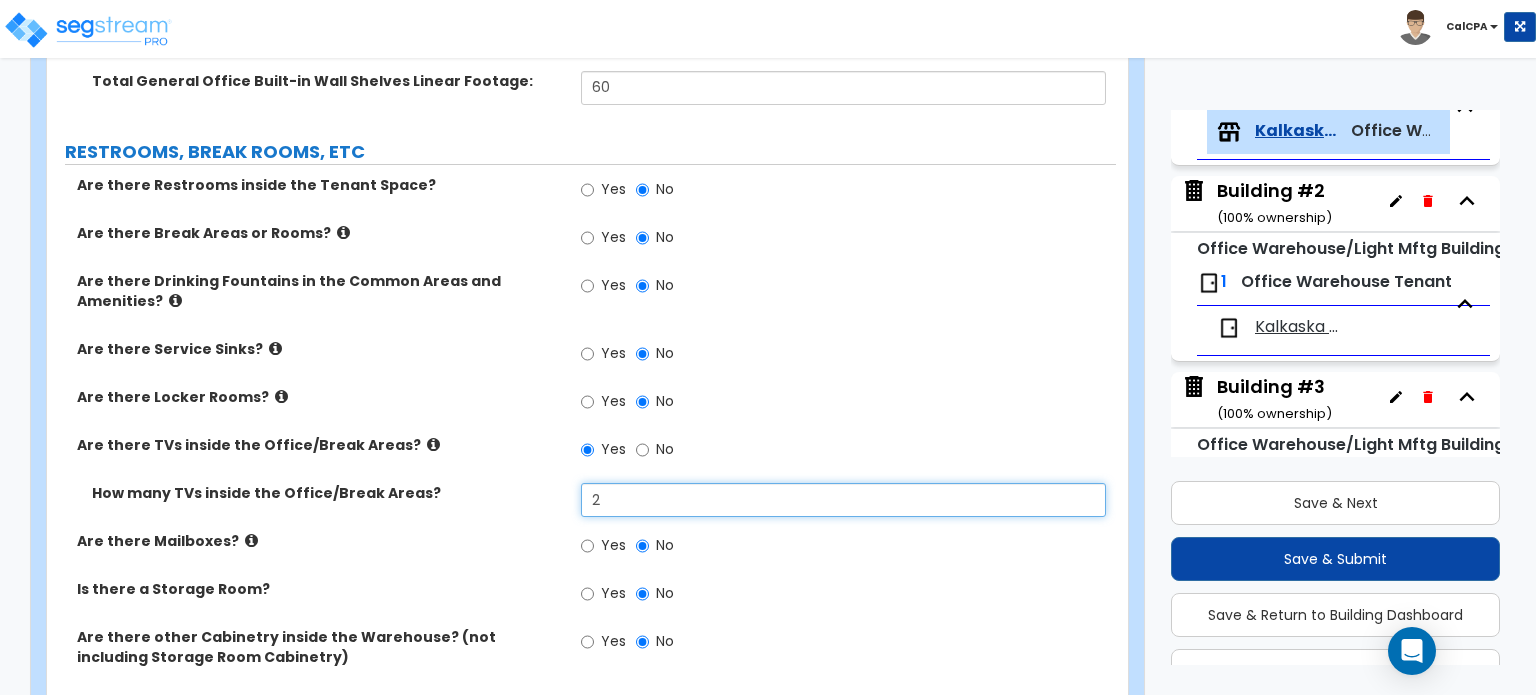 scroll, scrollTop: 2964, scrollLeft: 0, axis: vertical 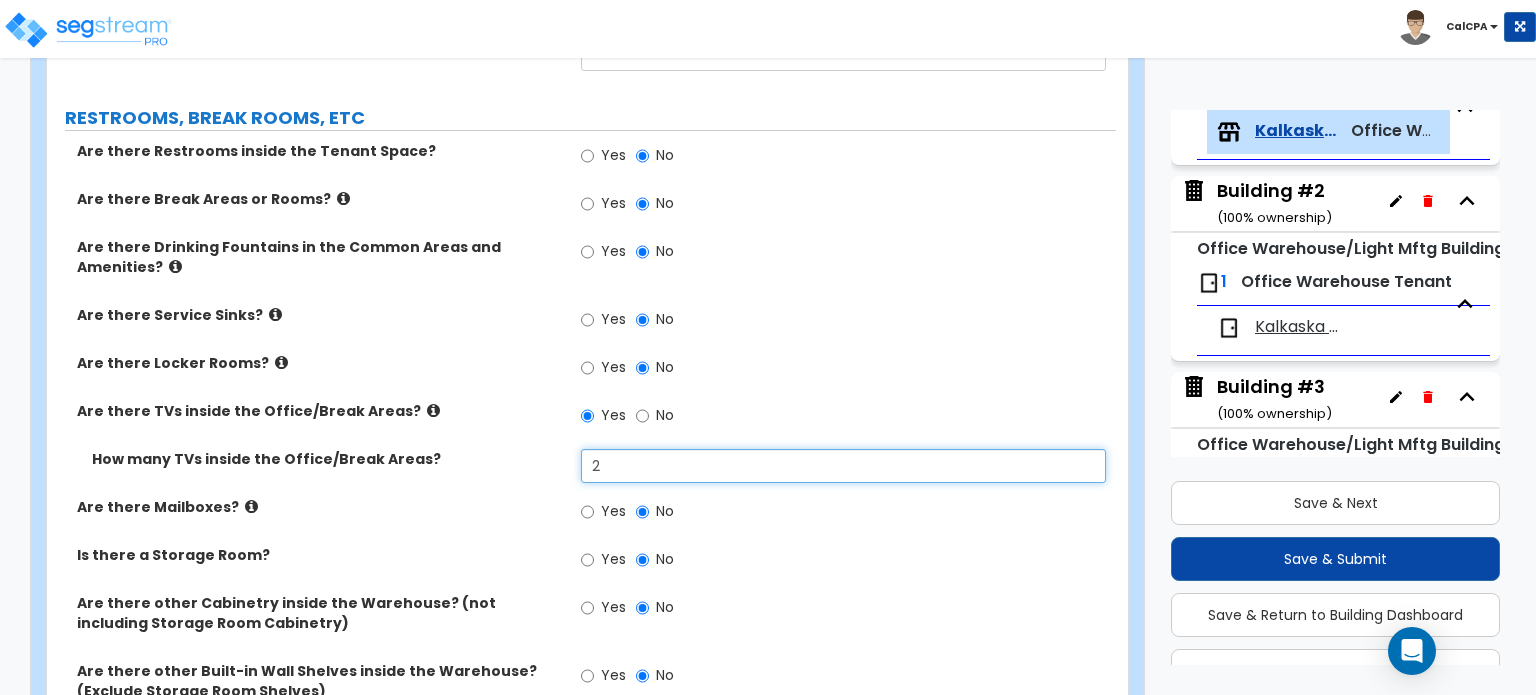 type on "2" 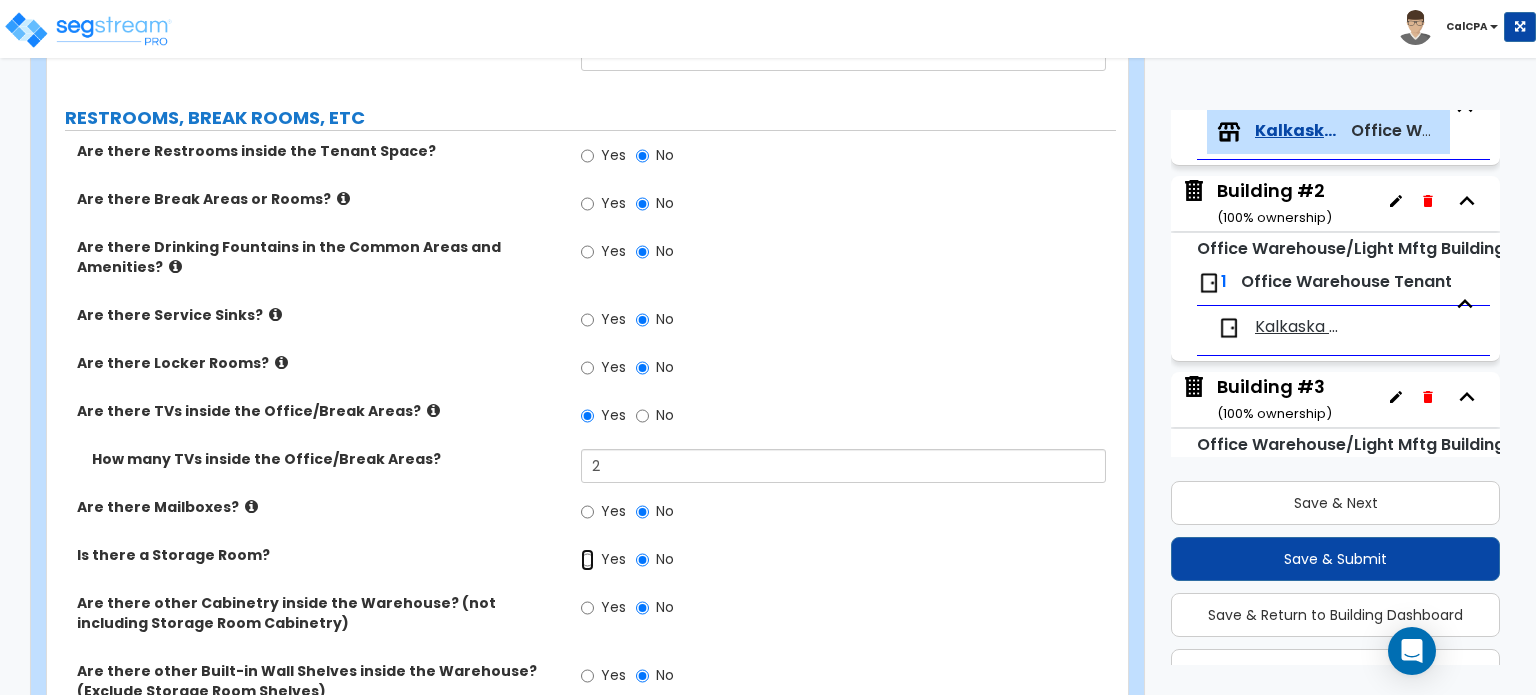 click on "Yes" at bounding box center [587, 560] 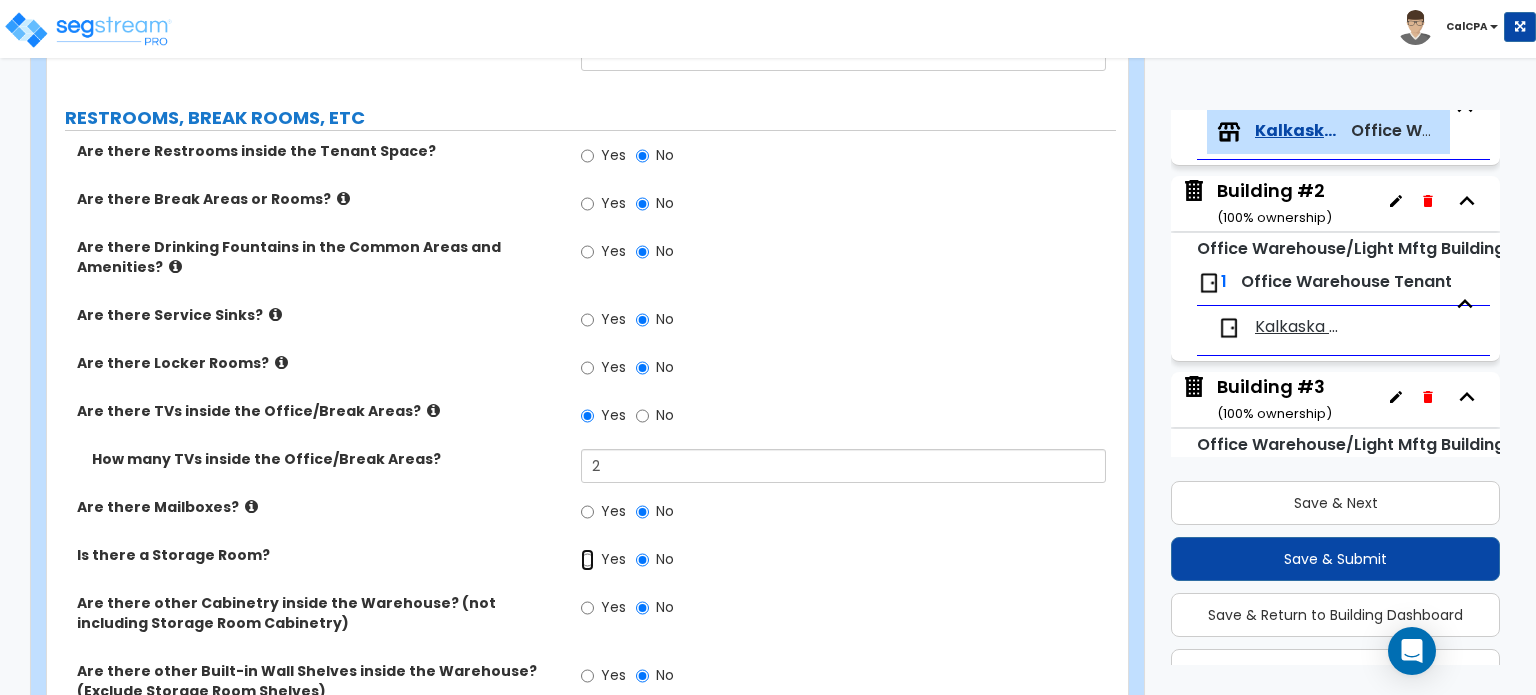 radio on "true" 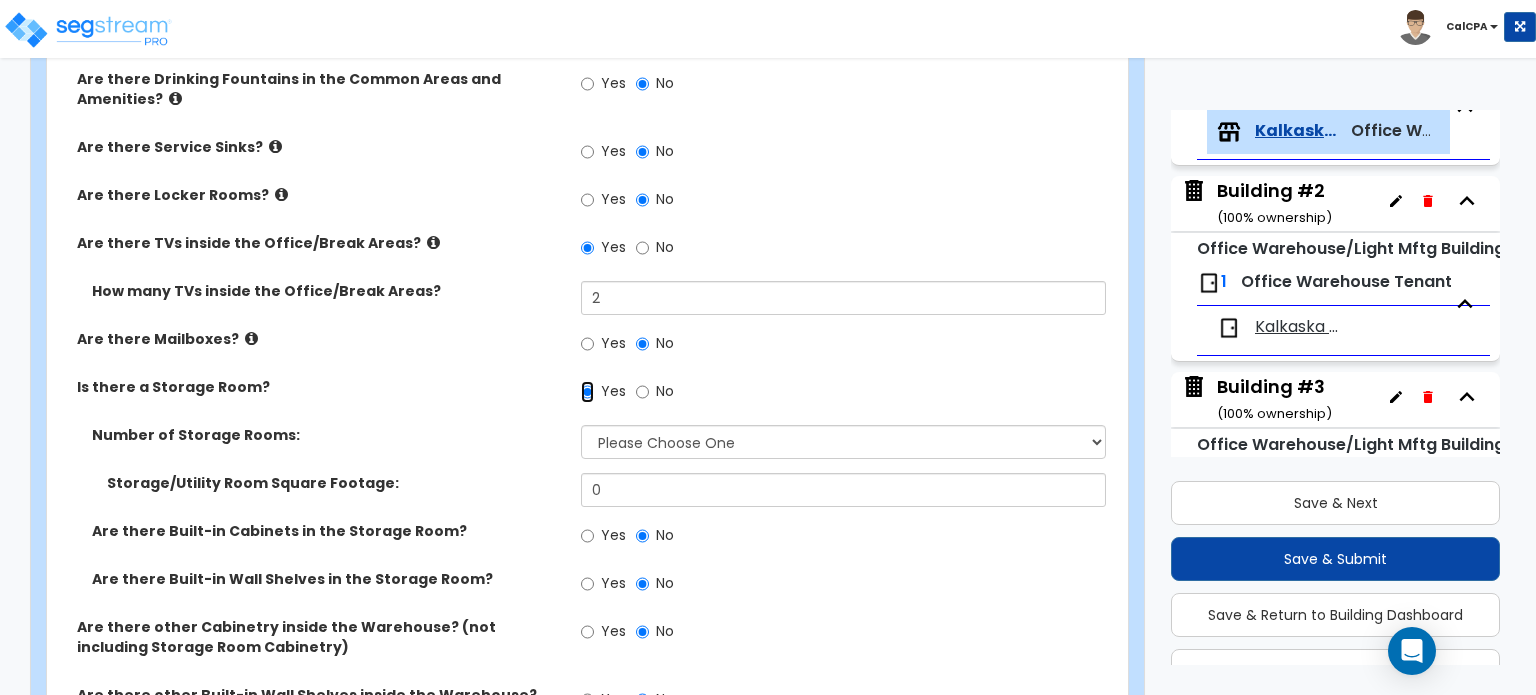 scroll, scrollTop: 3164, scrollLeft: 0, axis: vertical 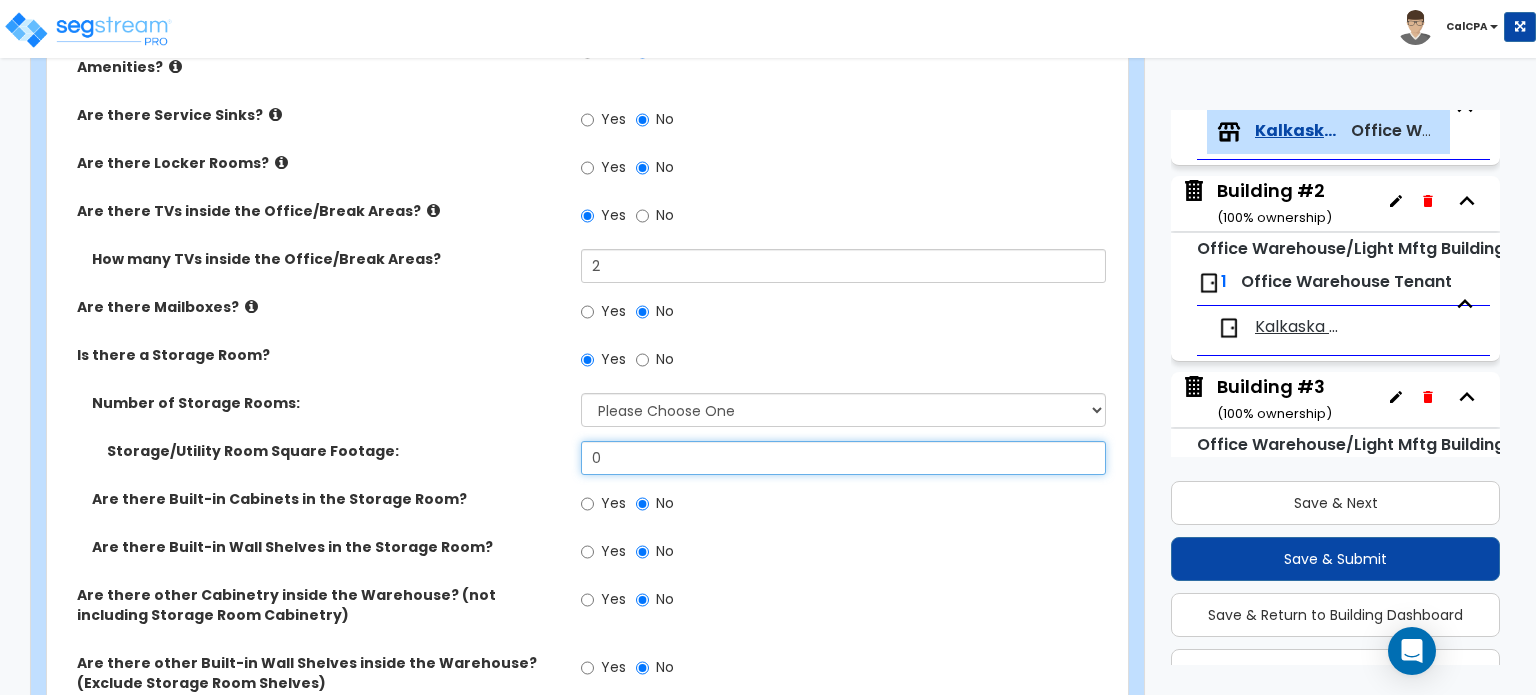 drag, startPoint x: 652, startPoint y: 390, endPoint x: 504, endPoint y: 391, distance: 148.00337 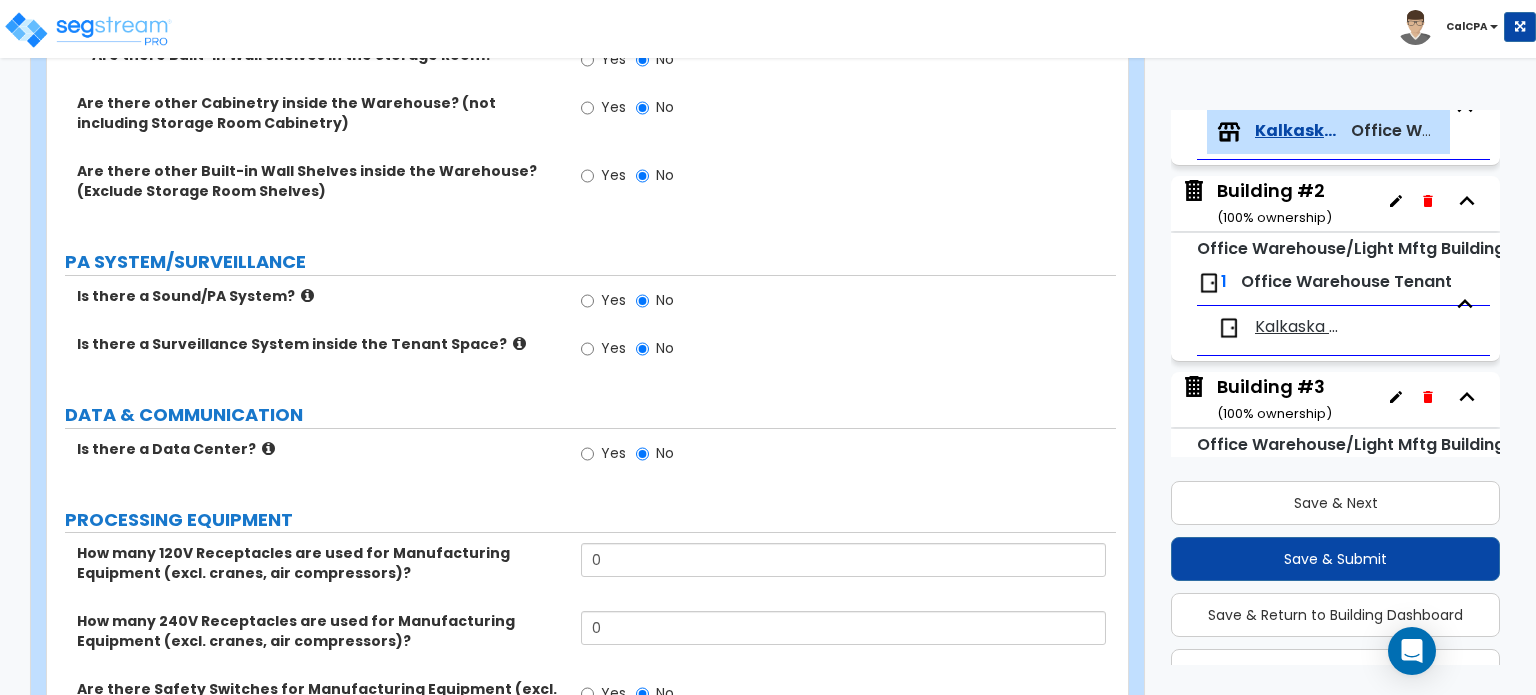 scroll, scrollTop: 3664, scrollLeft: 0, axis: vertical 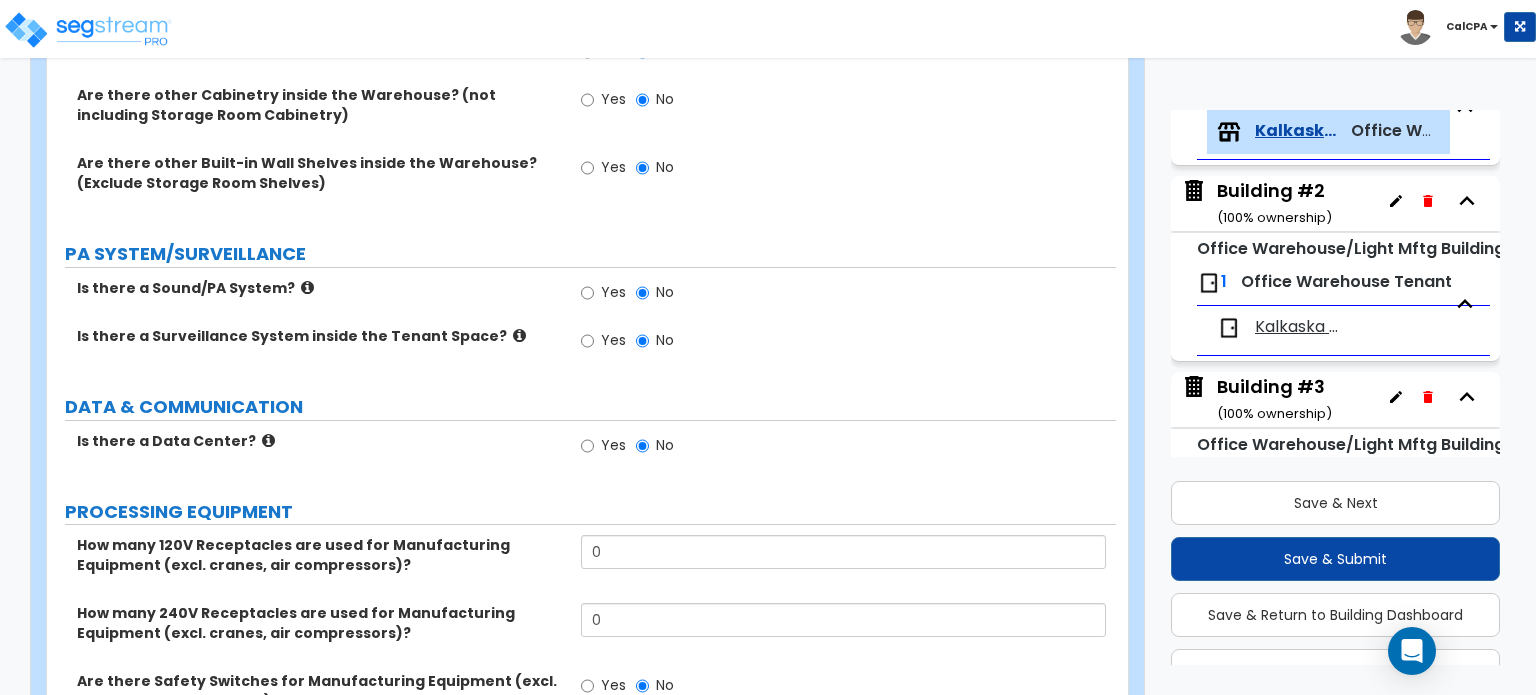 type on "200" 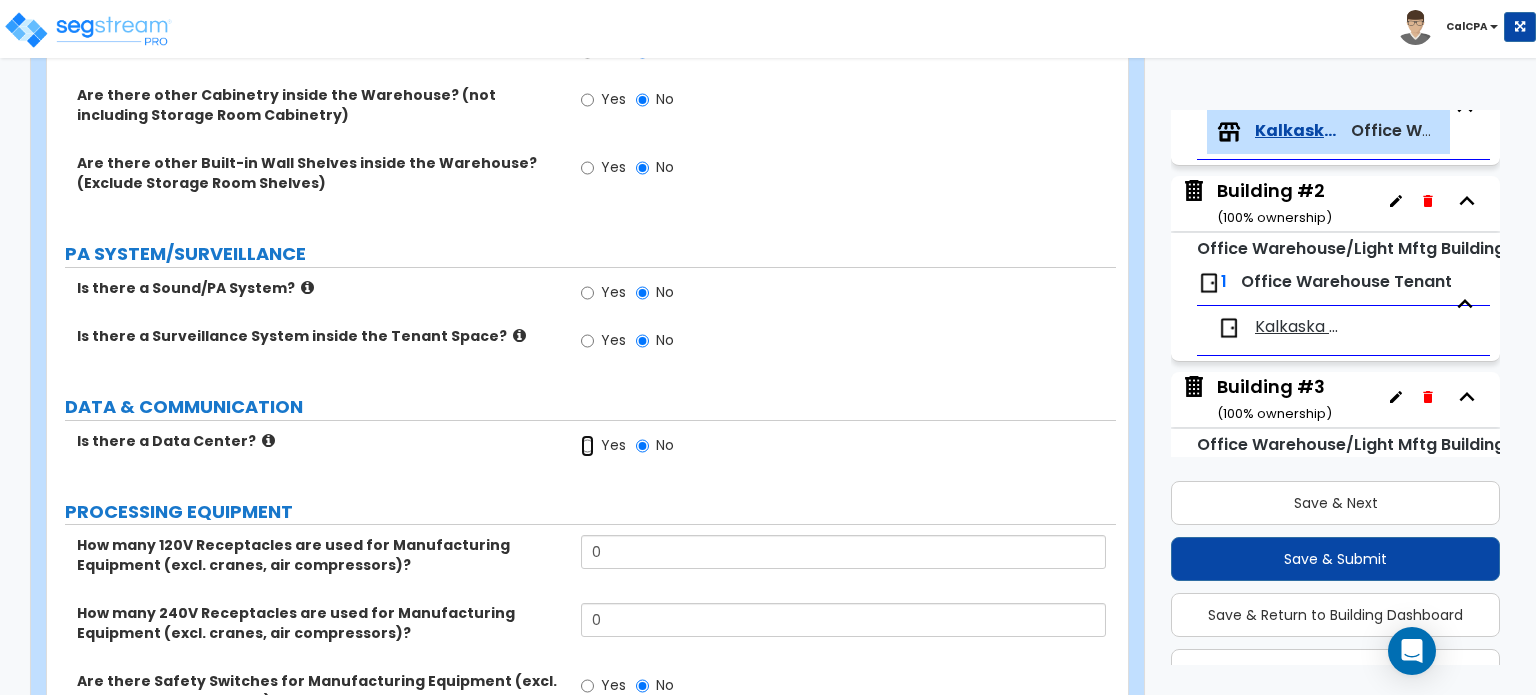 click on "Yes" at bounding box center (587, 446) 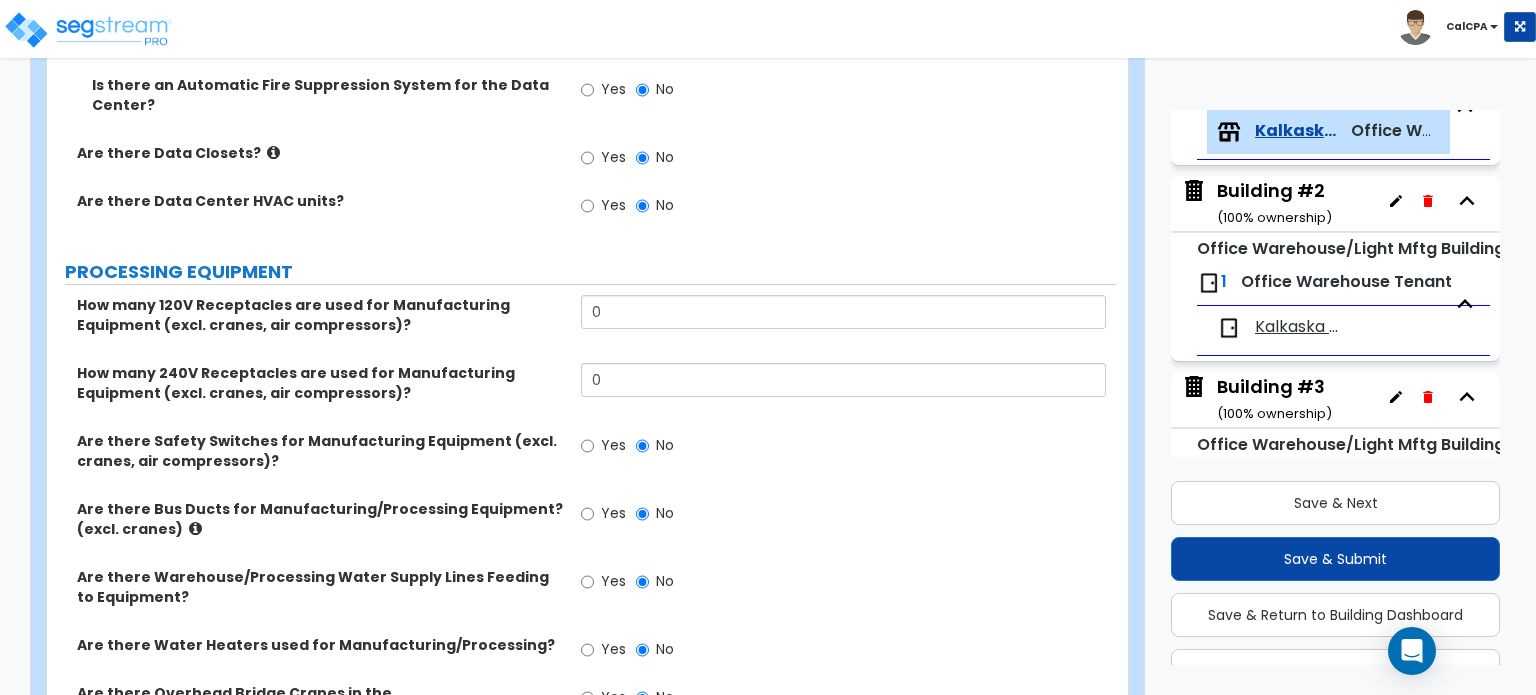 scroll, scrollTop: 4264, scrollLeft: 0, axis: vertical 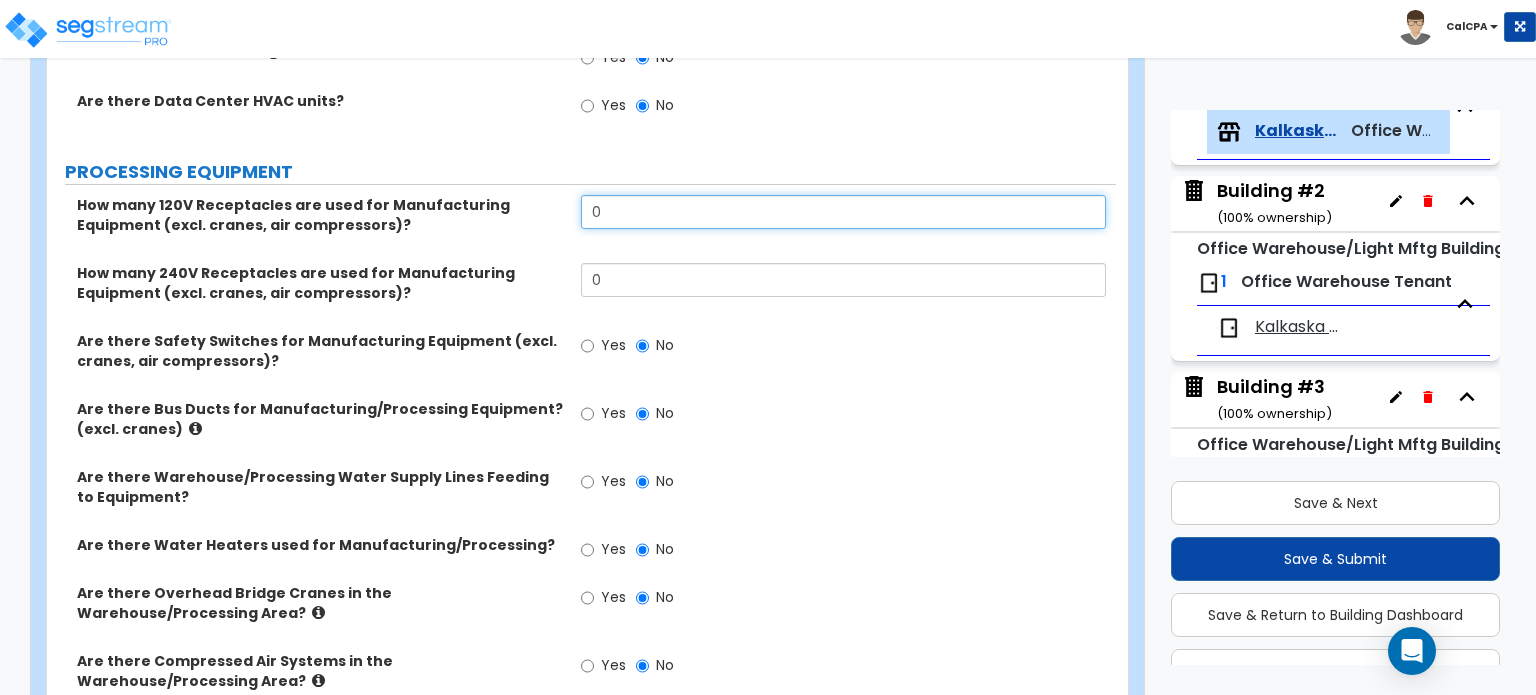 drag, startPoint x: 623, startPoint y: 143, endPoint x: 572, endPoint y: 145, distance: 51.0392 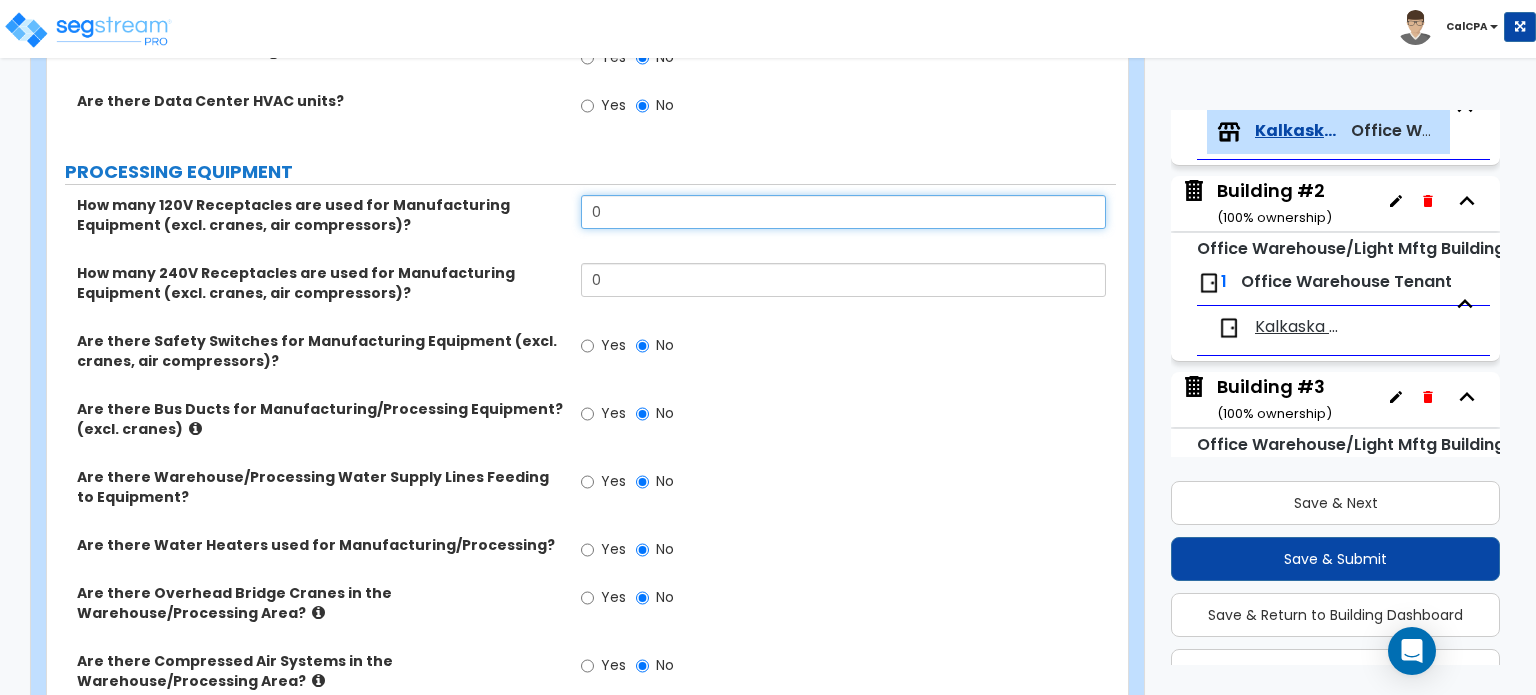 click on "0" at bounding box center [843, 212] 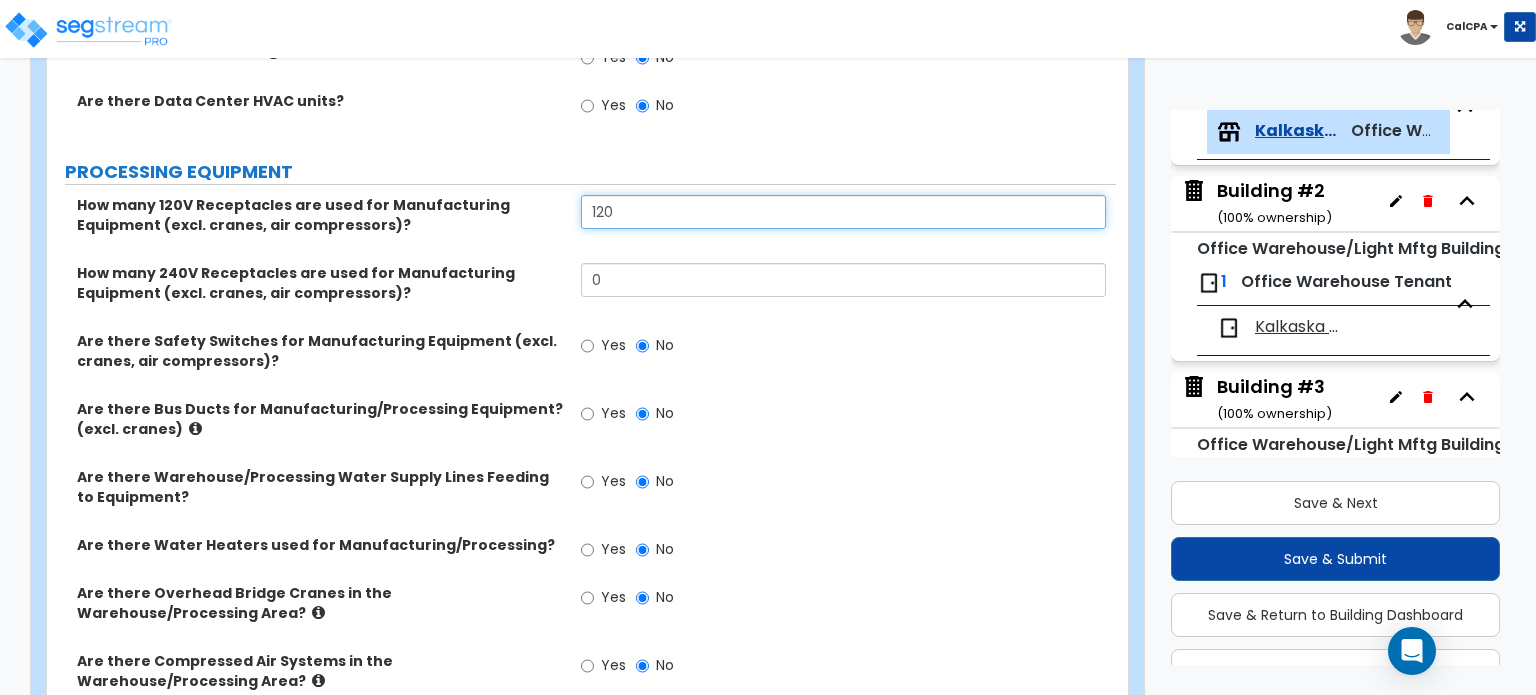 type on "120" 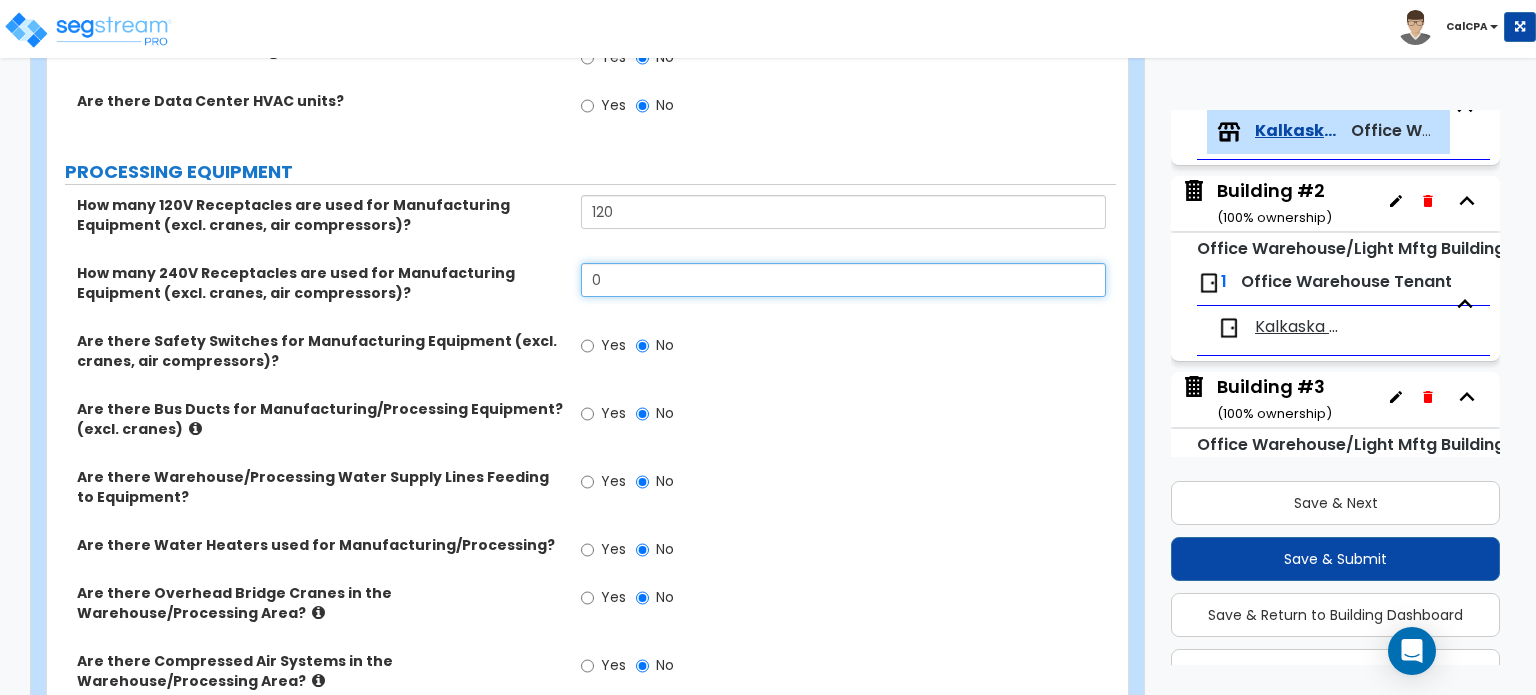 click on "0" at bounding box center [843, 280] 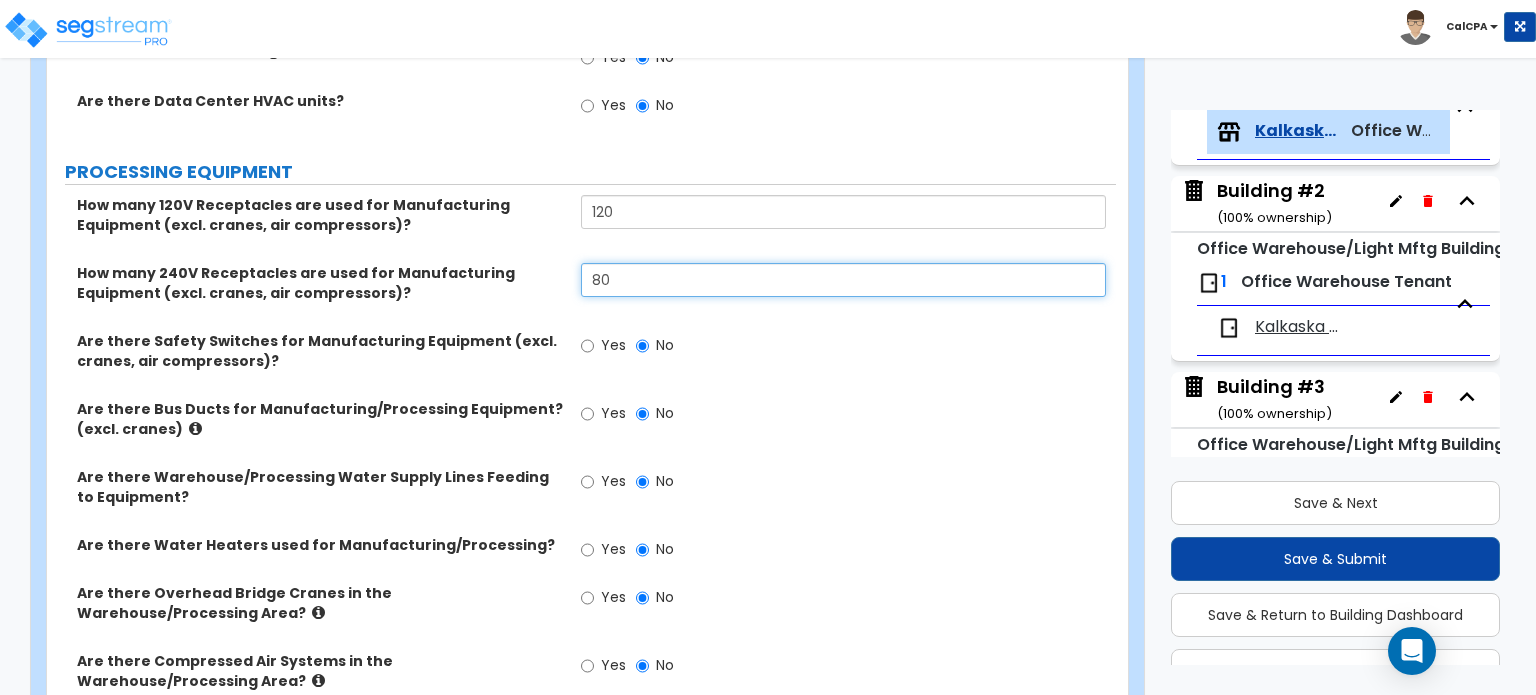 type on "80" 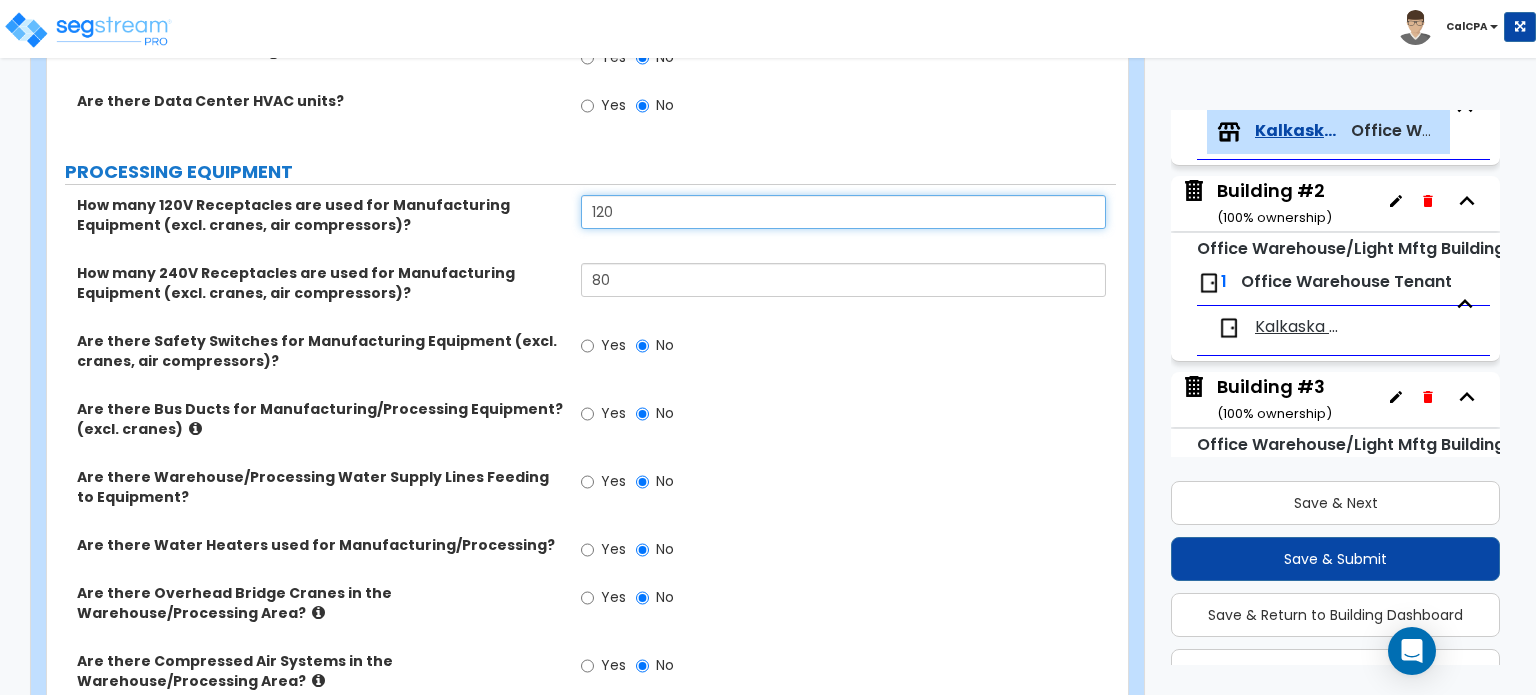 click on "120" at bounding box center [843, 212] 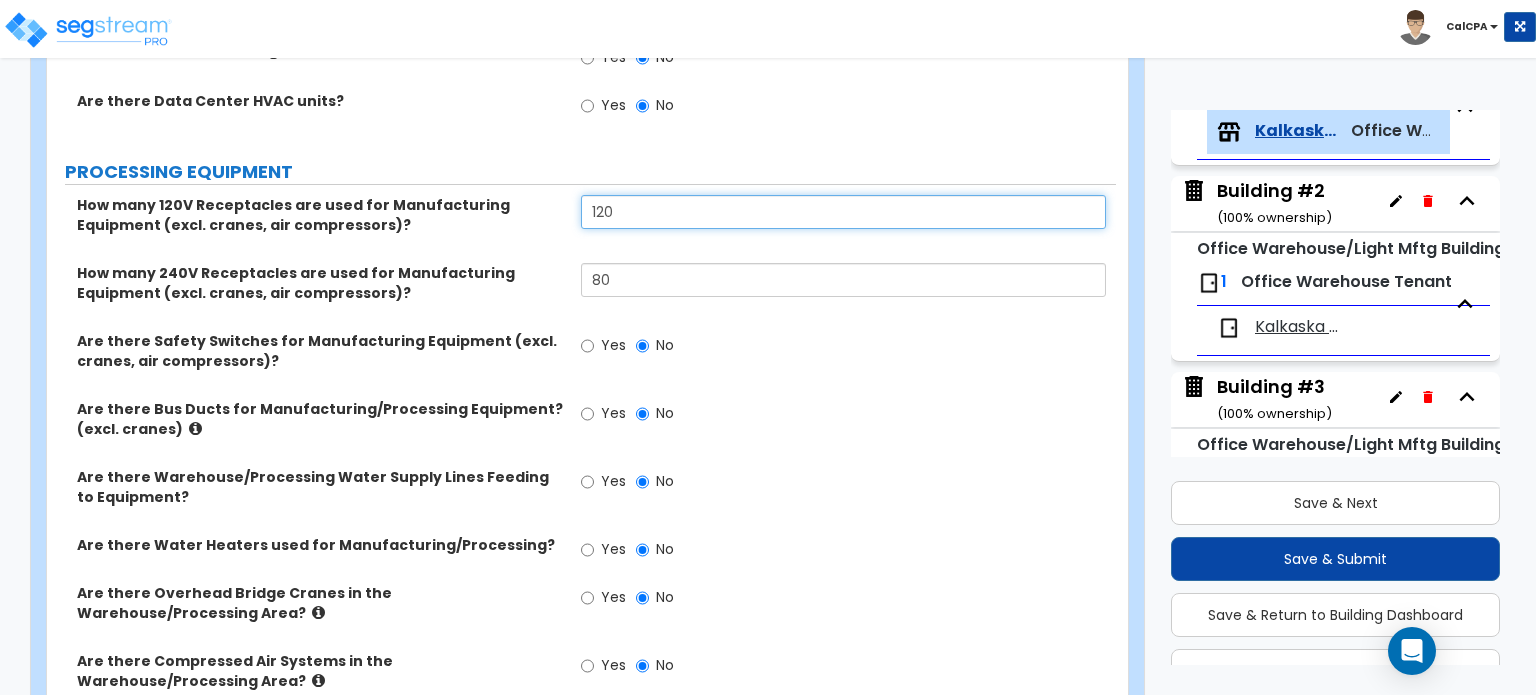 drag, startPoint x: 617, startPoint y: 143, endPoint x: 596, endPoint y: 148, distance: 21.587032 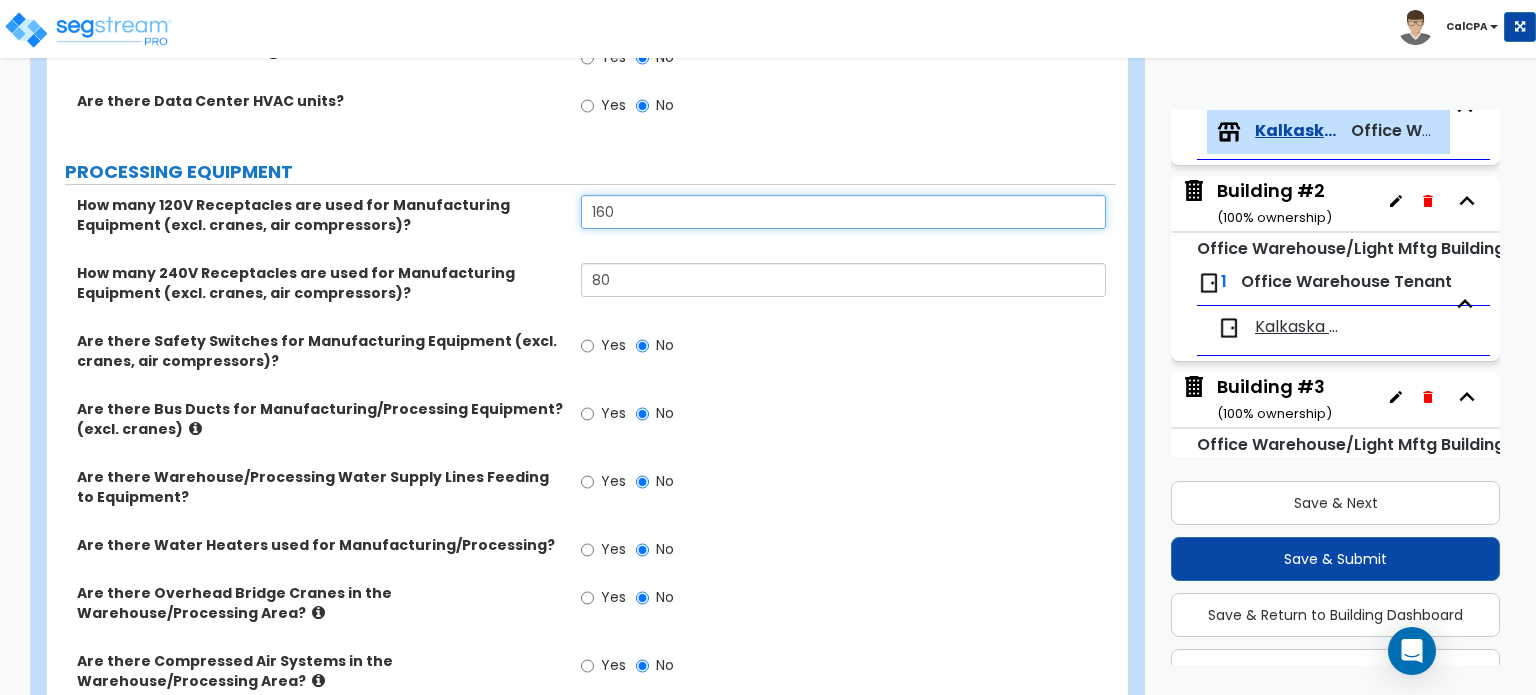 type on "160" 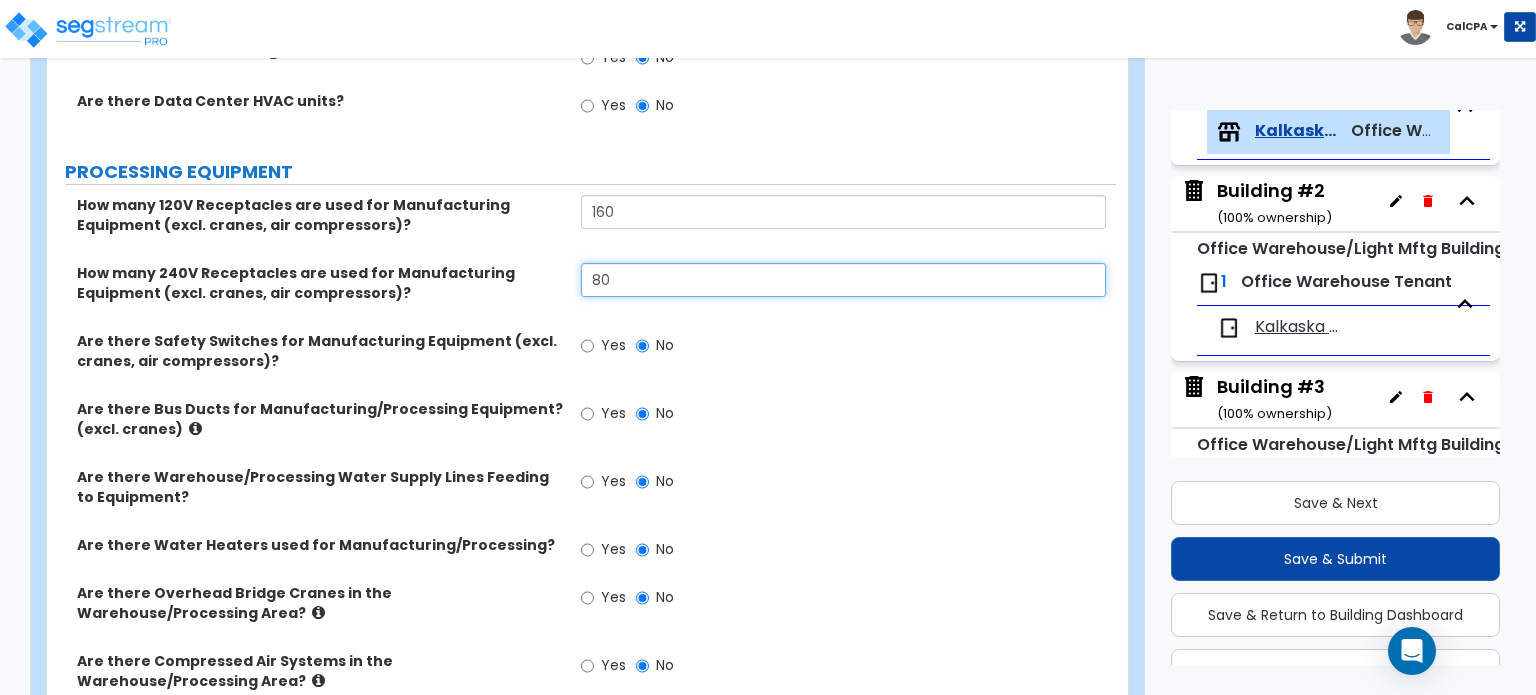 drag, startPoint x: 626, startPoint y: 213, endPoint x: 560, endPoint y: 212, distance: 66.007576 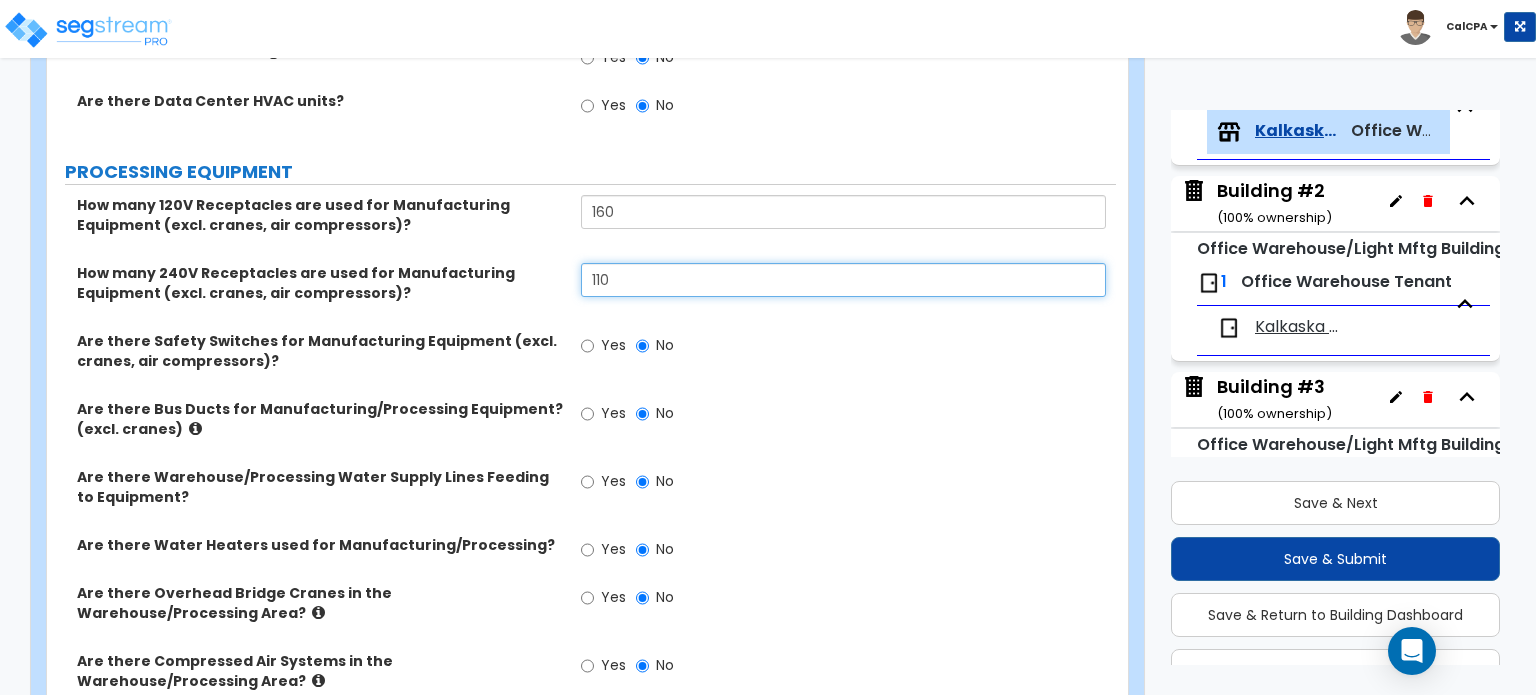 type on "110" 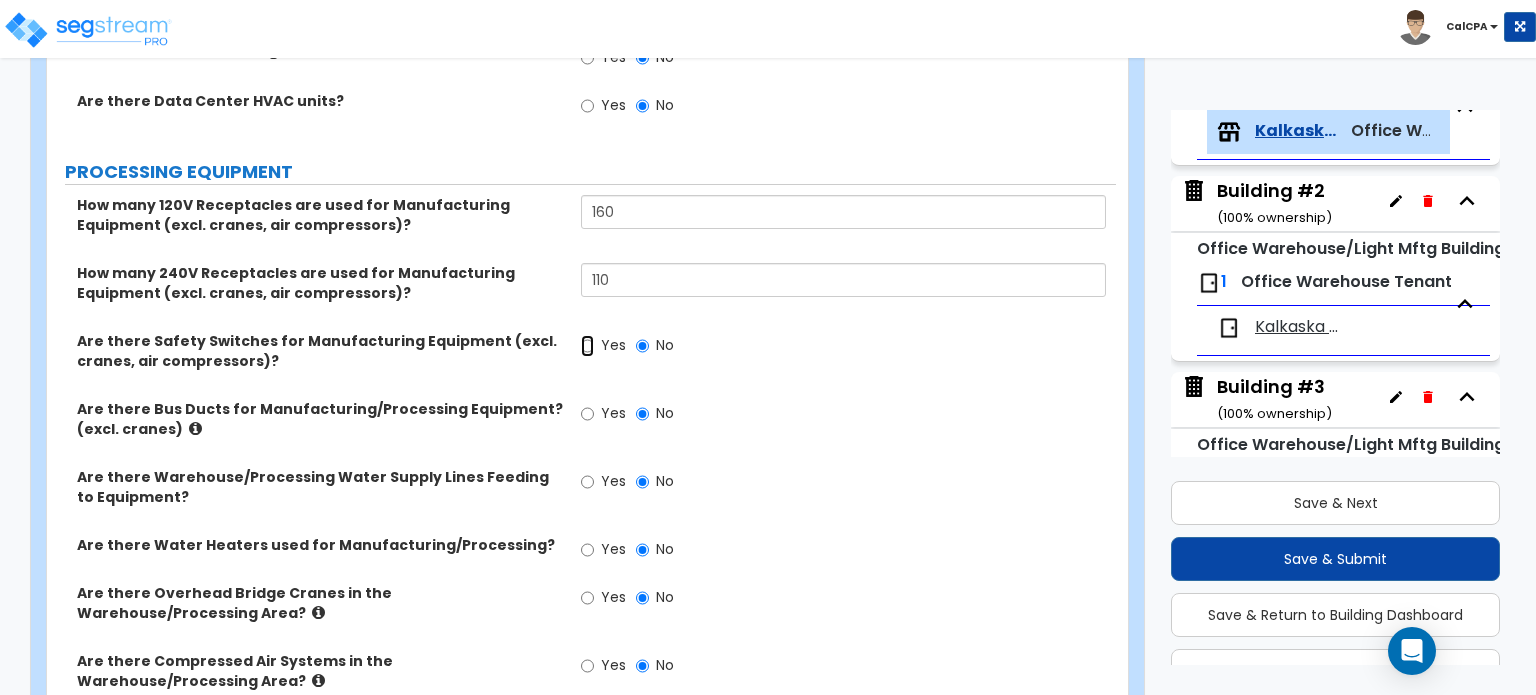 click on "Yes" at bounding box center [587, 346] 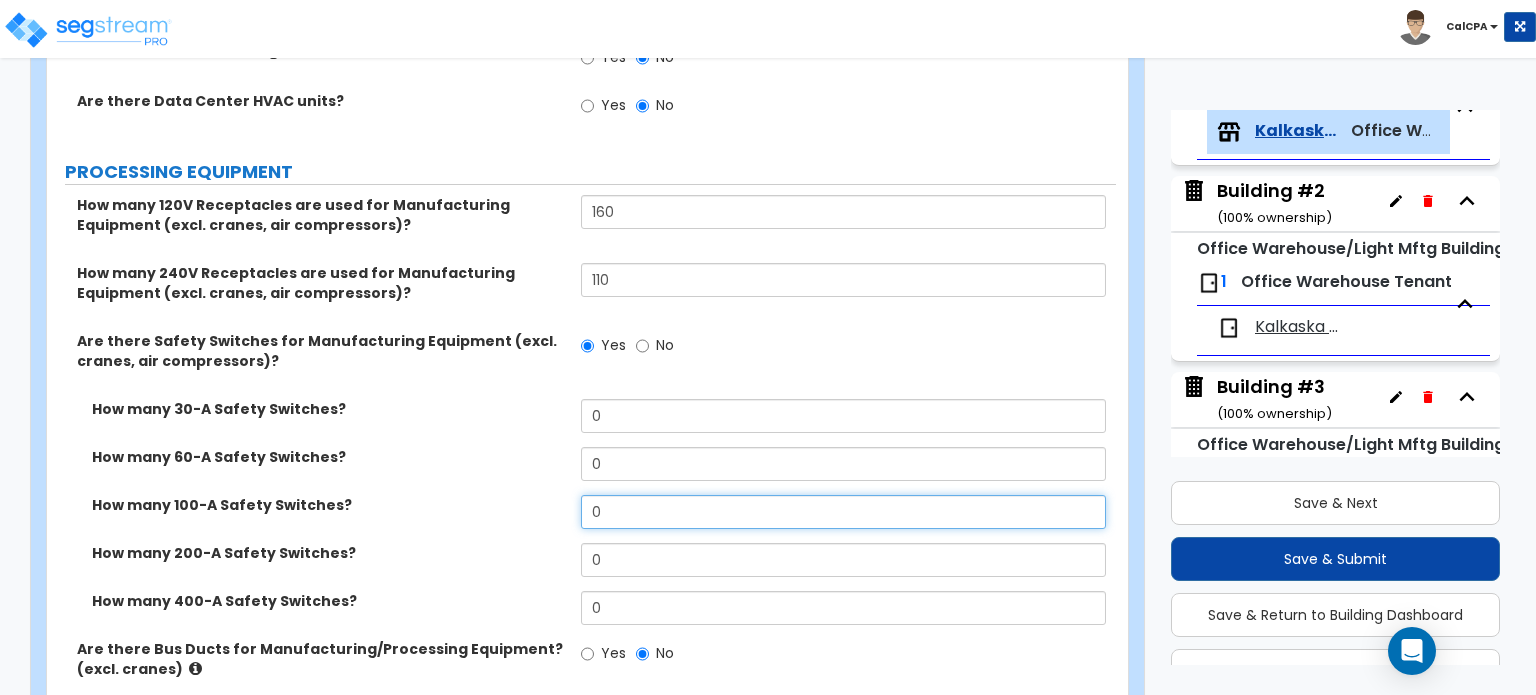 drag, startPoint x: 653, startPoint y: 441, endPoint x: 511, endPoint y: 448, distance: 142.17242 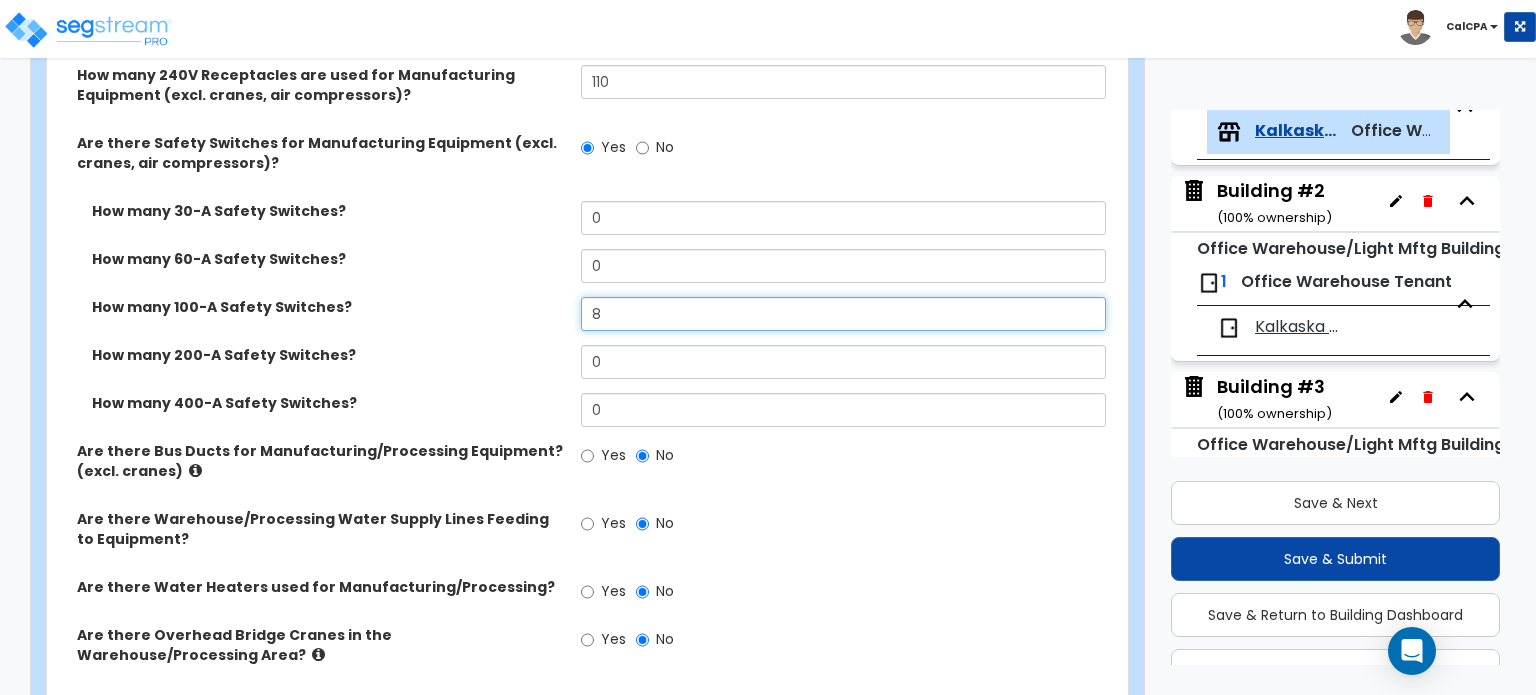 scroll, scrollTop: 4464, scrollLeft: 0, axis: vertical 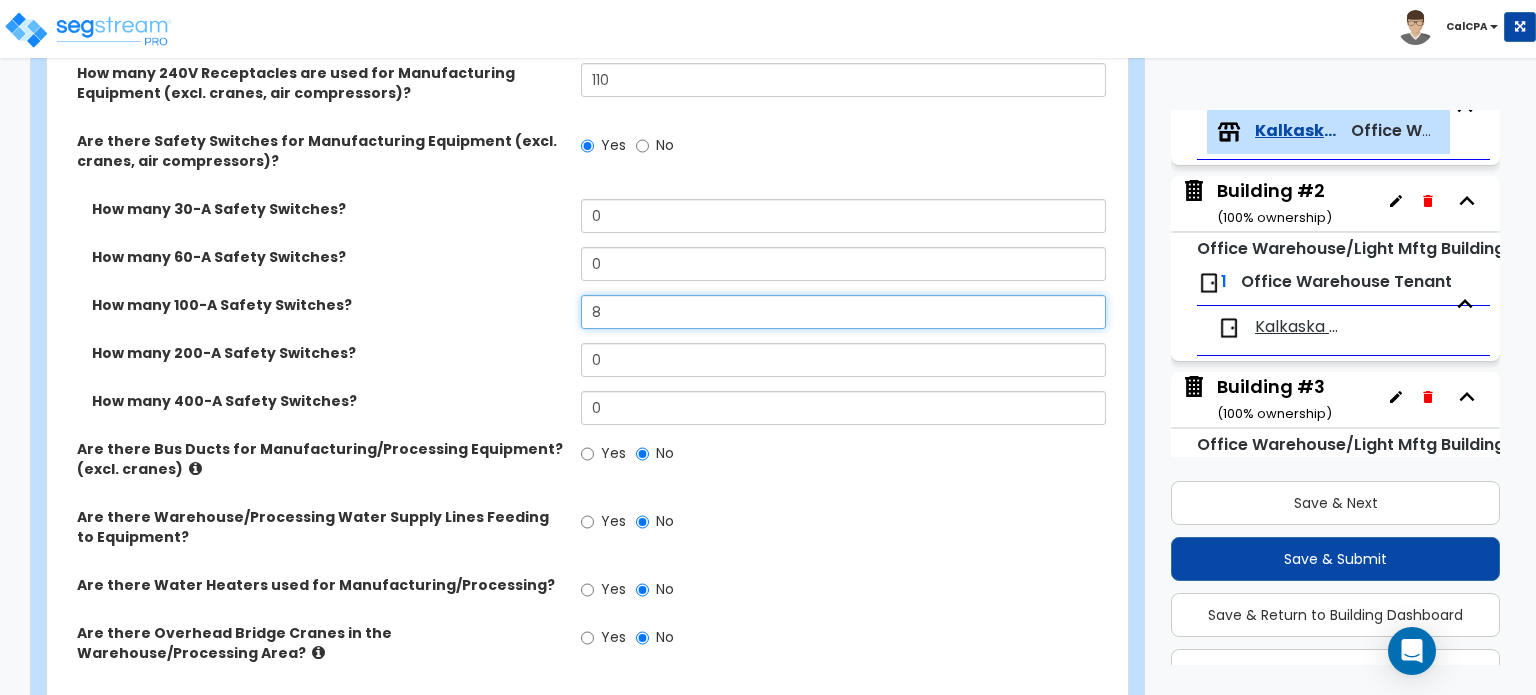 type on "8" 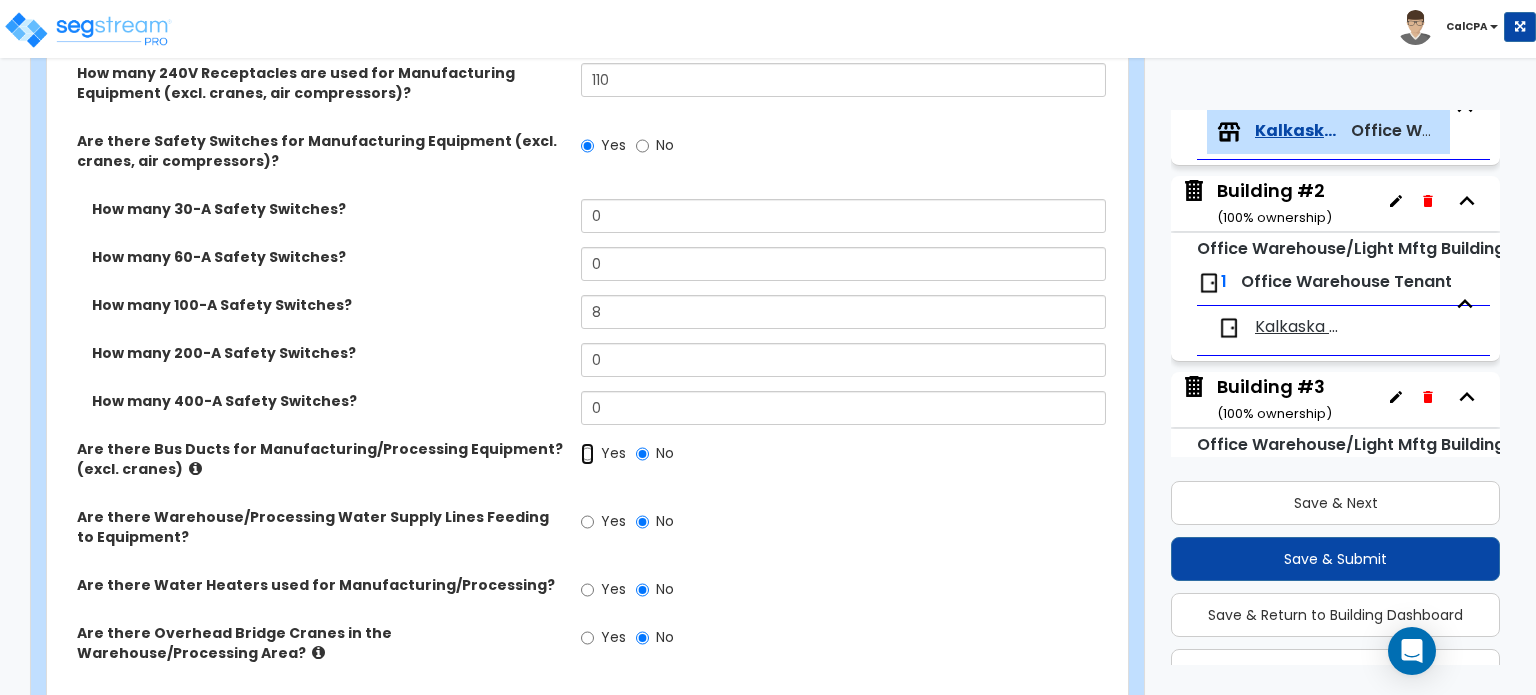 click on "Yes" at bounding box center (587, 454) 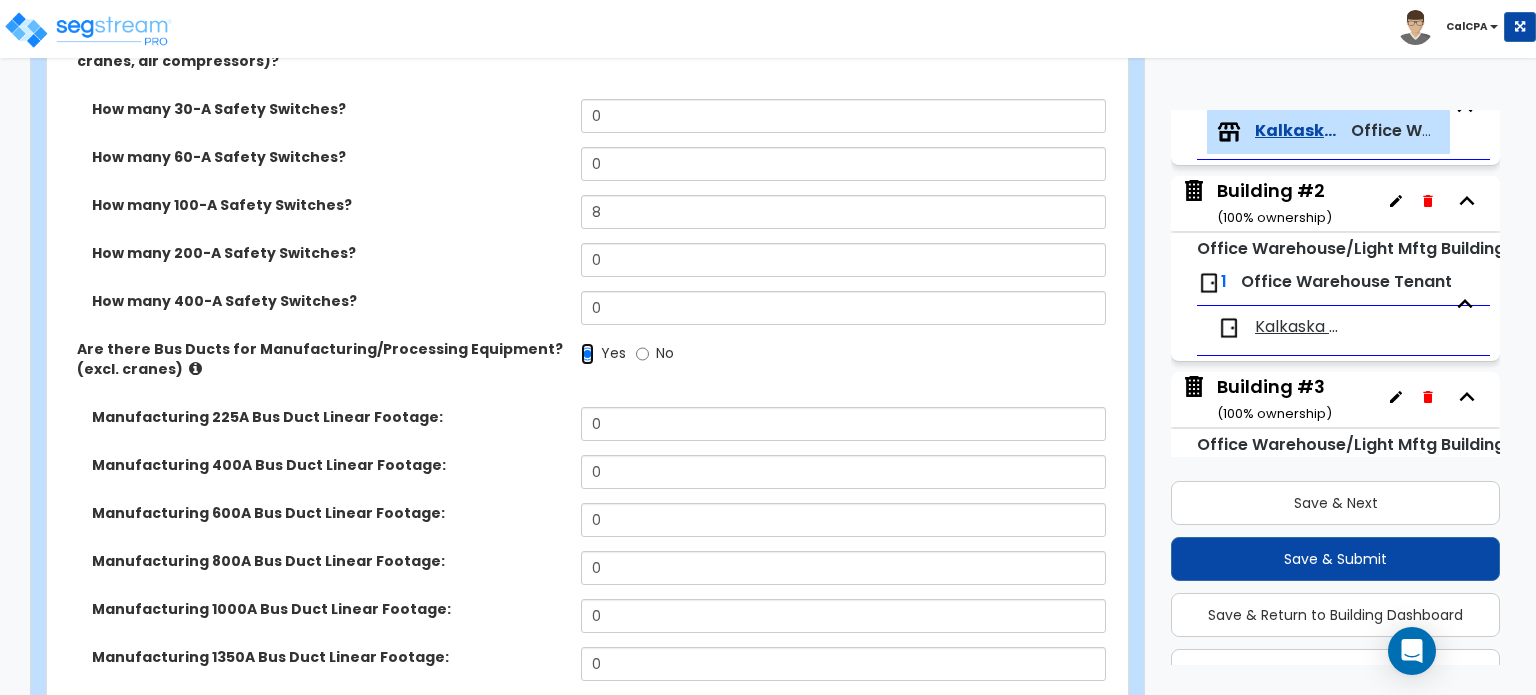 scroll, scrollTop: 4664, scrollLeft: 0, axis: vertical 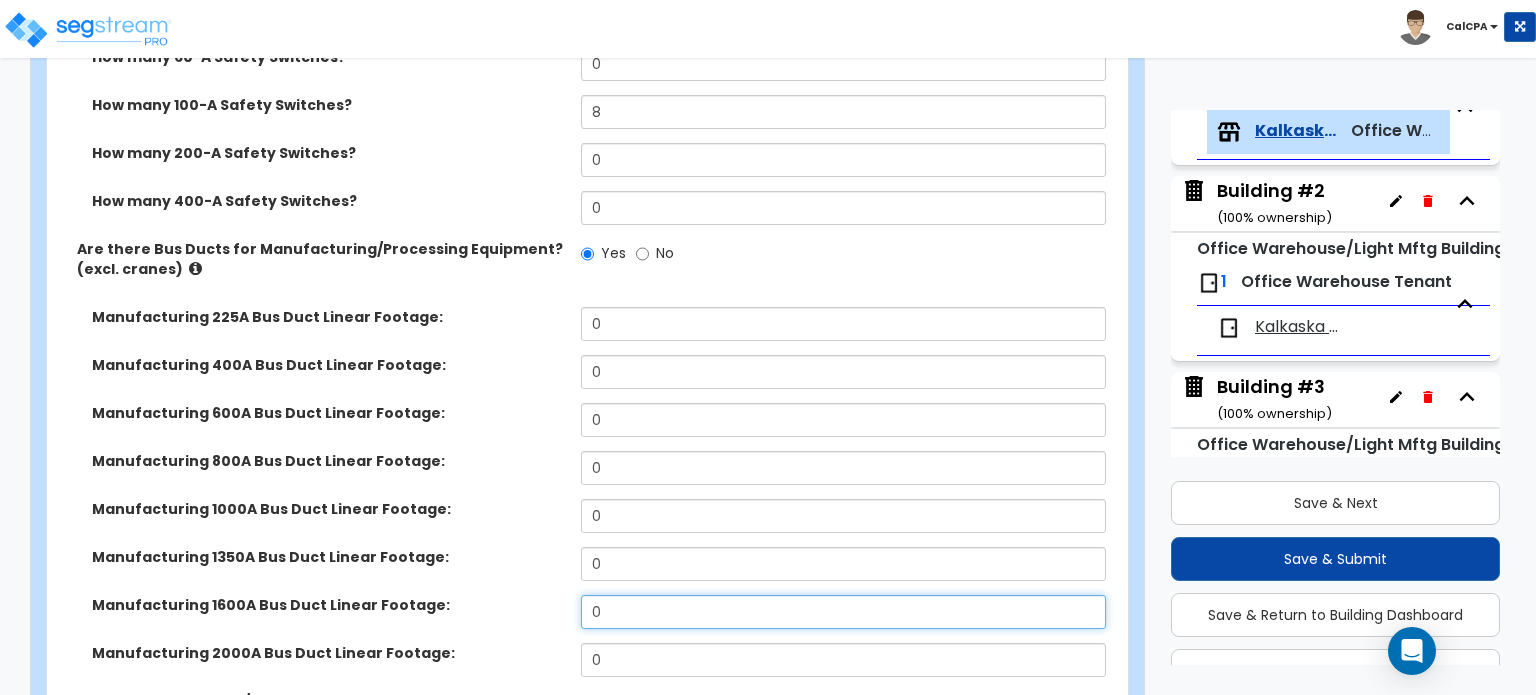 click on "0" at bounding box center (843, 612) 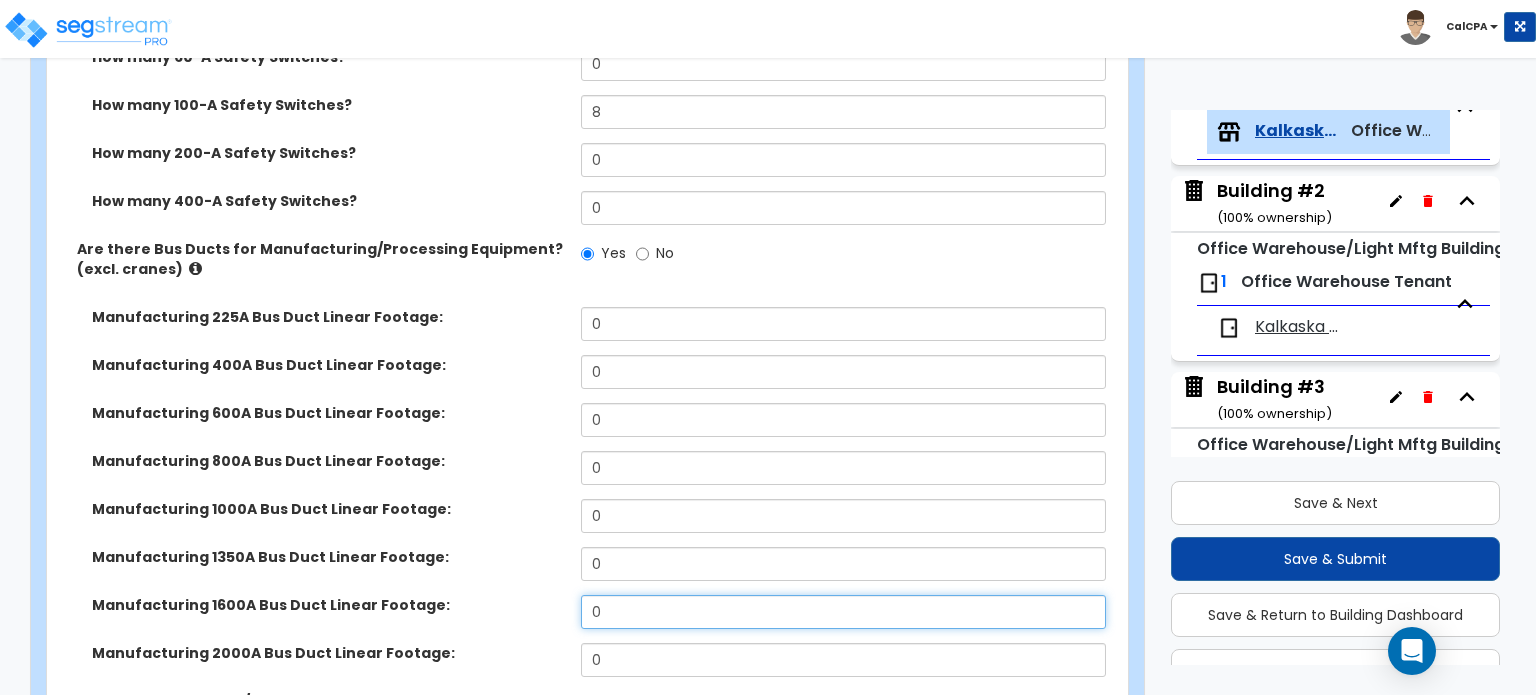 drag, startPoint x: 661, startPoint y: 552, endPoint x: 535, endPoint y: 552, distance: 126 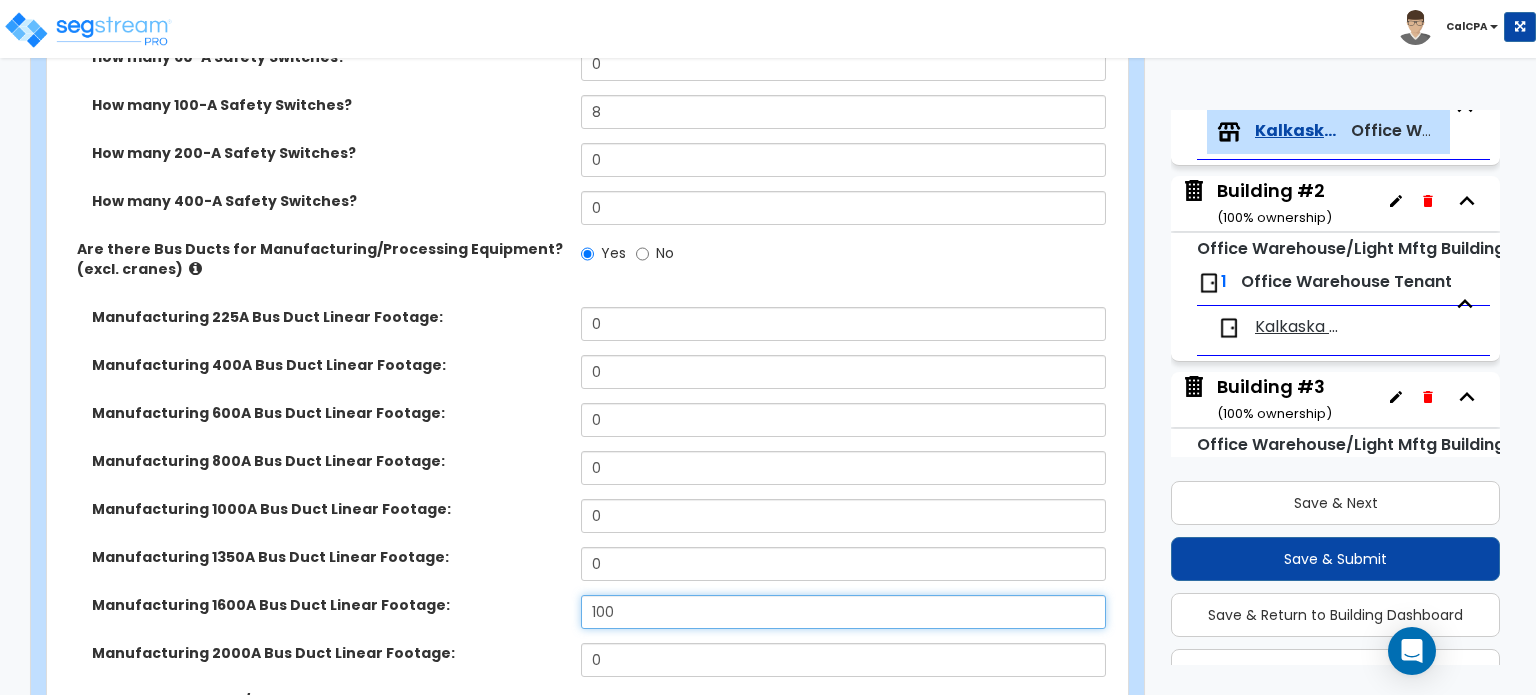 type on "100" 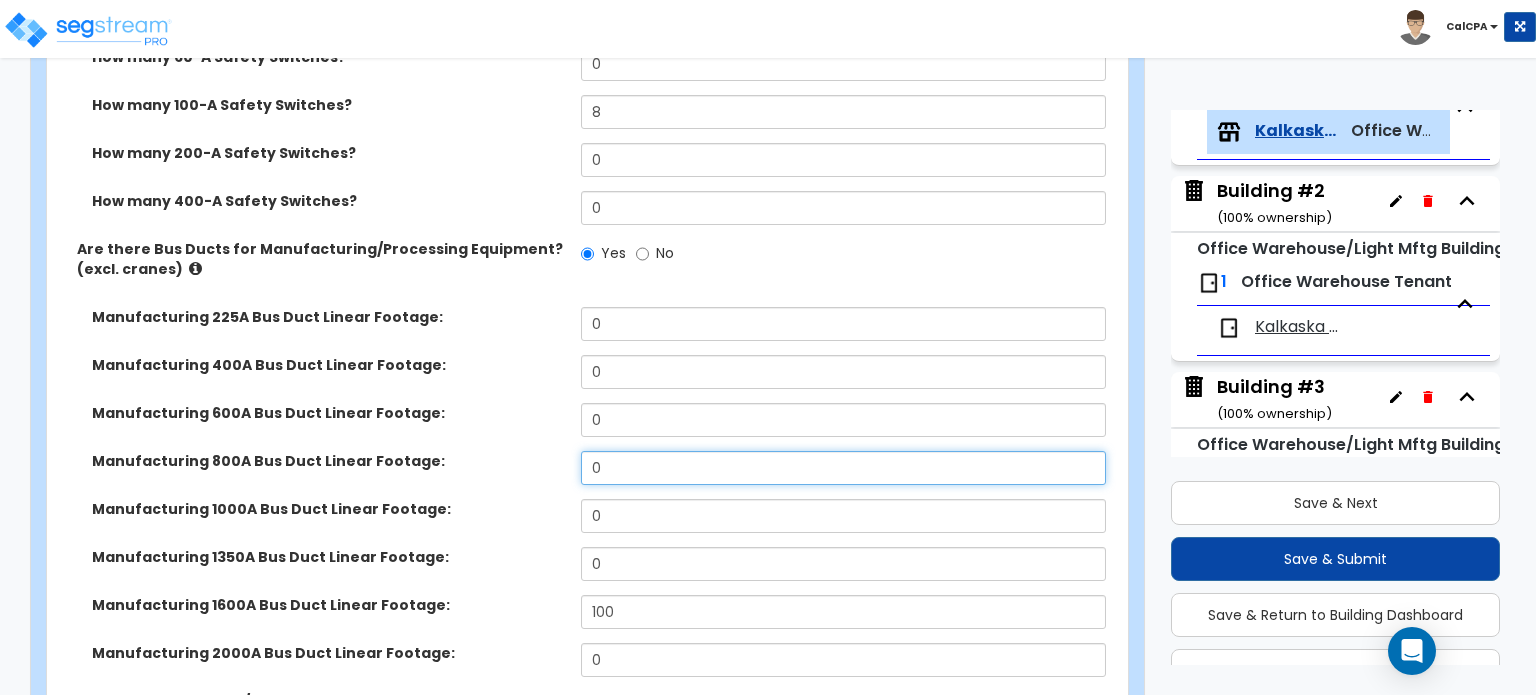 click on "0" at bounding box center (843, 468) 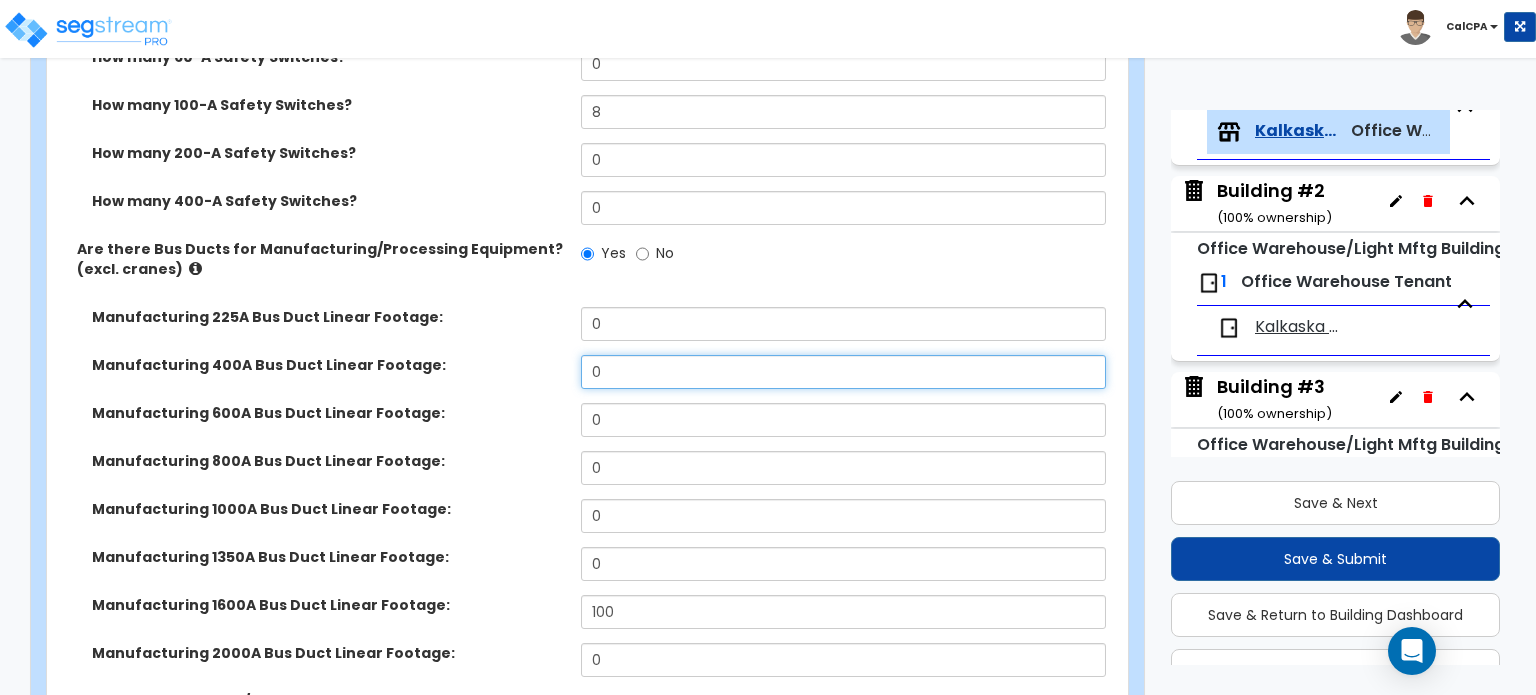 drag, startPoint x: 651, startPoint y: 307, endPoint x: 518, endPoint y: 301, distance: 133.13527 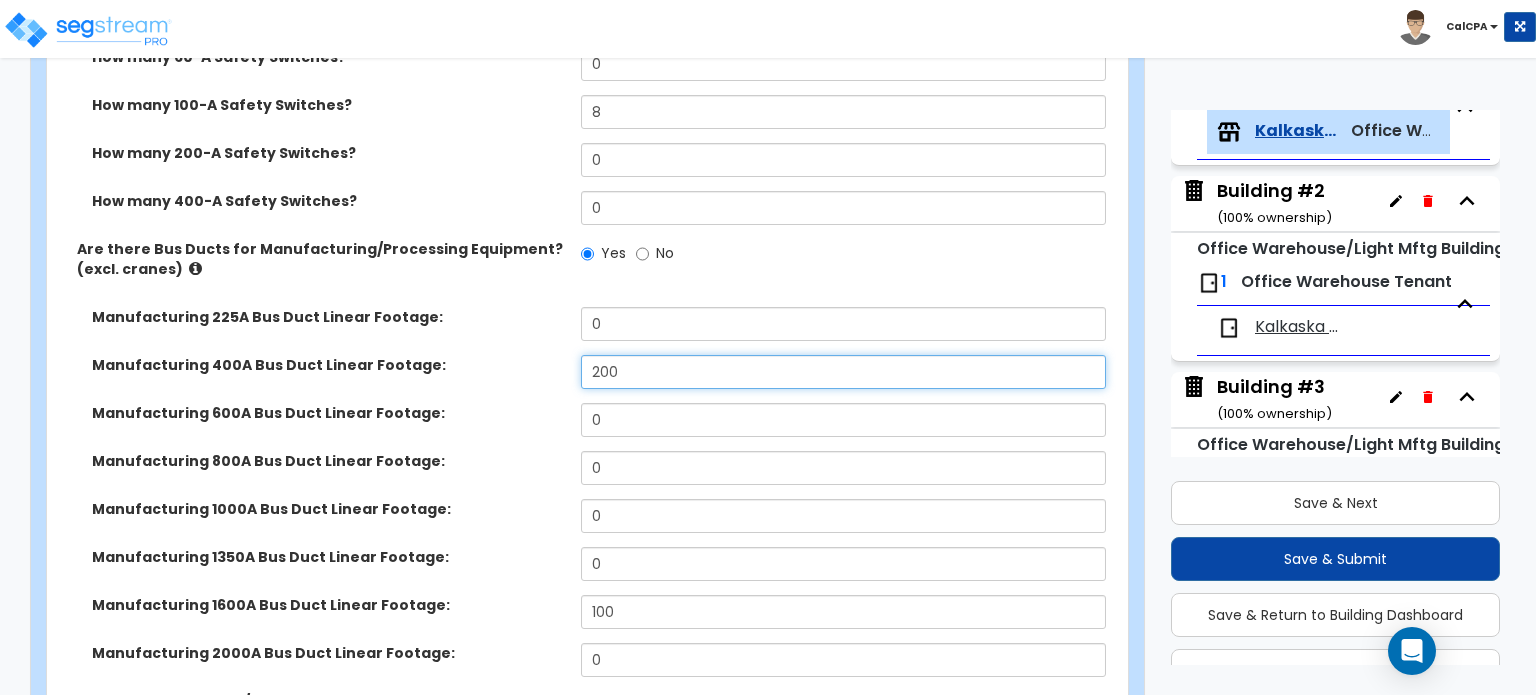 type on "200" 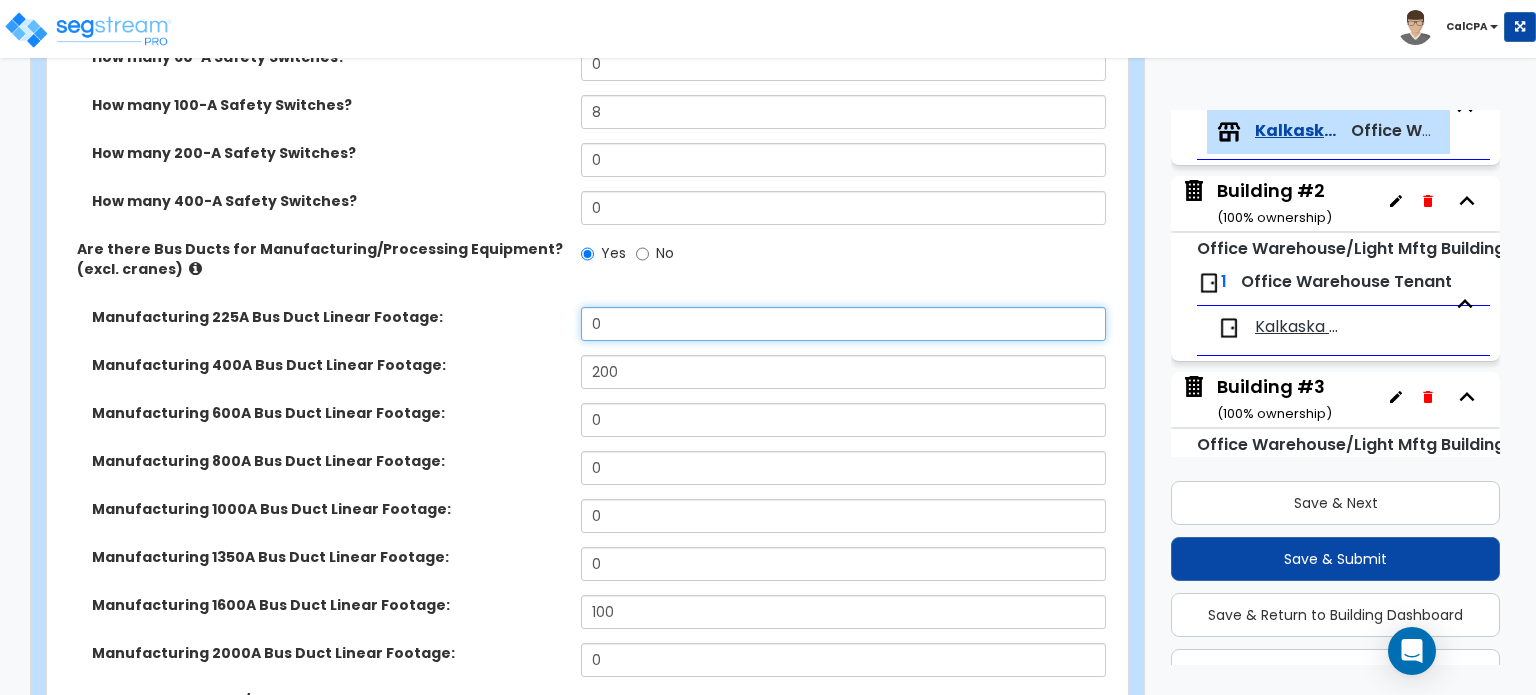click on "0" at bounding box center [843, 324] 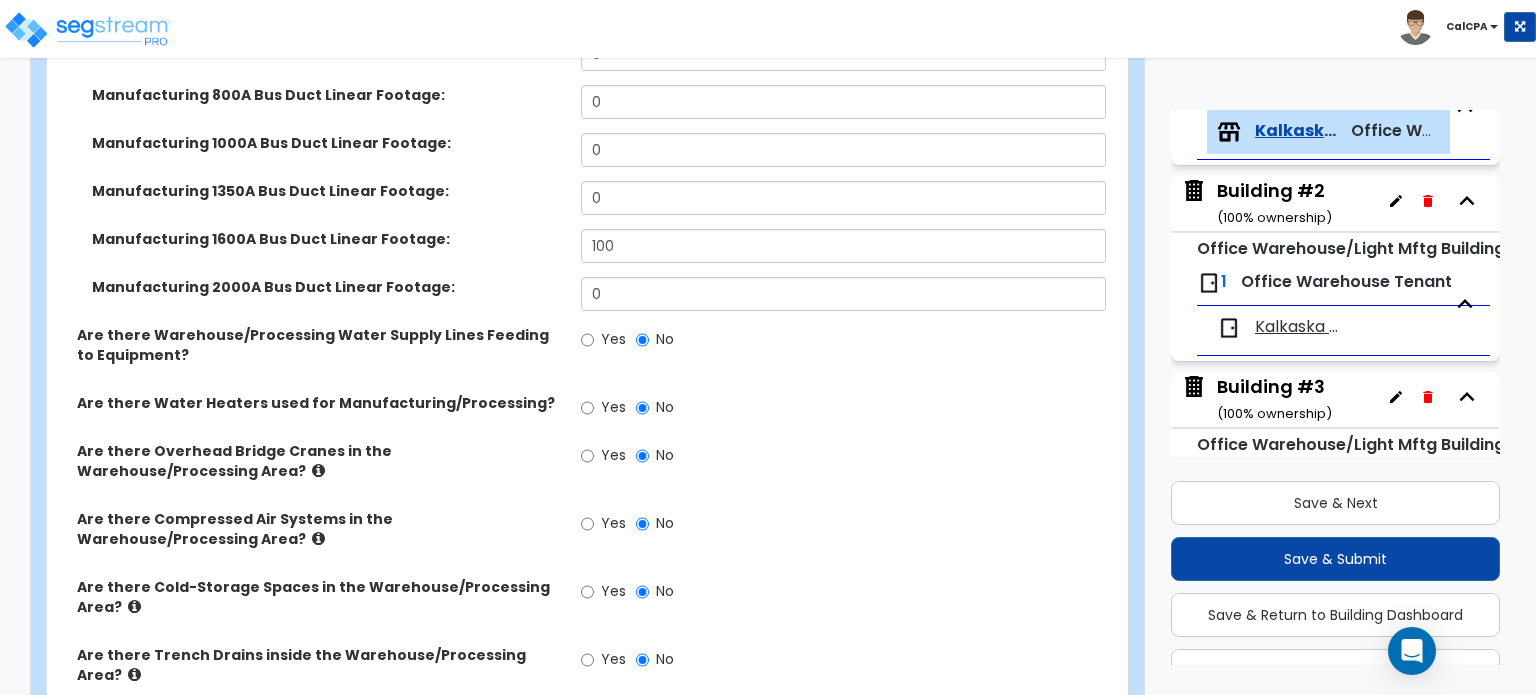 scroll, scrollTop: 5064, scrollLeft: 0, axis: vertical 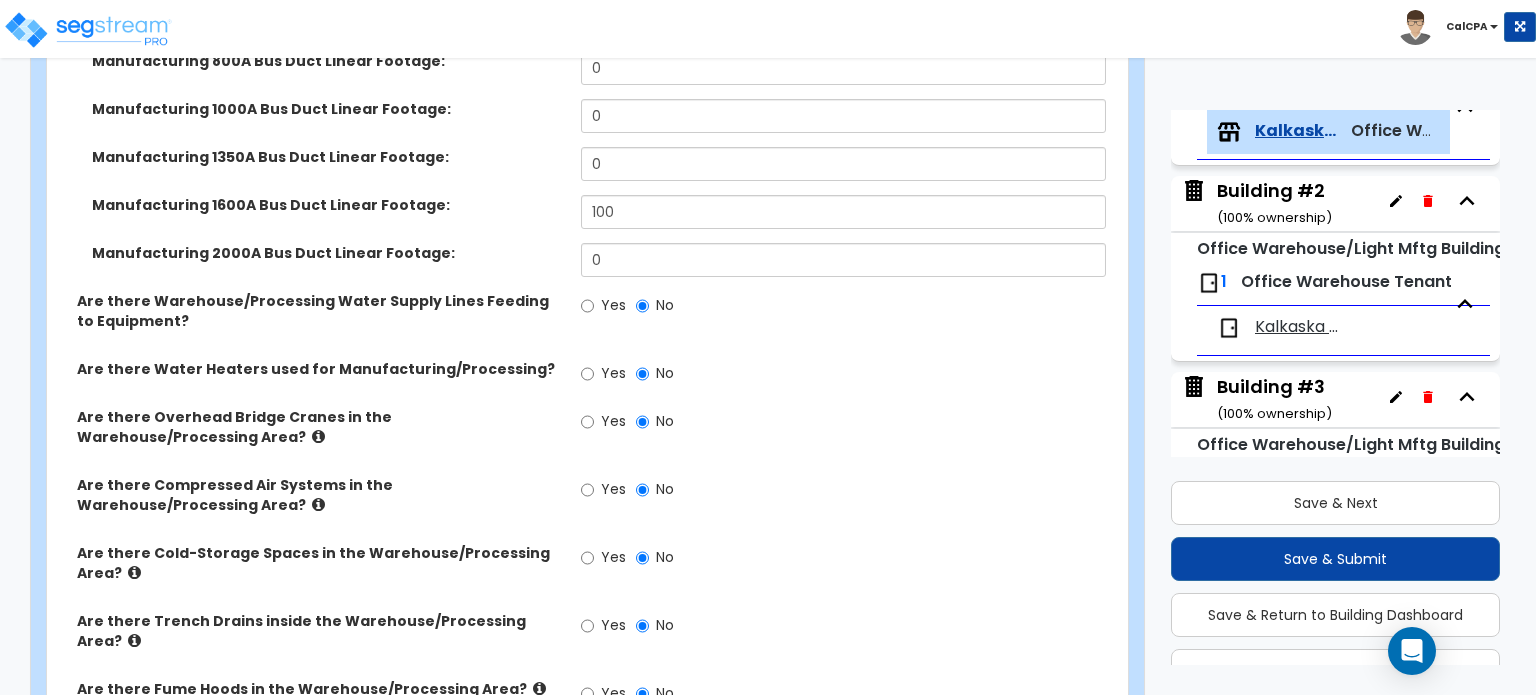 type on "400" 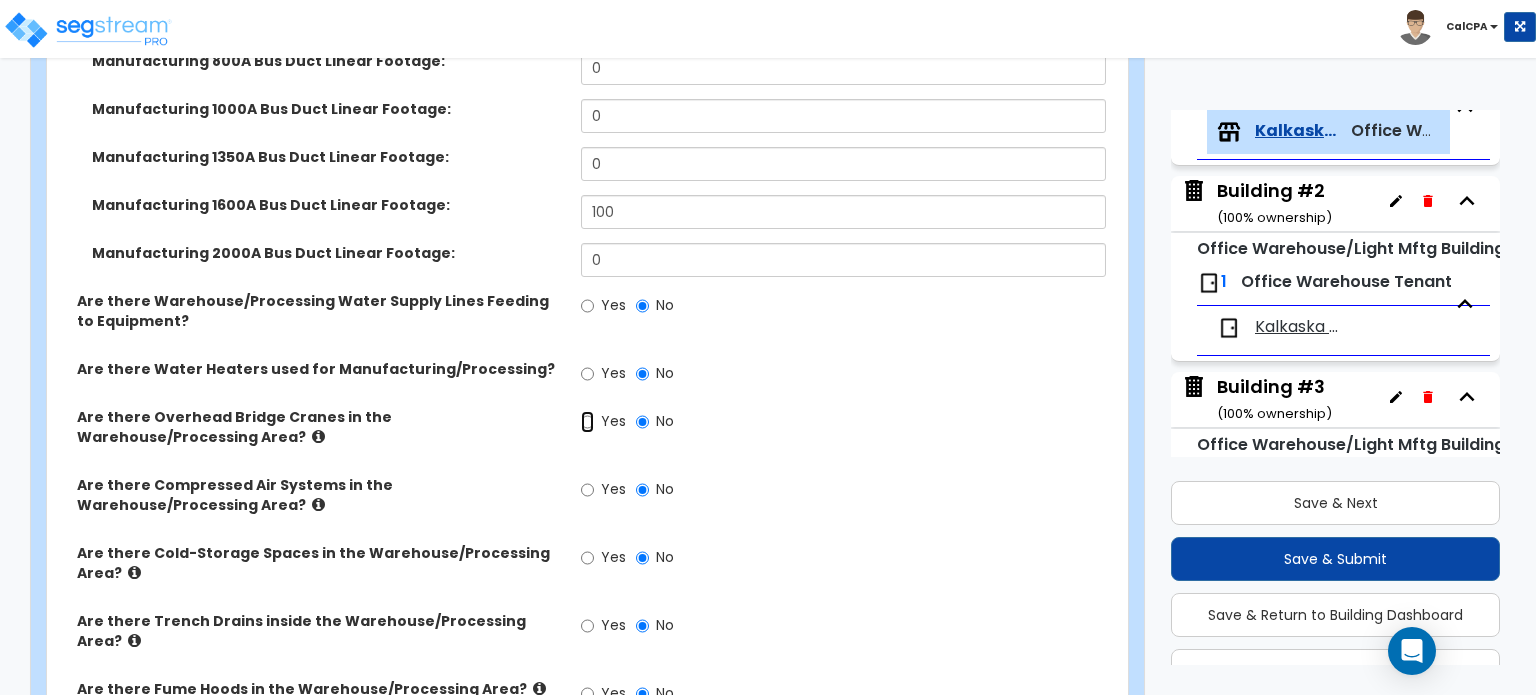 click on "Yes" at bounding box center [587, 422] 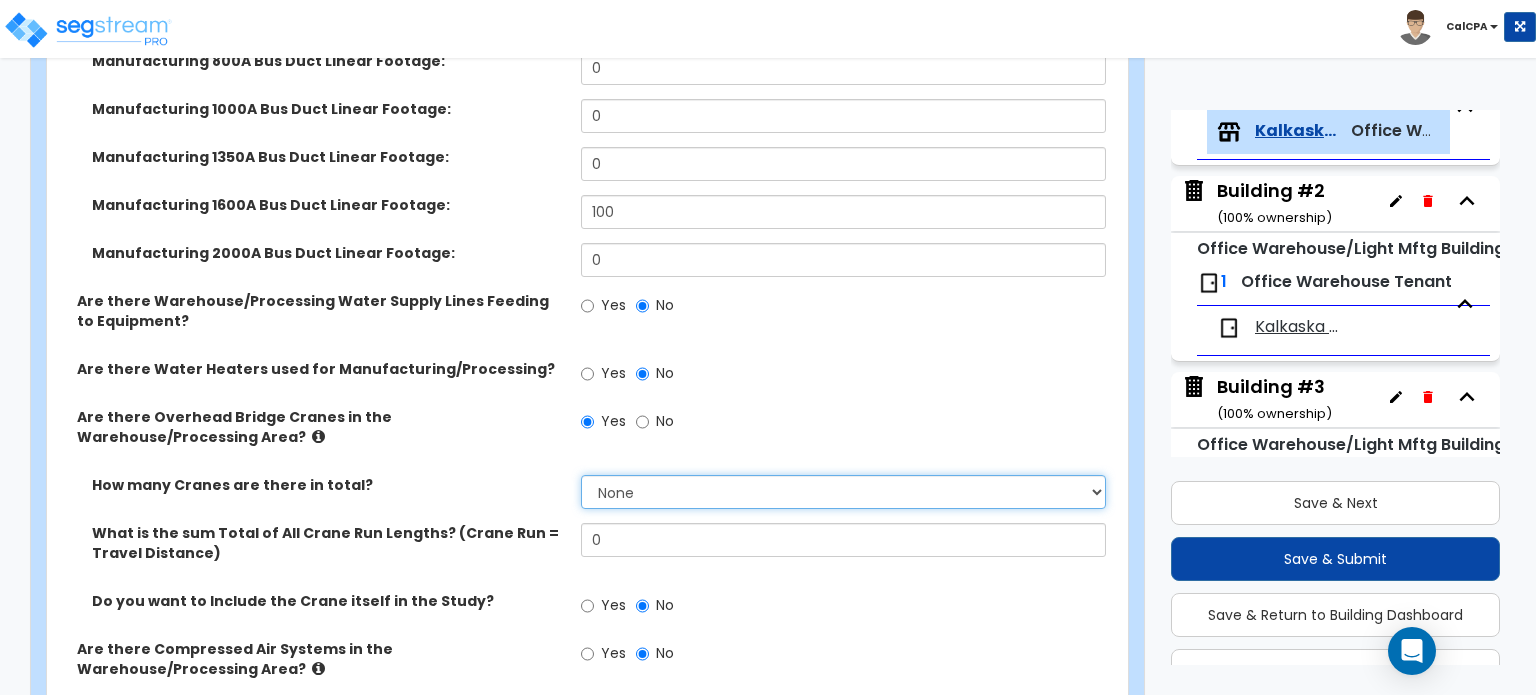 click on "None 1 2 3 4 5" at bounding box center [843, 492] 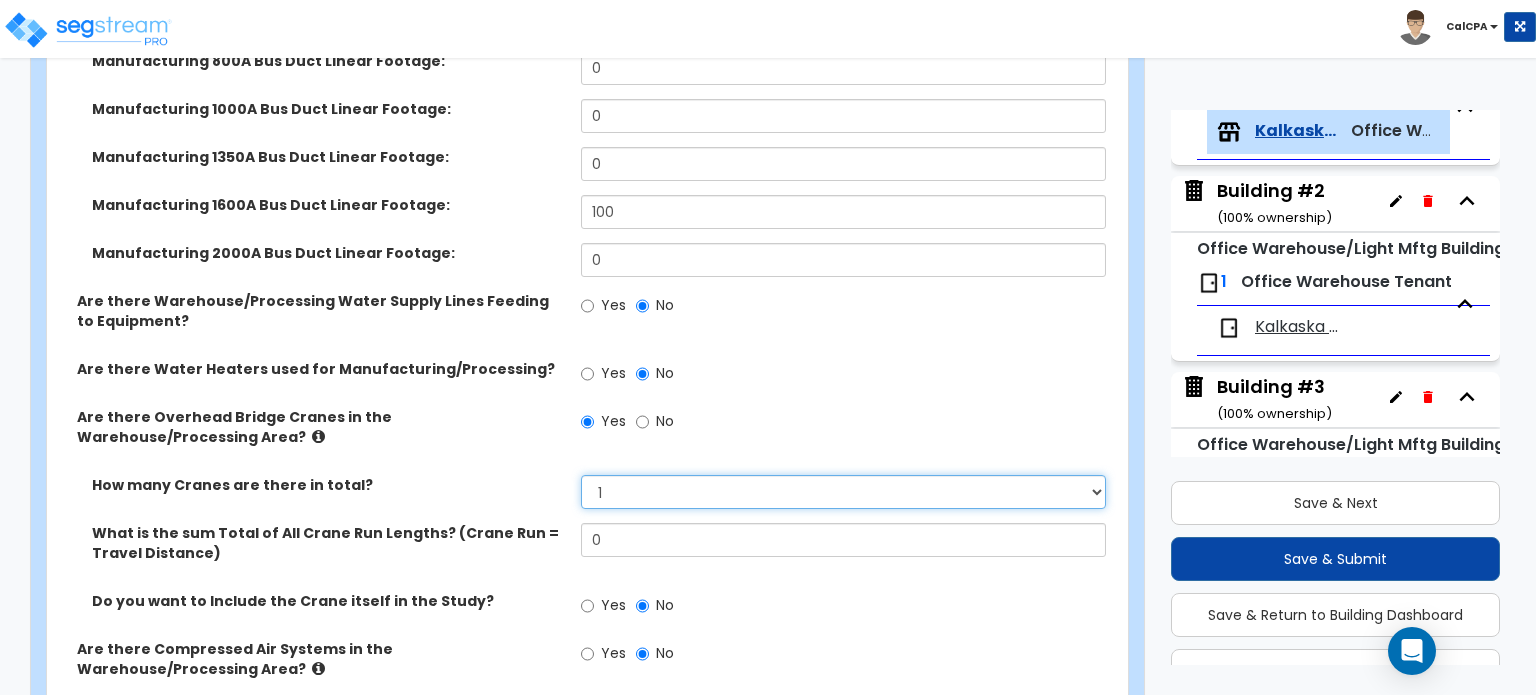 click on "None 1 2 3 4 5" at bounding box center [843, 492] 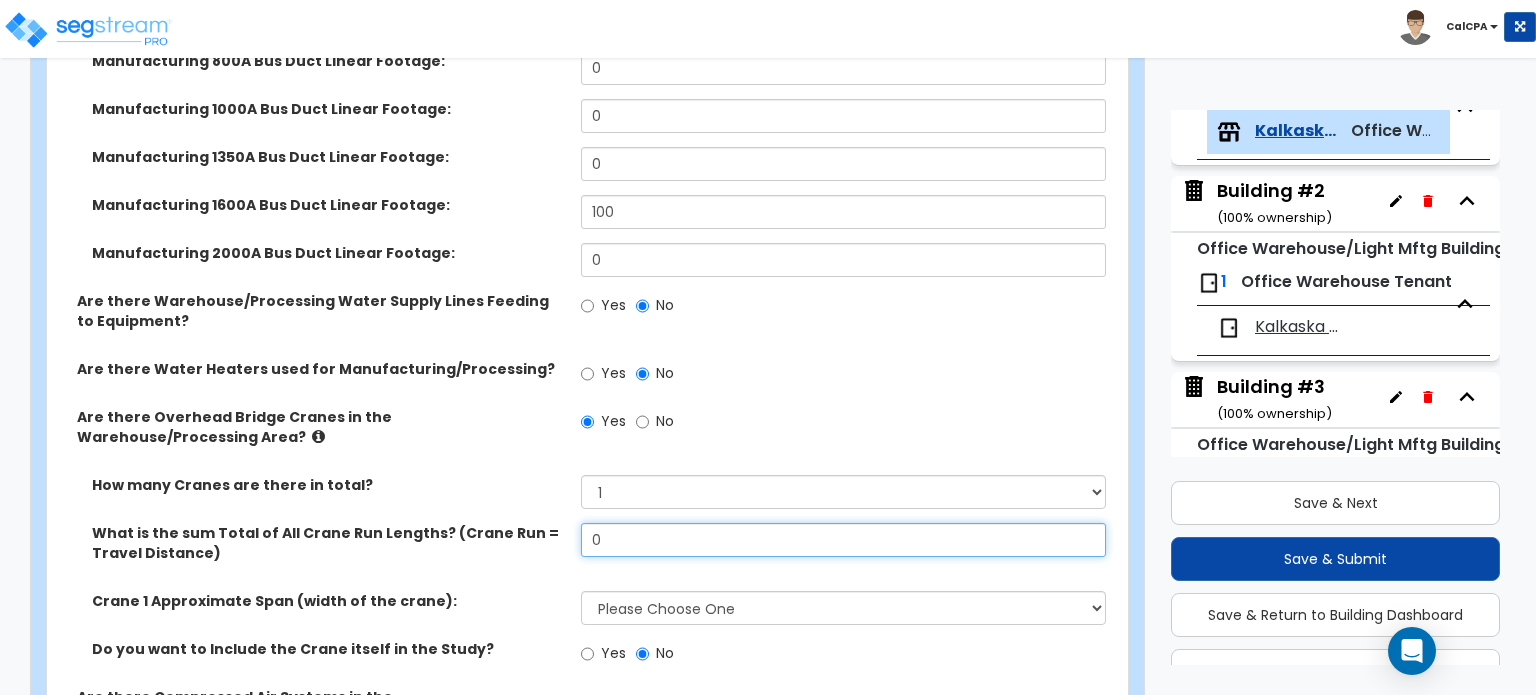 click on "0" at bounding box center [843, 540] 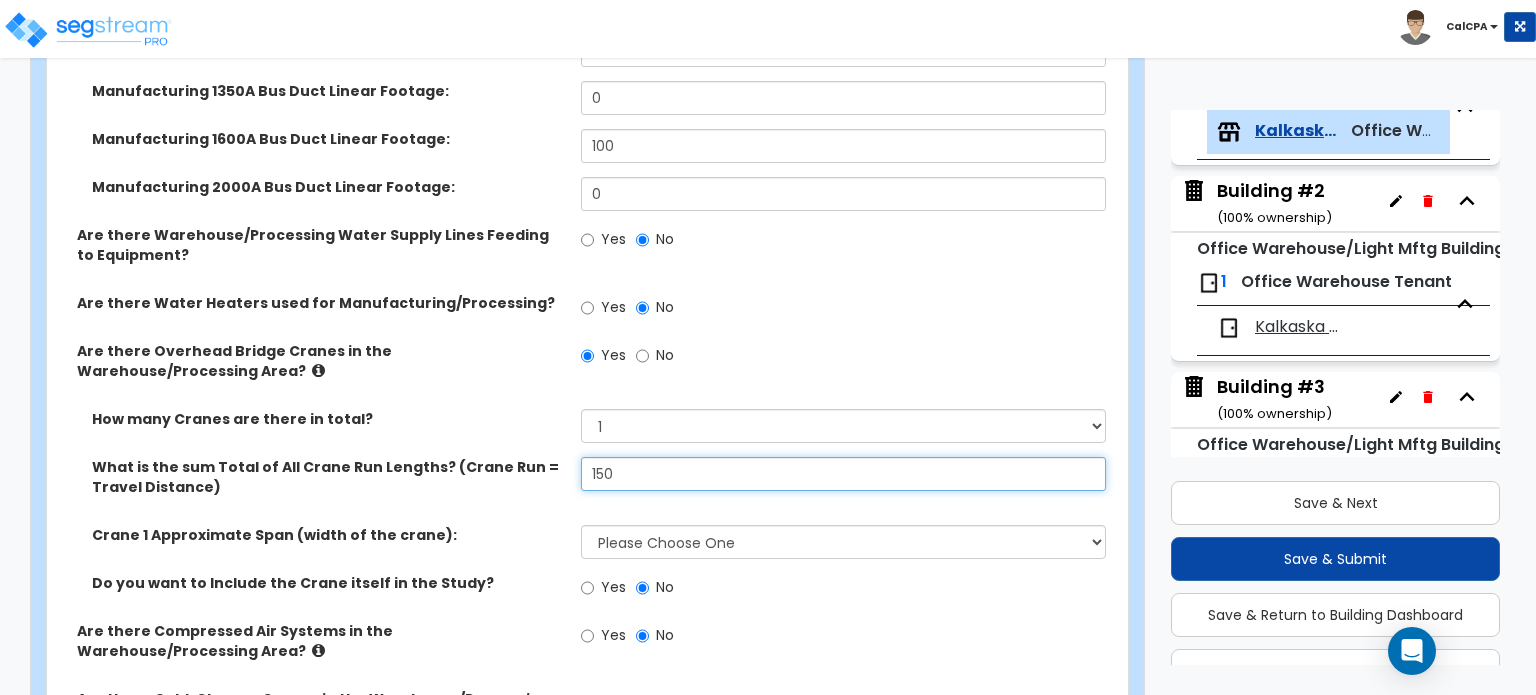 scroll, scrollTop: 5164, scrollLeft: 0, axis: vertical 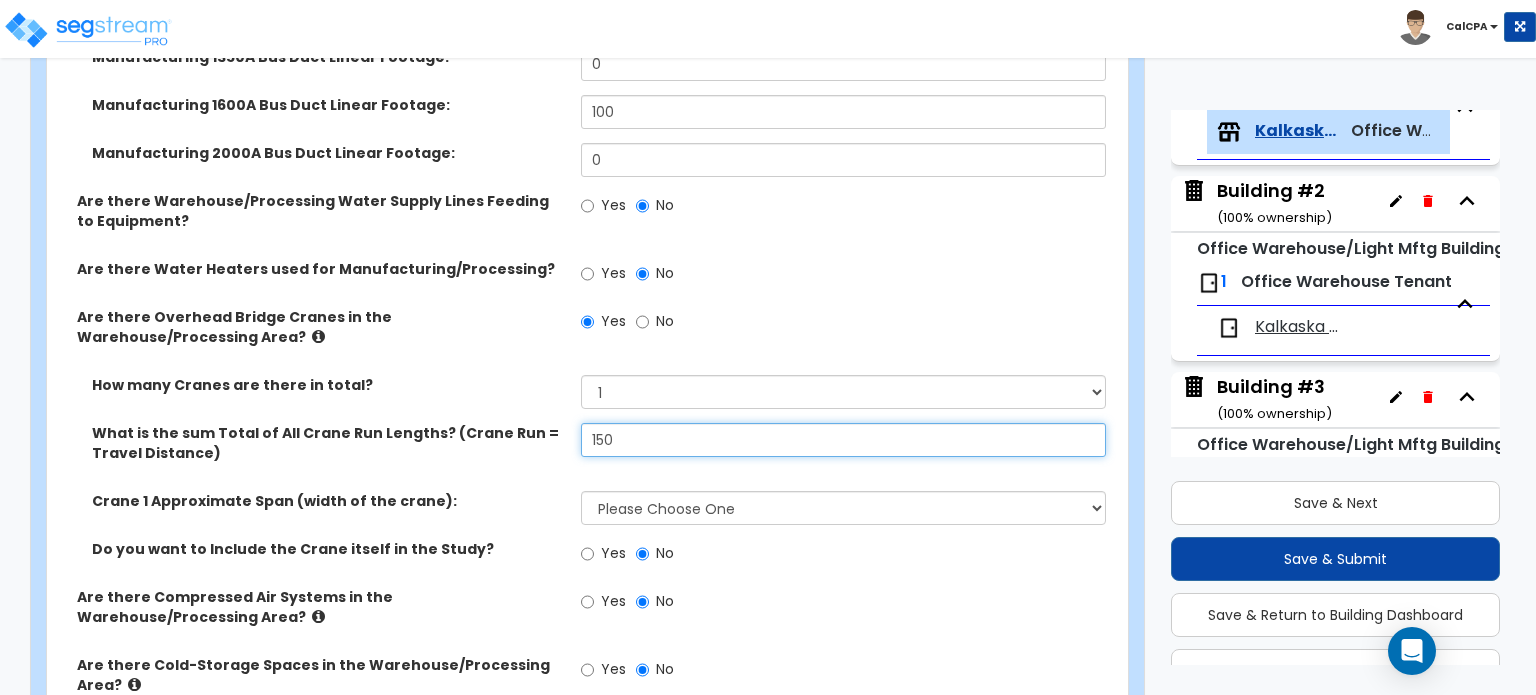 type on "150" 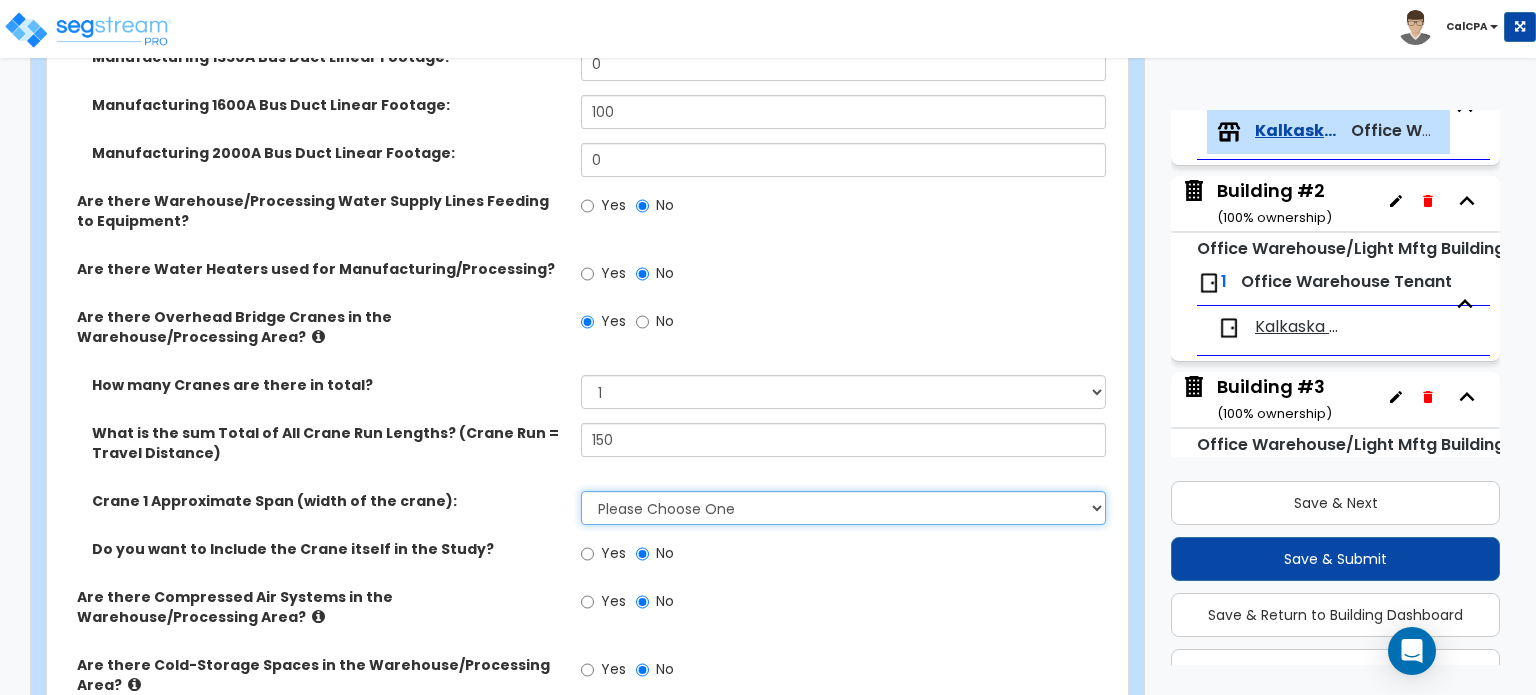 click on "Please Choose One 20 ft 30 ft 40 ft 50 ft" at bounding box center (843, 508) 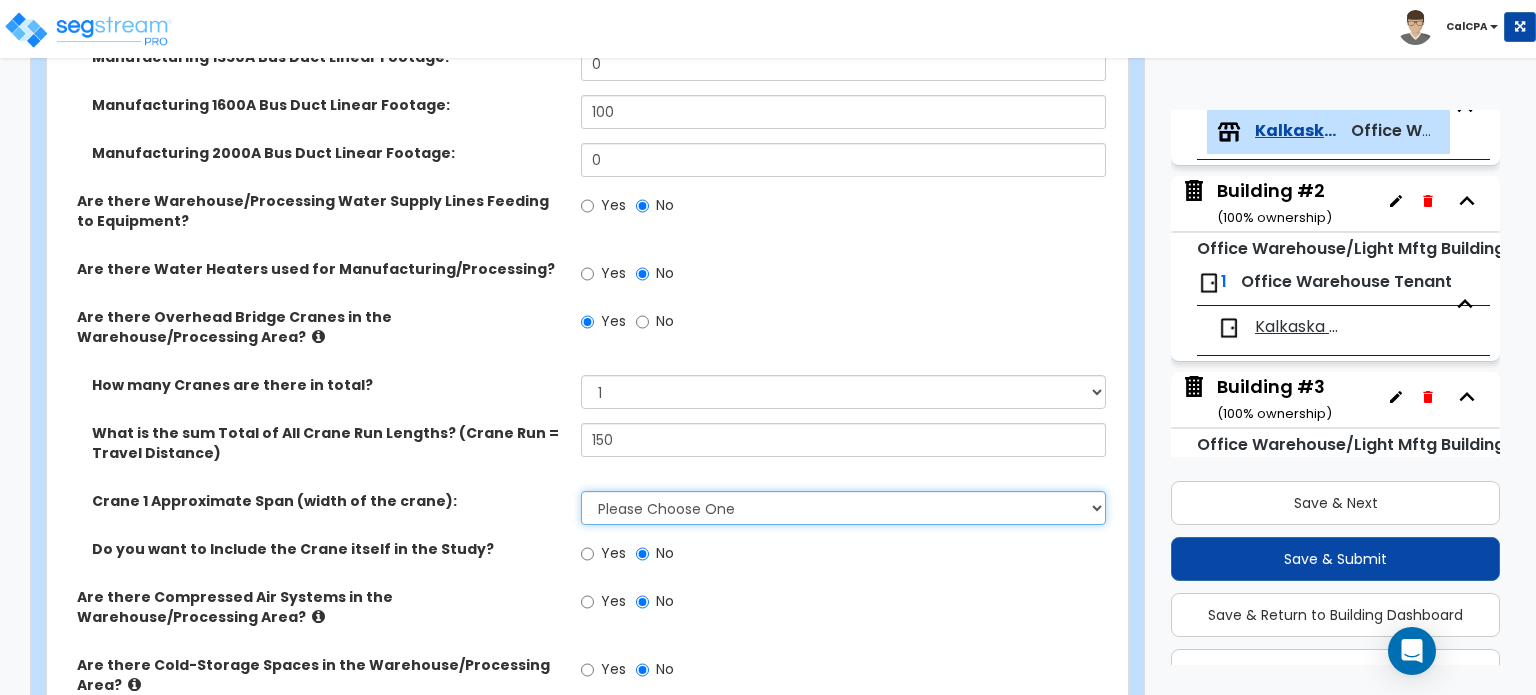 select on "4" 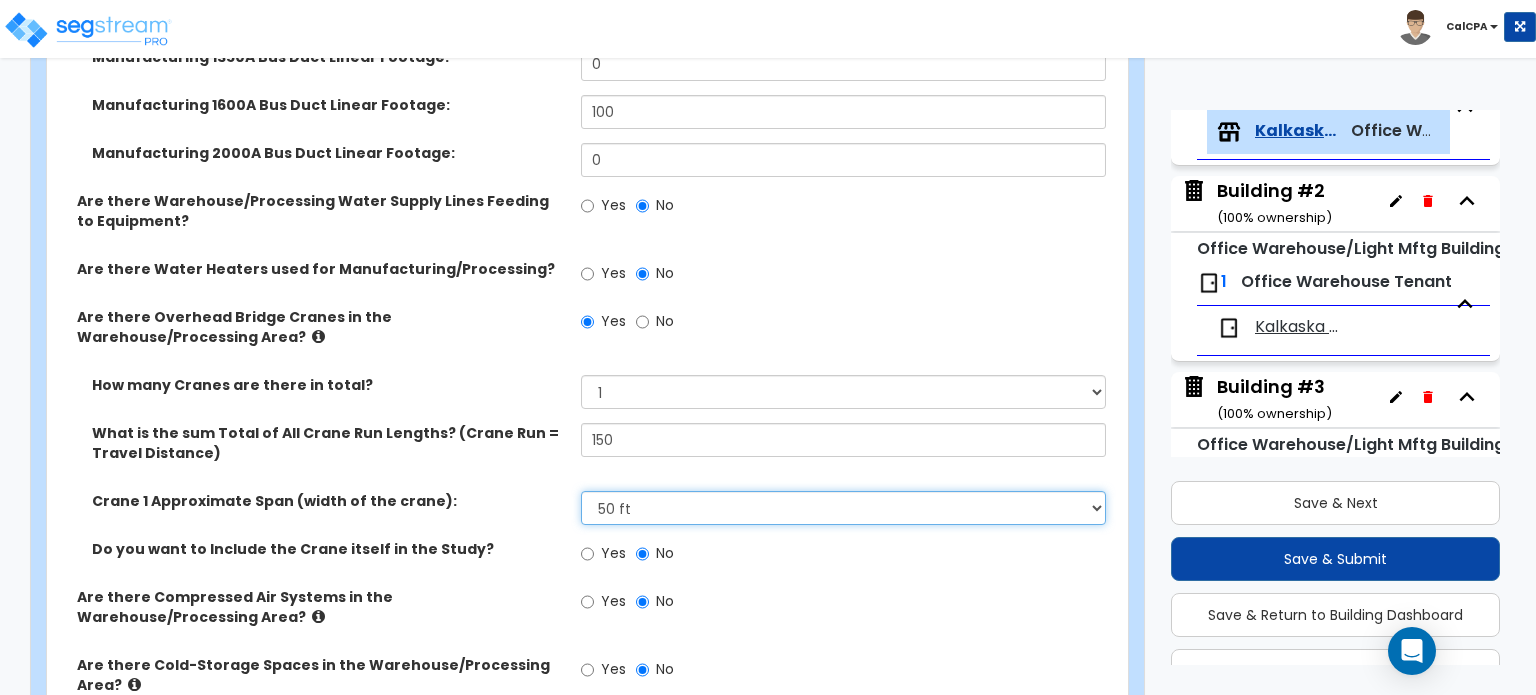 click on "Please Choose One 20 ft 30 ft 40 ft 50 ft" at bounding box center [843, 508] 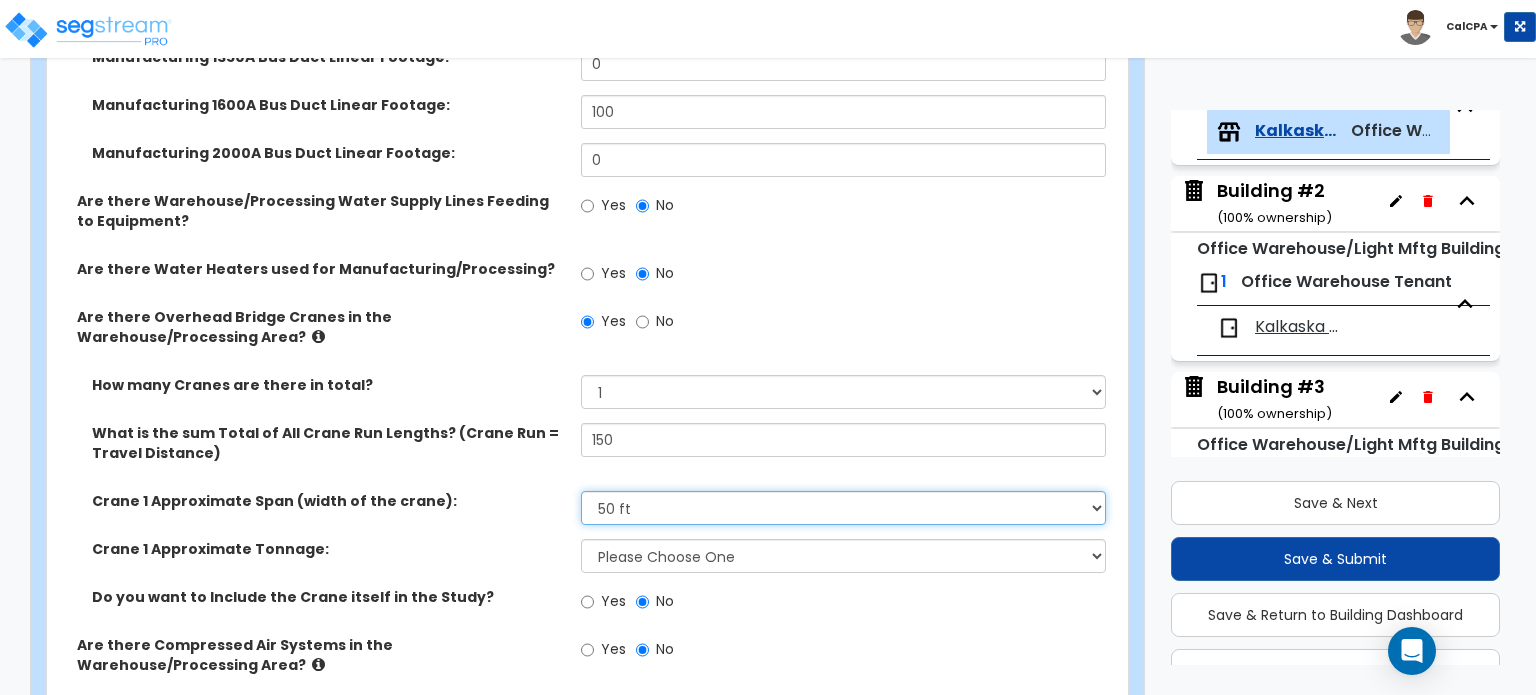 scroll, scrollTop: 5264, scrollLeft: 0, axis: vertical 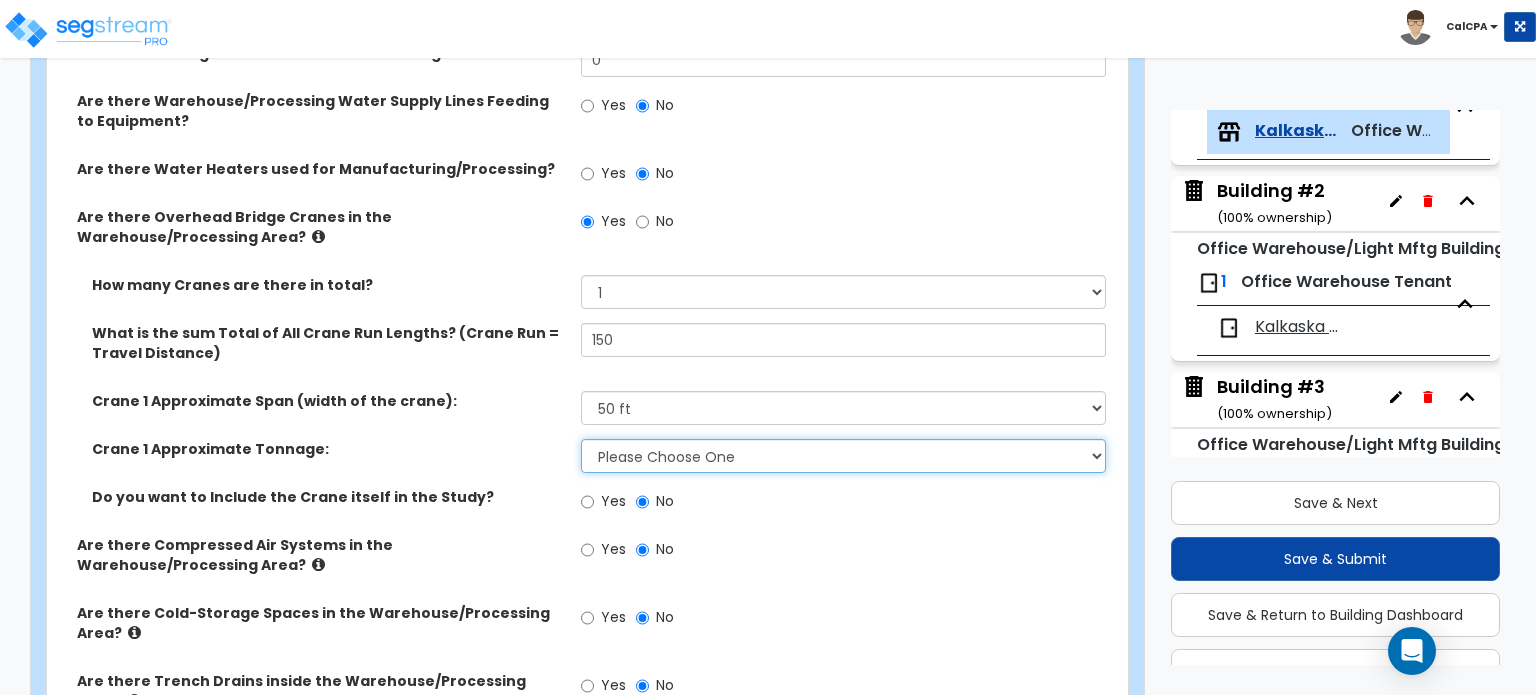 click on "Please Choose One 3 Ton 5 Ton 7.5 Ton 10 Ton 15 Ton 25 Ton" at bounding box center (843, 456) 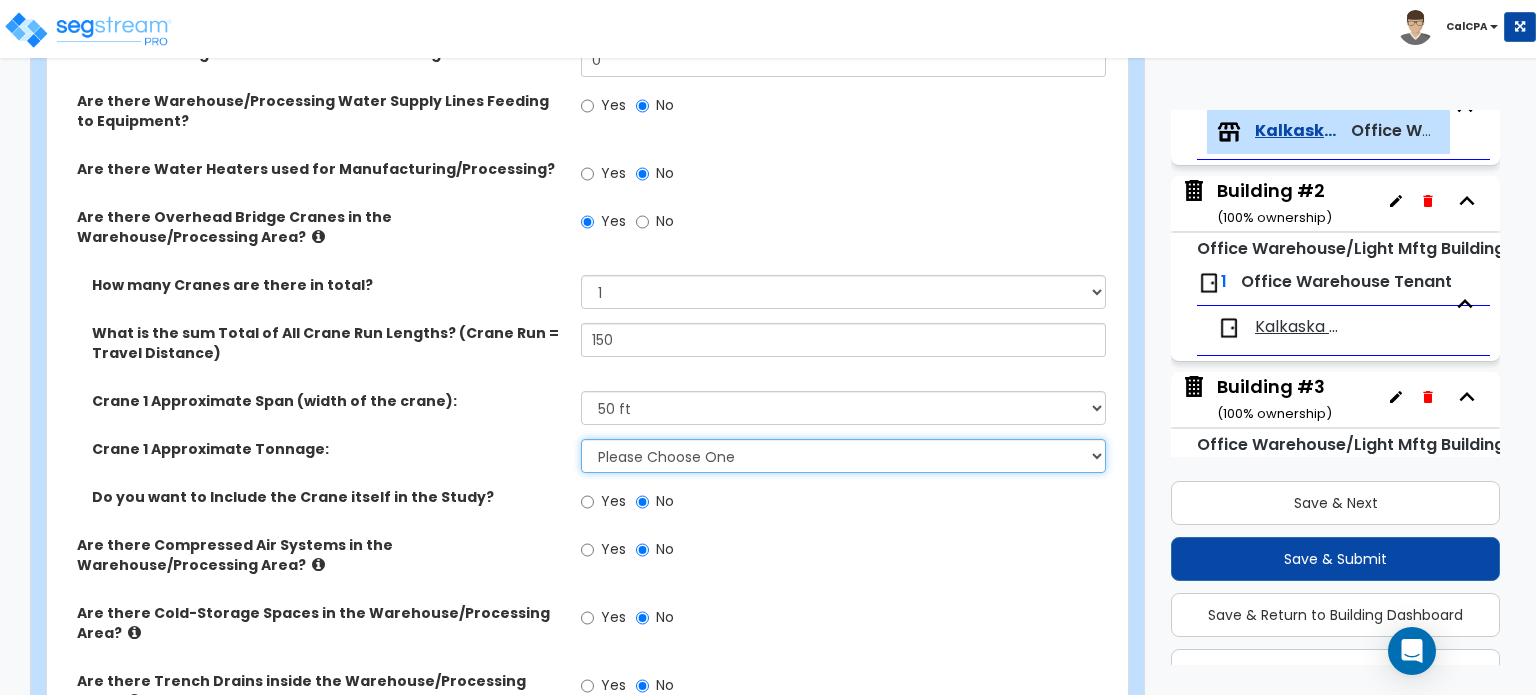 select on "4" 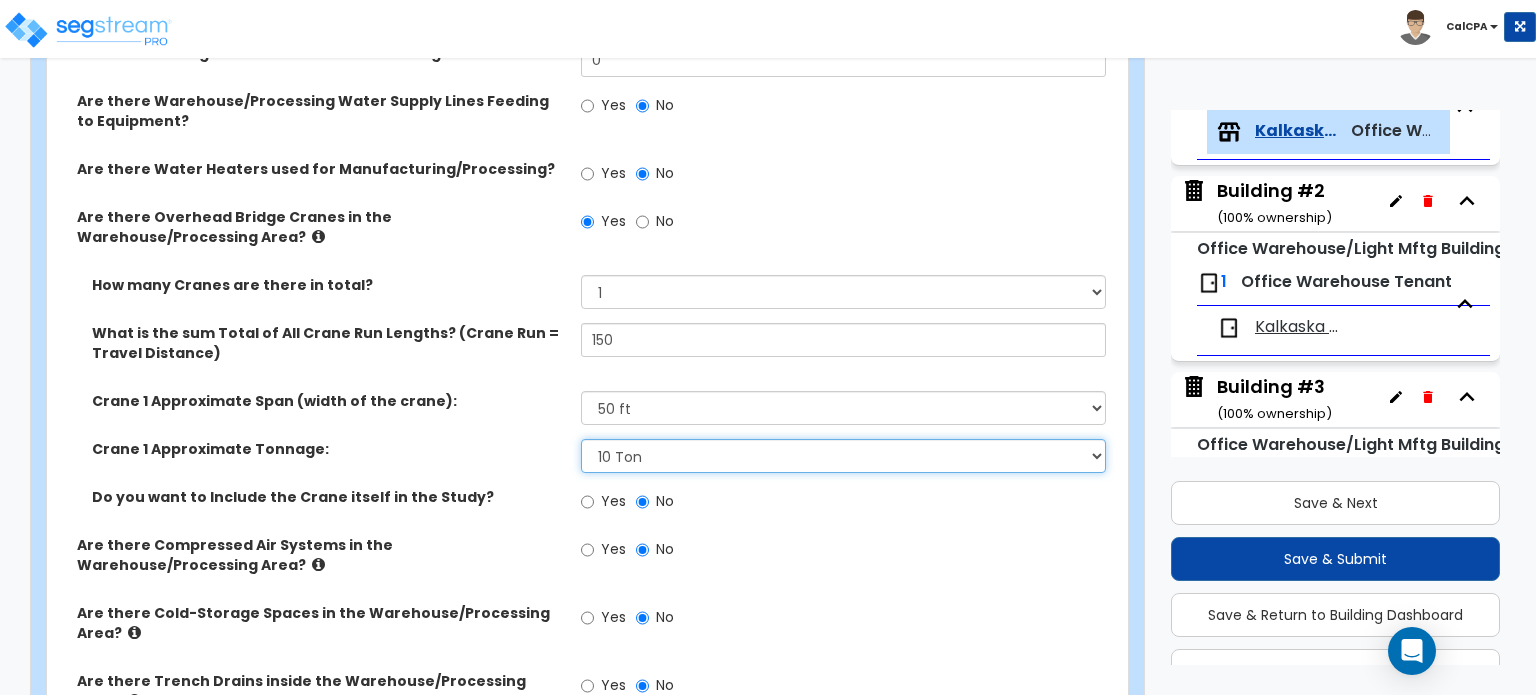 click on "Please Choose One 3 Ton 5 Ton 7.5 Ton 10 Ton 15 Ton 25 Ton" at bounding box center [843, 456] 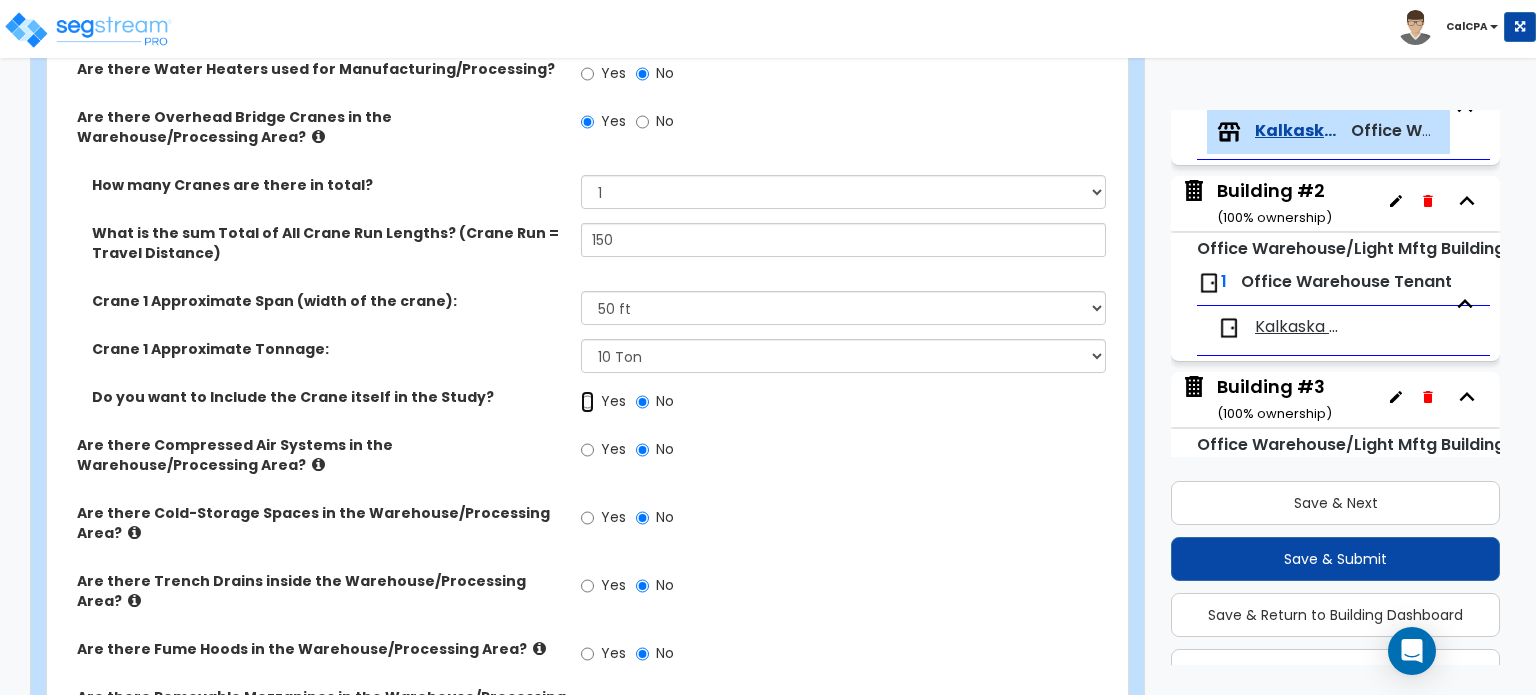 click on "Yes" at bounding box center (587, 402) 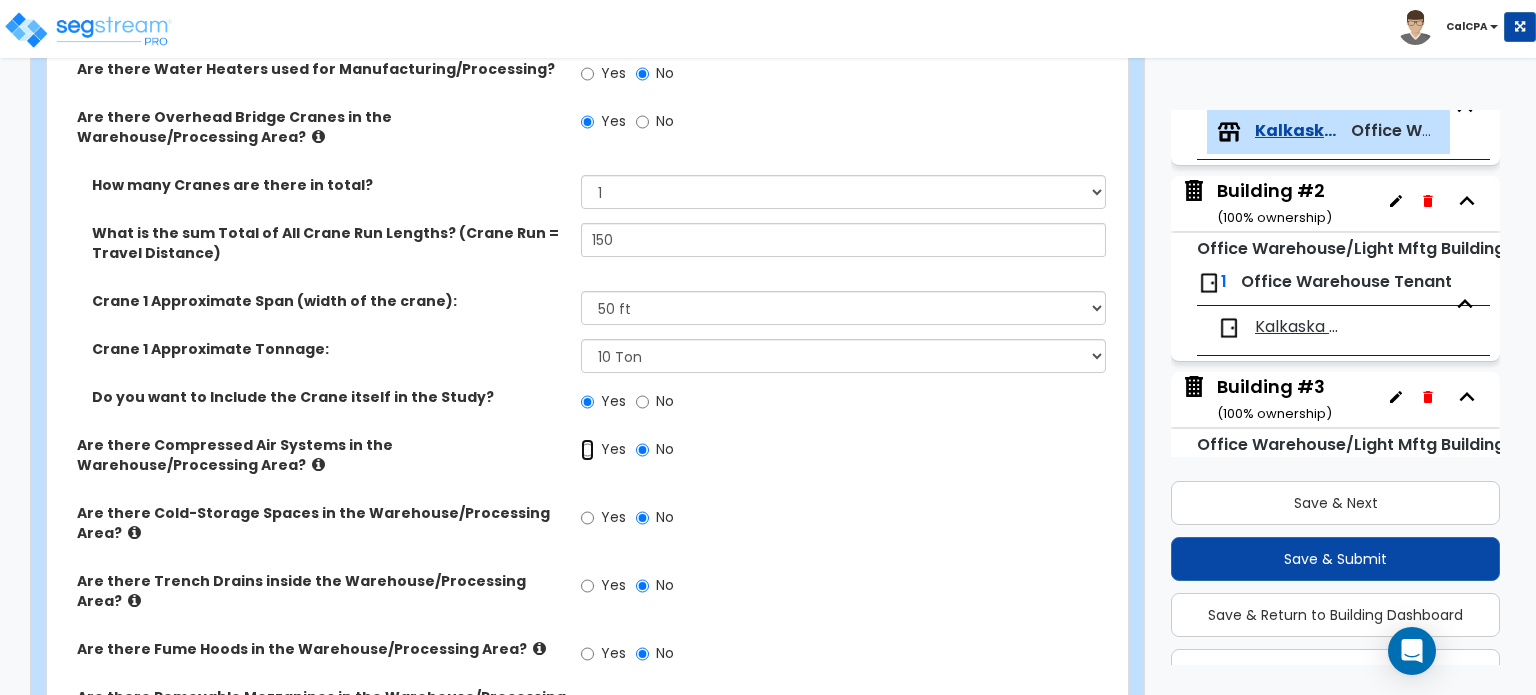 click on "Yes" at bounding box center [587, 450] 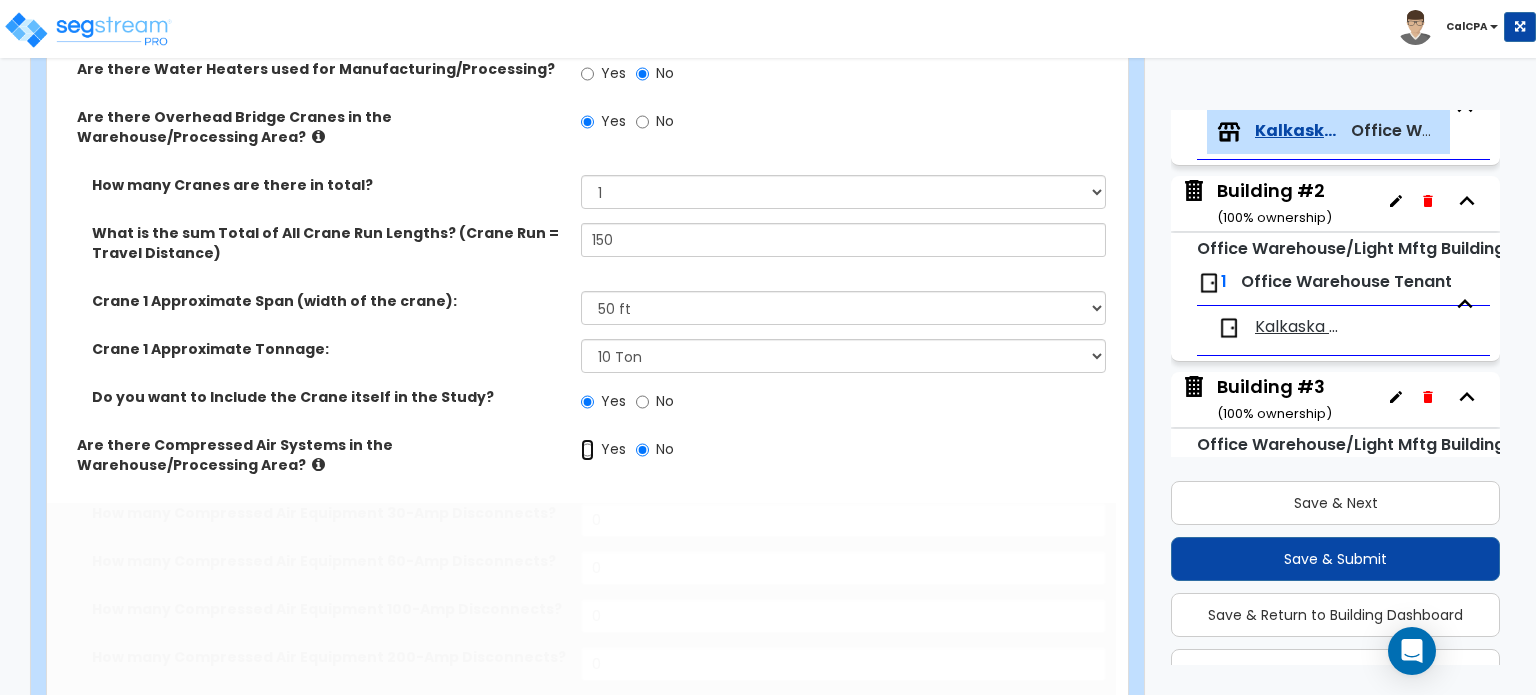 radio on "true" 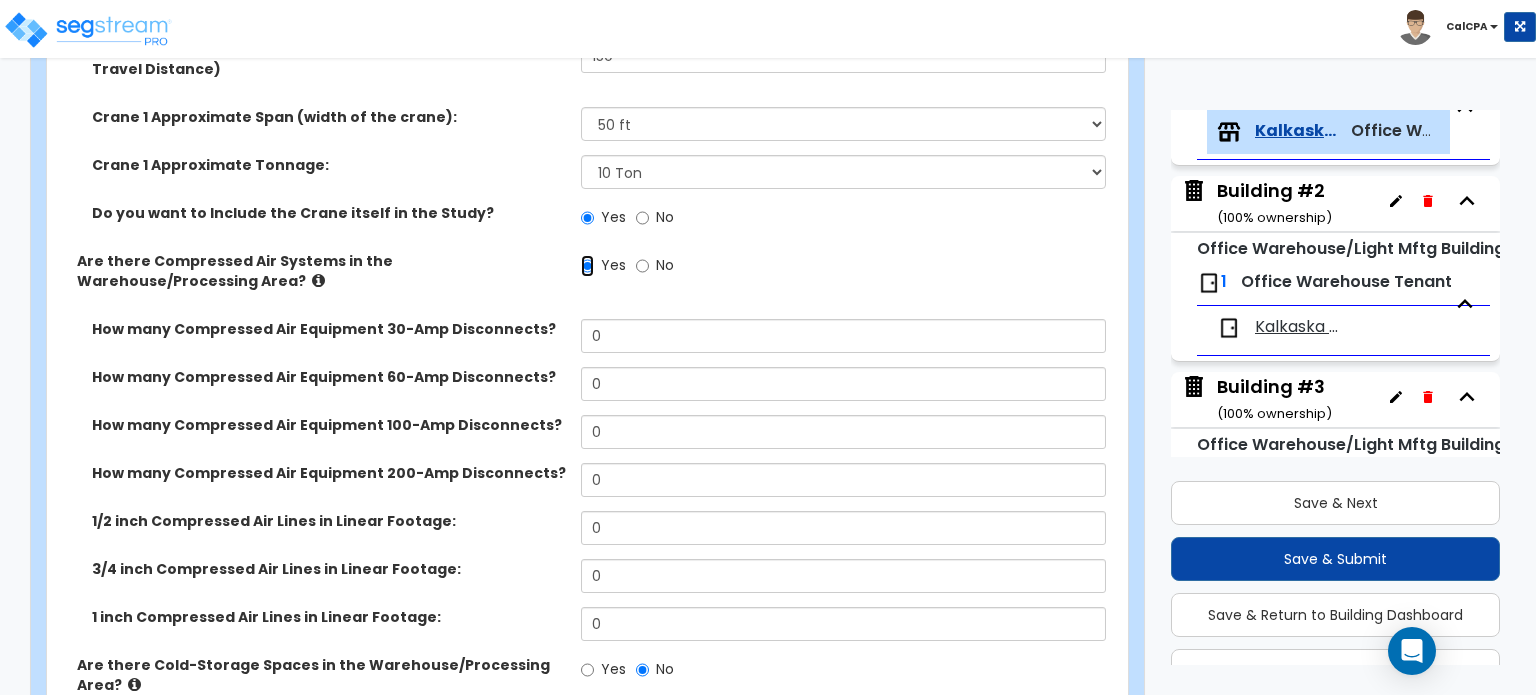 scroll, scrollTop: 5564, scrollLeft: 0, axis: vertical 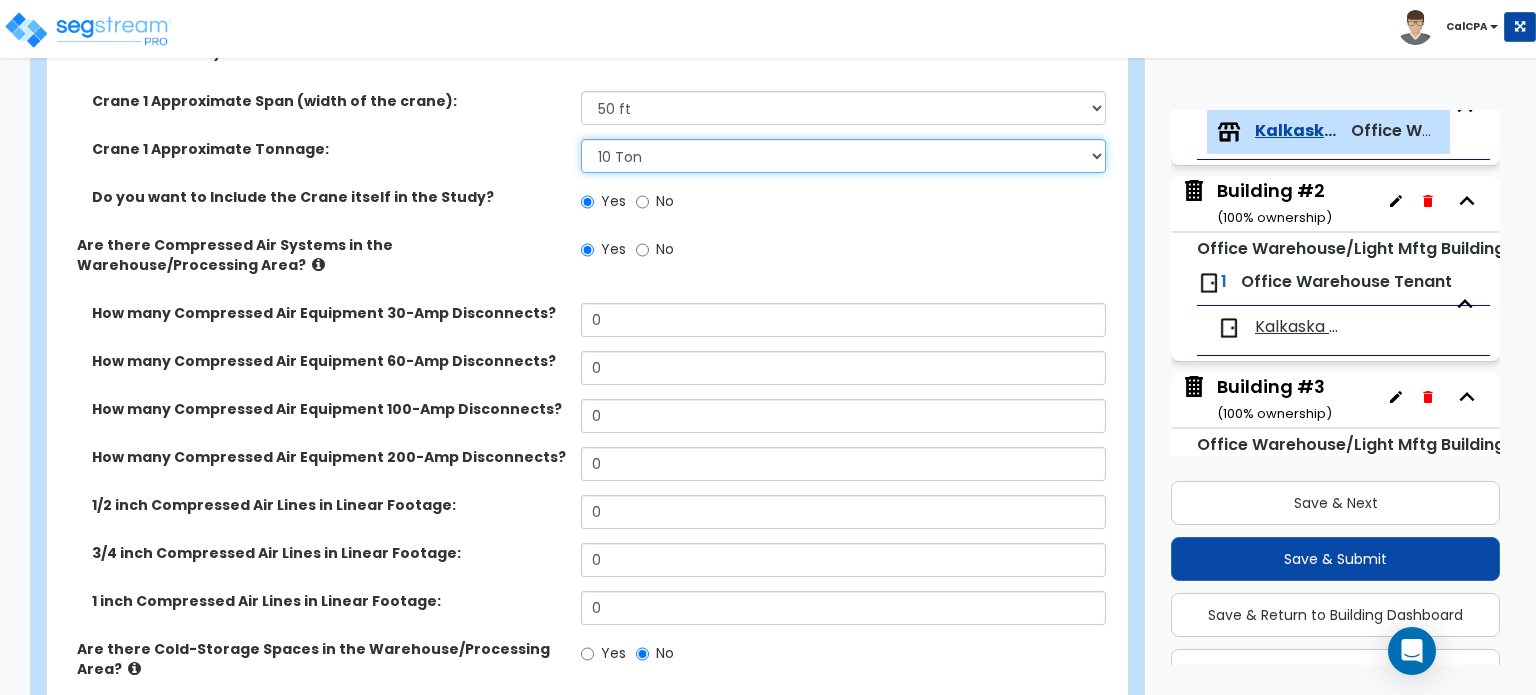 click on "Please Choose One 3 Ton 5 Ton 7.5 Ton 10 Ton 15 Ton 25 Ton" at bounding box center [843, 156] 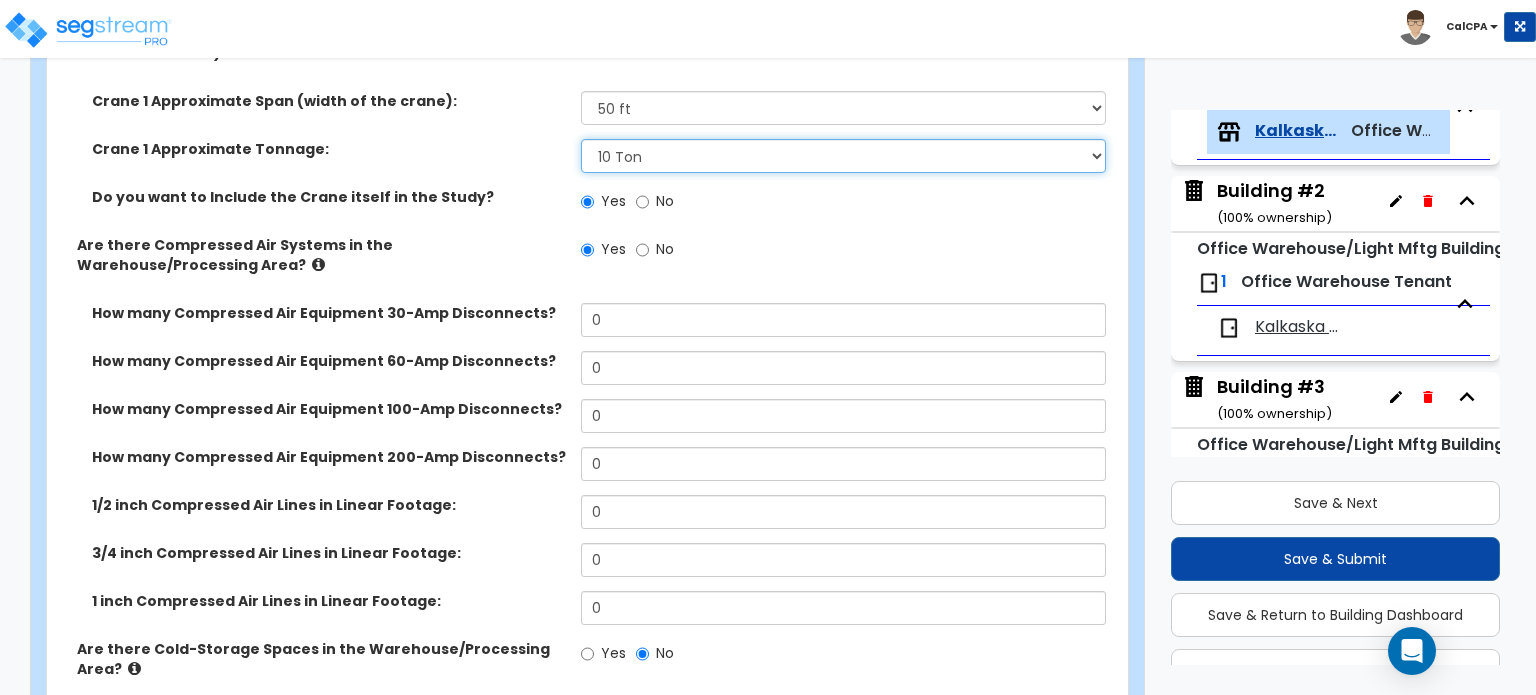 select on "2" 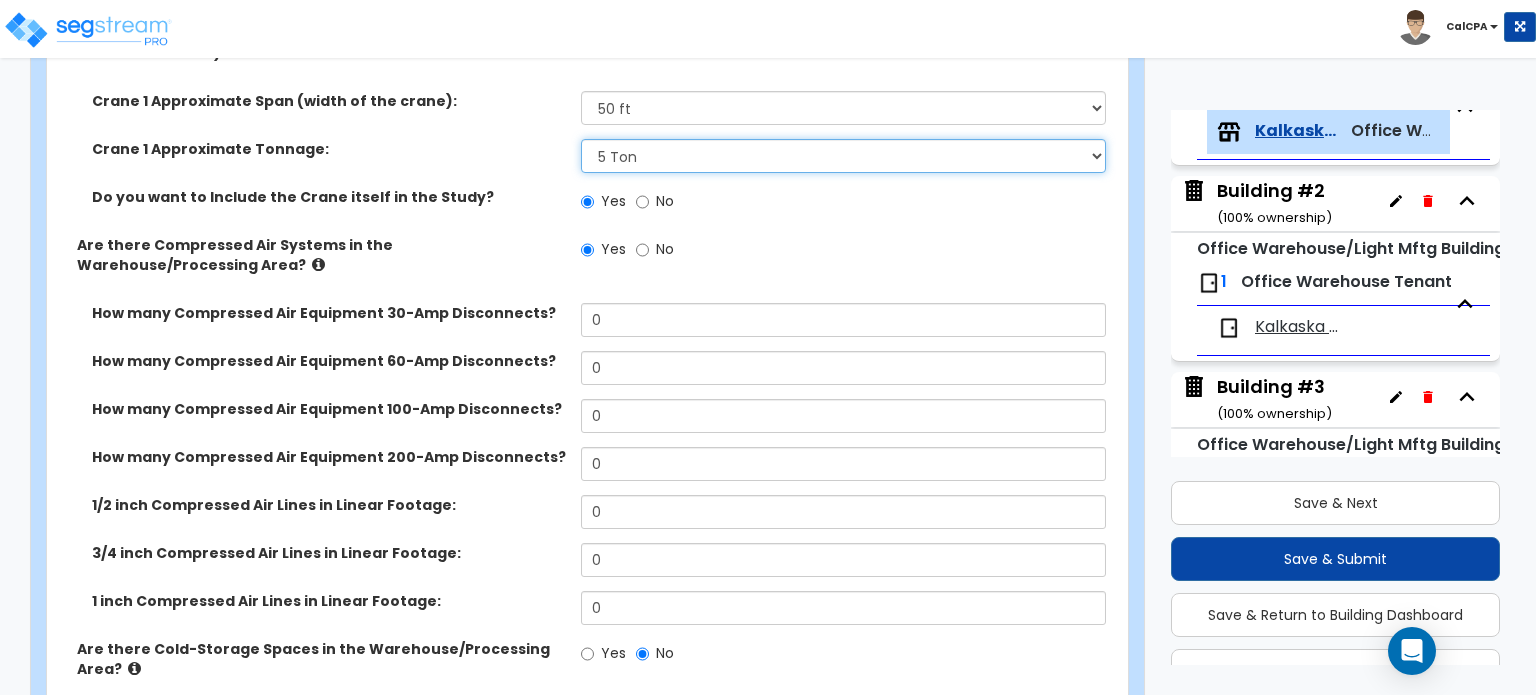 click on "Please Choose One 3 Ton 5 Ton 7.5 Ton 10 Ton 15 Ton 25 Ton" at bounding box center (843, 156) 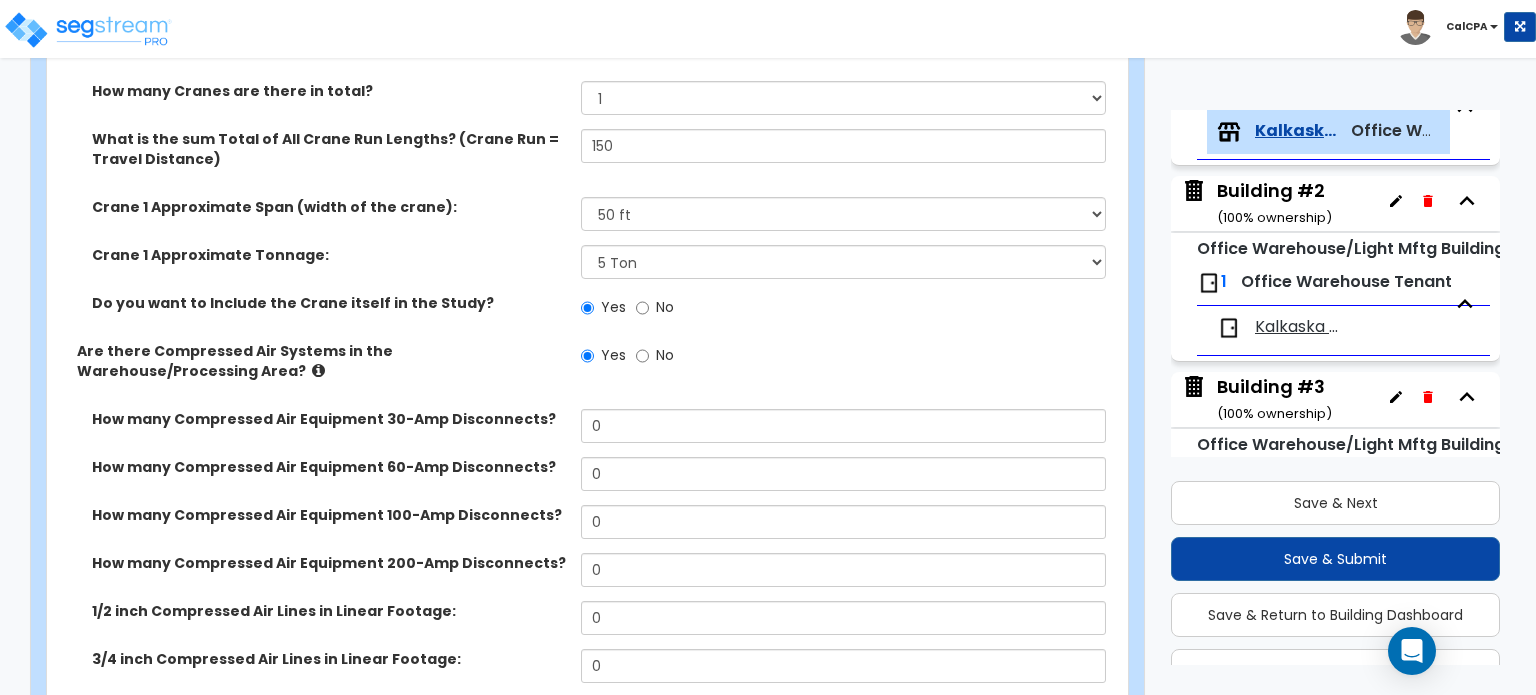 scroll, scrollTop: 5464, scrollLeft: 0, axis: vertical 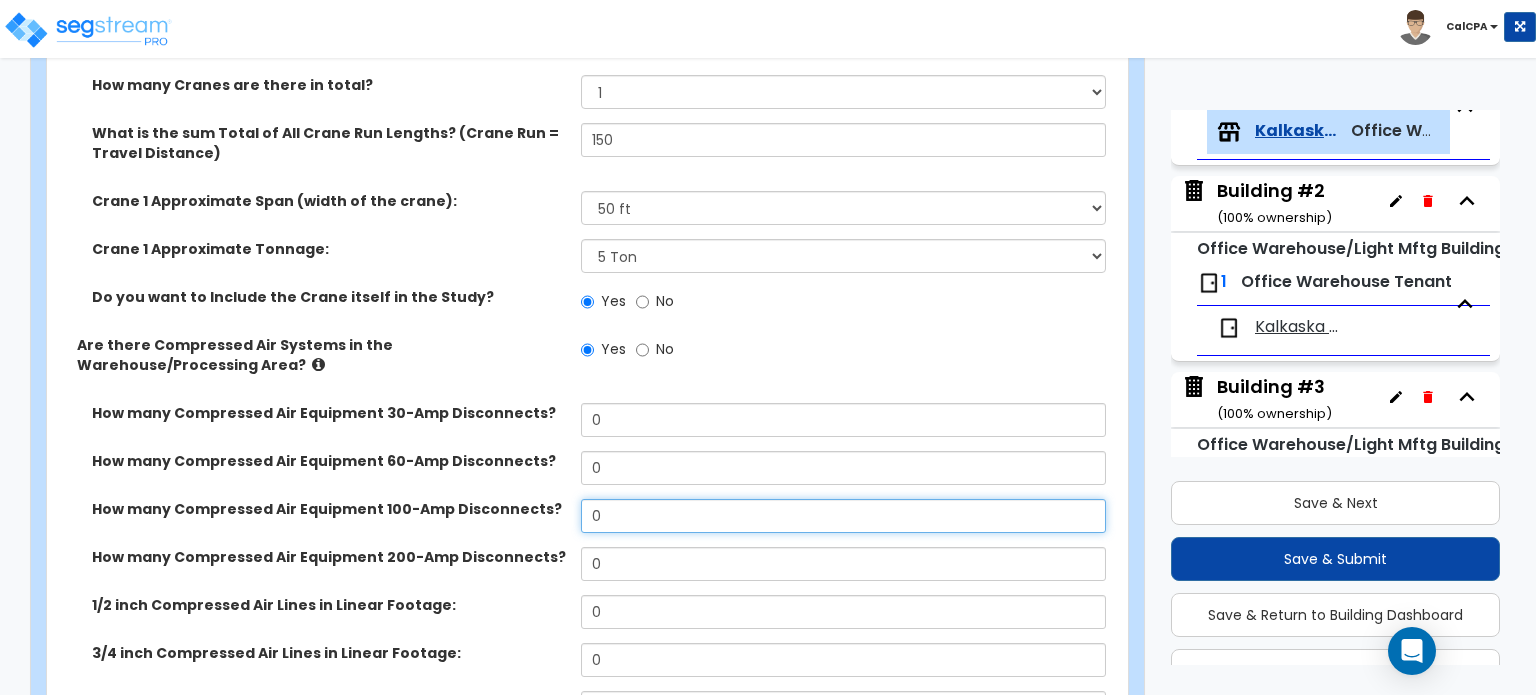 click on "0" at bounding box center [843, 516] 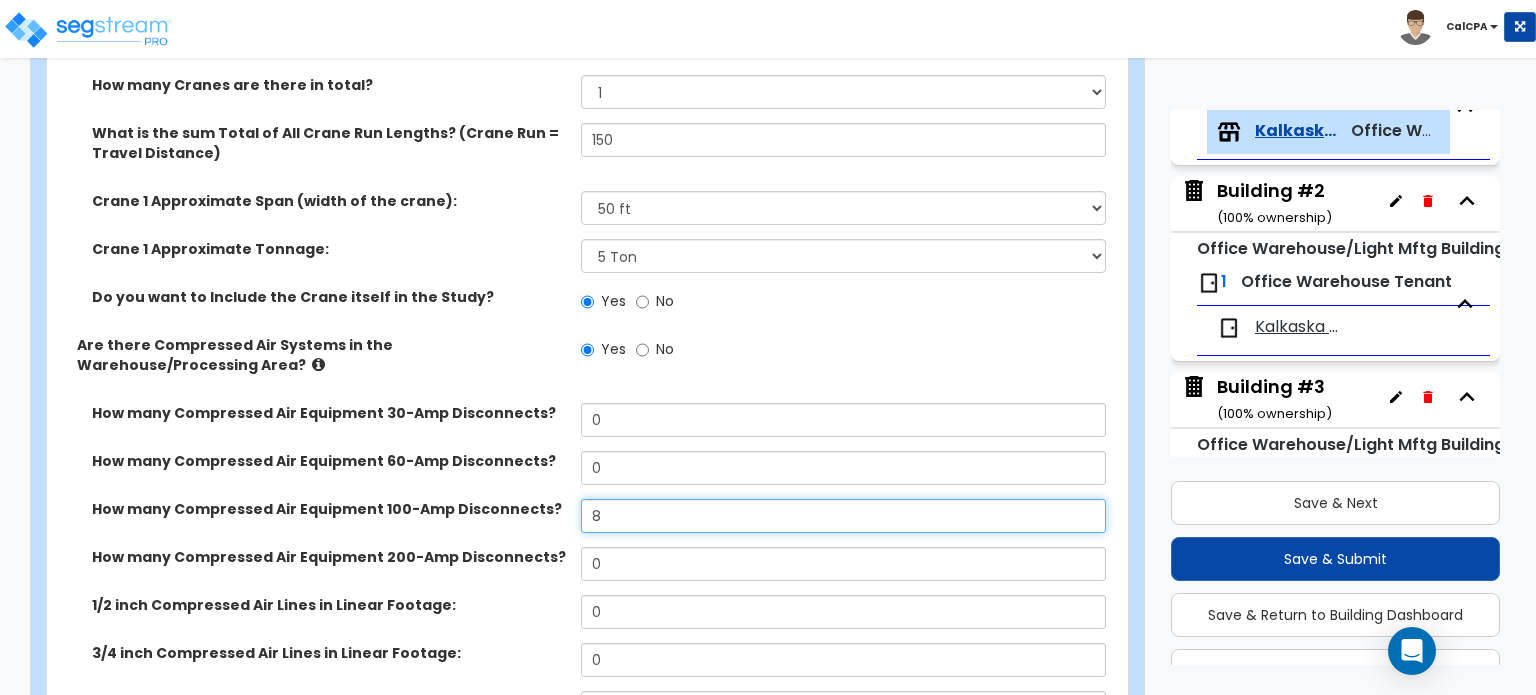 type on "8" 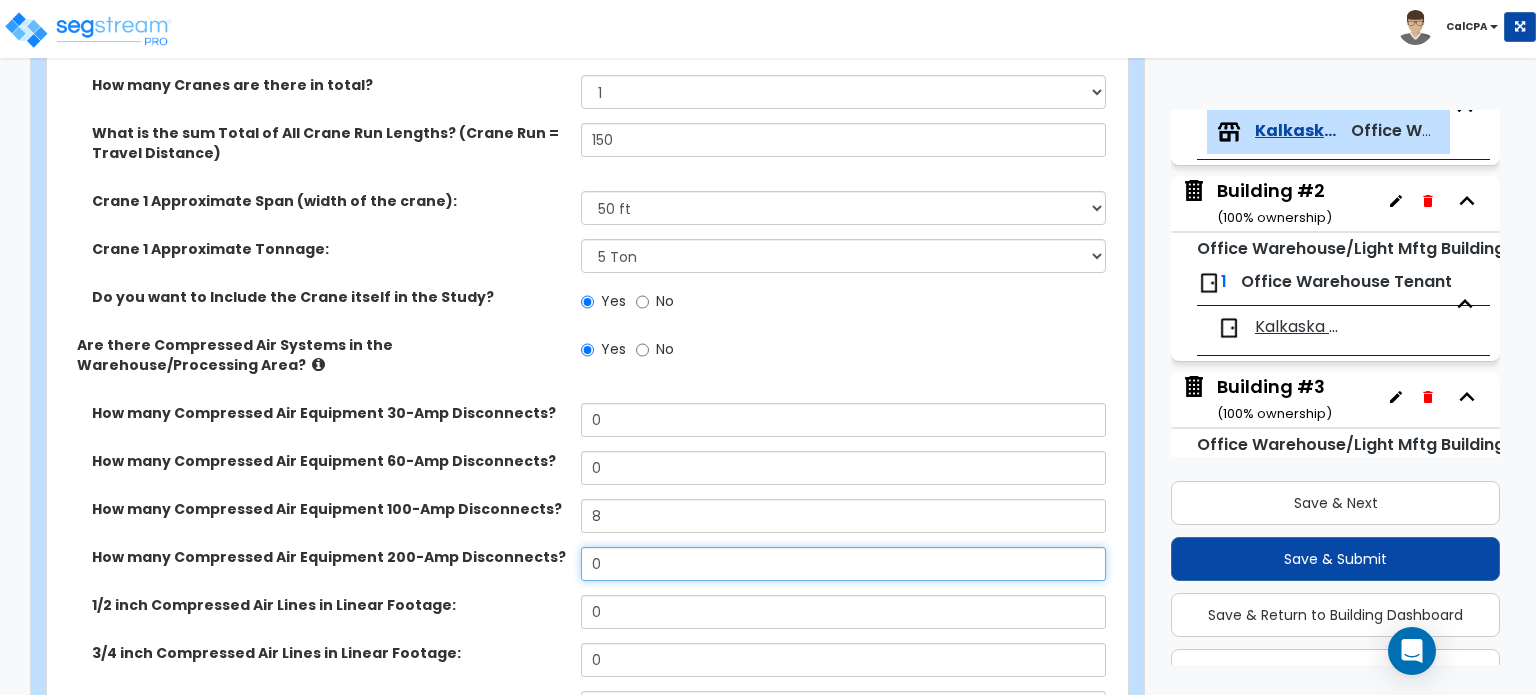 drag, startPoint x: 618, startPoint y: 498, endPoint x: 568, endPoint y: 492, distance: 50.358715 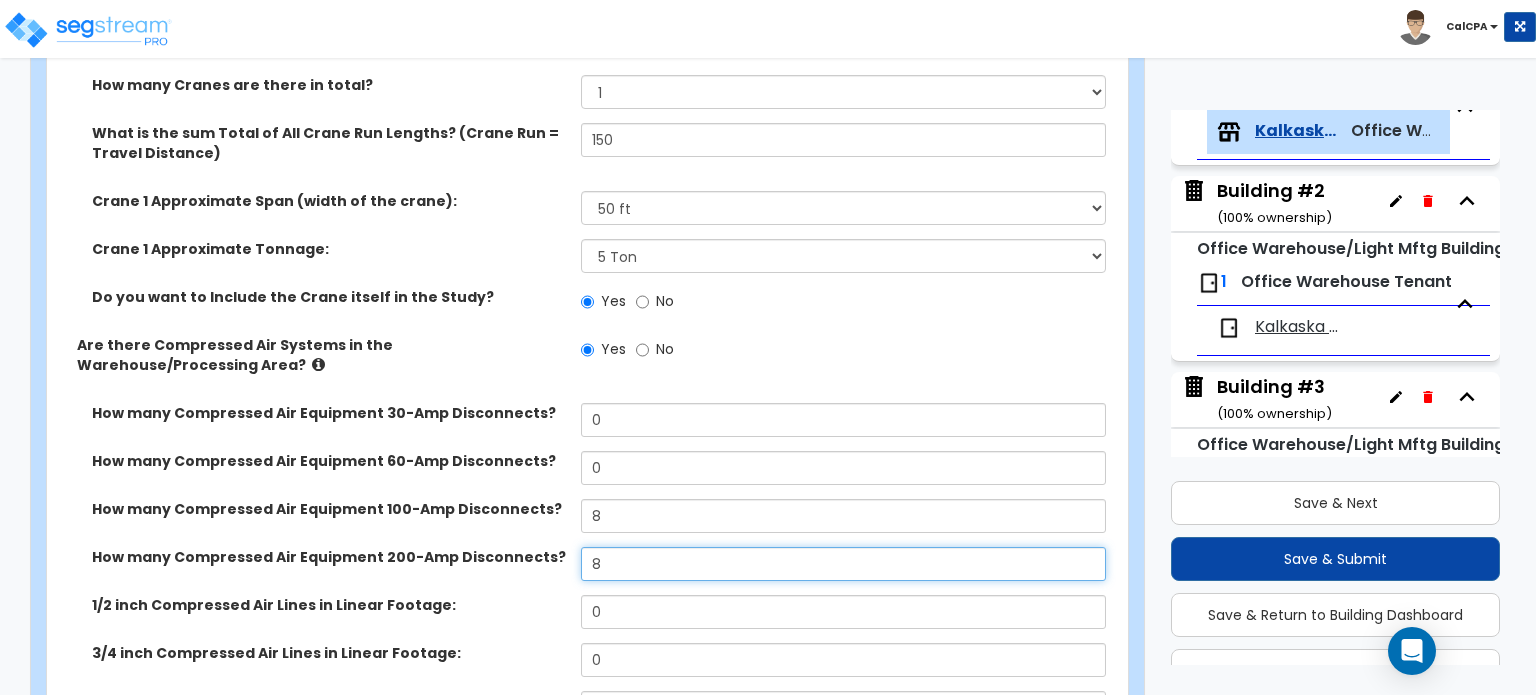 type on "8" 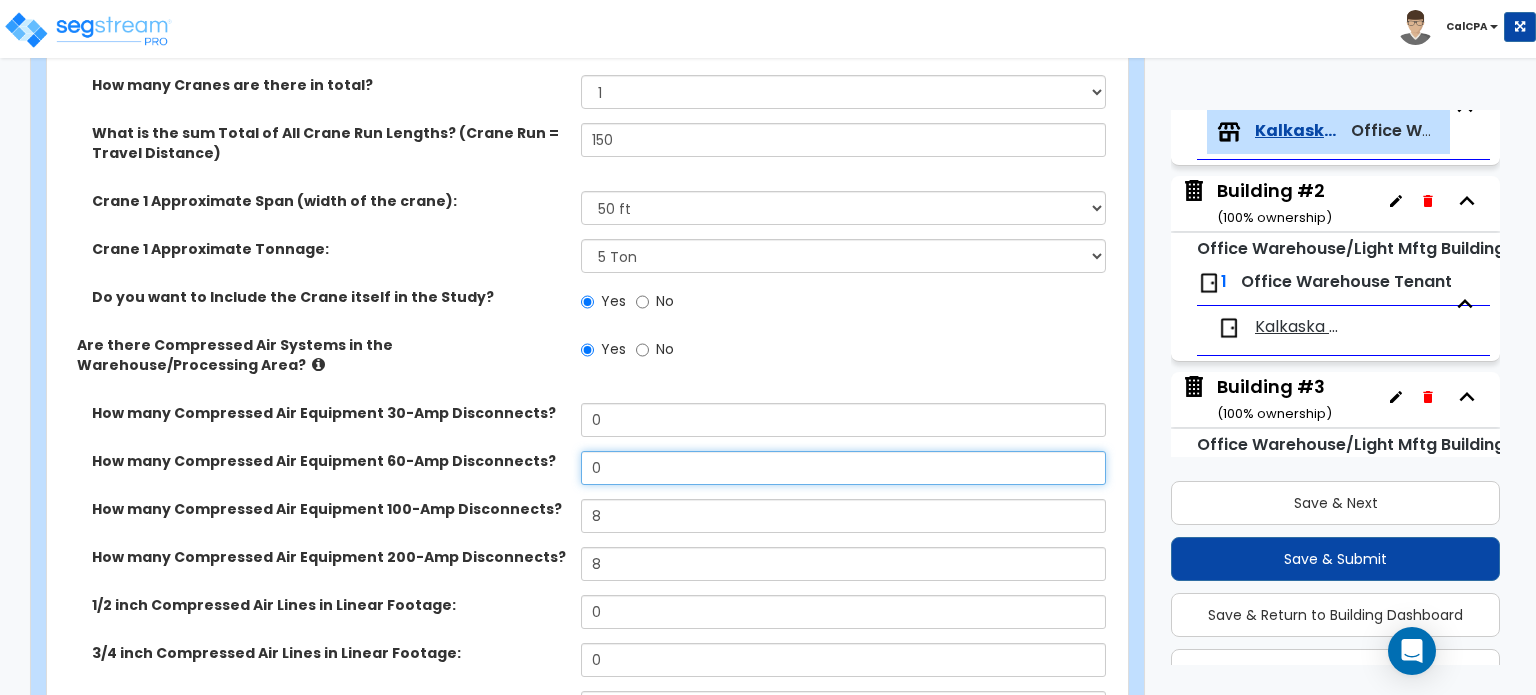 drag, startPoint x: 635, startPoint y: 395, endPoint x: 540, endPoint y: 402, distance: 95.257545 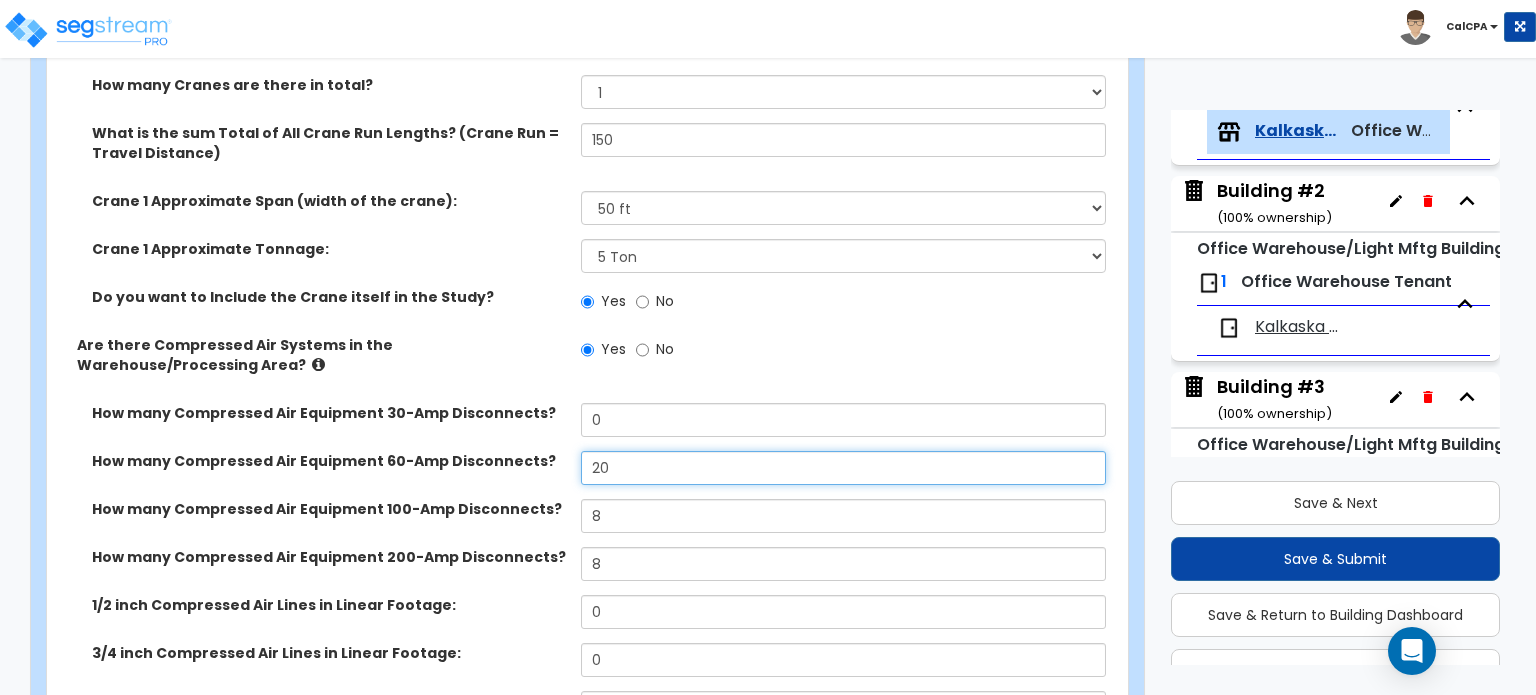 type on "20" 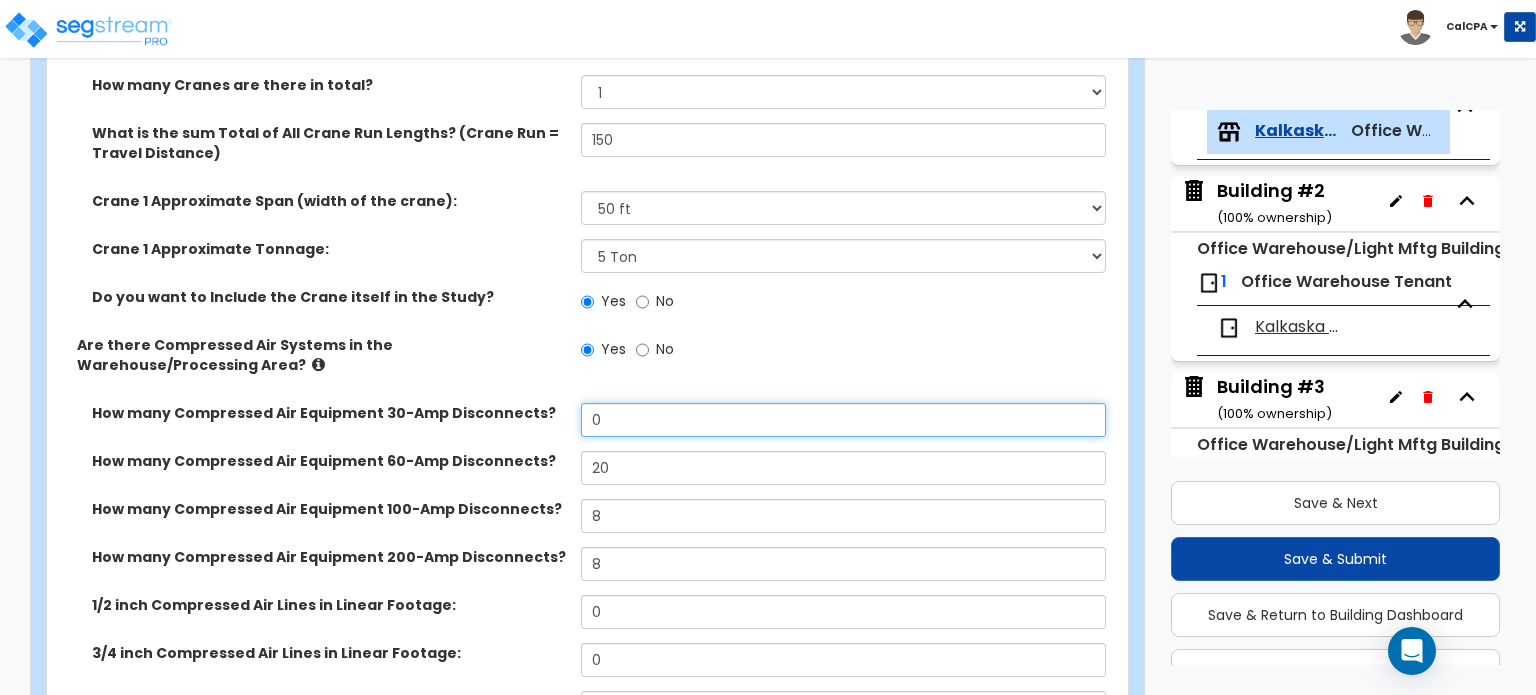 click on "0" at bounding box center (843, 420) 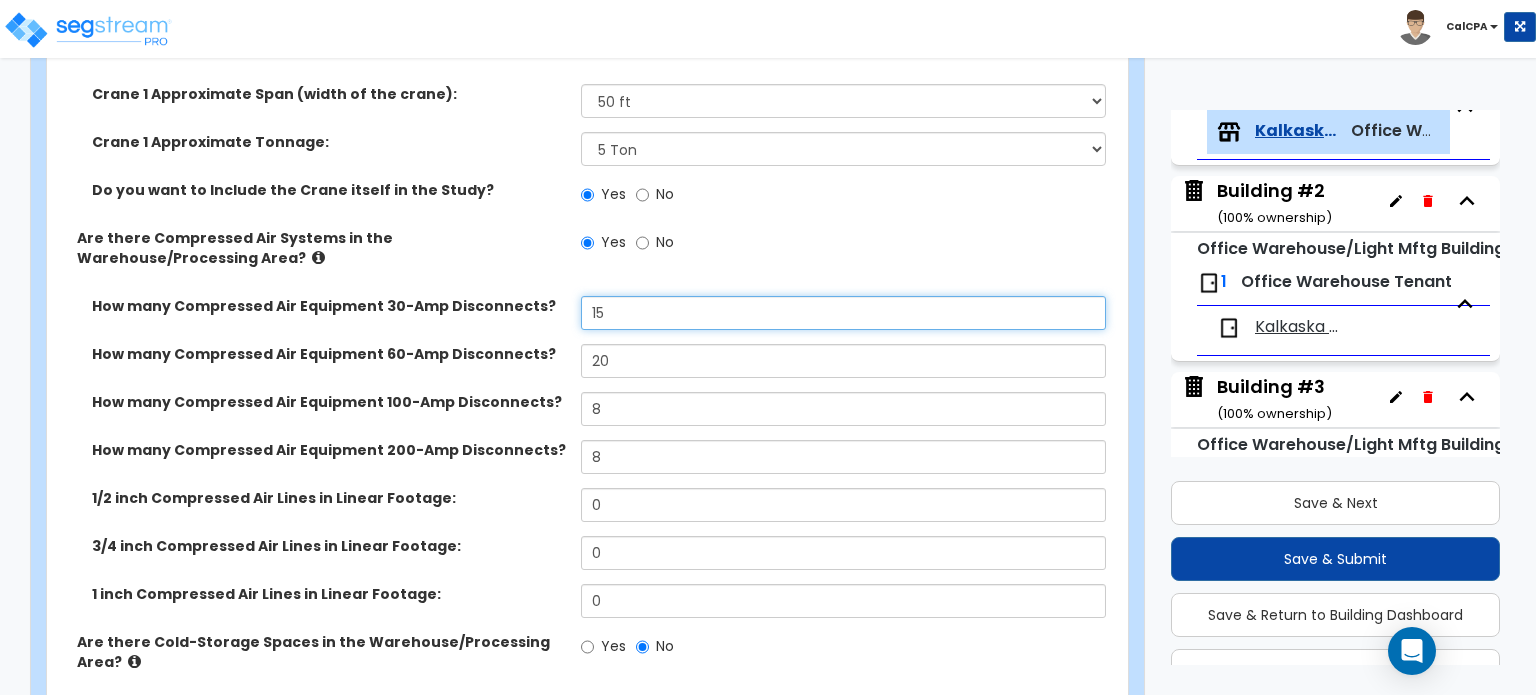 scroll, scrollTop: 5664, scrollLeft: 0, axis: vertical 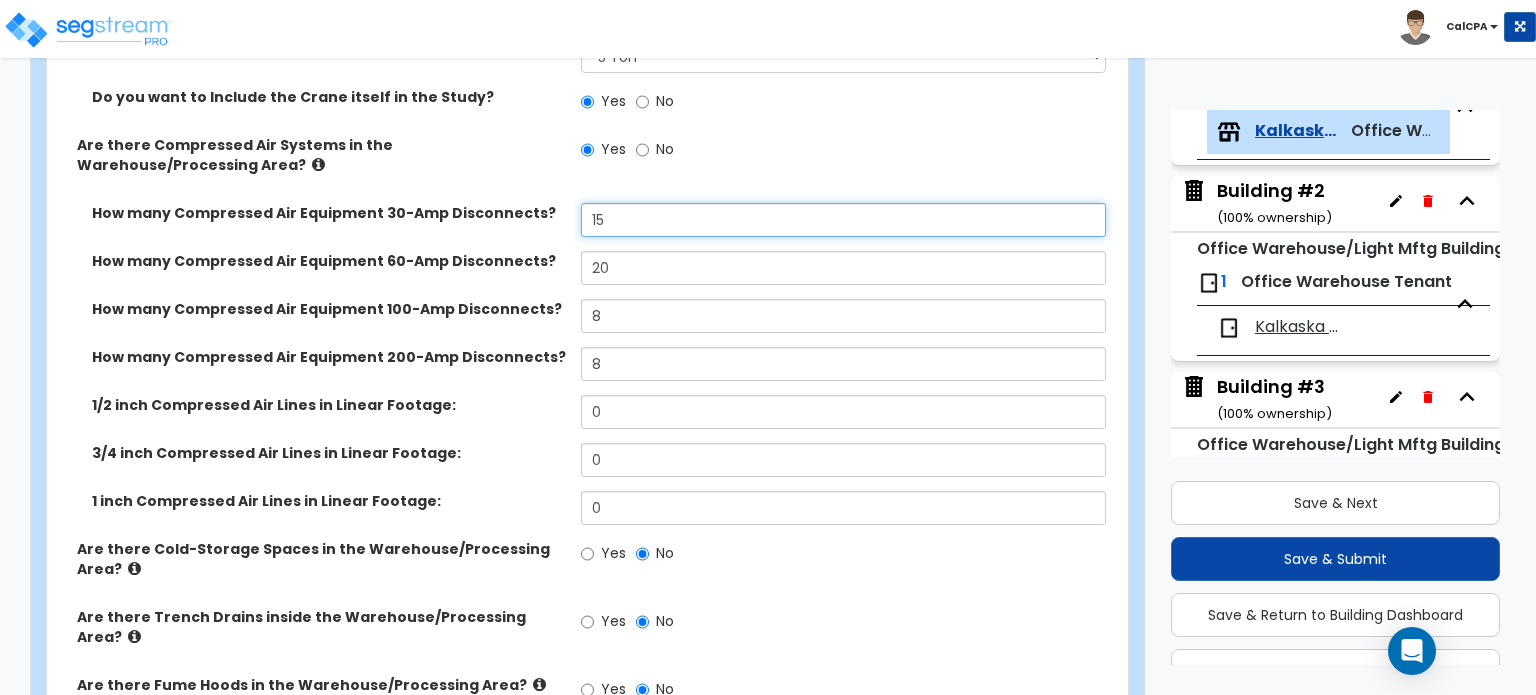 type on "15" 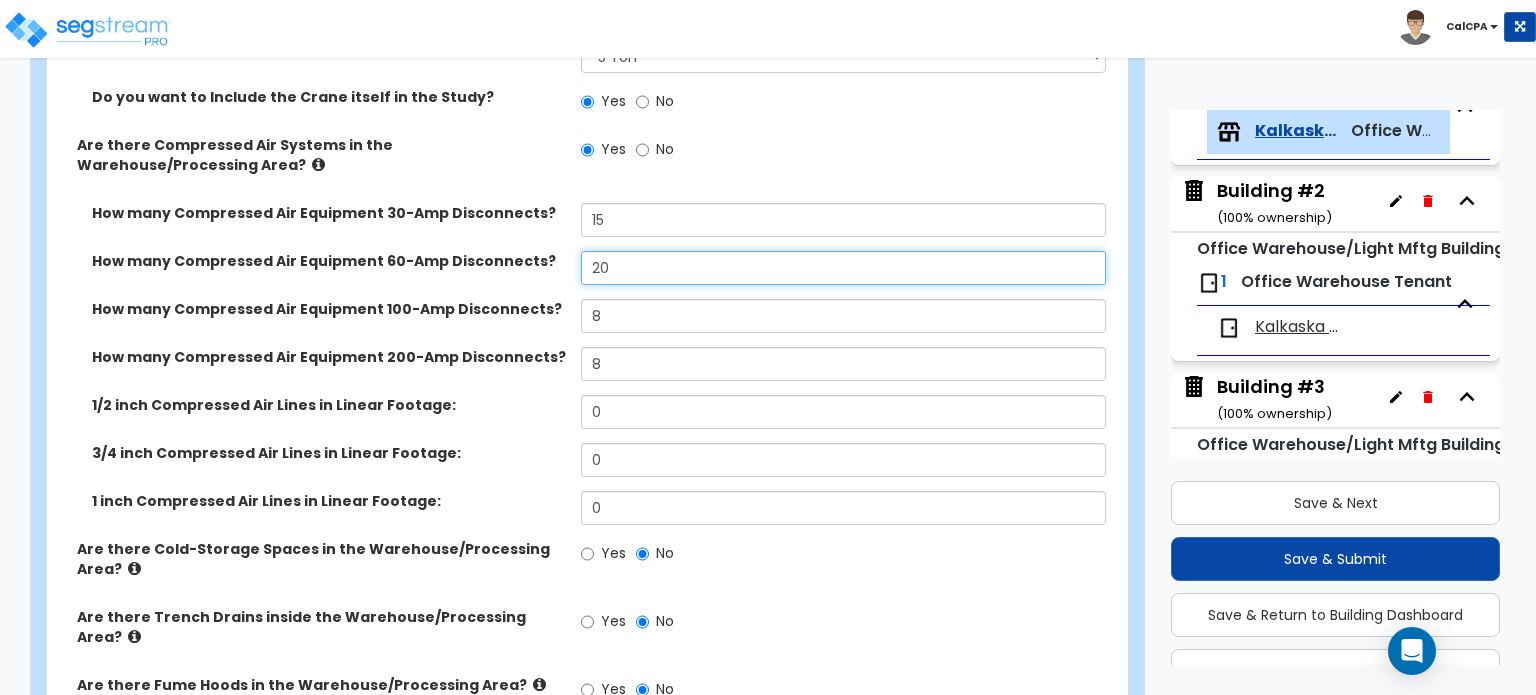 drag, startPoint x: 634, startPoint y: 206, endPoint x: 561, endPoint y: 204, distance: 73.02739 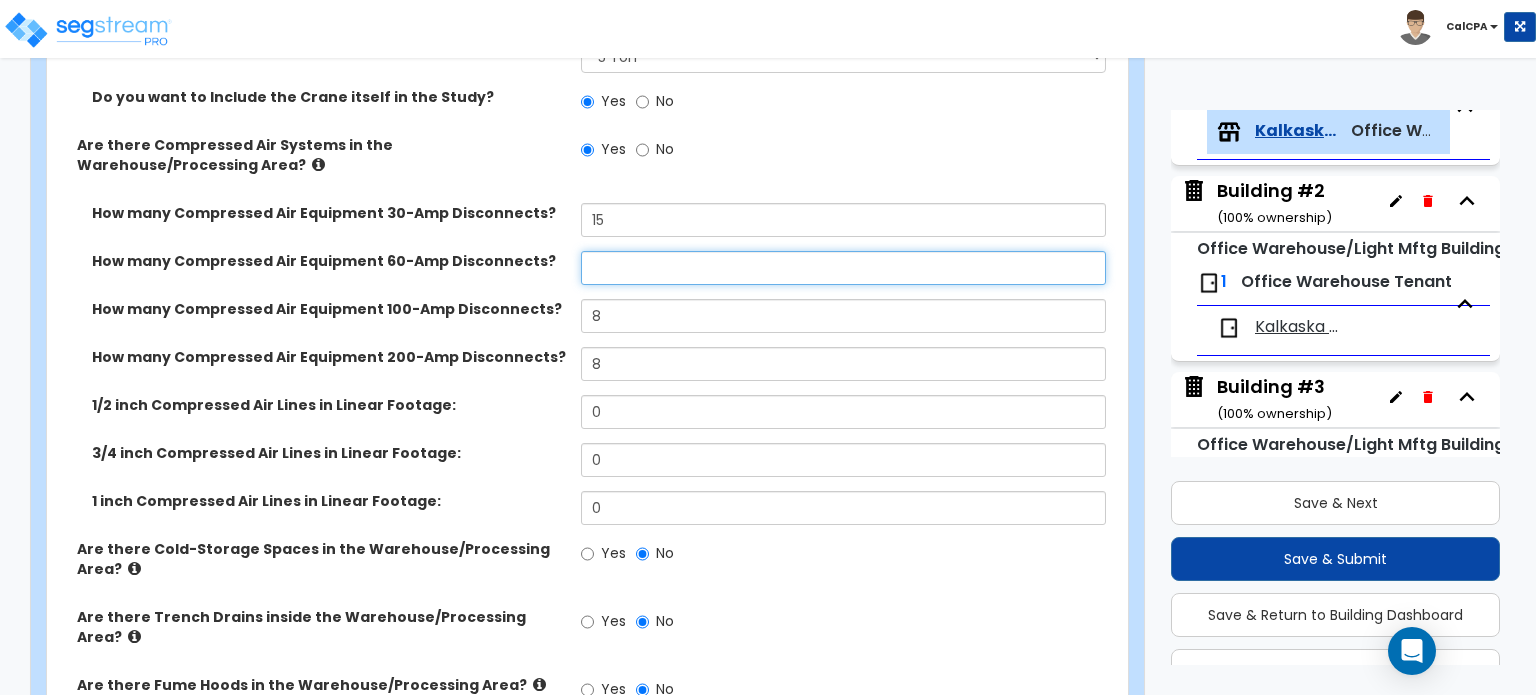 type 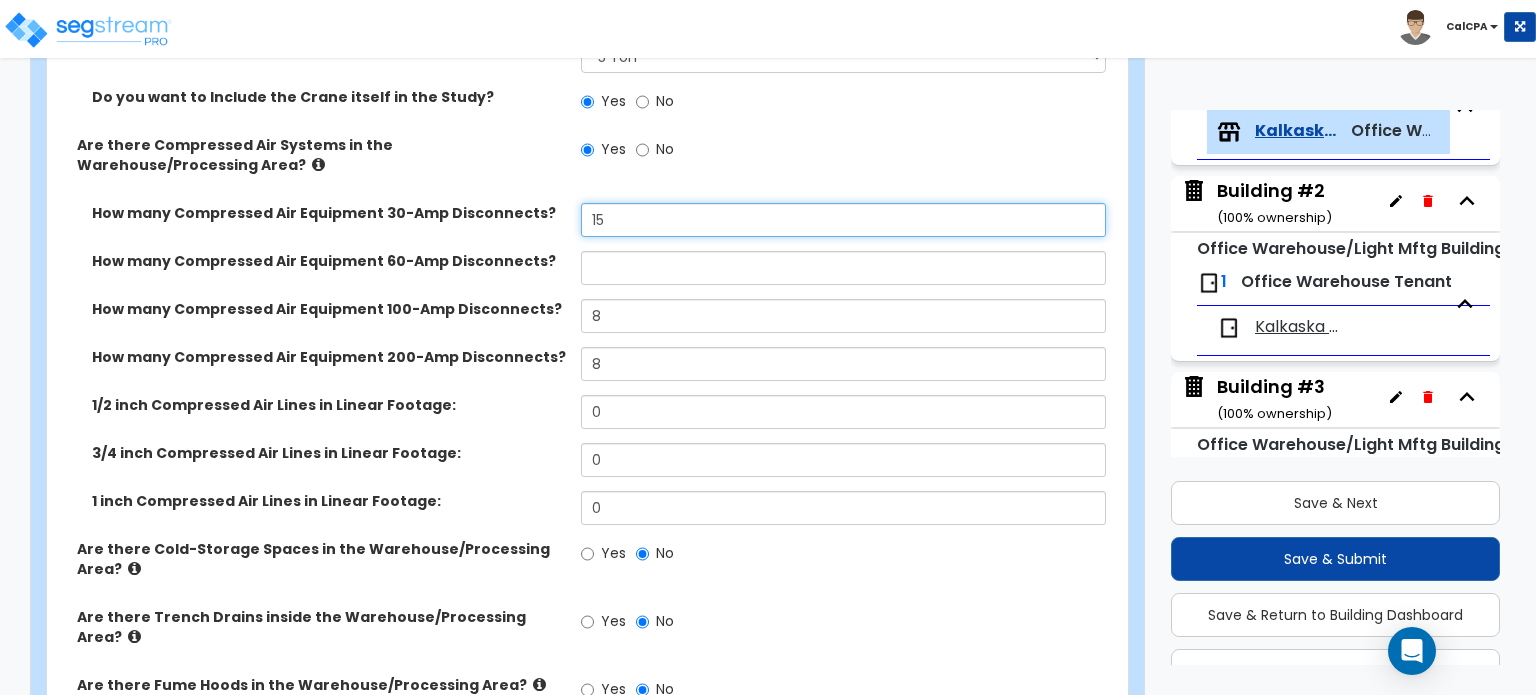 drag, startPoint x: 629, startPoint y: 155, endPoint x: 552, endPoint y: 154, distance: 77.00649 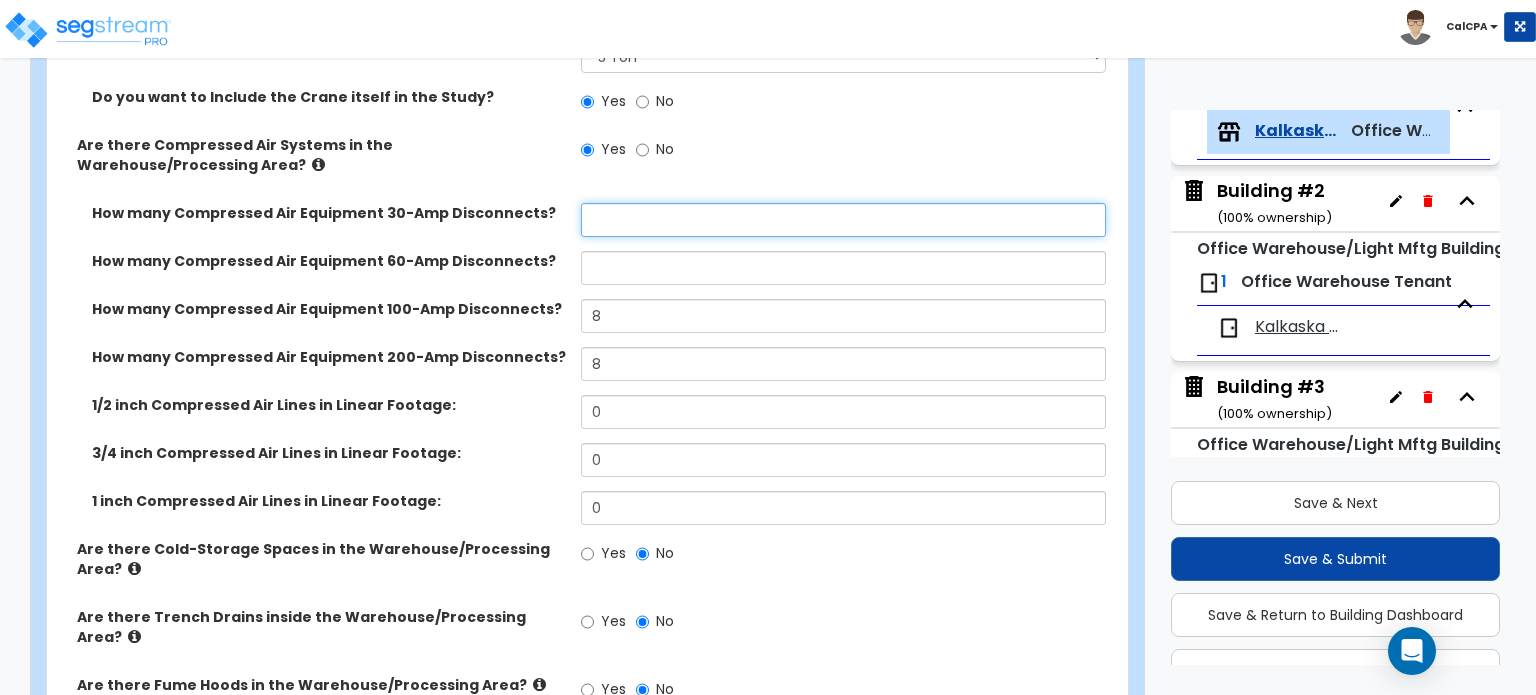 type 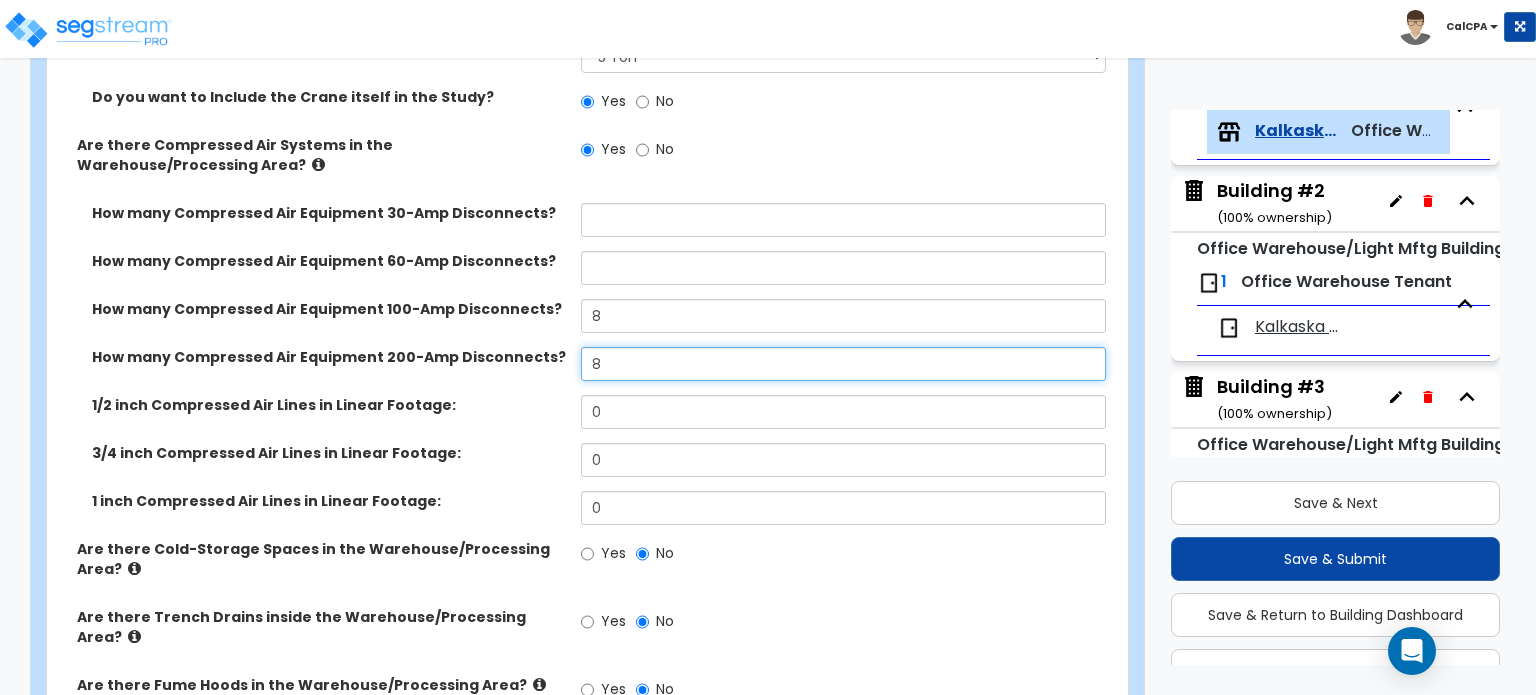 drag, startPoint x: 627, startPoint y: 299, endPoint x: 562, endPoint y: 298, distance: 65.00769 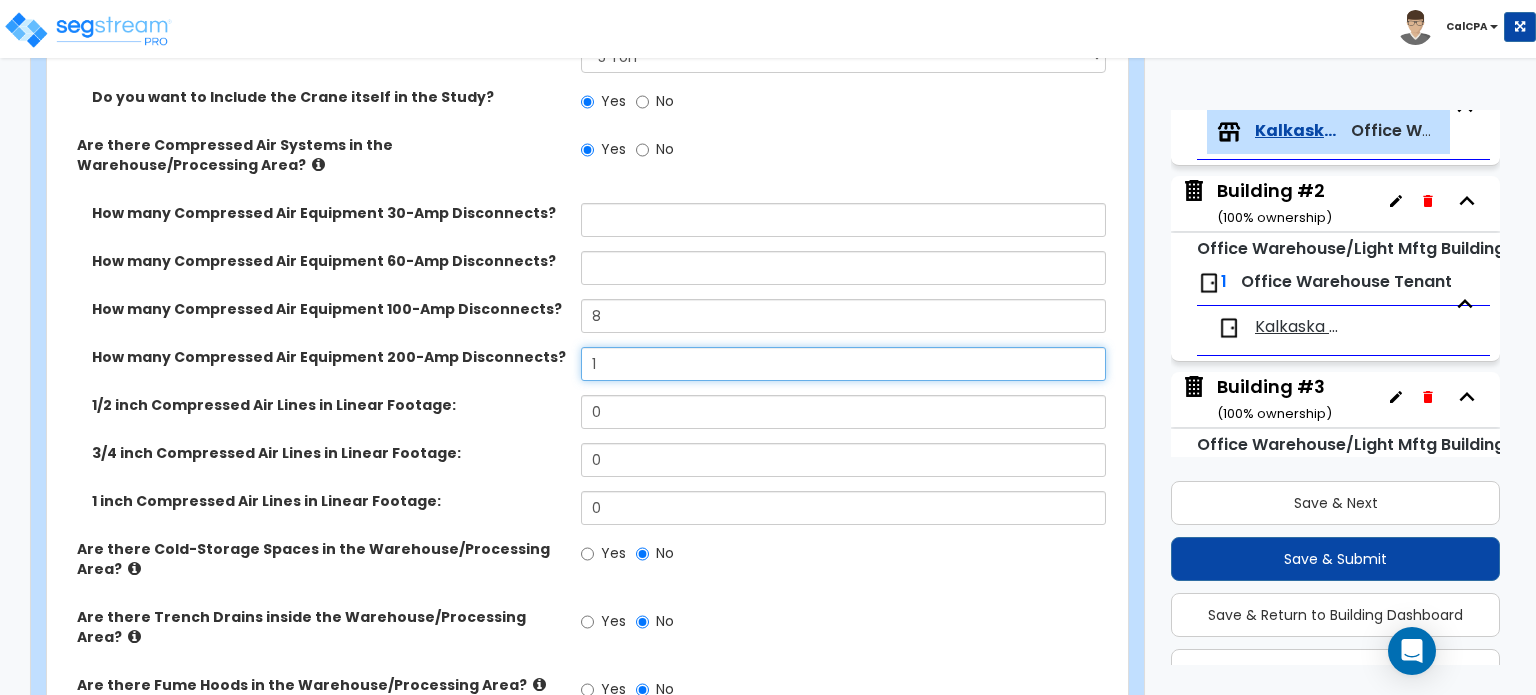 type on "1" 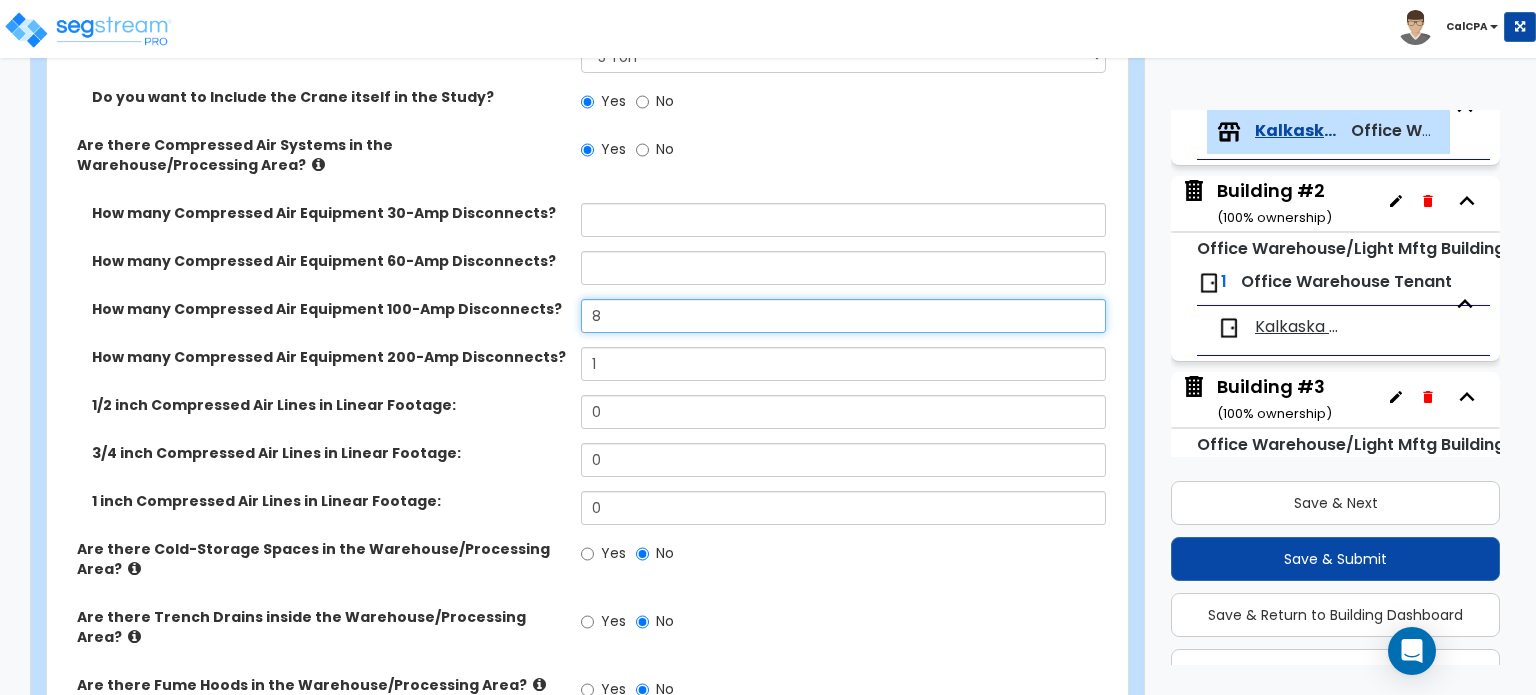 drag, startPoint x: 629, startPoint y: 251, endPoint x: 513, endPoint y: 251, distance: 116 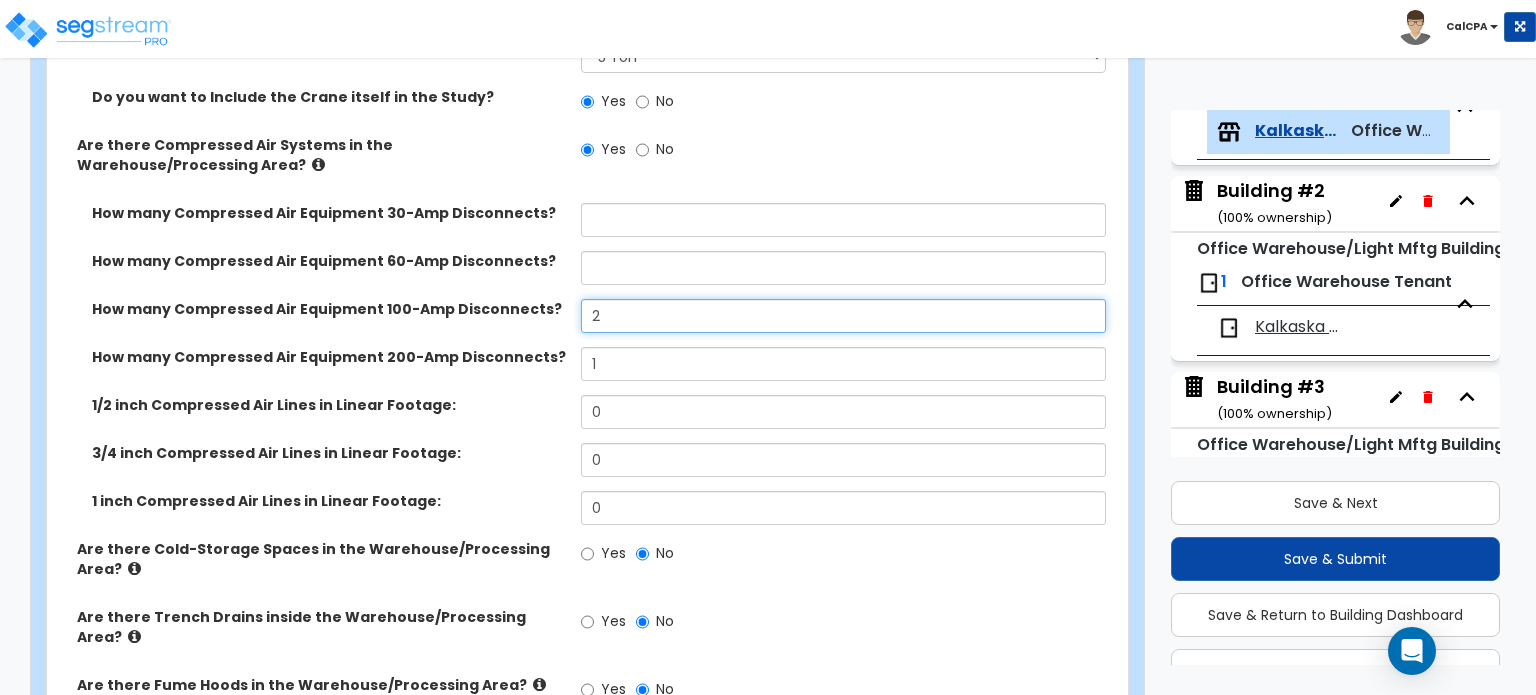 scroll, scrollTop: 5764, scrollLeft: 0, axis: vertical 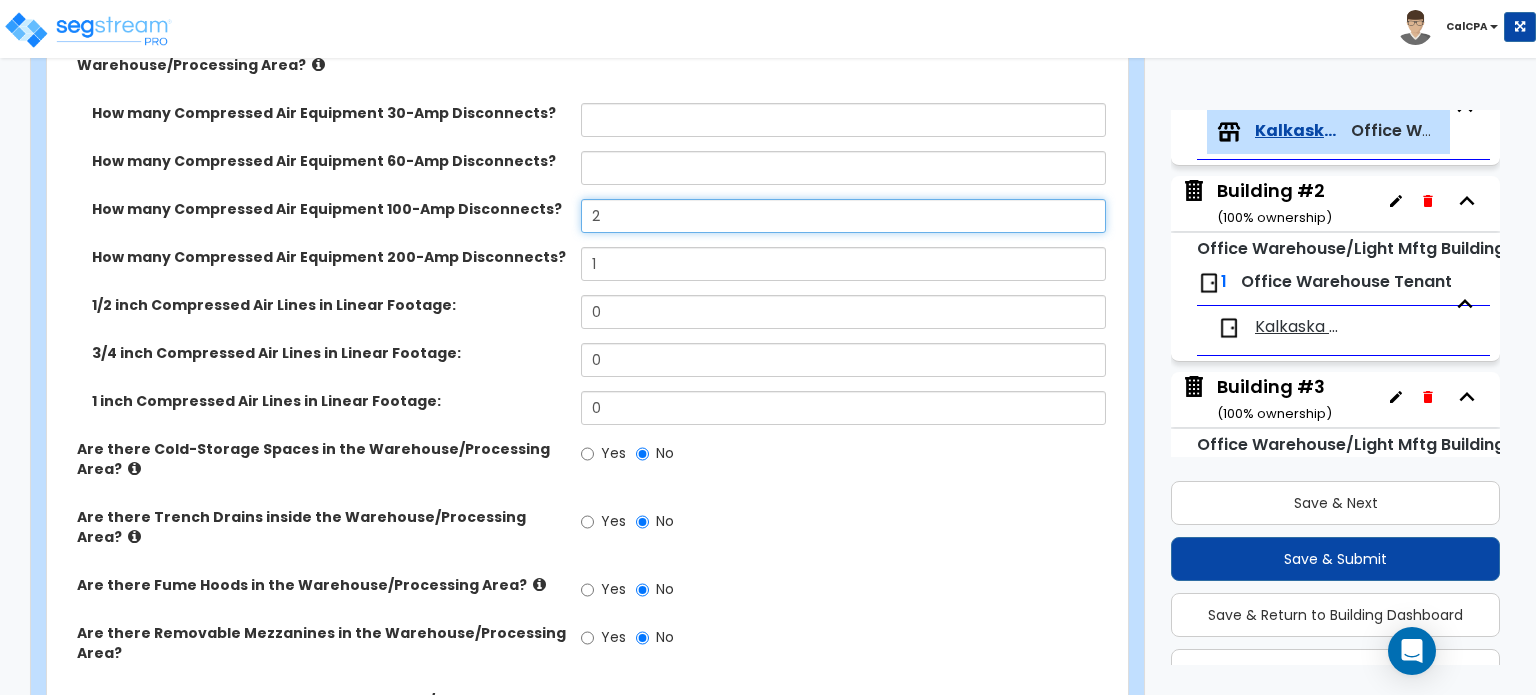 type on "2" 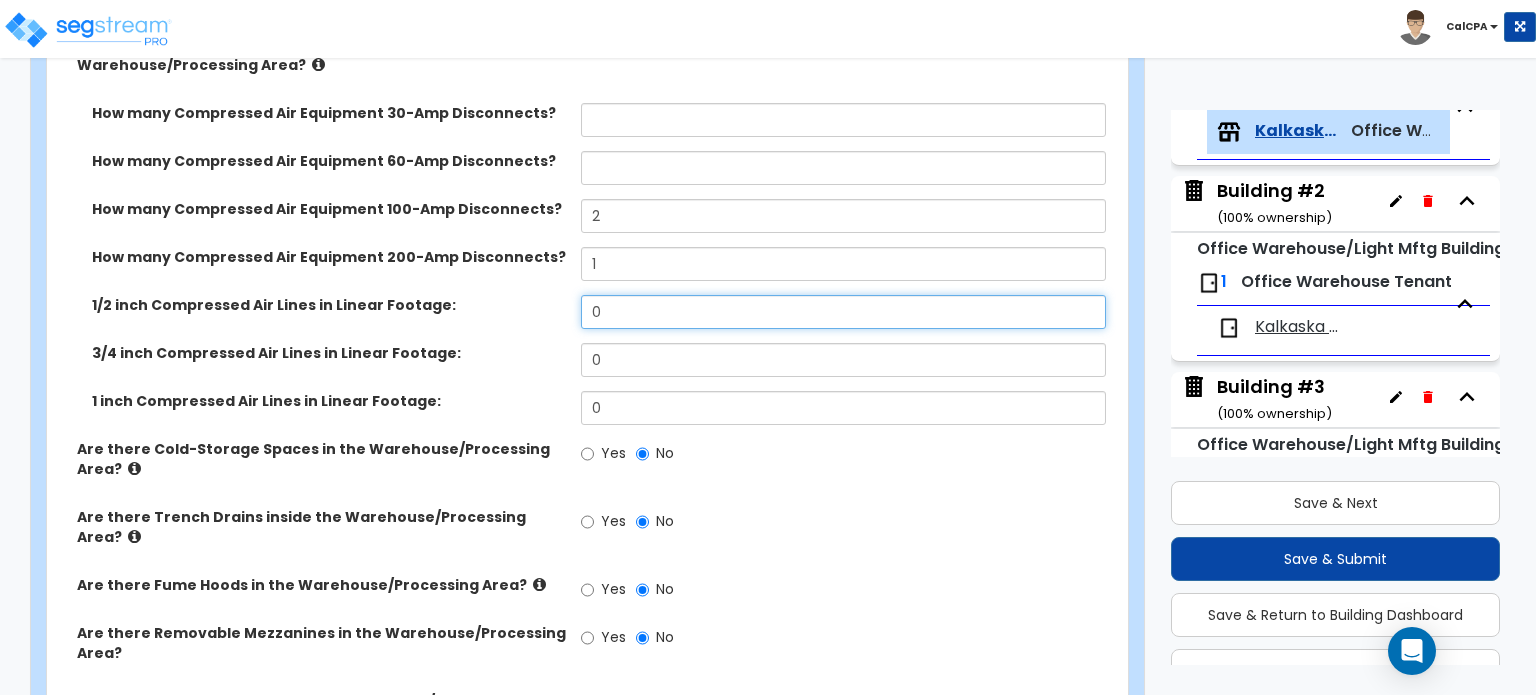 click on "0" at bounding box center (843, 312) 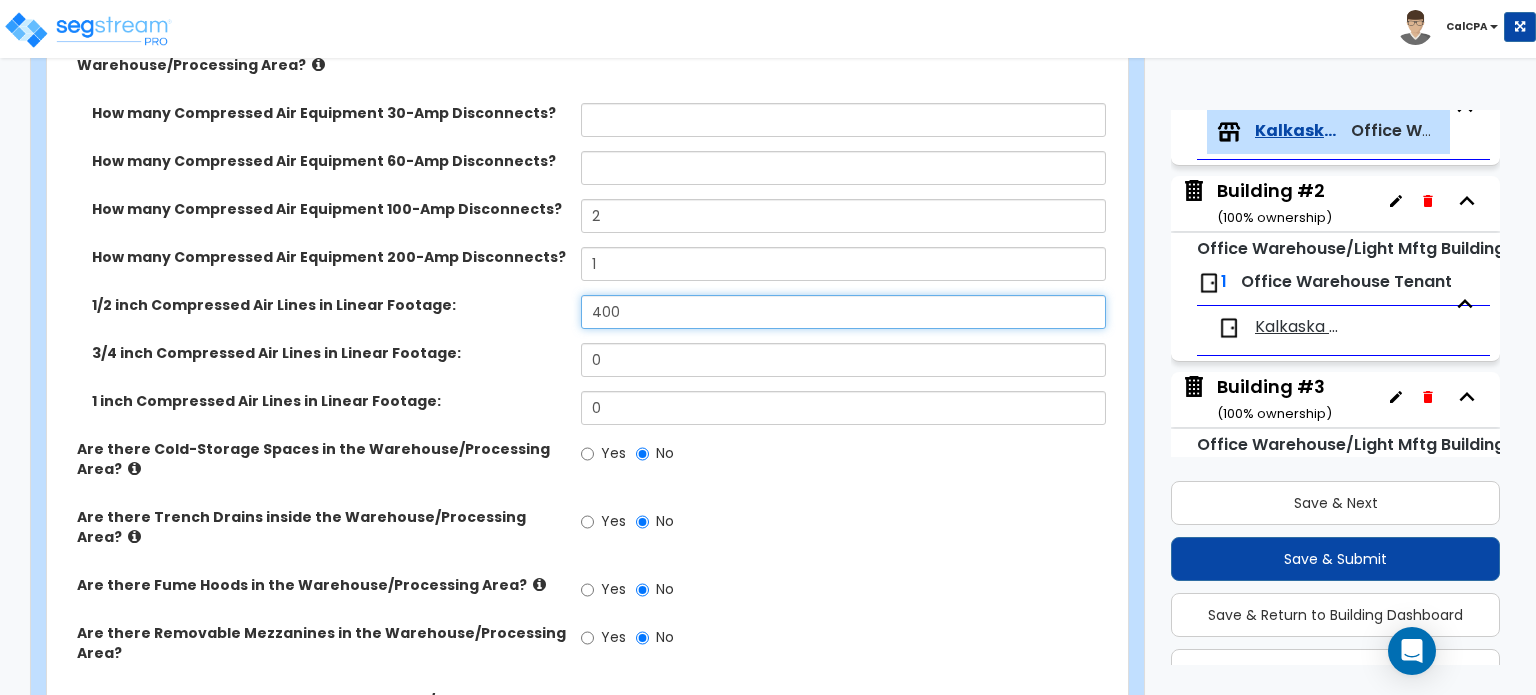 type on "400" 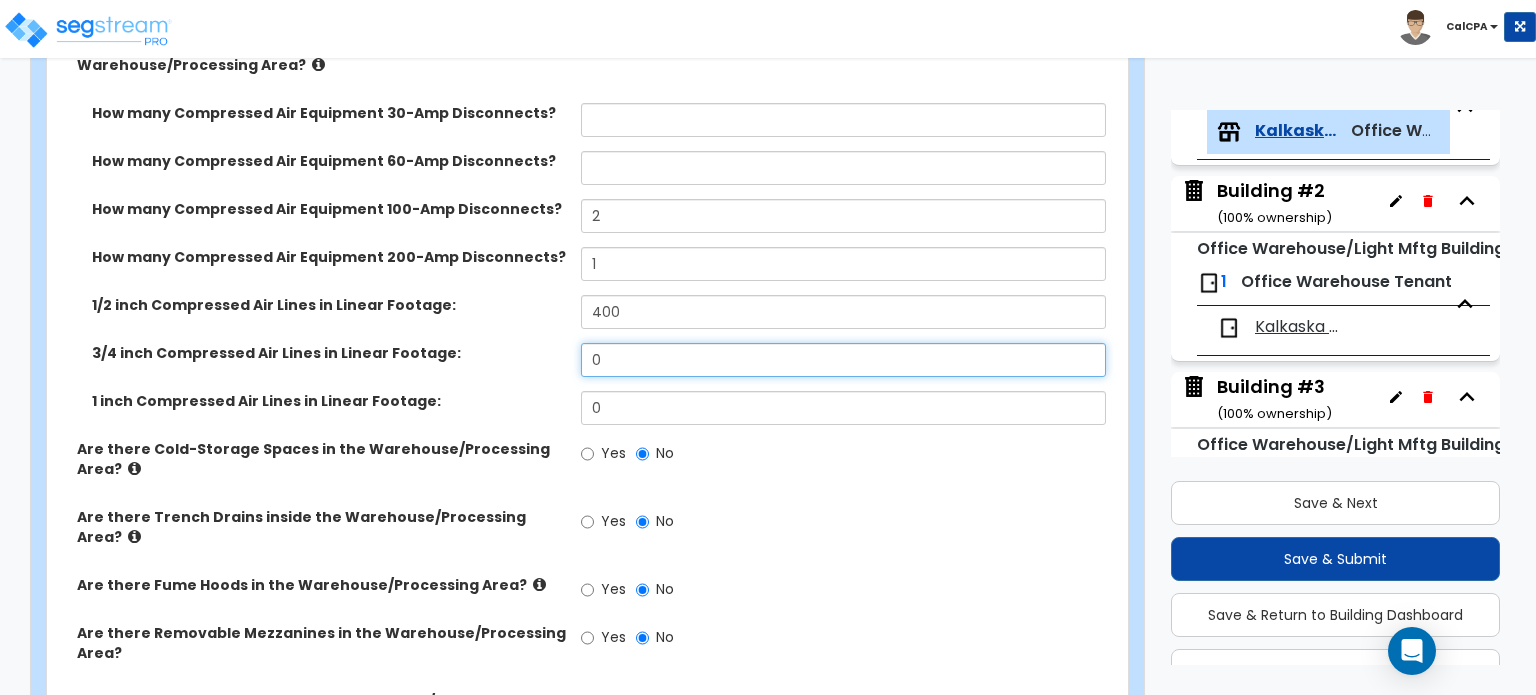 drag, startPoint x: 638, startPoint y: 297, endPoint x: 547, endPoint y: 302, distance: 91.13726 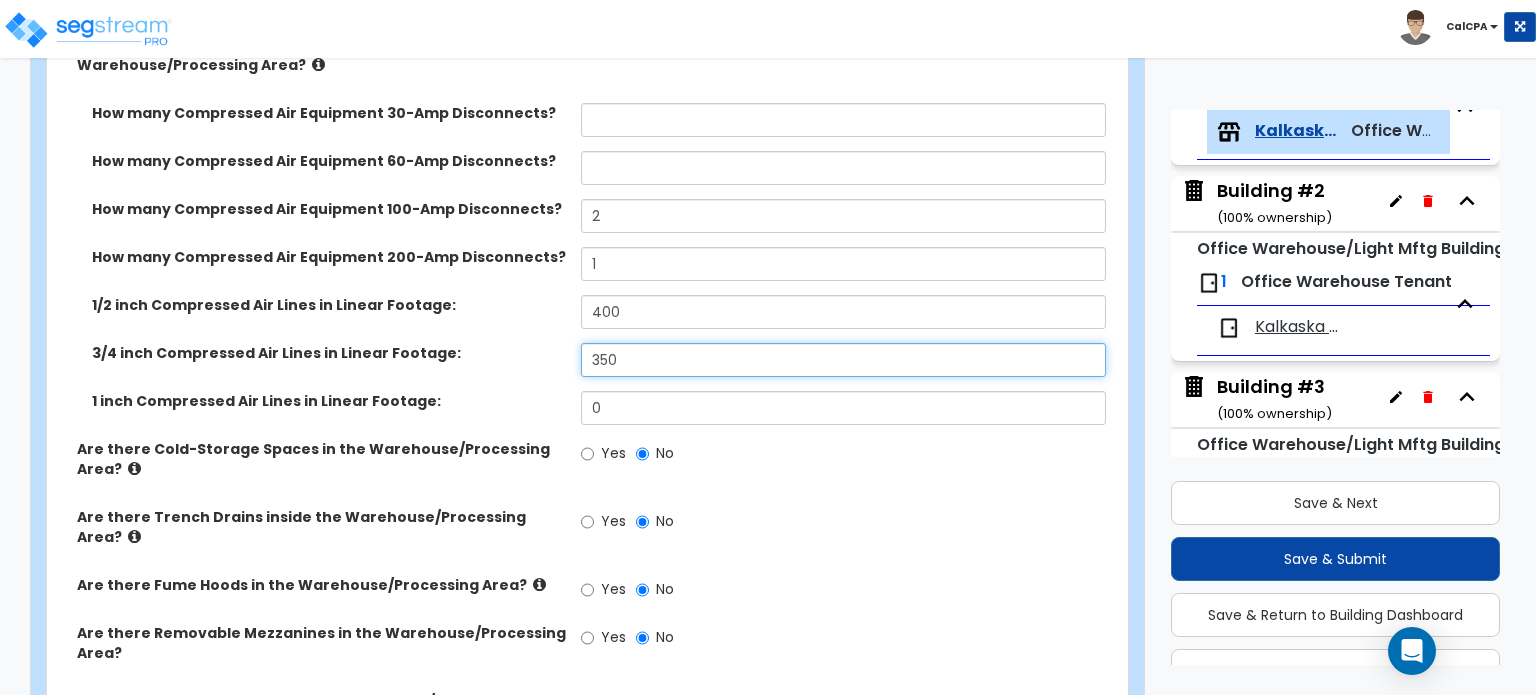 type on "350" 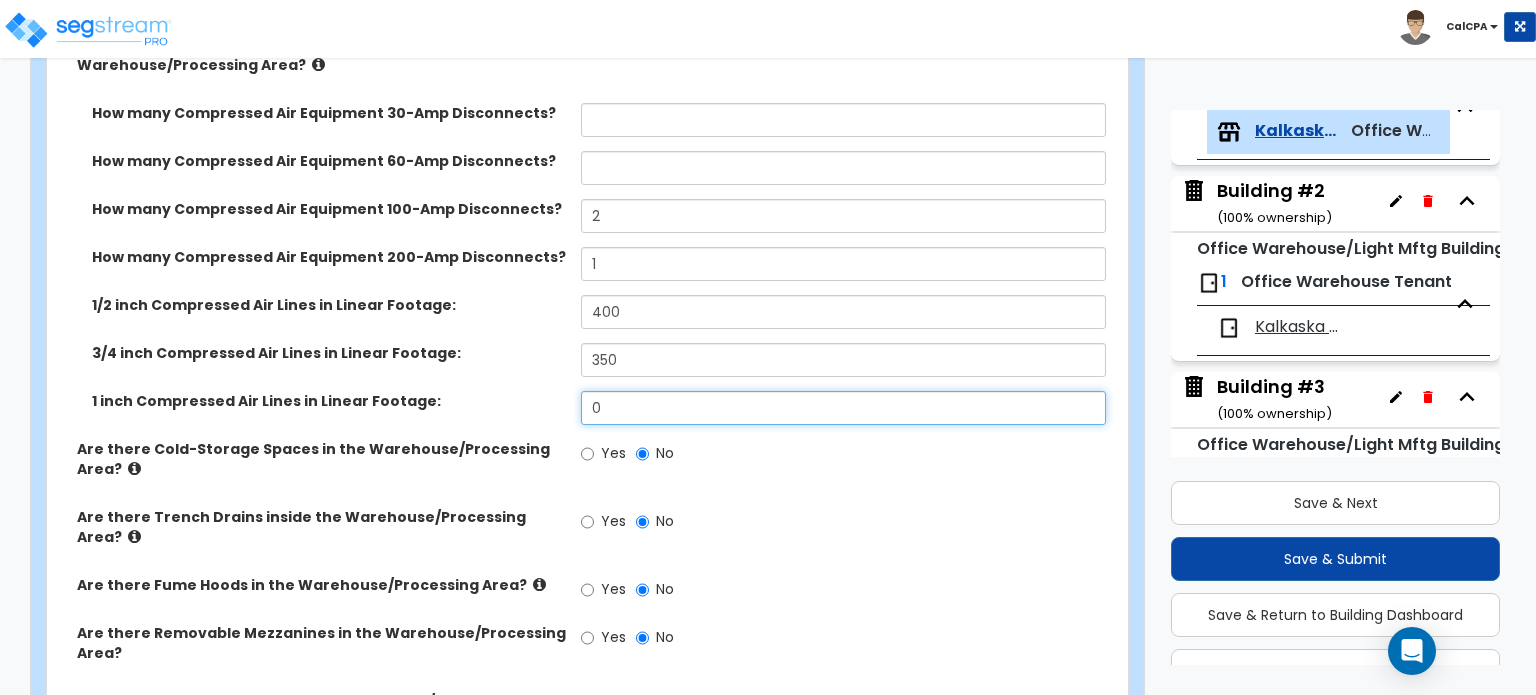 drag, startPoint x: 612, startPoint y: 351, endPoint x: 528, endPoint y: 348, distance: 84.05355 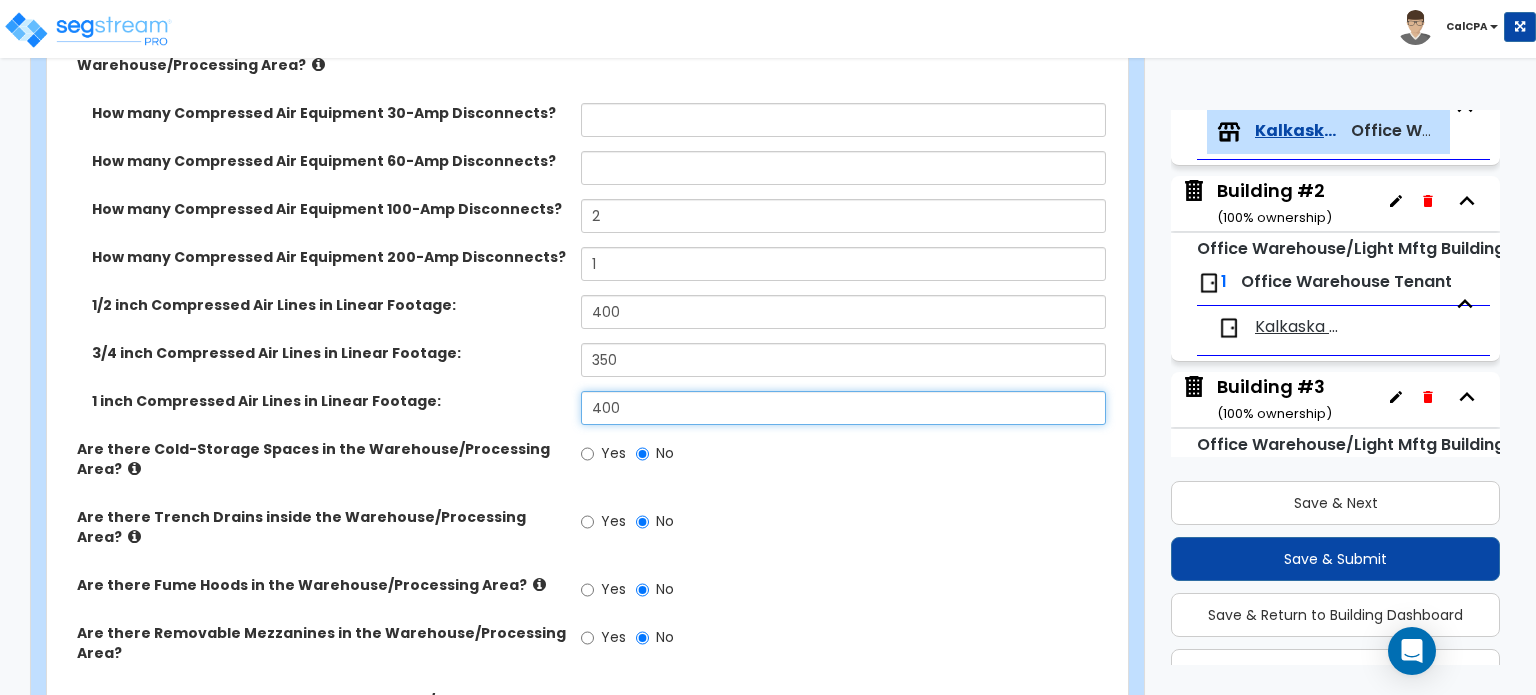 type on "400" 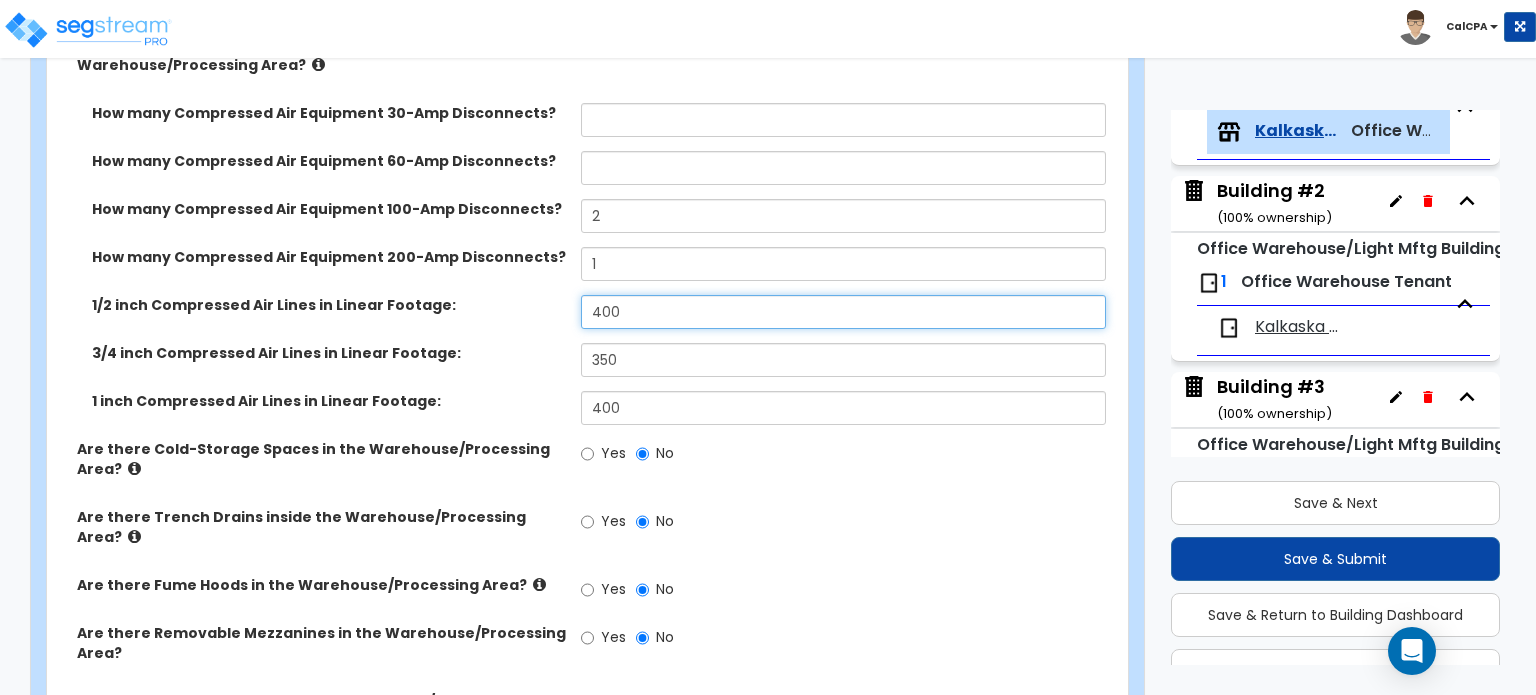 drag, startPoint x: 637, startPoint y: 247, endPoint x: 551, endPoint y: 243, distance: 86.09297 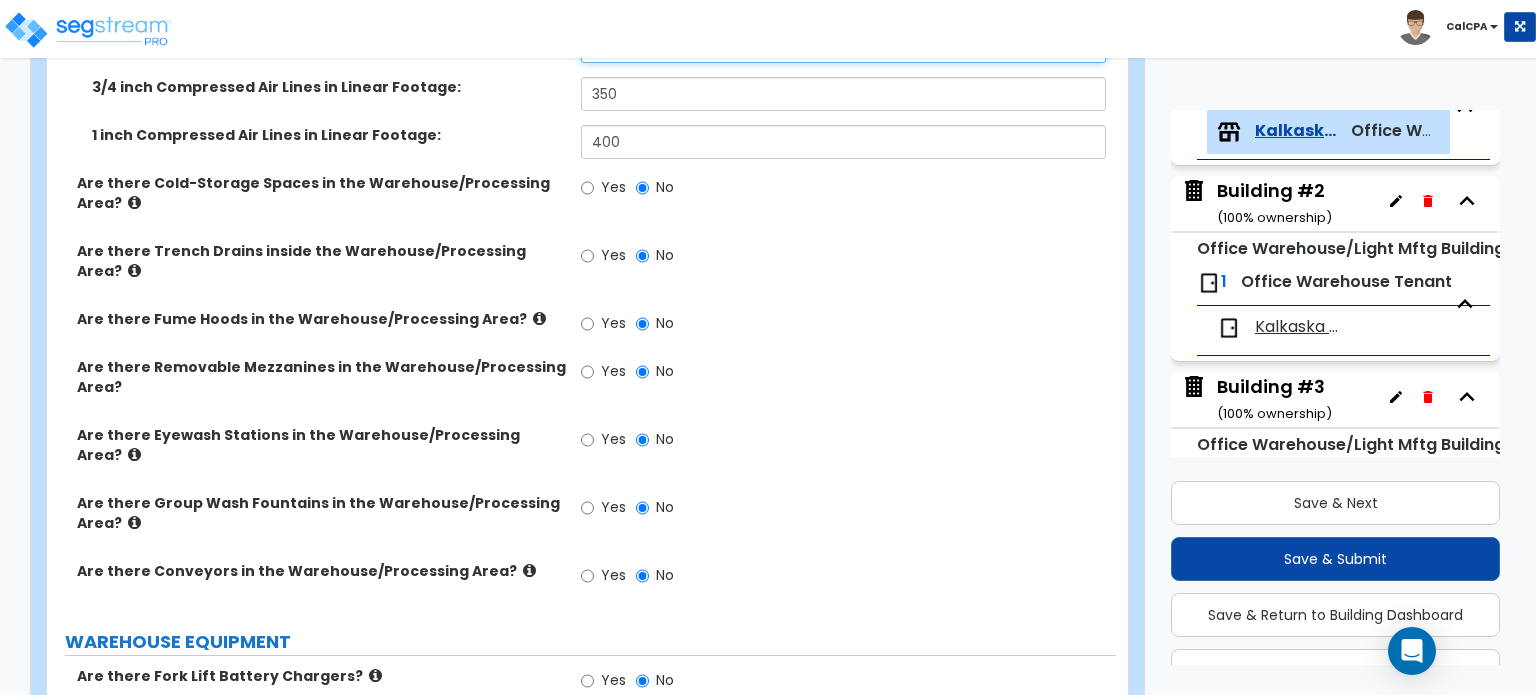 scroll, scrollTop: 6064, scrollLeft: 0, axis: vertical 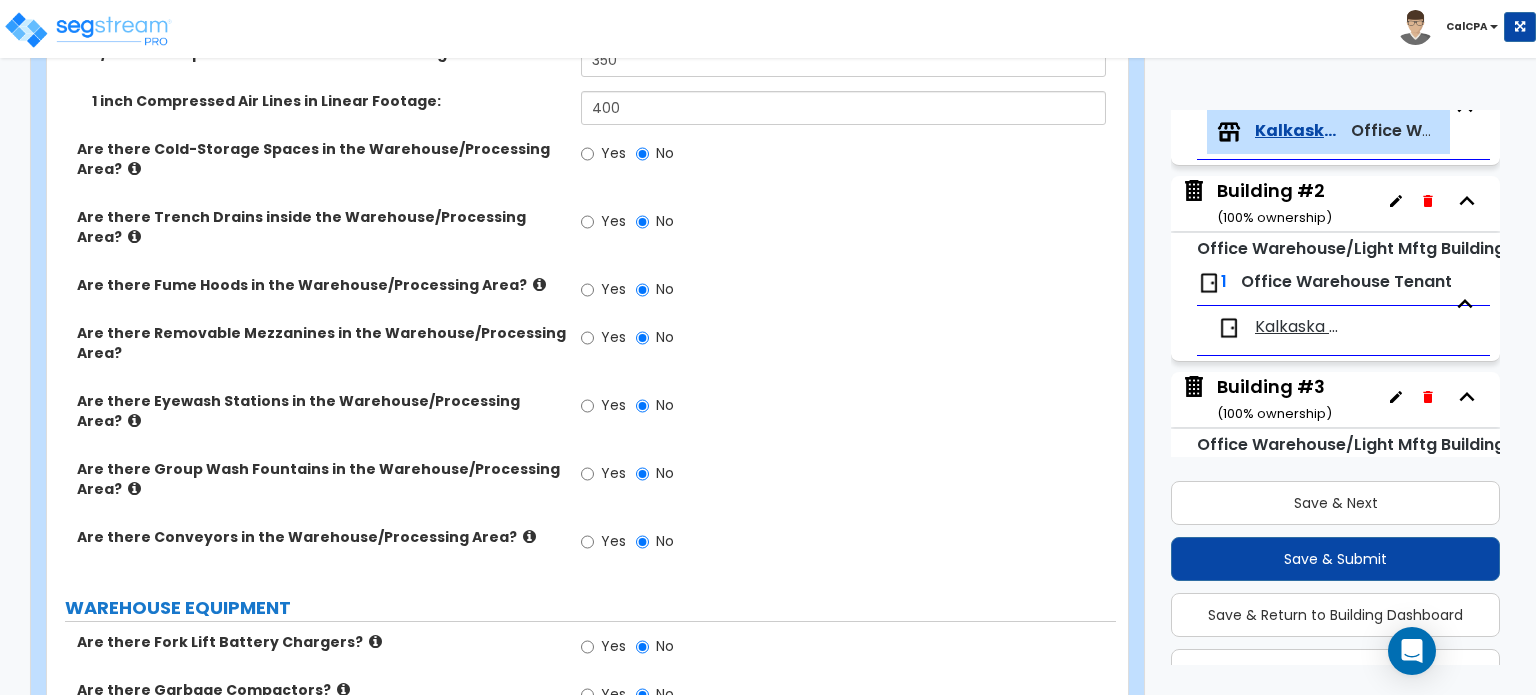 type on "250" 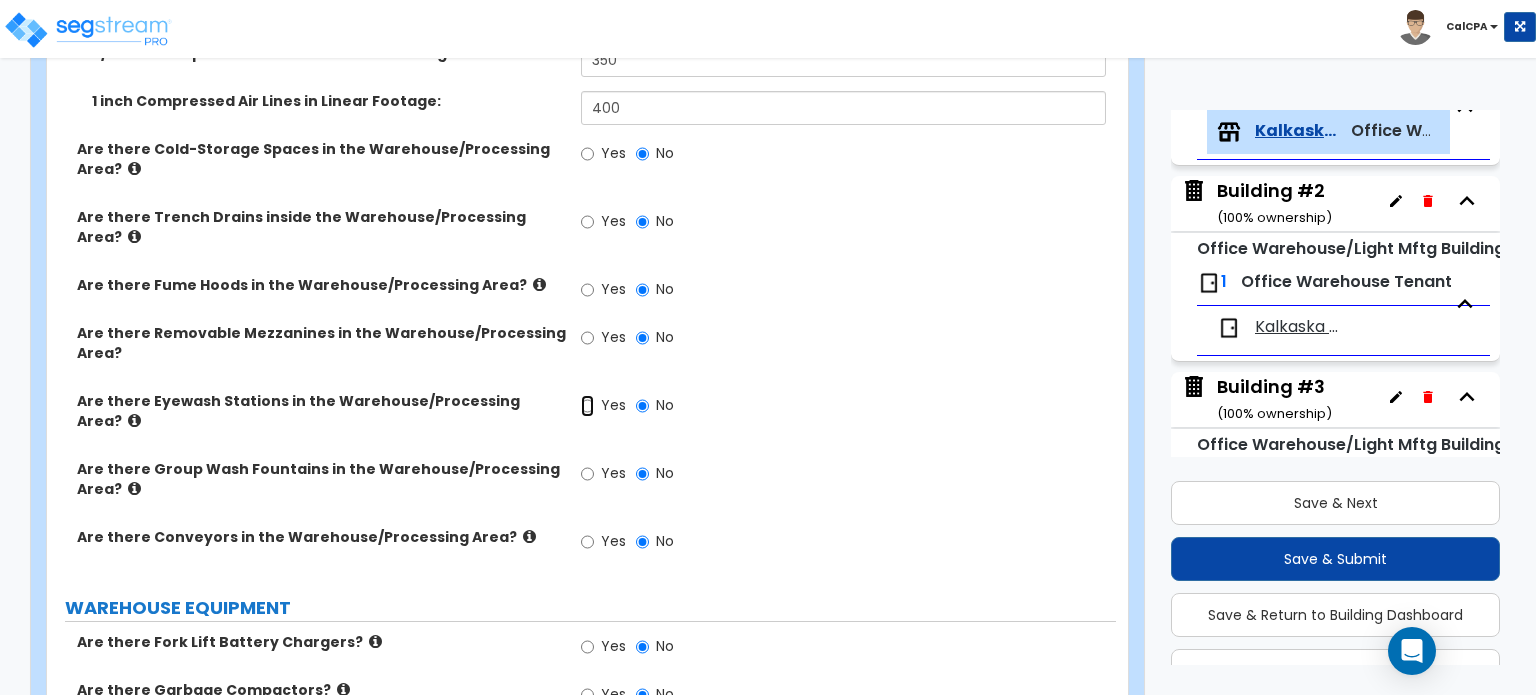 click on "Yes" at bounding box center [587, 406] 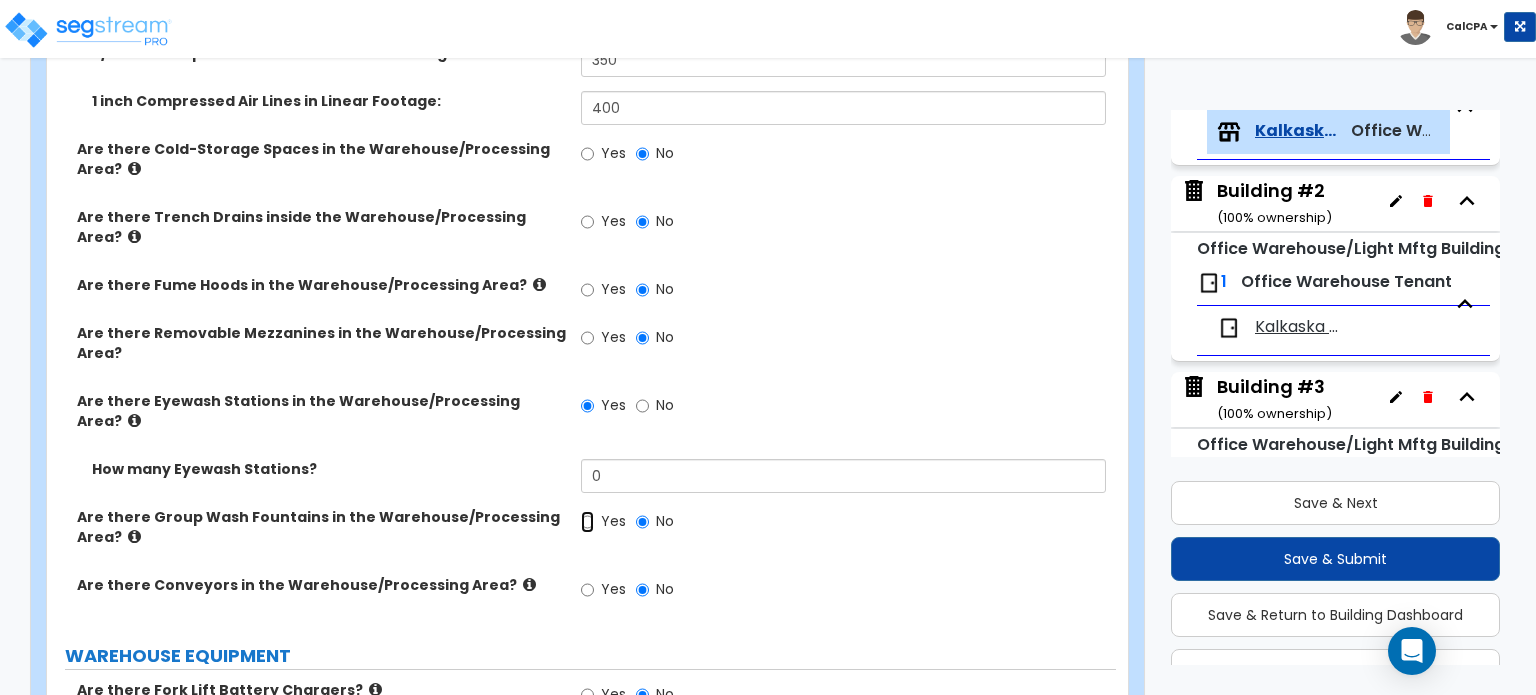 click on "Yes" at bounding box center [587, 522] 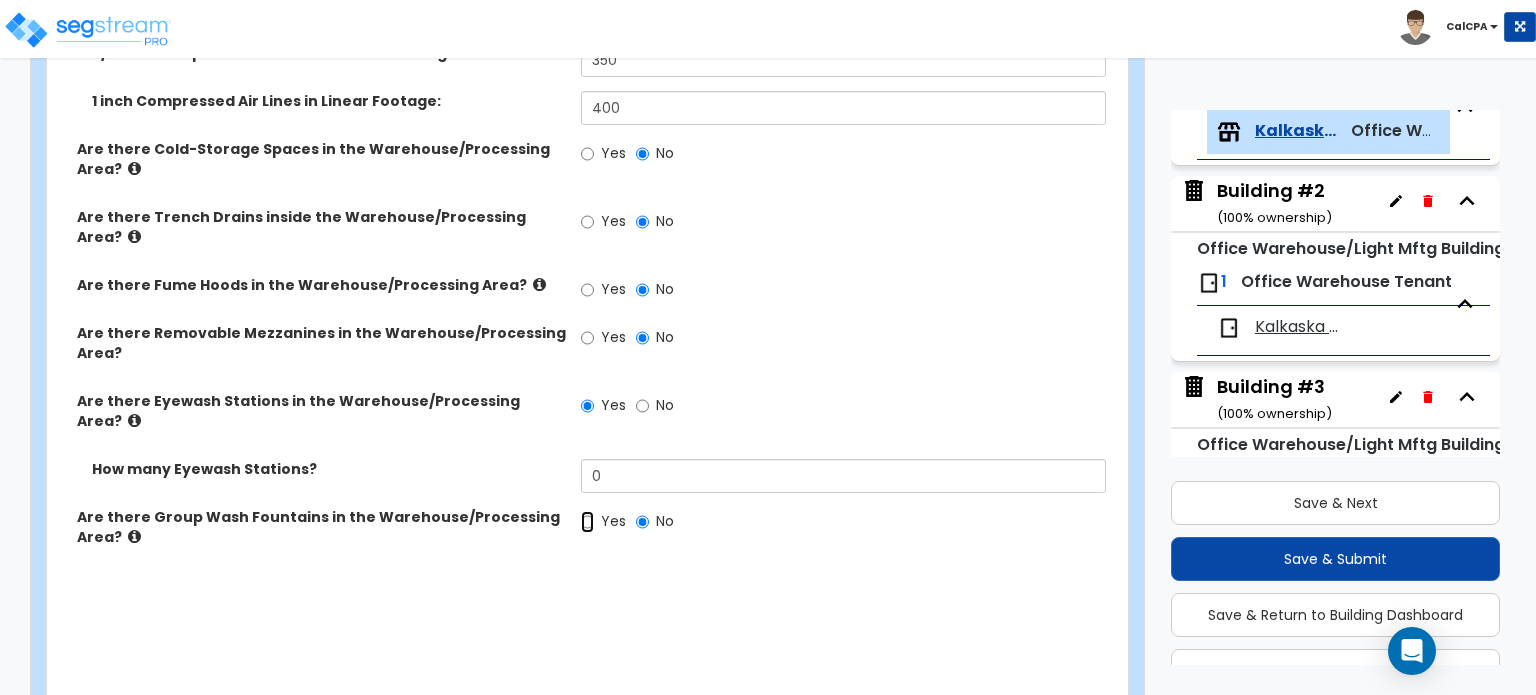 radio on "true" 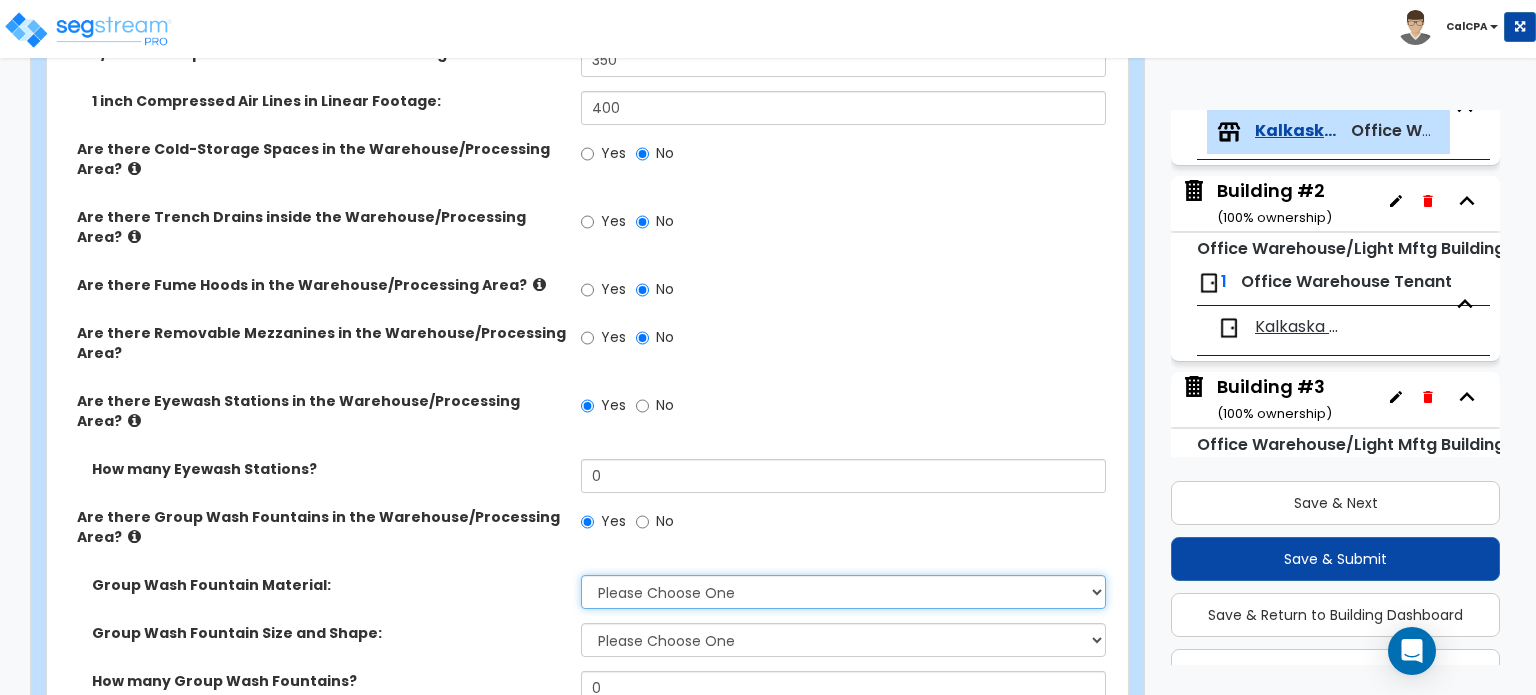 click on "Please Choose One Terrazo Stainless Steel Plastic" at bounding box center [843, 592] 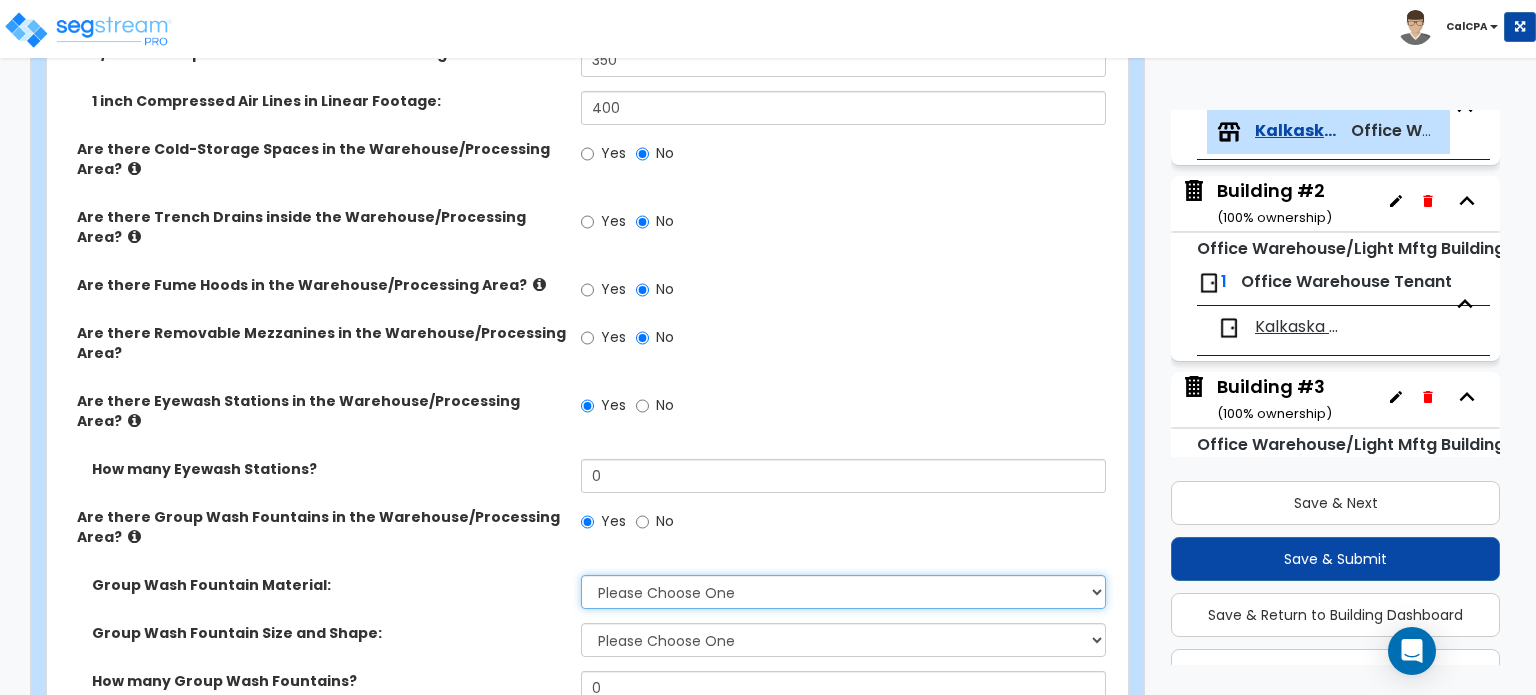select on "2" 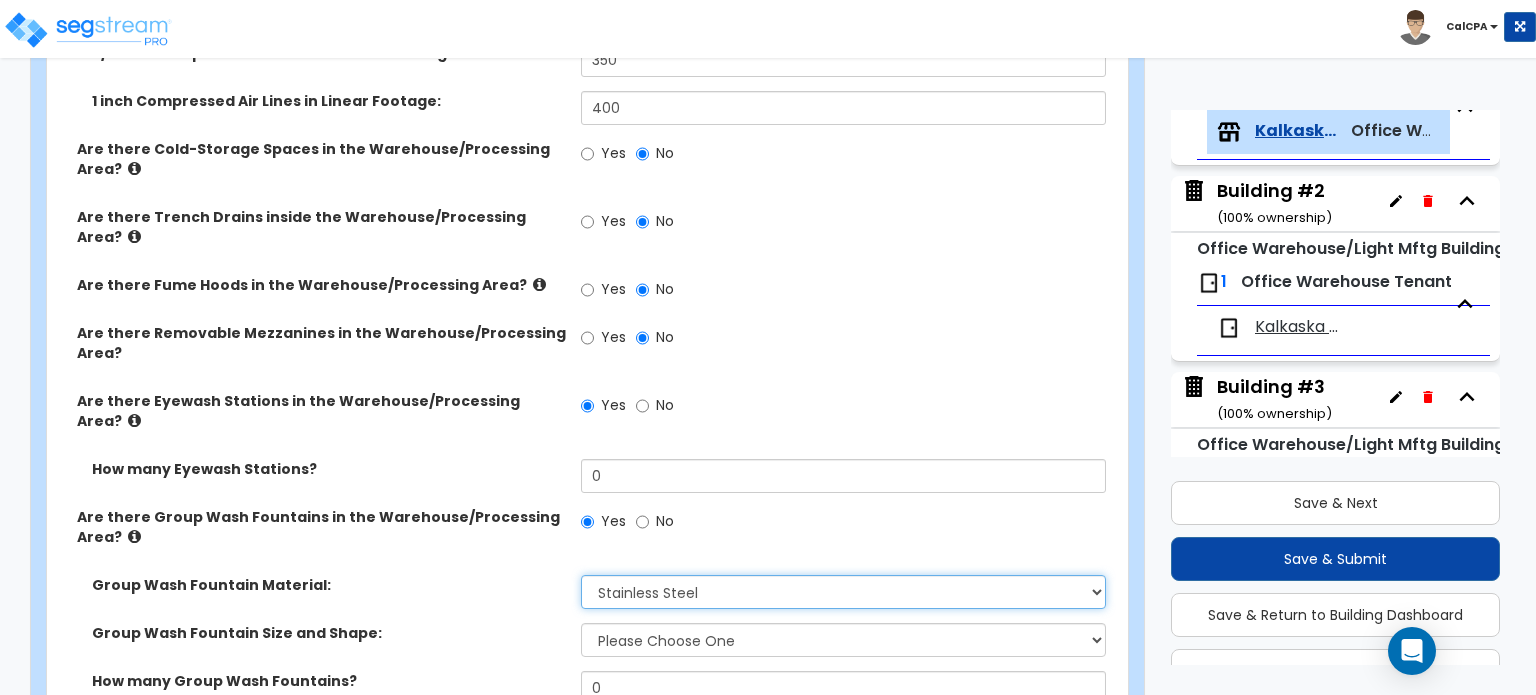 click on "Please Choose One Terrazo Stainless Steel Plastic" at bounding box center [843, 592] 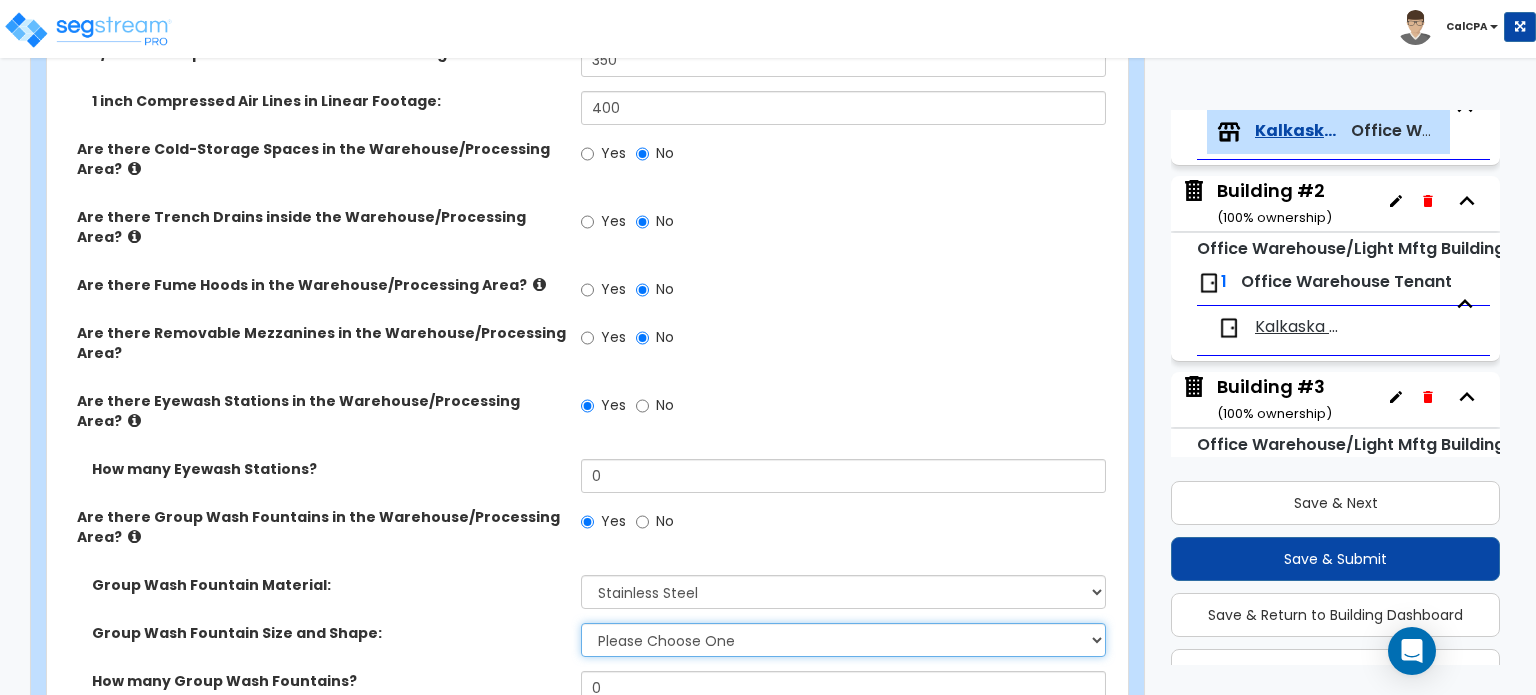 click on "Please Choose One Circular, 36" Diameter Circular, 54" Diameter Semi-circle, 36" Diameter Semi-circle, 54" Diameter" at bounding box center [843, 640] 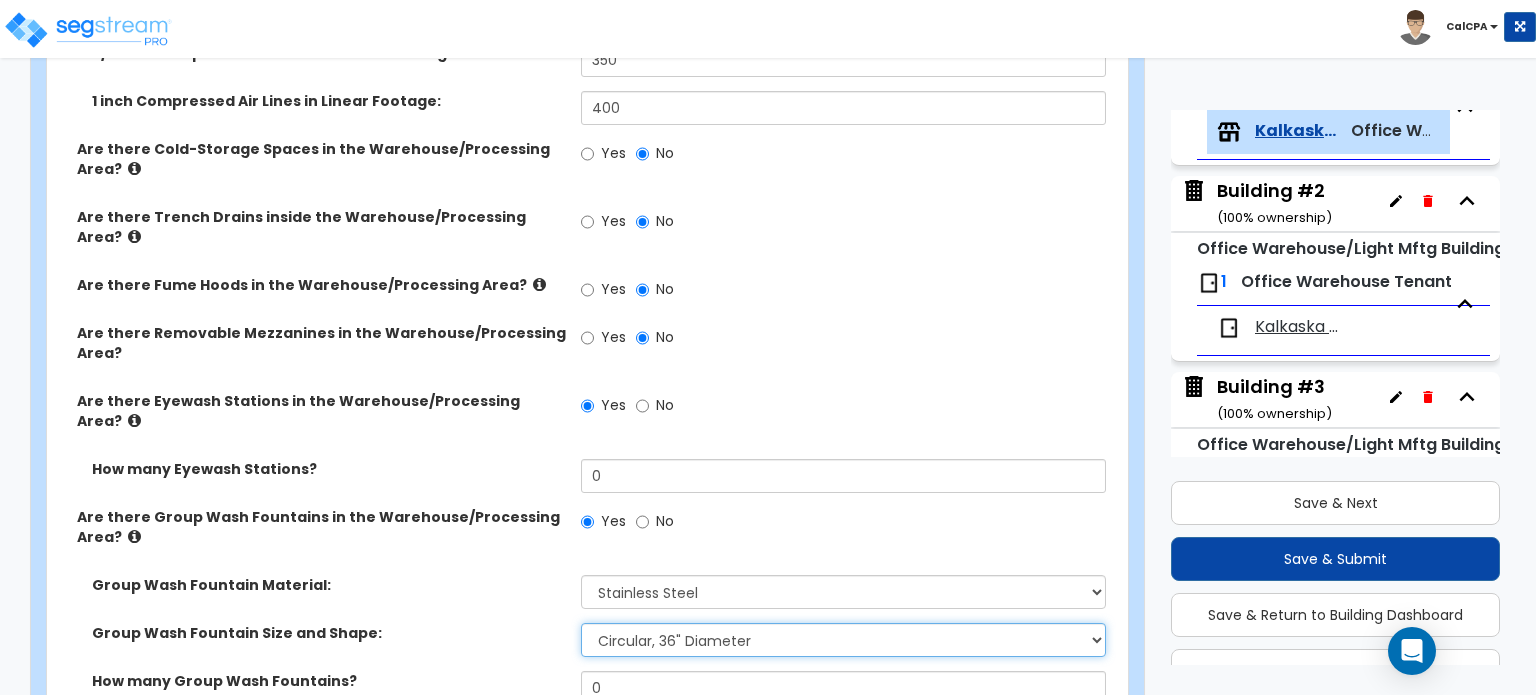 click on "Please Choose One Circular, 36" Diameter Circular, 54" Diameter Semi-circle, 36" Diameter Semi-circle, 54" Diameter" at bounding box center (843, 640) 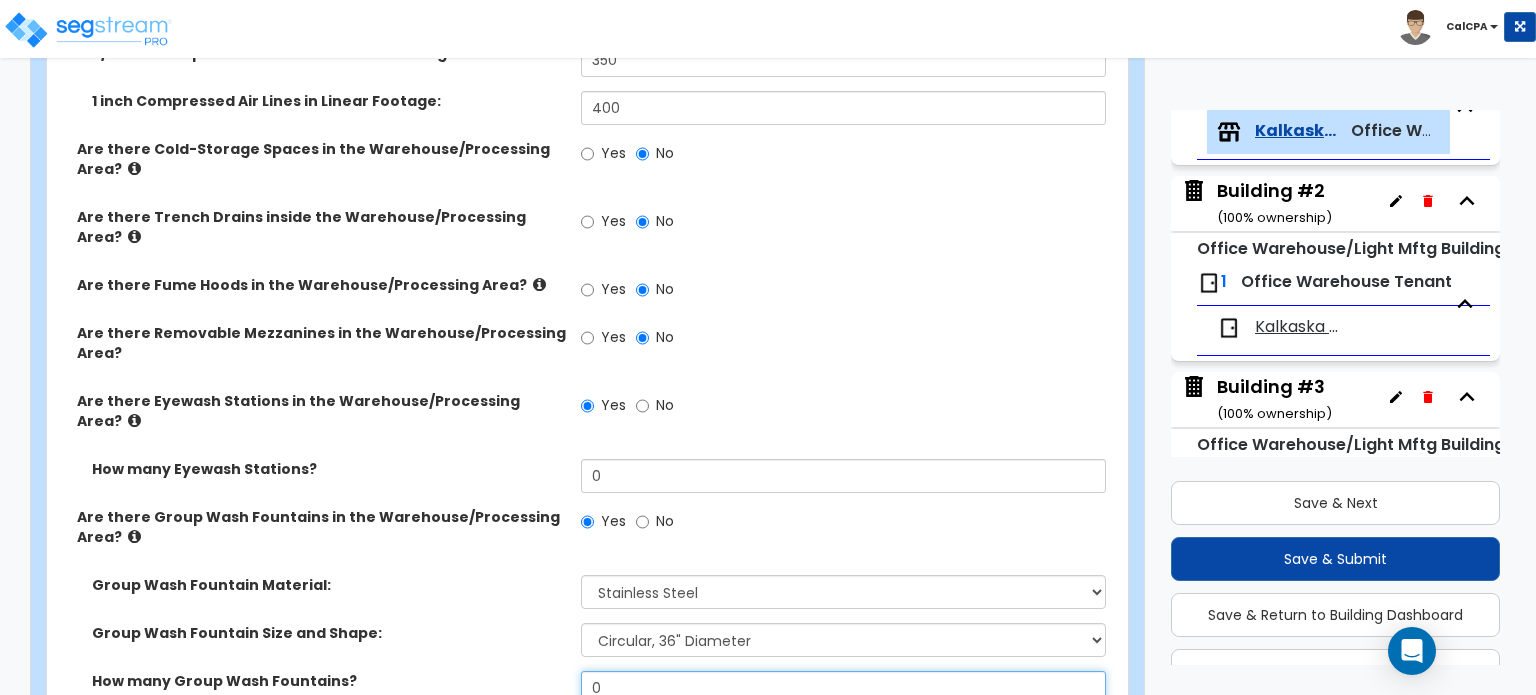 drag, startPoint x: 652, startPoint y: 583, endPoint x: 520, endPoint y: 585, distance: 132.01515 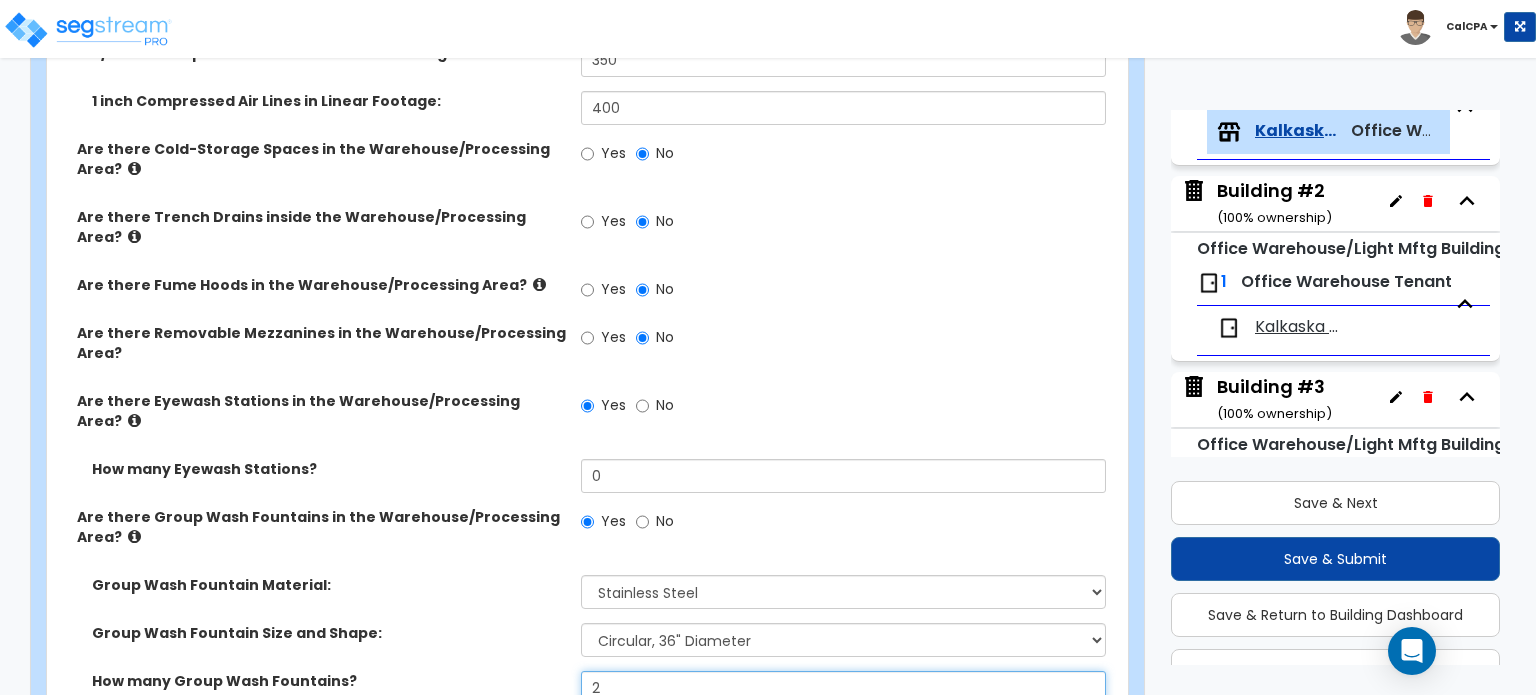 type on "2" 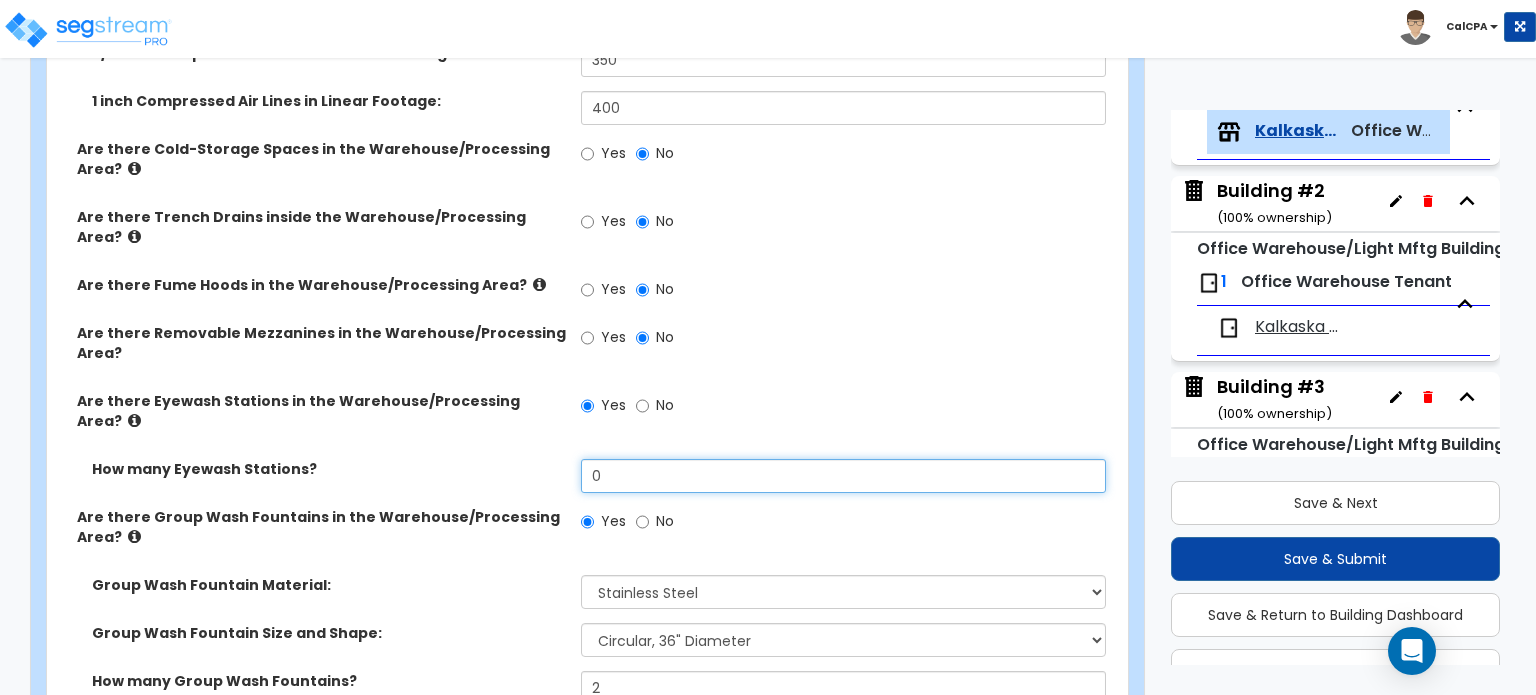 drag, startPoint x: 690, startPoint y: 373, endPoint x: 533, endPoint y: 372, distance: 157.00319 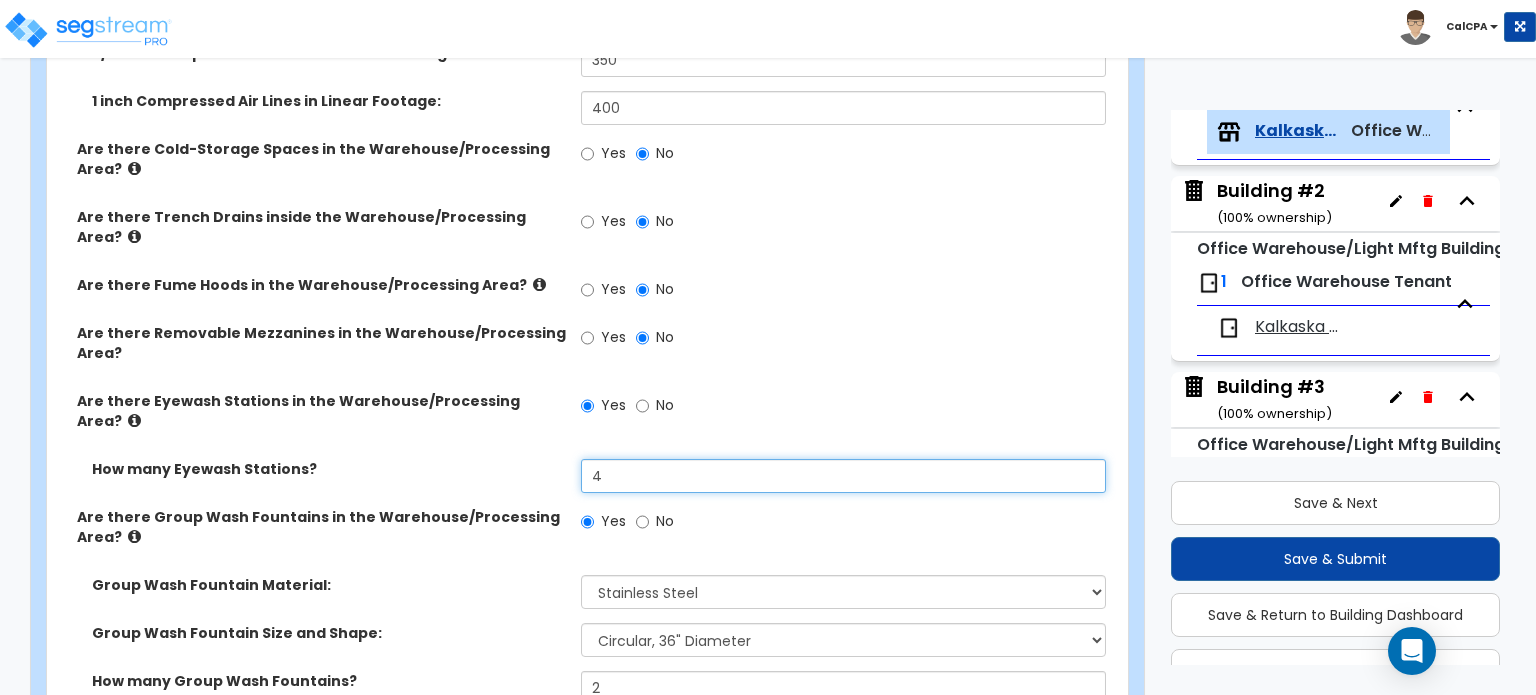 drag, startPoint x: 638, startPoint y: 371, endPoint x: 532, endPoint y: 370, distance: 106.004715 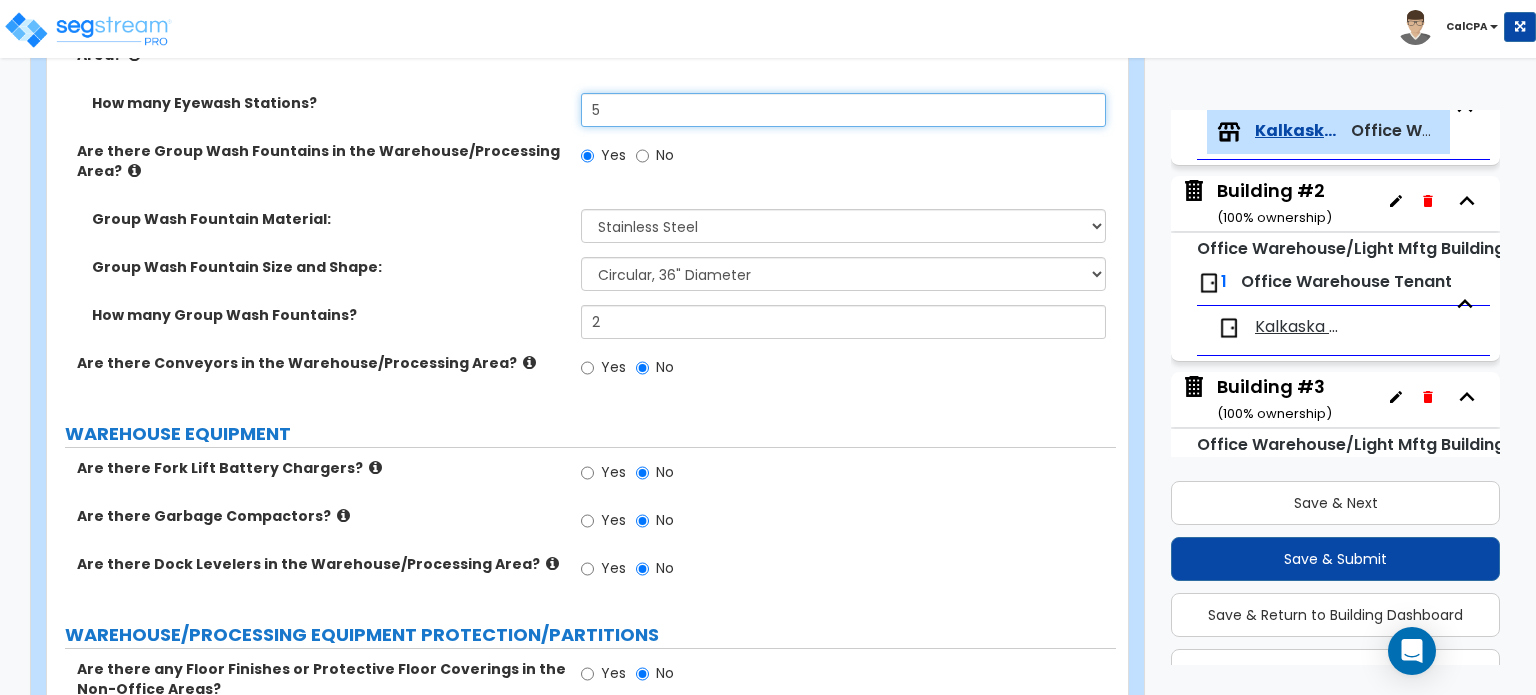 scroll, scrollTop: 6464, scrollLeft: 0, axis: vertical 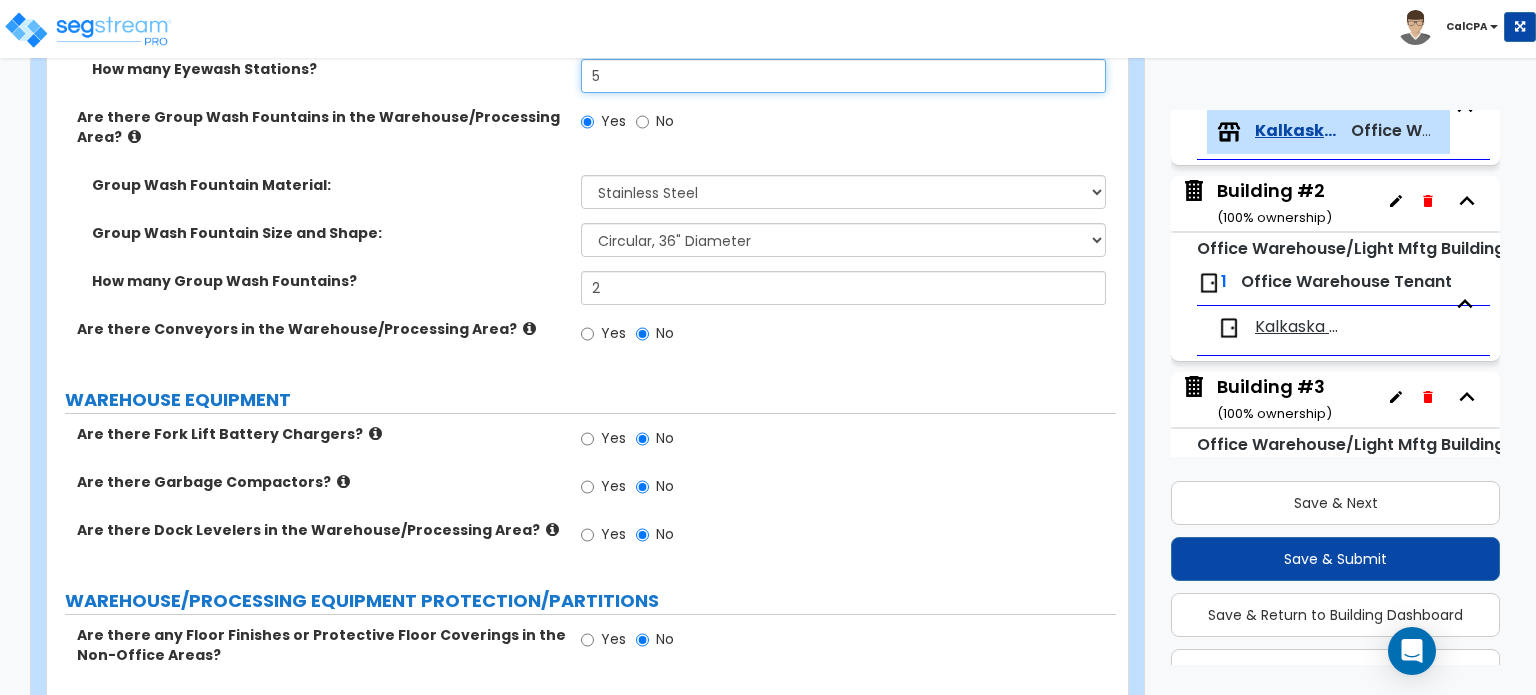 type on "5" 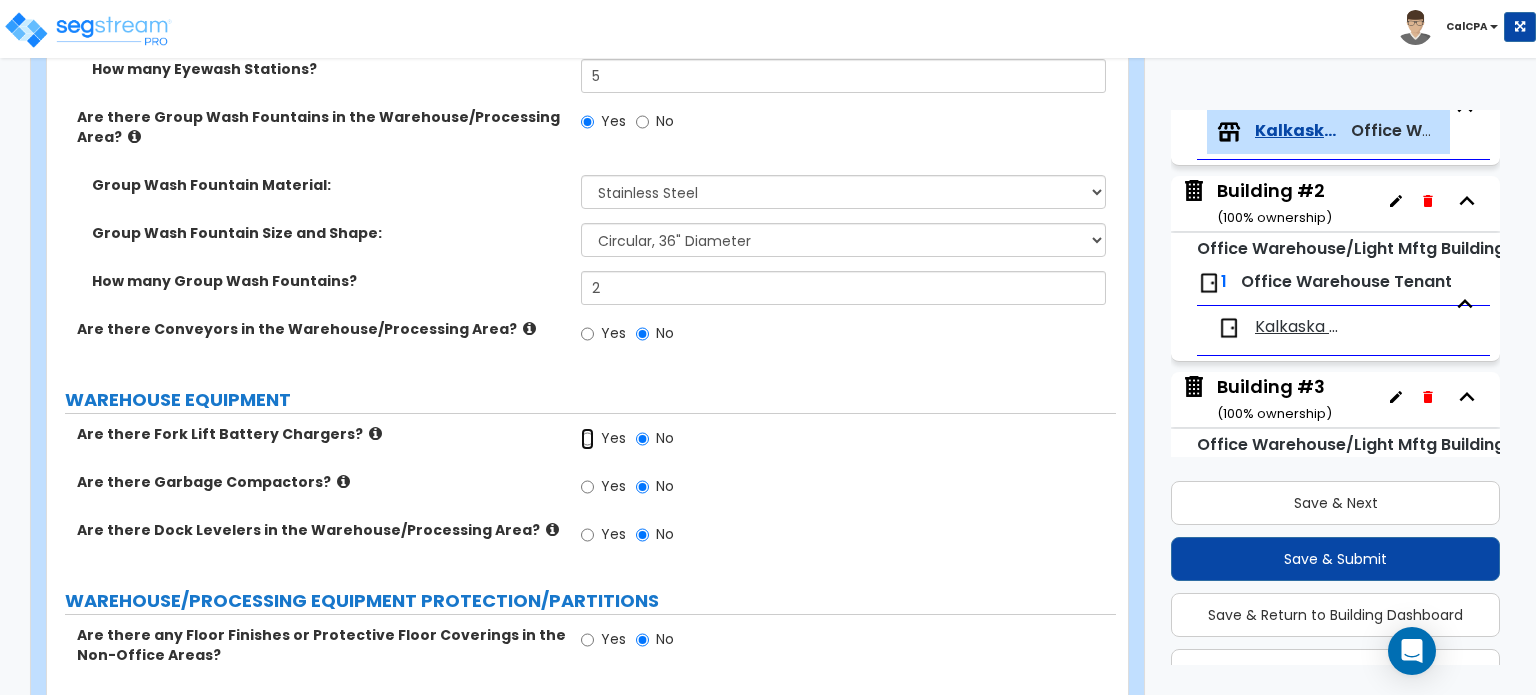 click on "Yes" at bounding box center (587, 439) 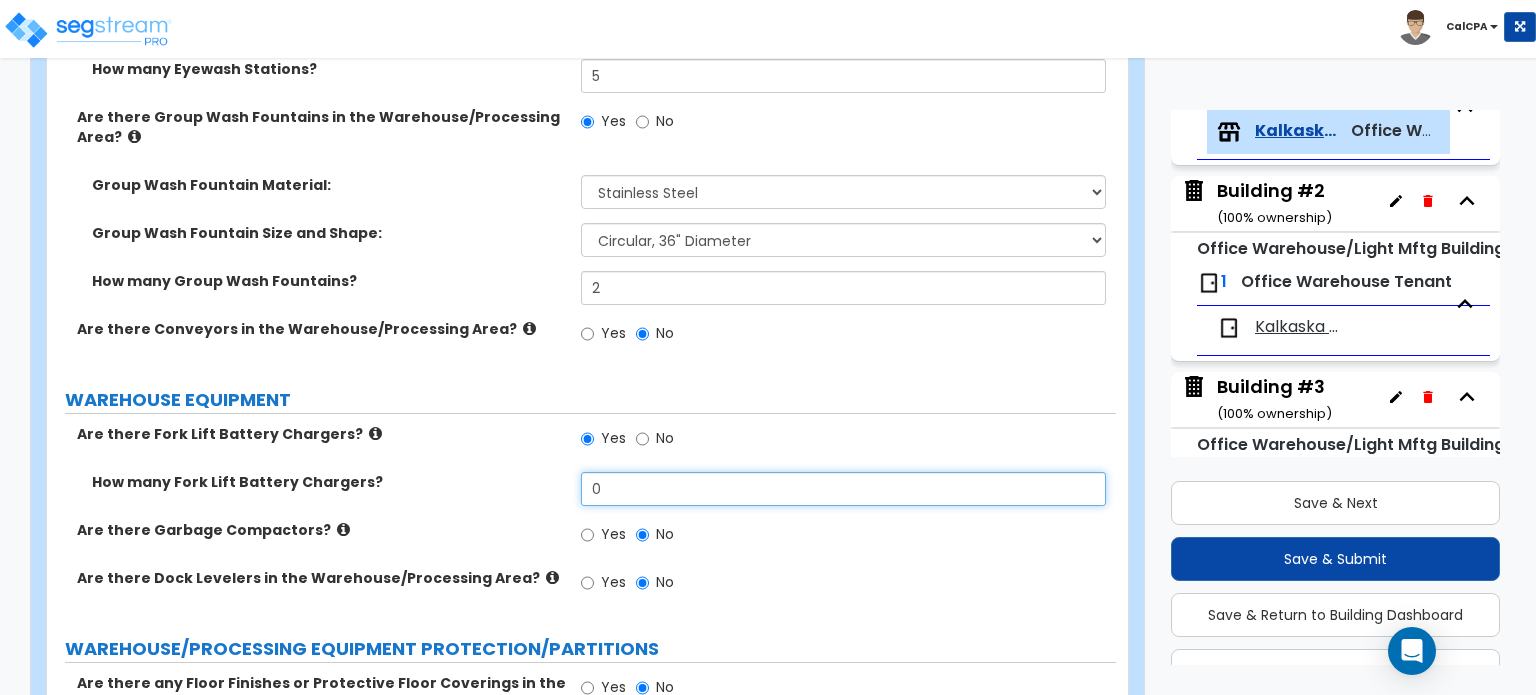 drag, startPoint x: 660, startPoint y: 394, endPoint x: 510, endPoint y: 399, distance: 150.08331 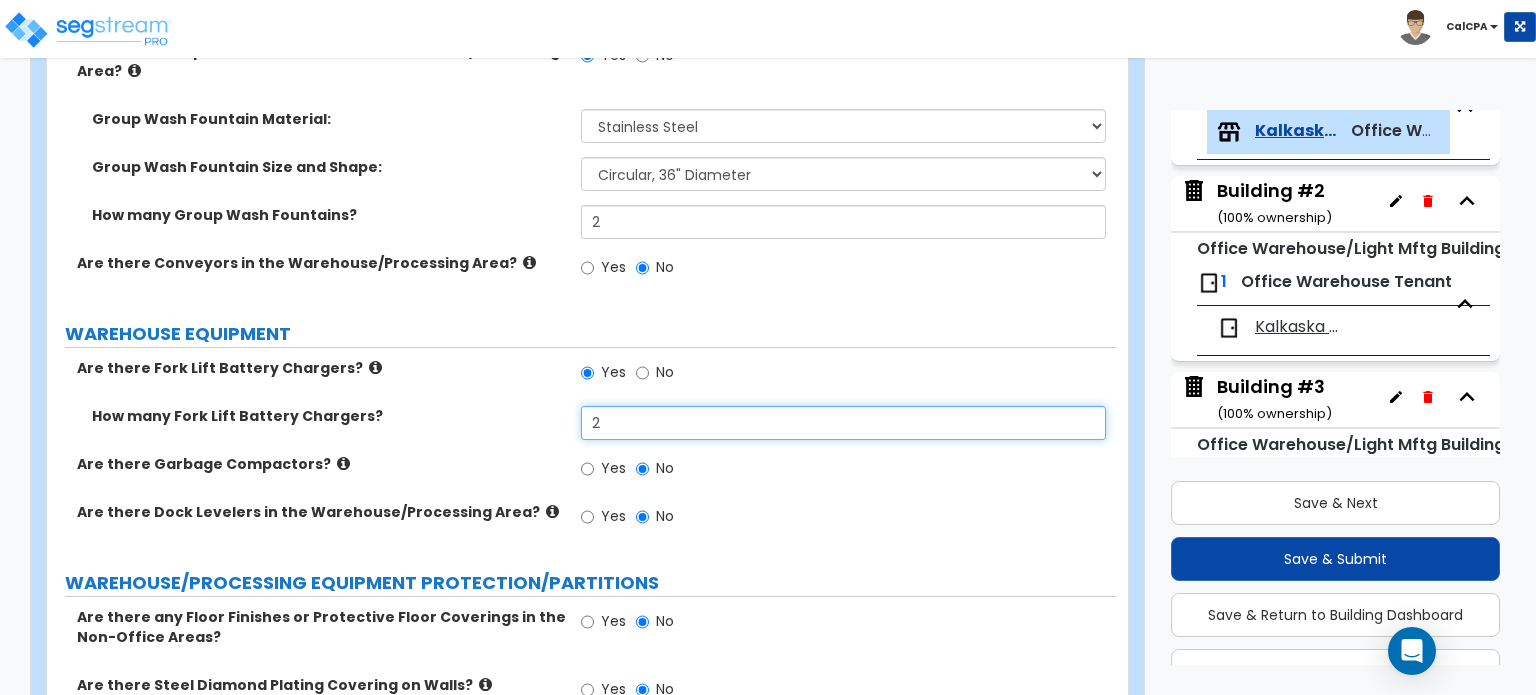 scroll, scrollTop: 6564, scrollLeft: 0, axis: vertical 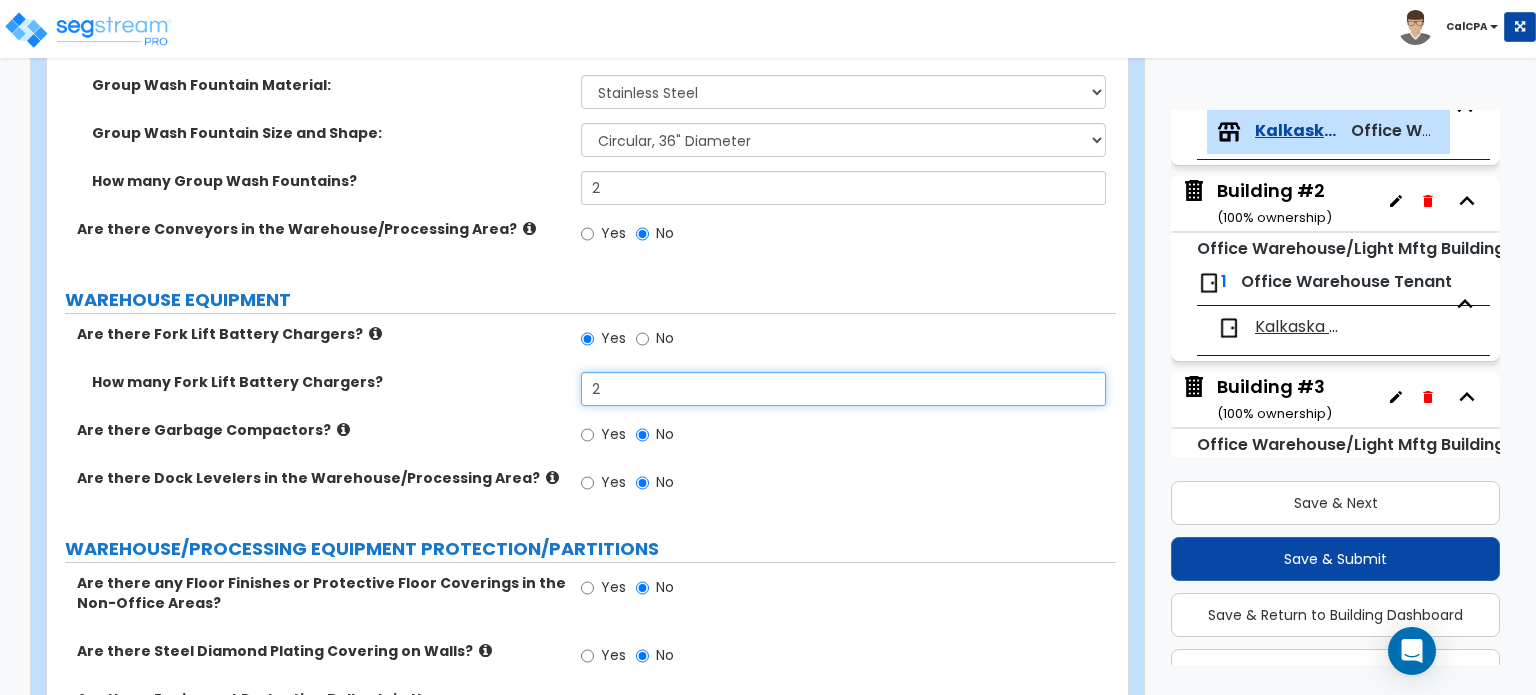type on "2" 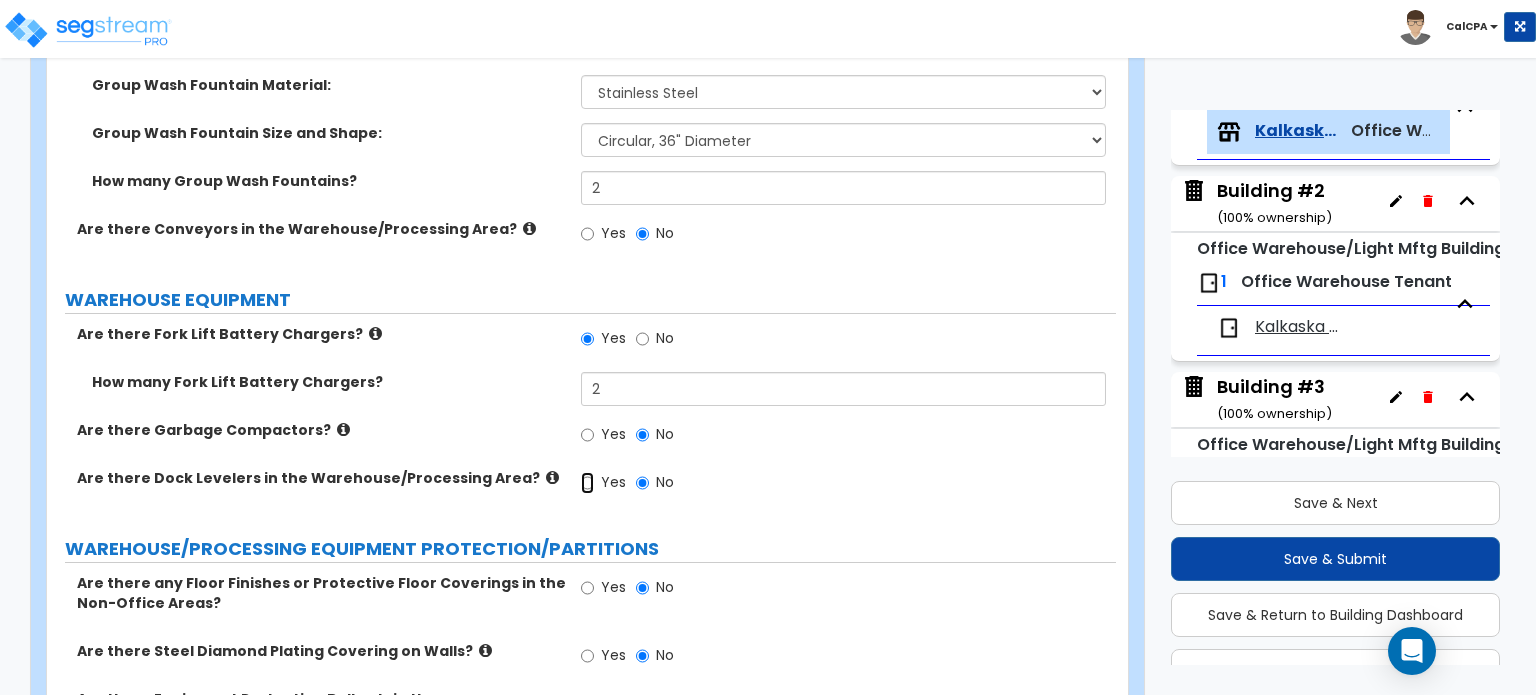 click on "Yes" at bounding box center (587, 483) 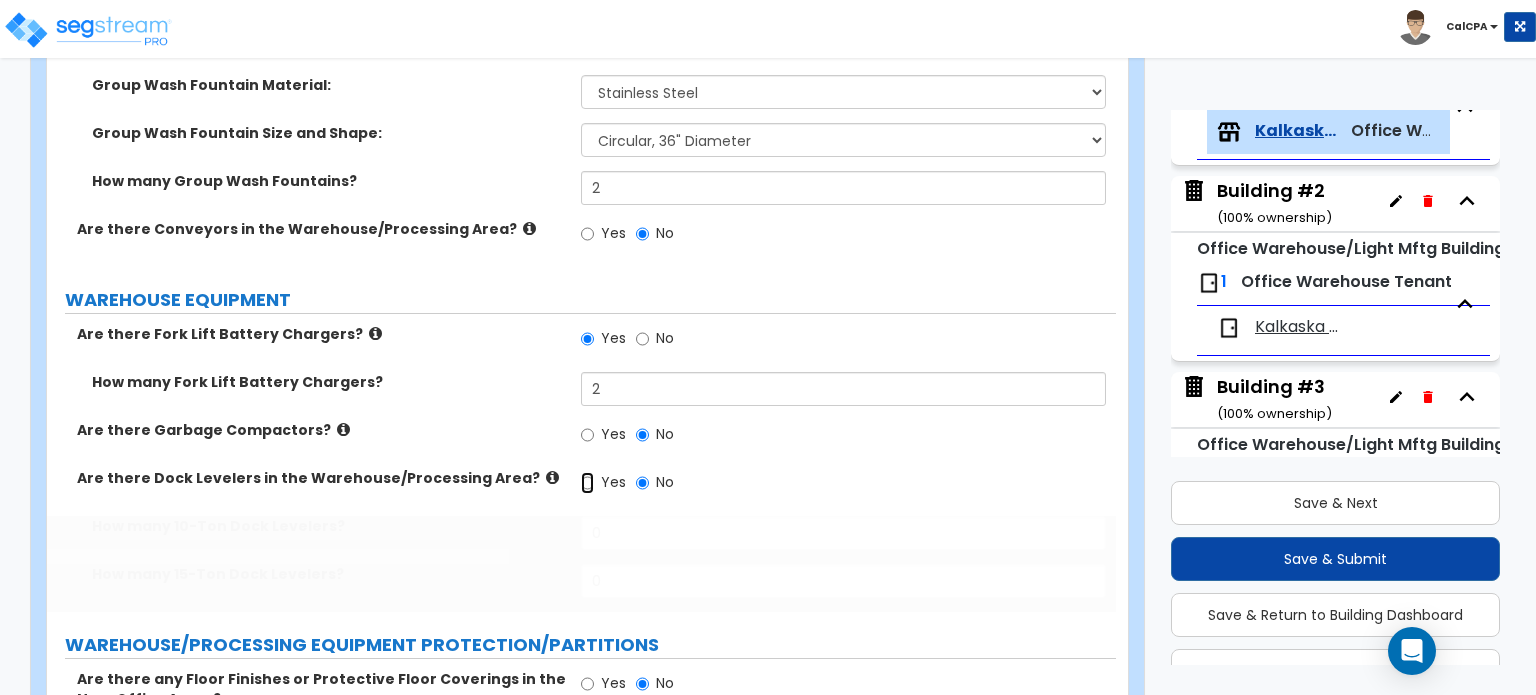 radio on "true" 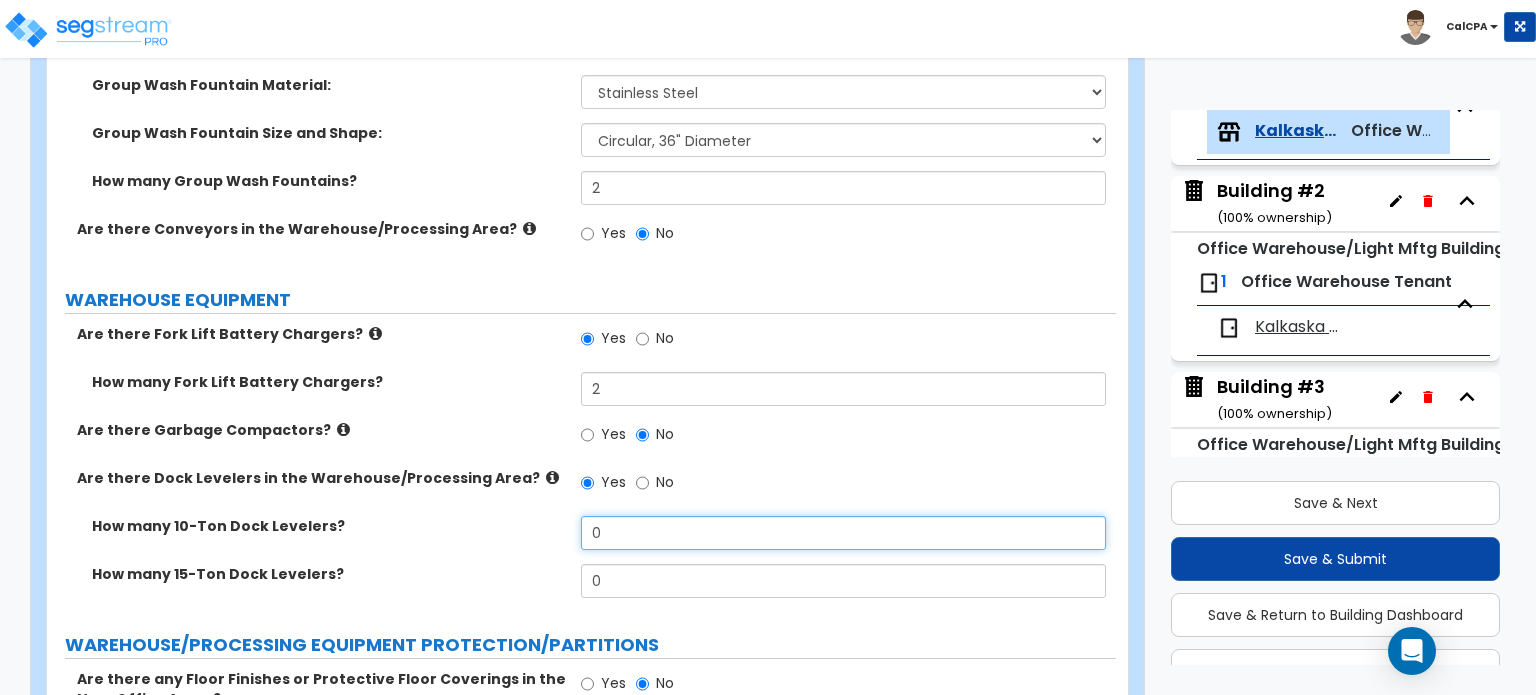 drag, startPoint x: 688, startPoint y: 428, endPoint x: 572, endPoint y: 428, distance: 116 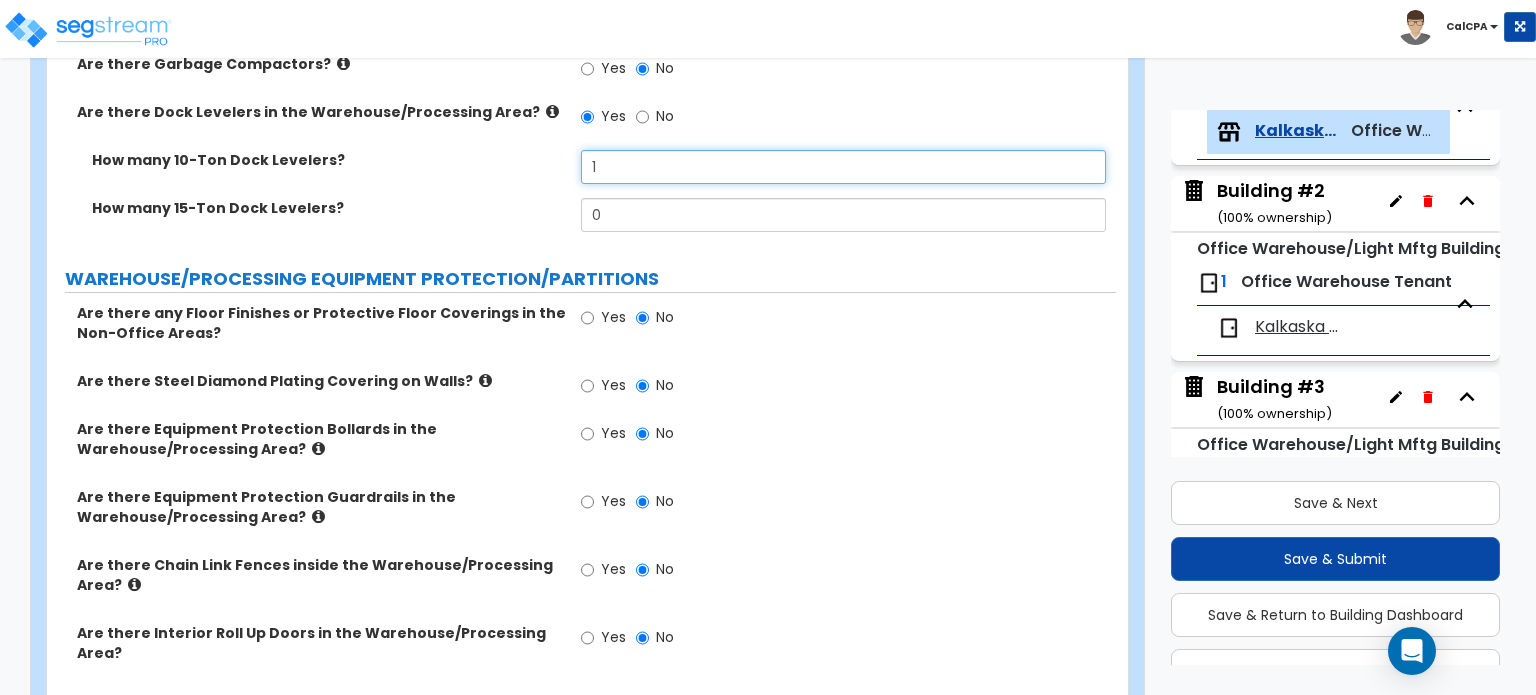 scroll, scrollTop: 6964, scrollLeft: 0, axis: vertical 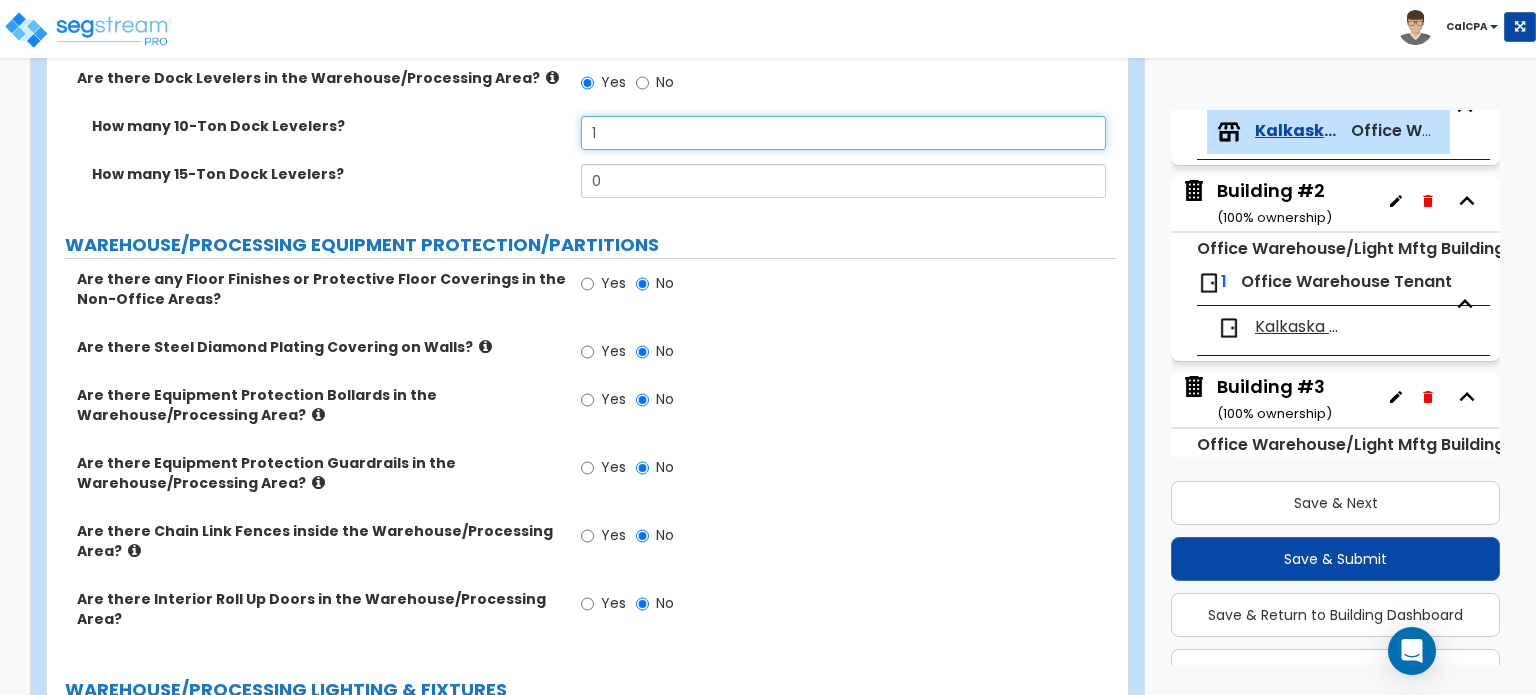 type on "1" 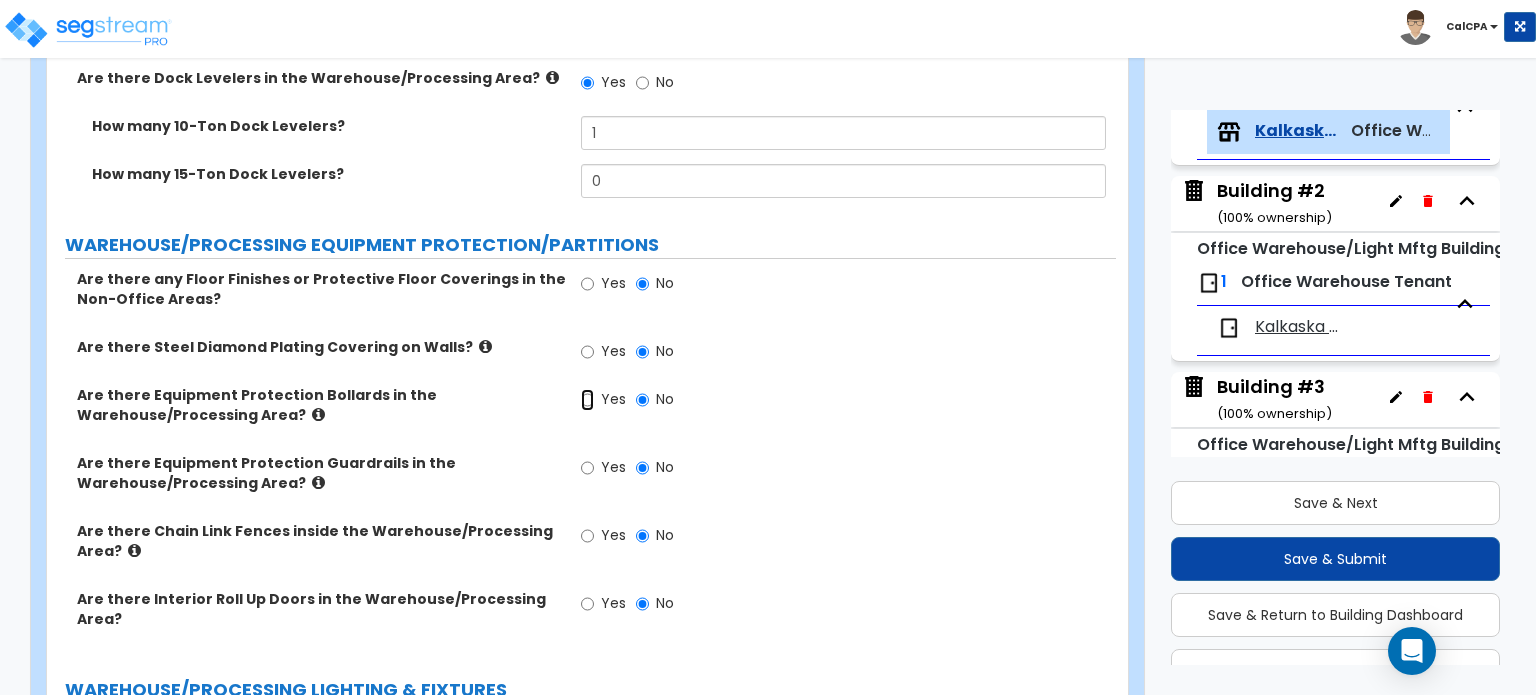 click on "Yes" at bounding box center [587, 400] 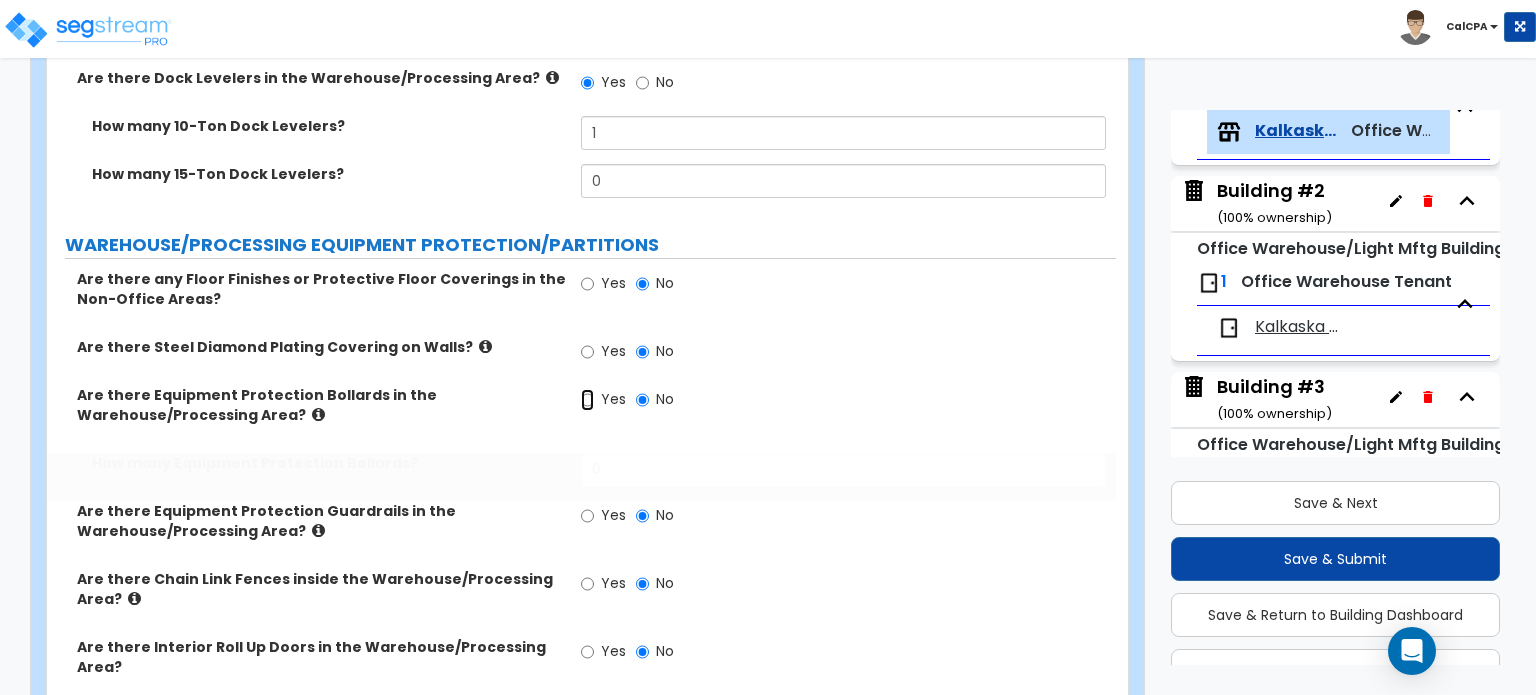 radio on "true" 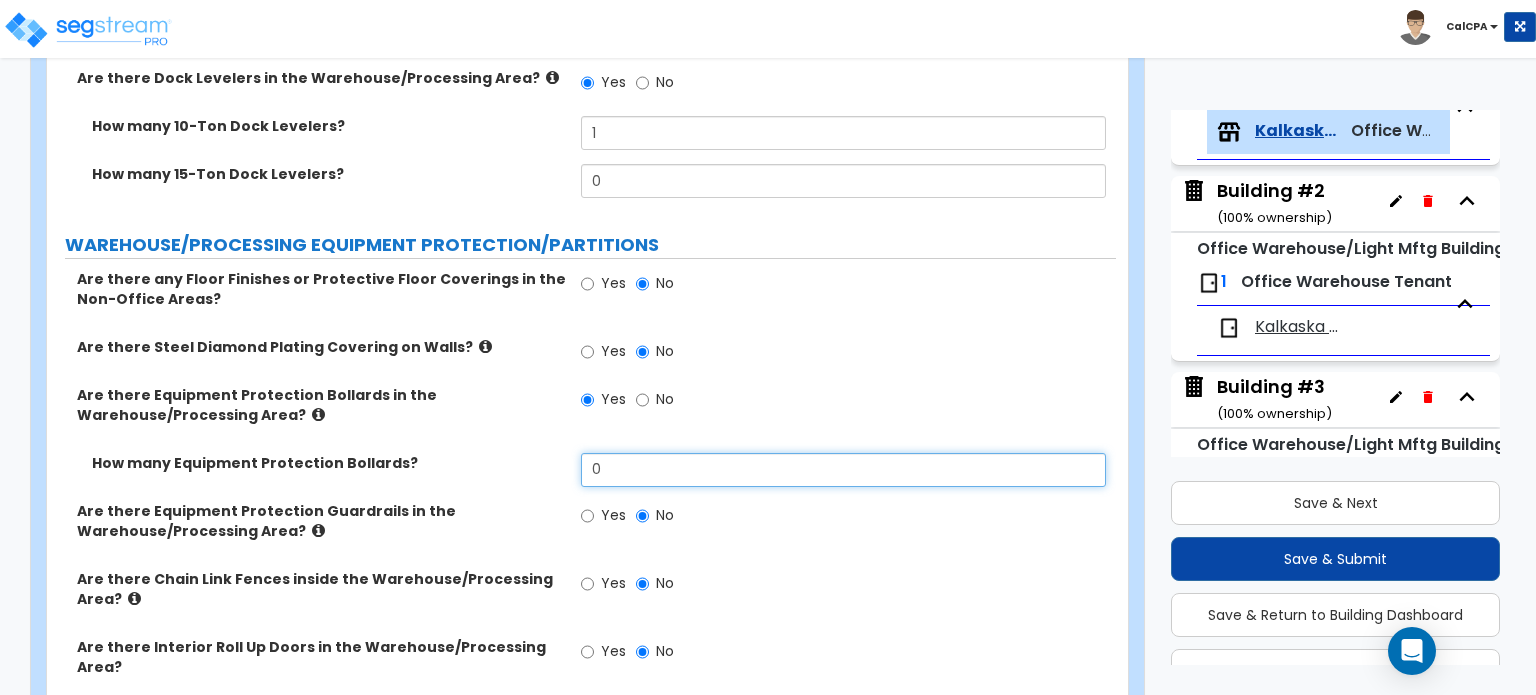 drag, startPoint x: 677, startPoint y: 378, endPoint x: 512, endPoint y: 379, distance: 165.00304 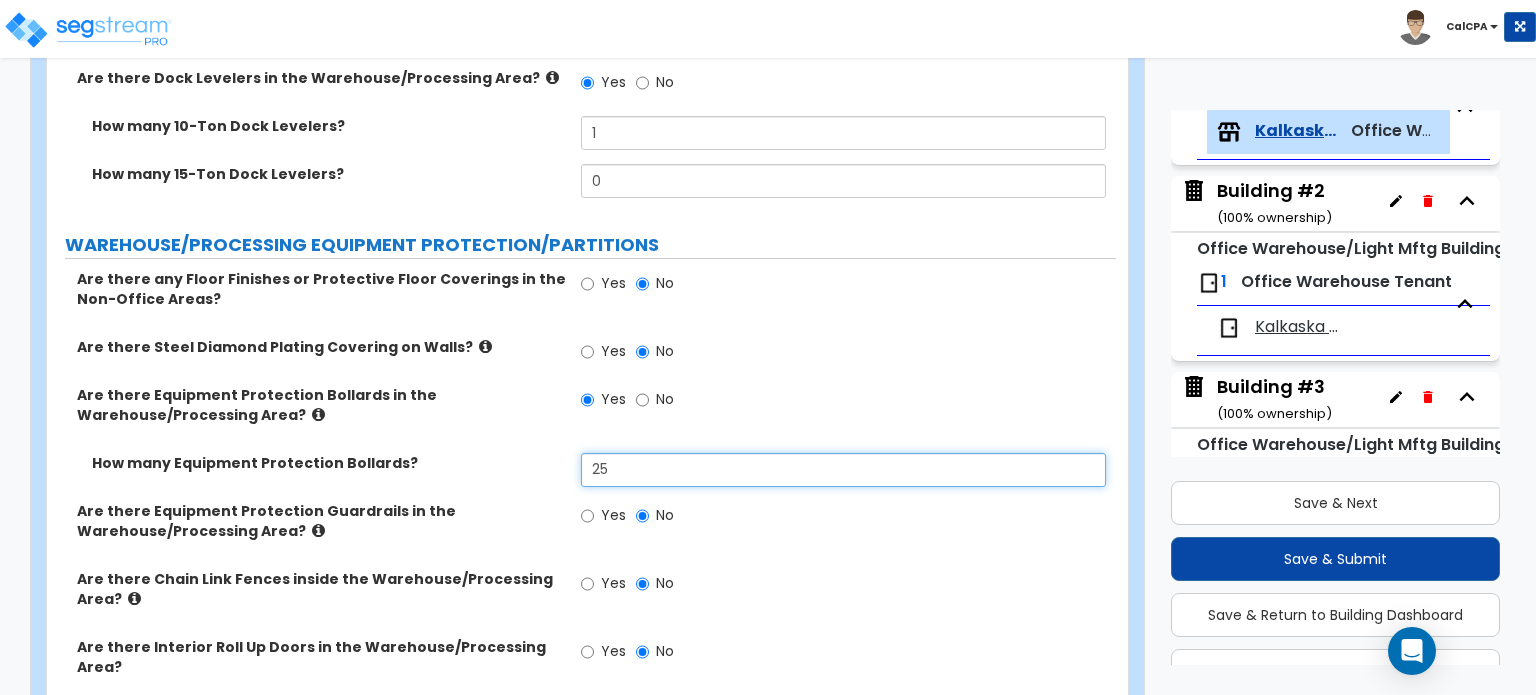 type on "25" 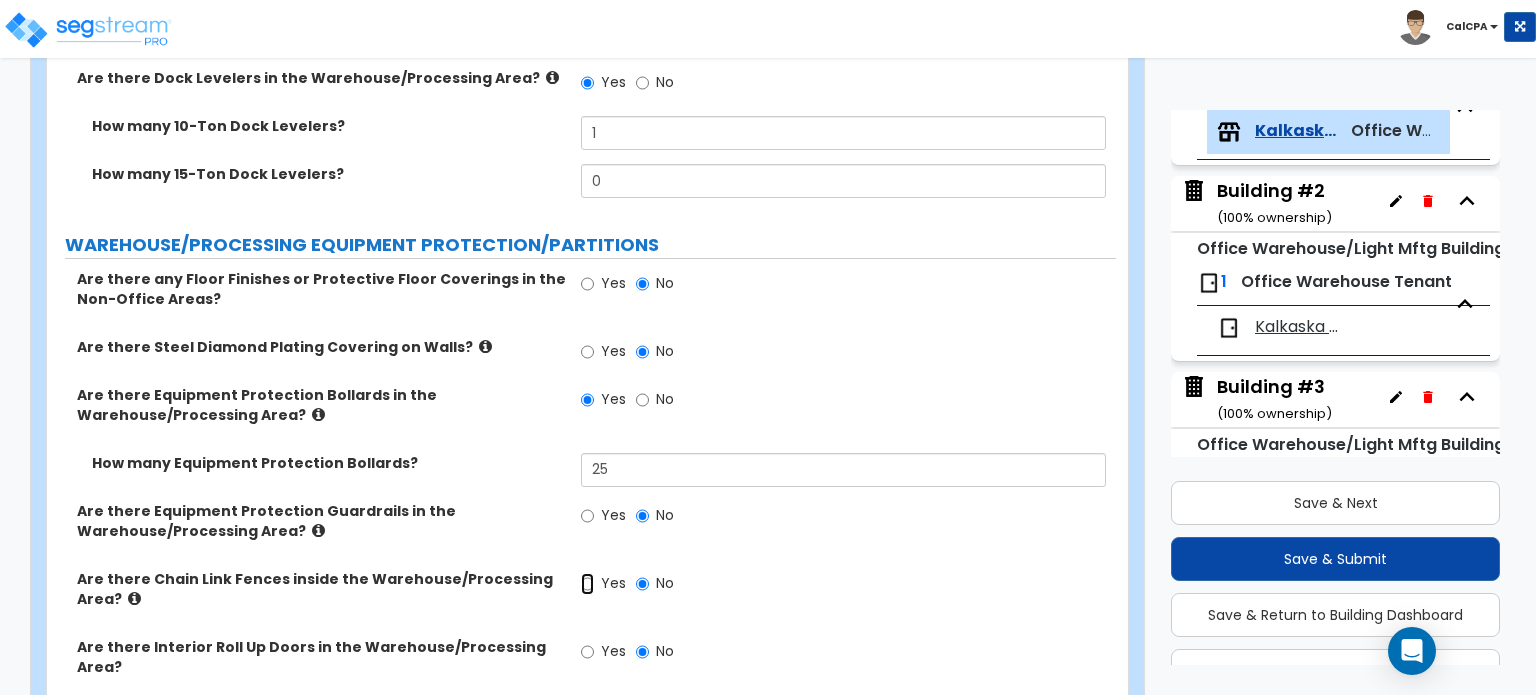click on "Yes" at bounding box center (587, 584) 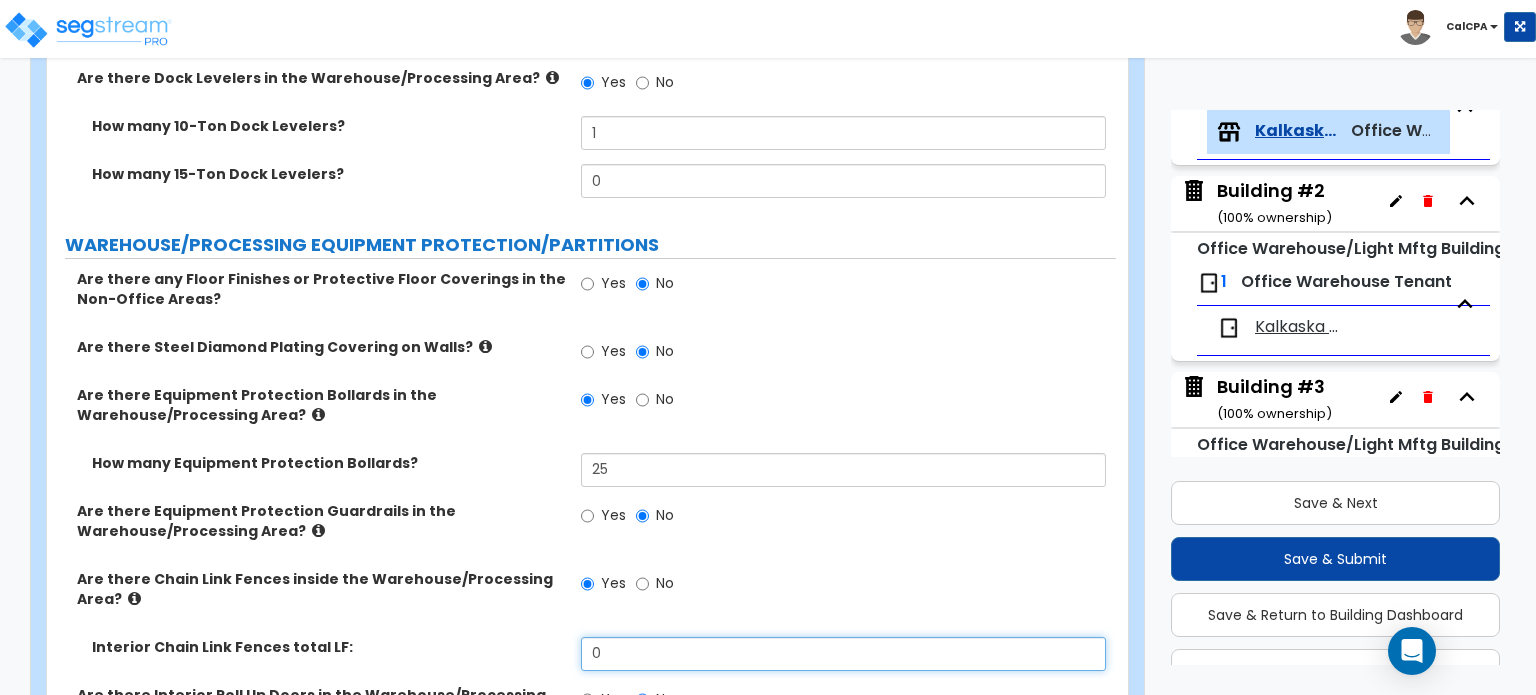drag, startPoint x: 634, startPoint y: 551, endPoint x: 550, endPoint y: 553, distance: 84.0238 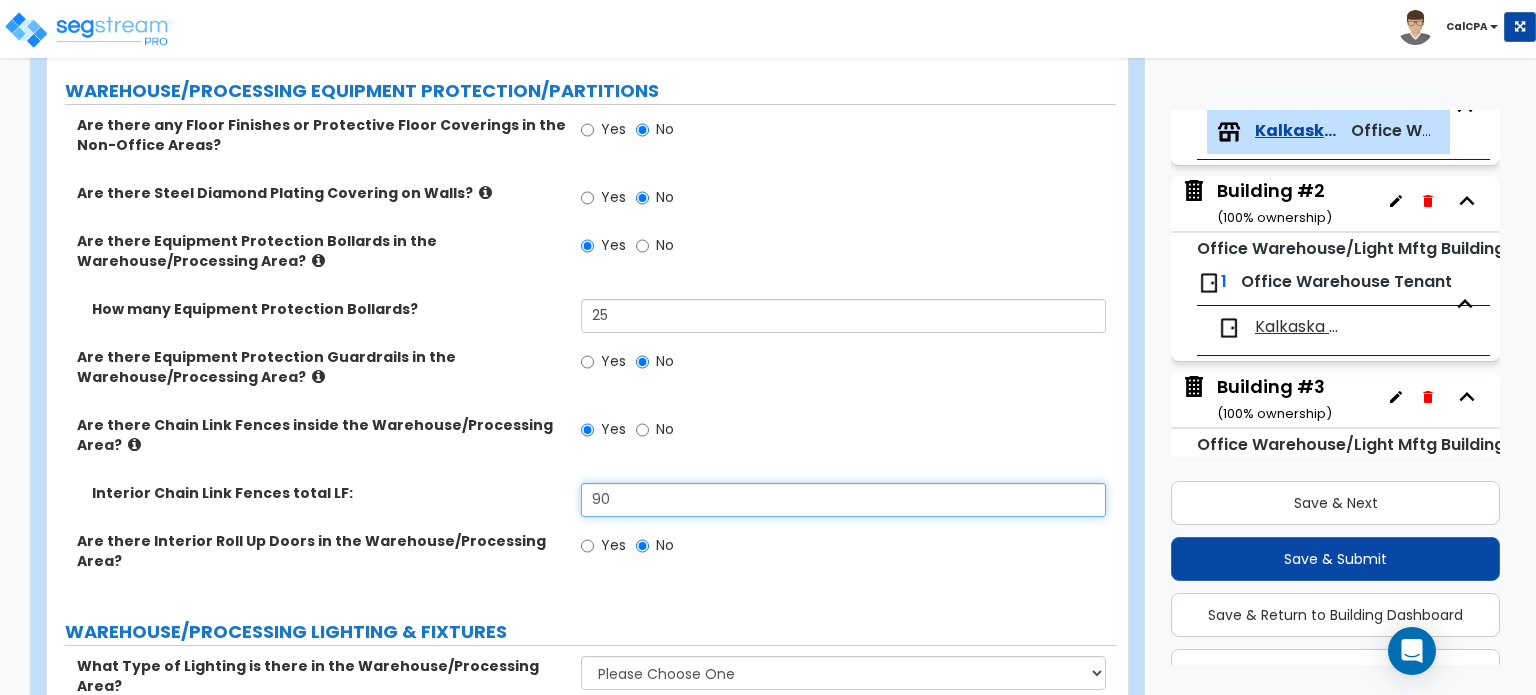 scroll, scrollTop: 7164, scrollLeft: 0, axis: vertical 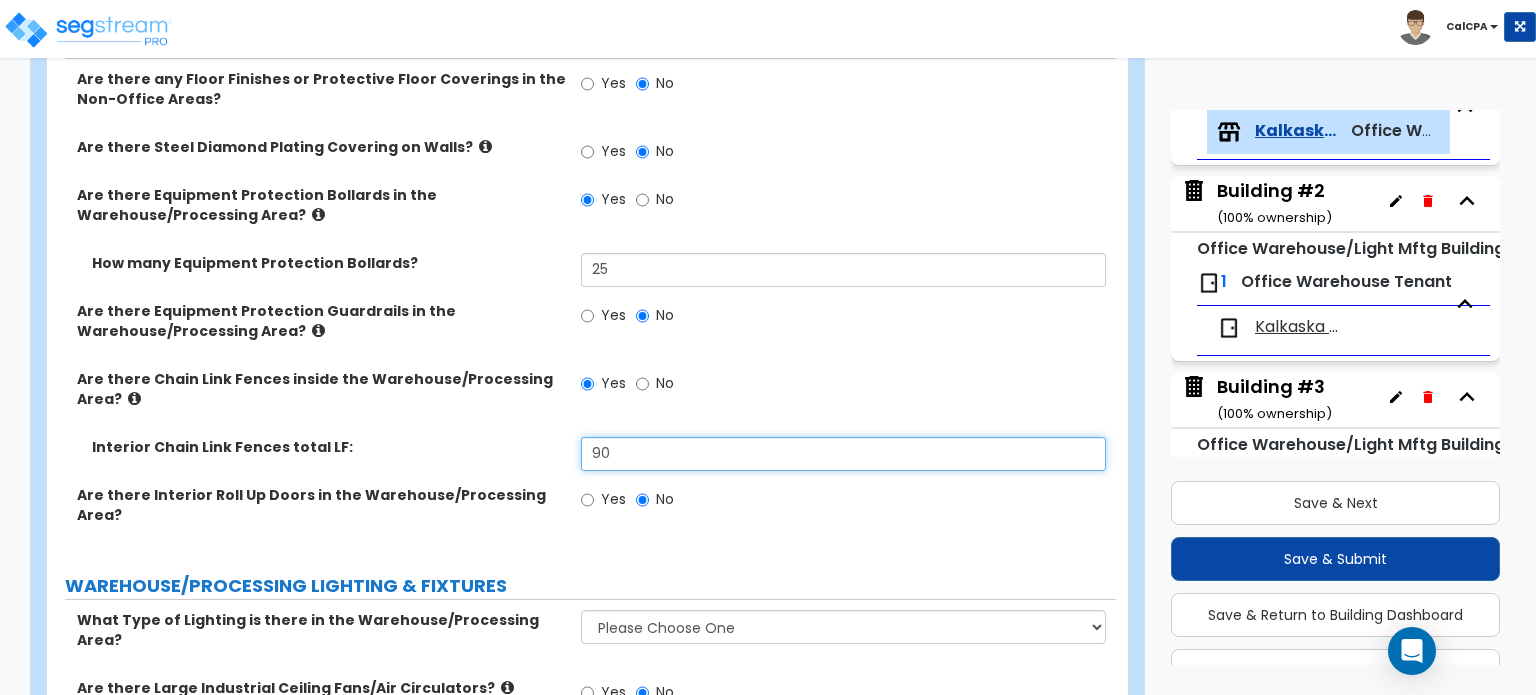 type on "90" 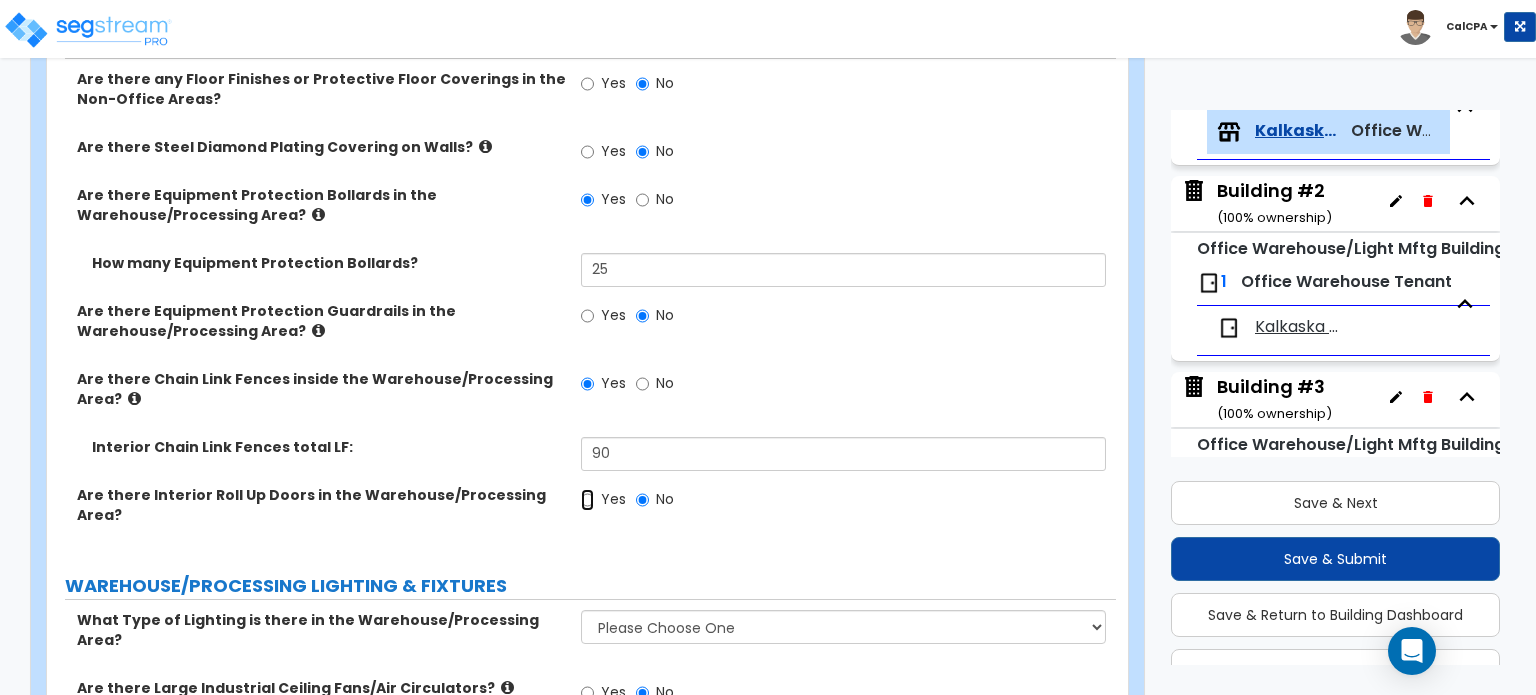 click on "Yes" at bounding box center [587, 500] 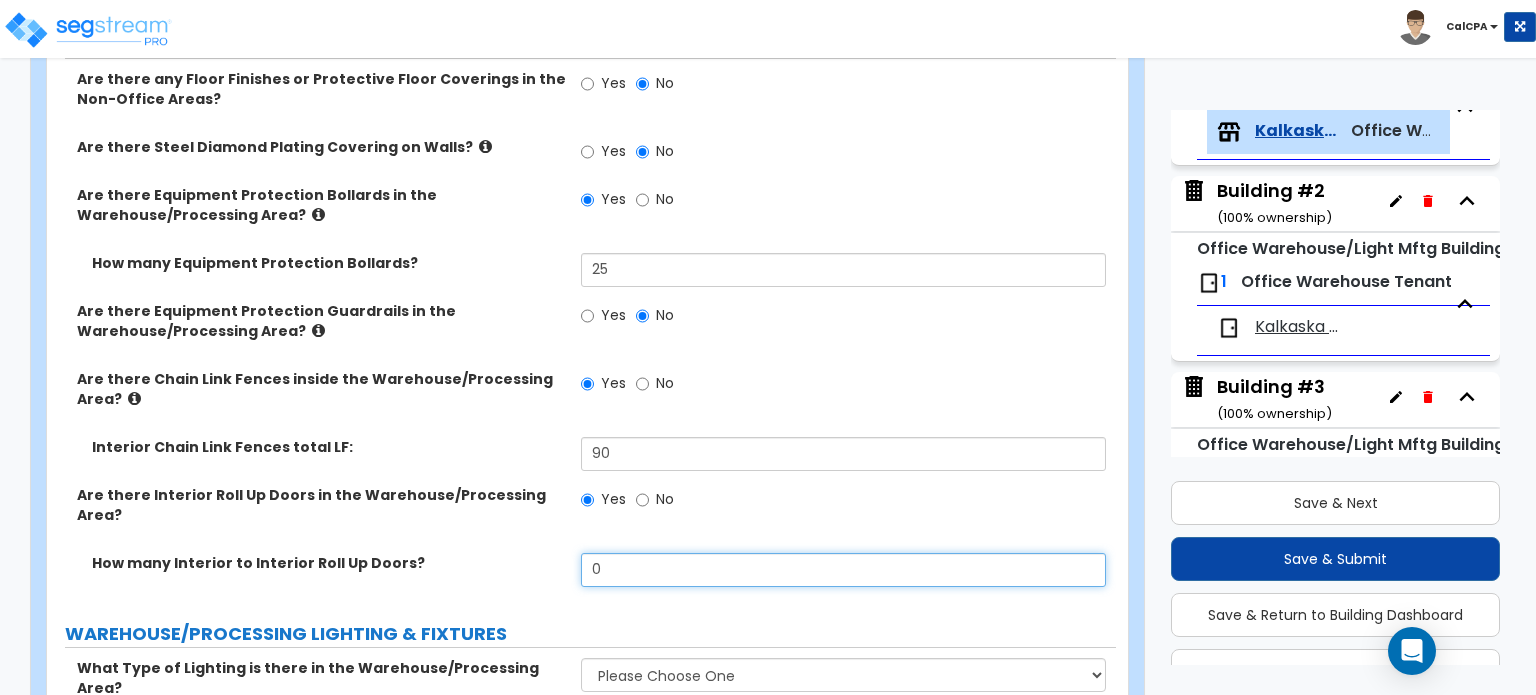 drag, startPoint x: 603, startPoint y: 440, endPoint x: 554, endPoint y: 443, distance: 49.09175 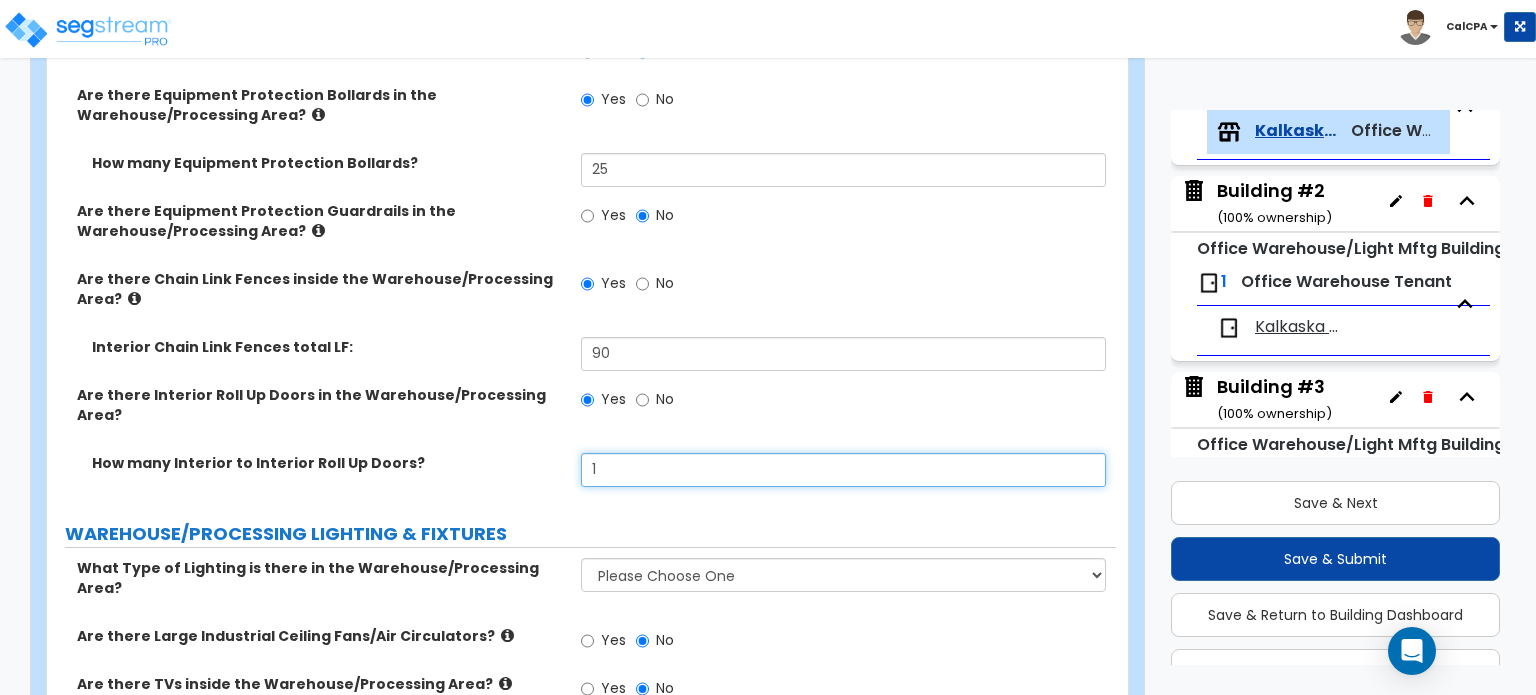 scroll, scrollTop: 7364, scrollLeft: 0, axis: vertical 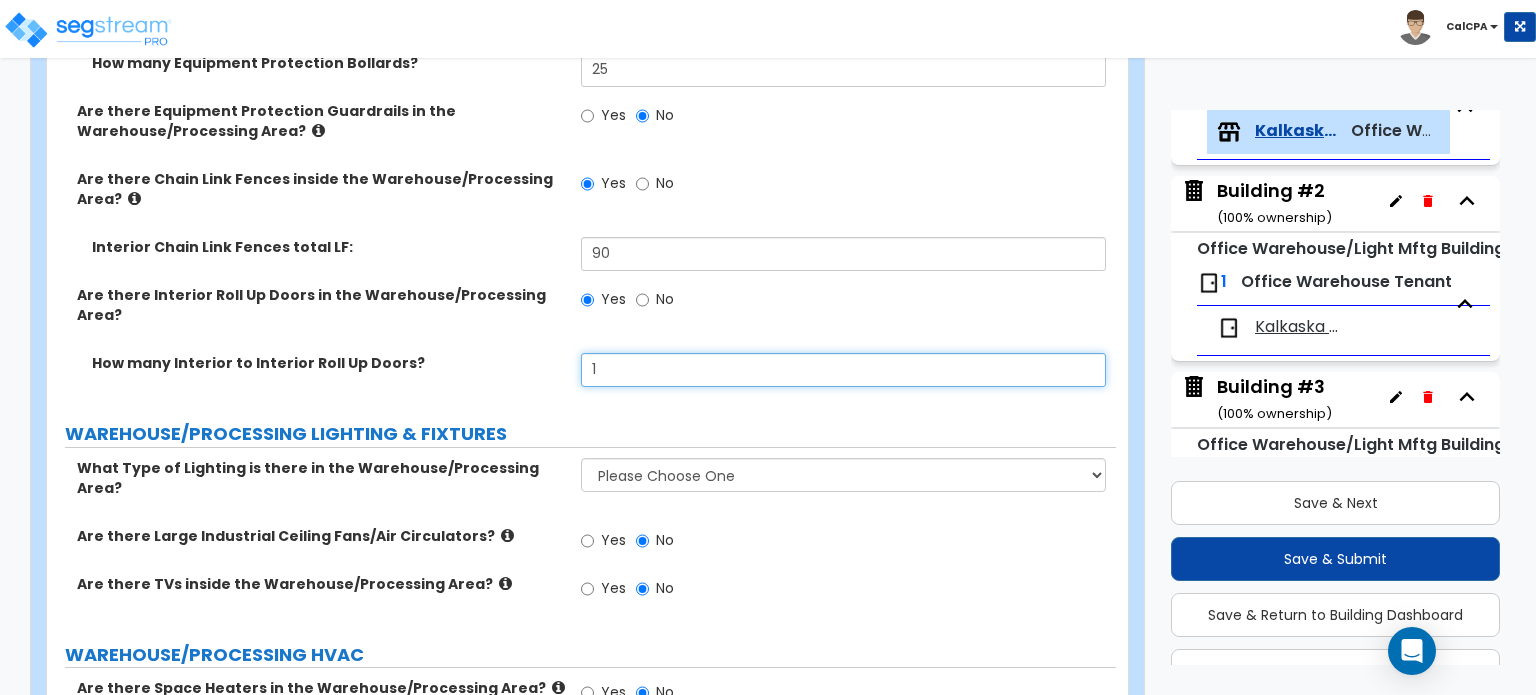 type on "1" 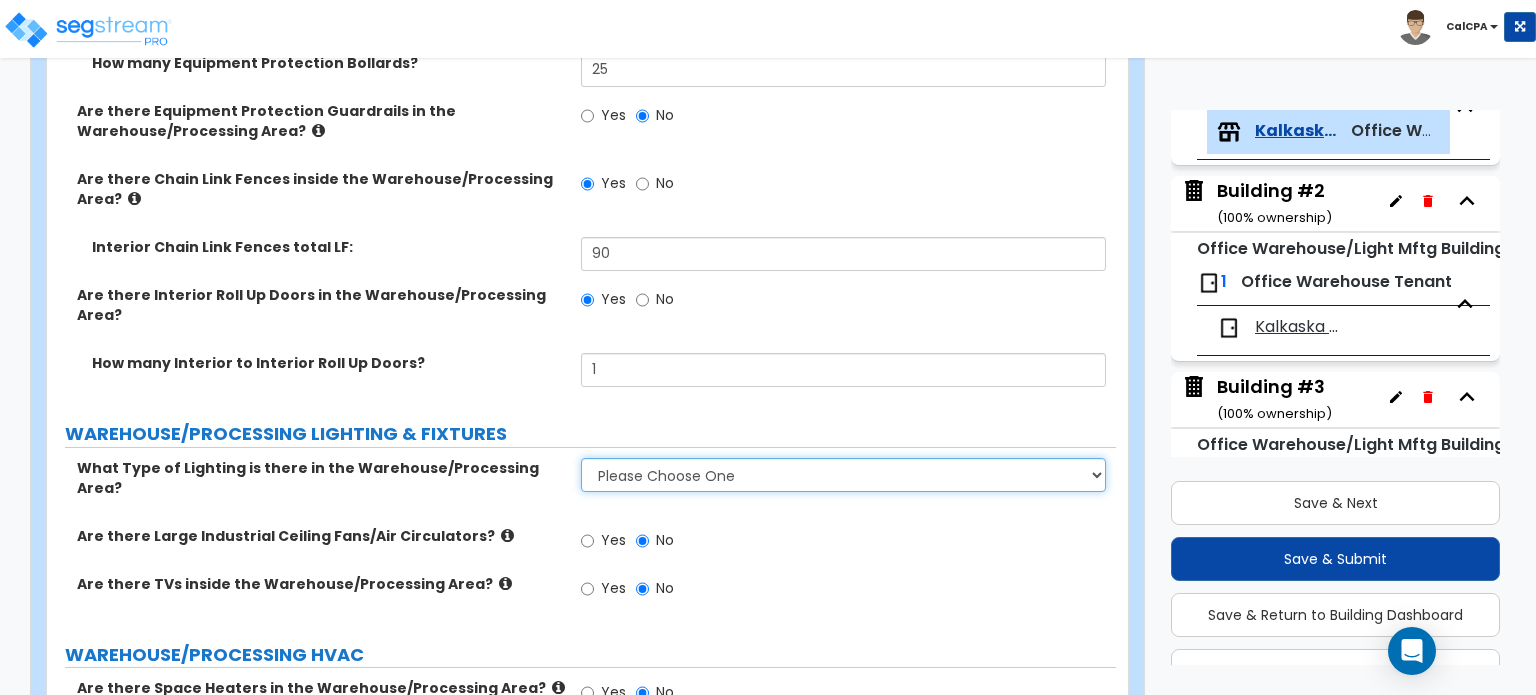 click on "Please Choose One High Bay Round Fixtures High Bay Fluorescent Tube Lighting High Bay LED Lighting" at bounding box center (843, 475) 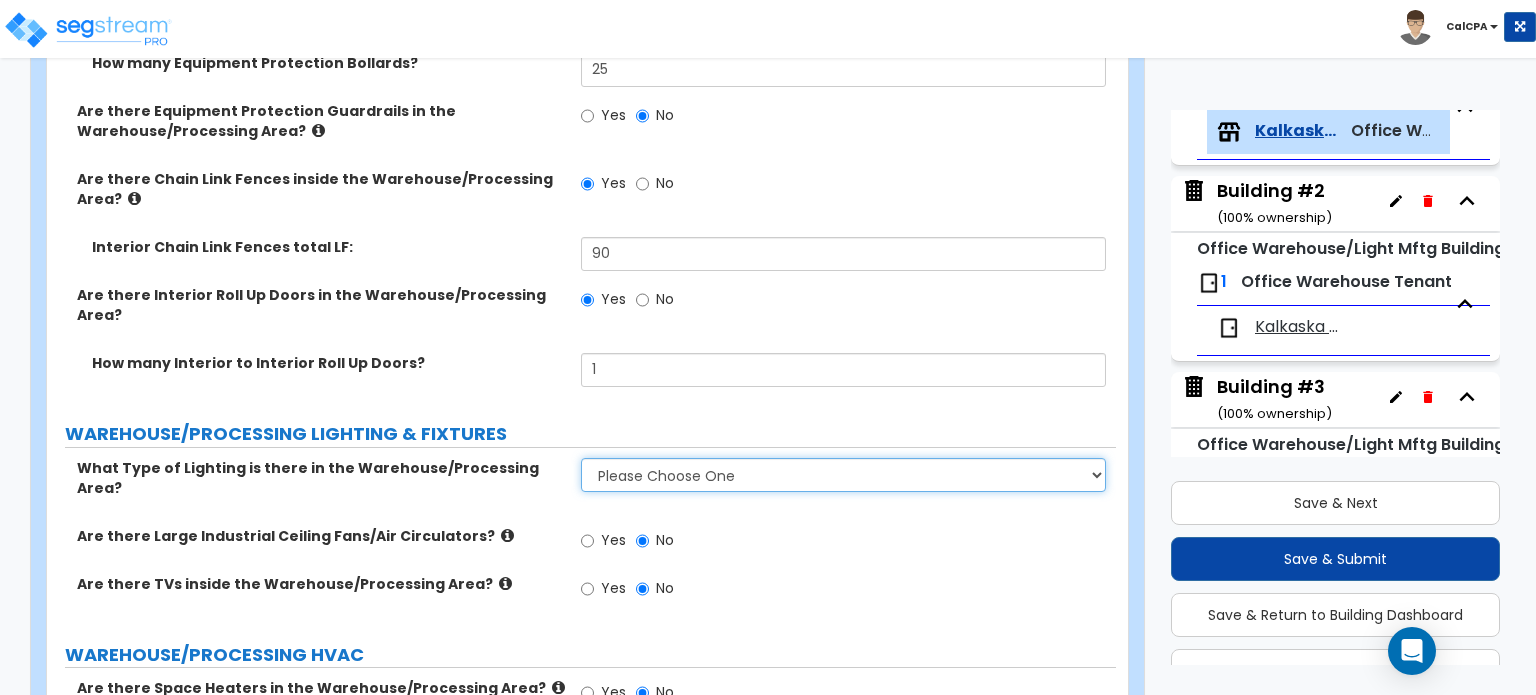 click on "Please Choose One High Bay Round Fixtures High Bay Fluorescent Tube Lighting High Bay LED Lighting" at bounding box center (843, 475) 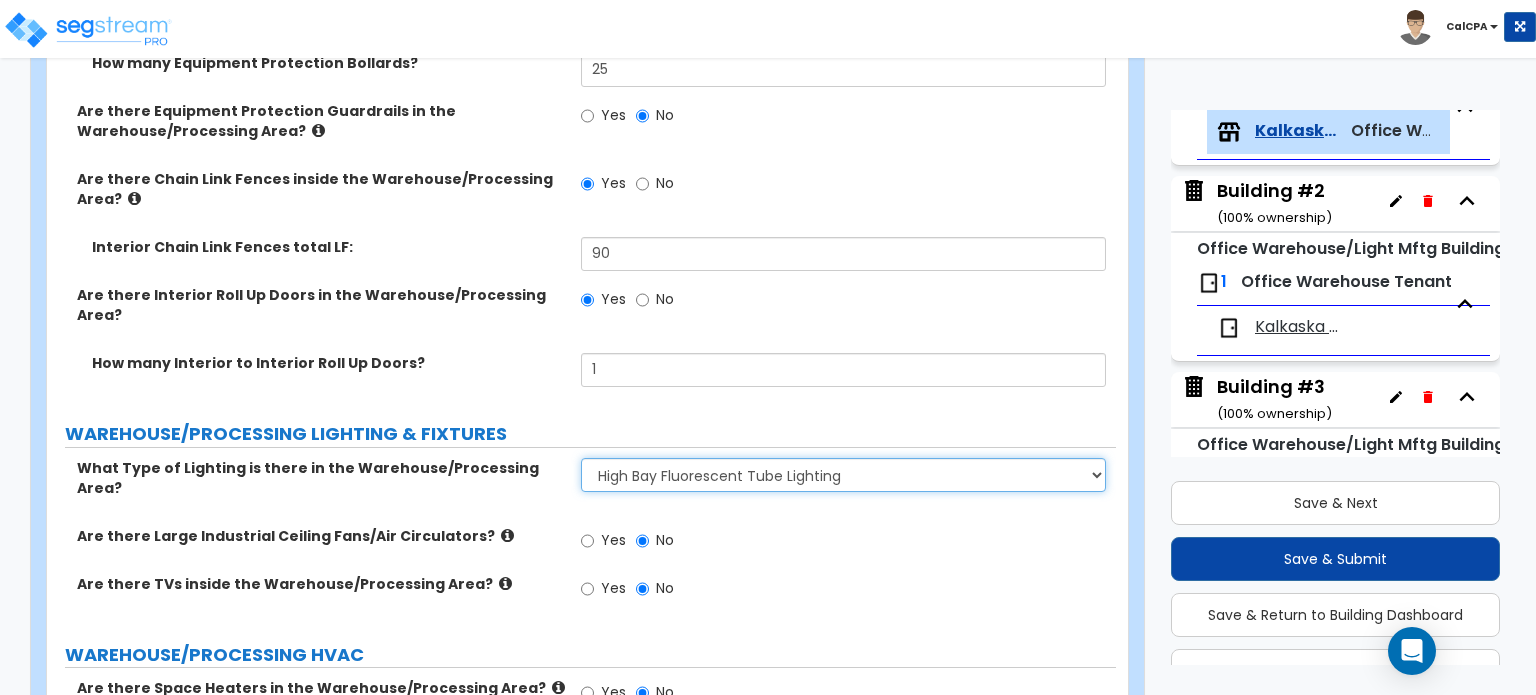 click on "Please Choose One High Bay Round Fixtures High Bay Fluorescent Tube Lighting High Bay LED Lighting" at bounding box center (843, 475) 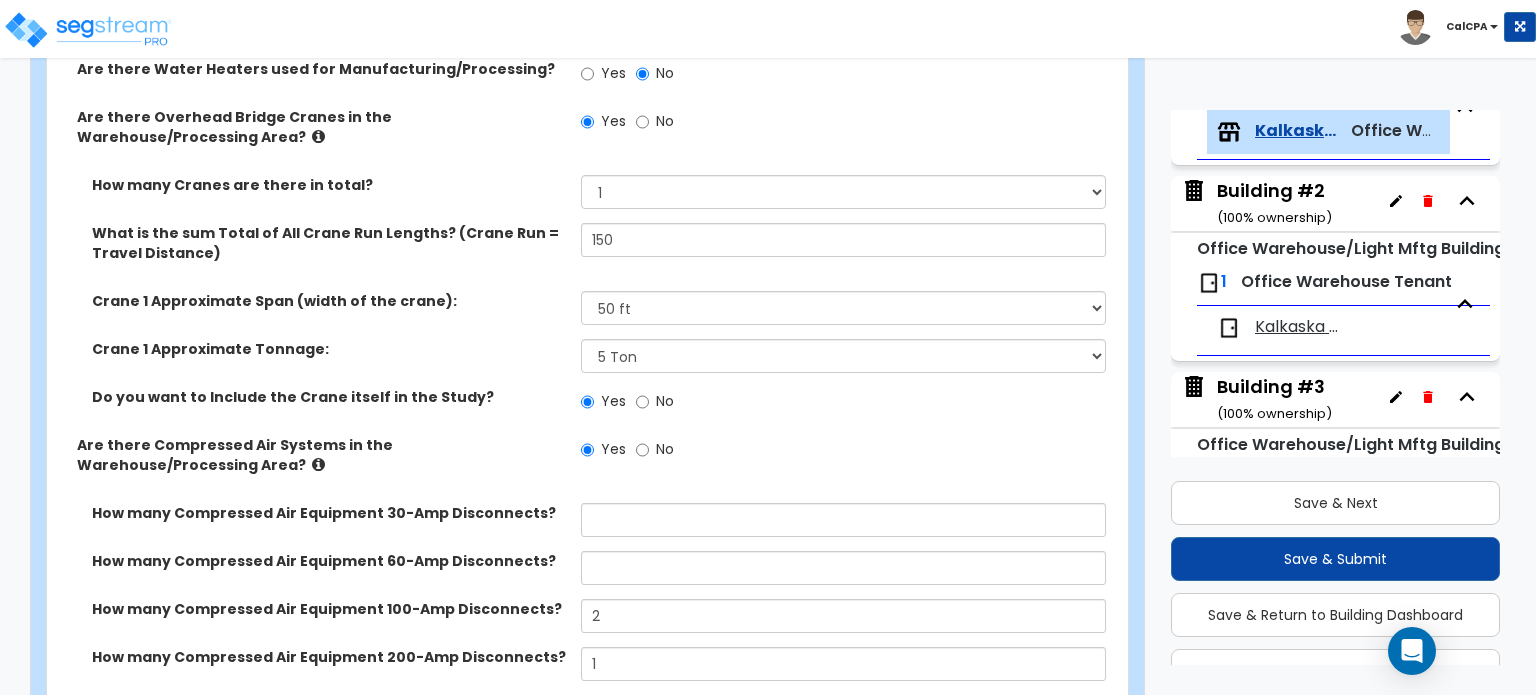 scroll, scrollTop: 5264, scrollLeft: 0, axis: vertical 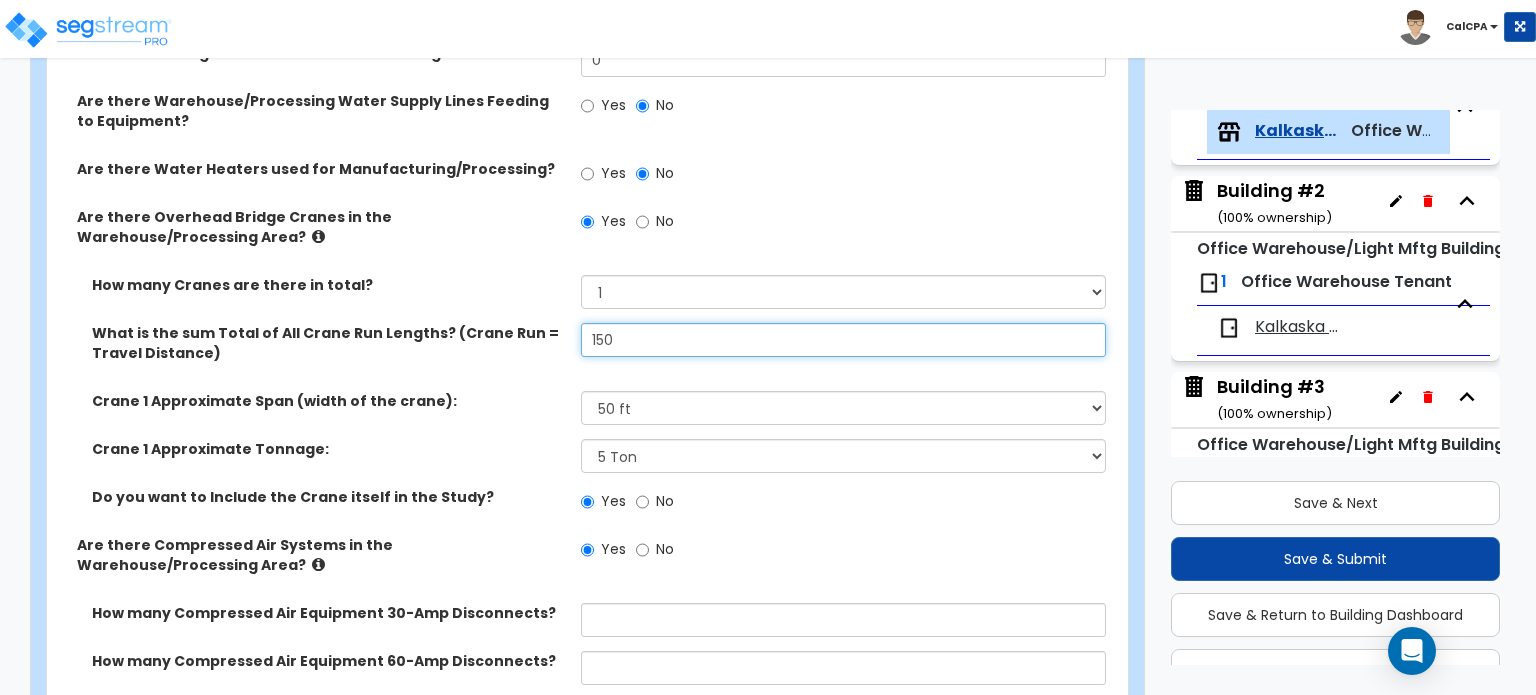 drag, startPoint x: 619, startPoint y: 272, endPoint x: 598, endPoint y: 277, distance: 21.587032 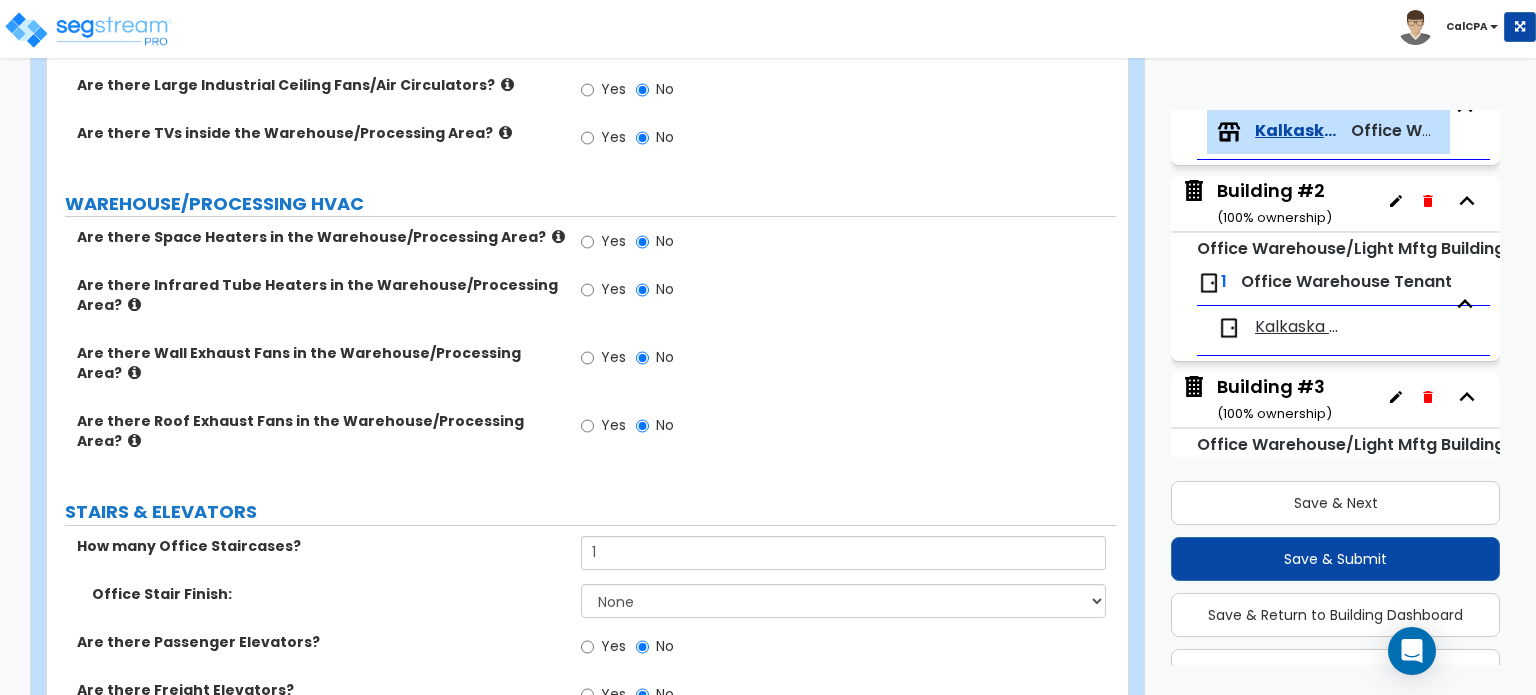scroll, scrollTop: 7956, scrollLeft: 0, axis: vertical 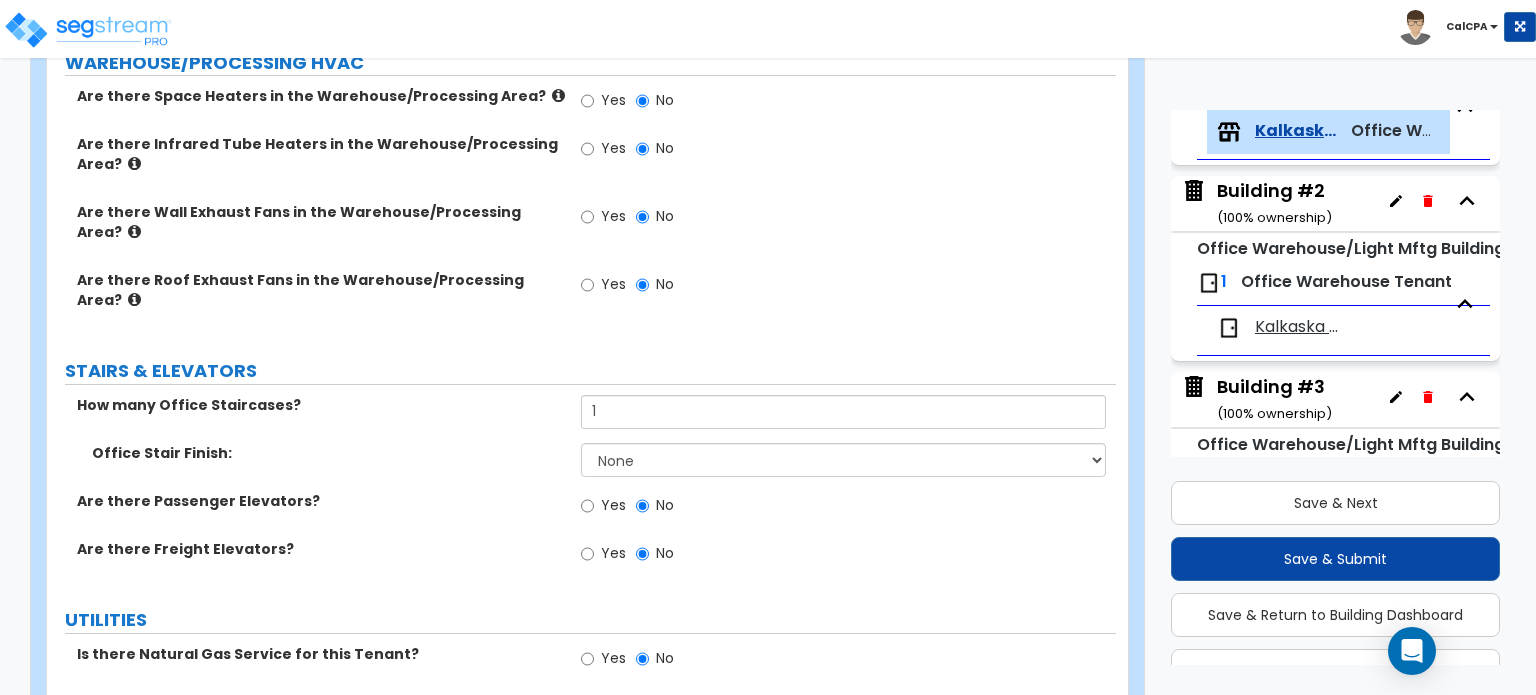 type on "175" 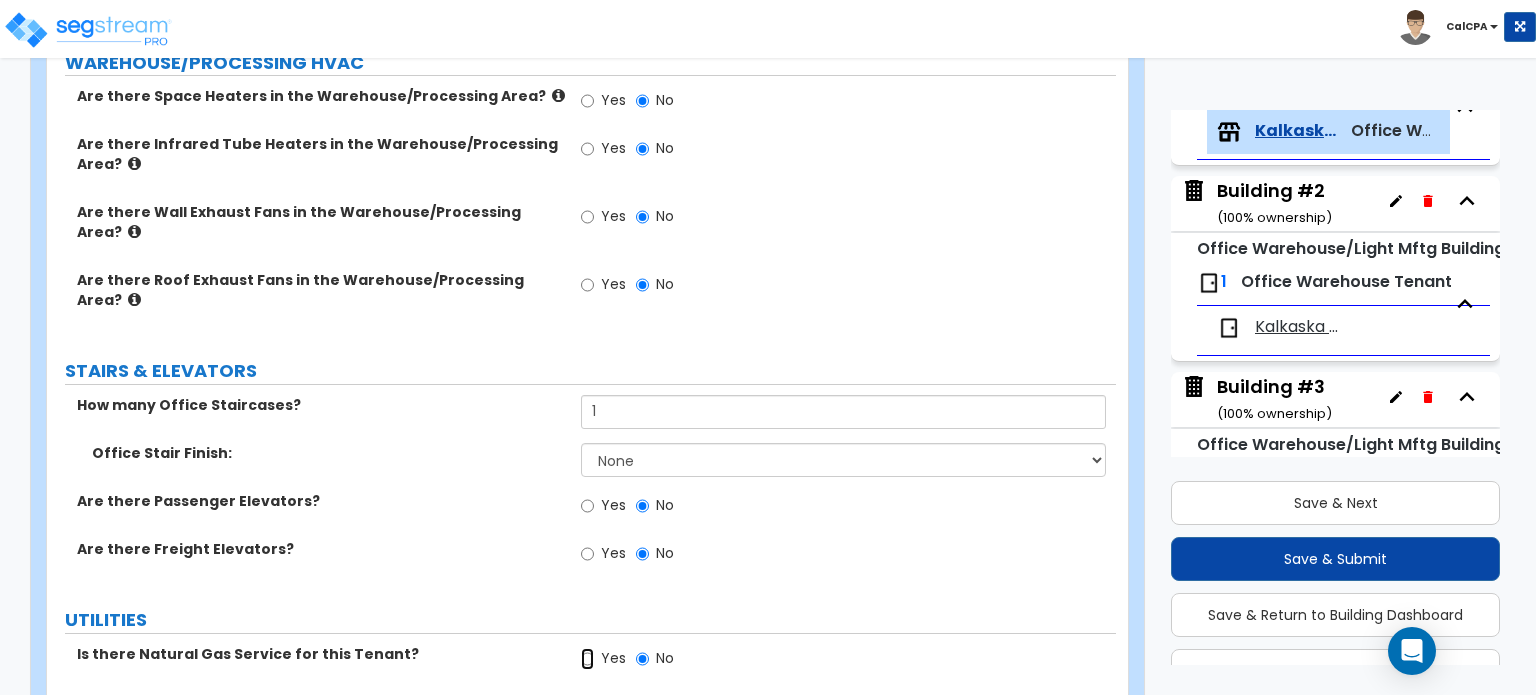click on "Yes" at bounding box center (587, 659) 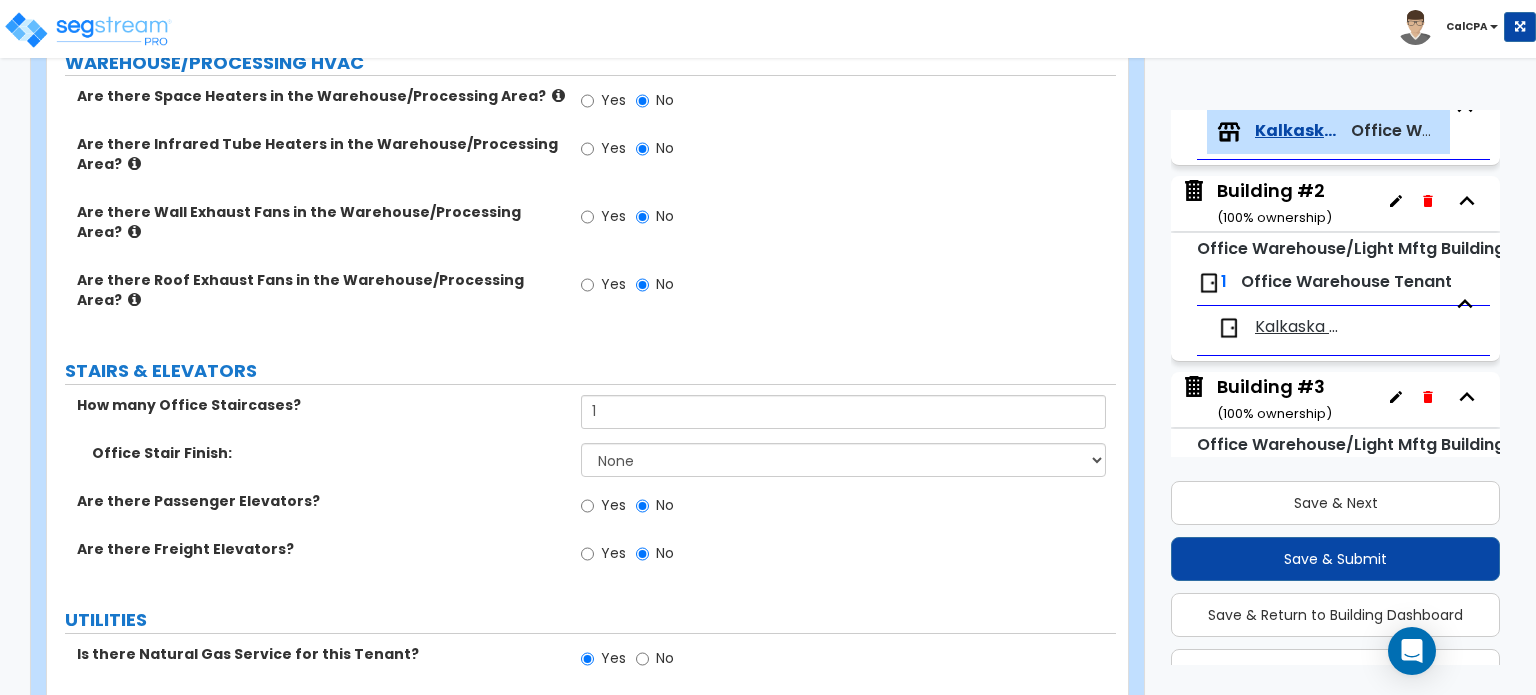 click on "Yes" at bounding box center [587, 707] 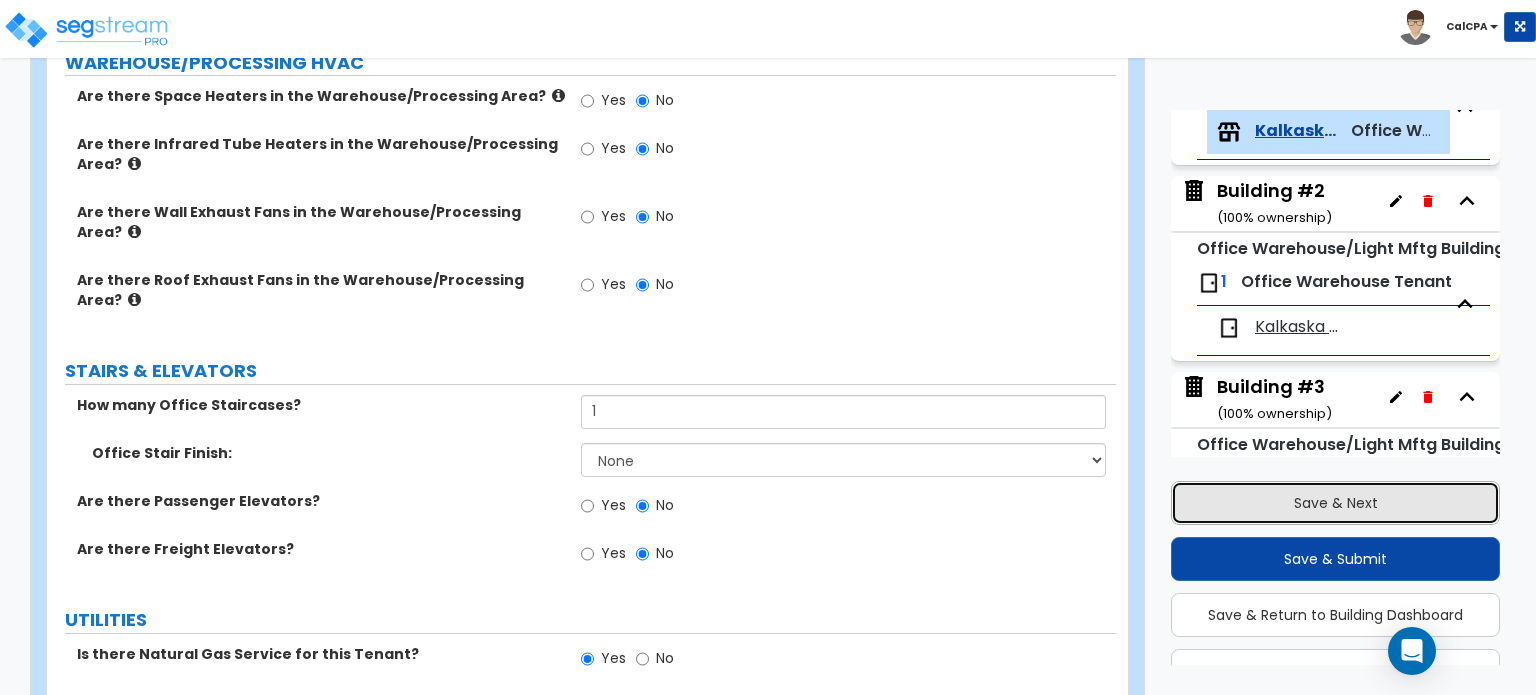 click on "Save & Next" at bounding box center [1335, 503] 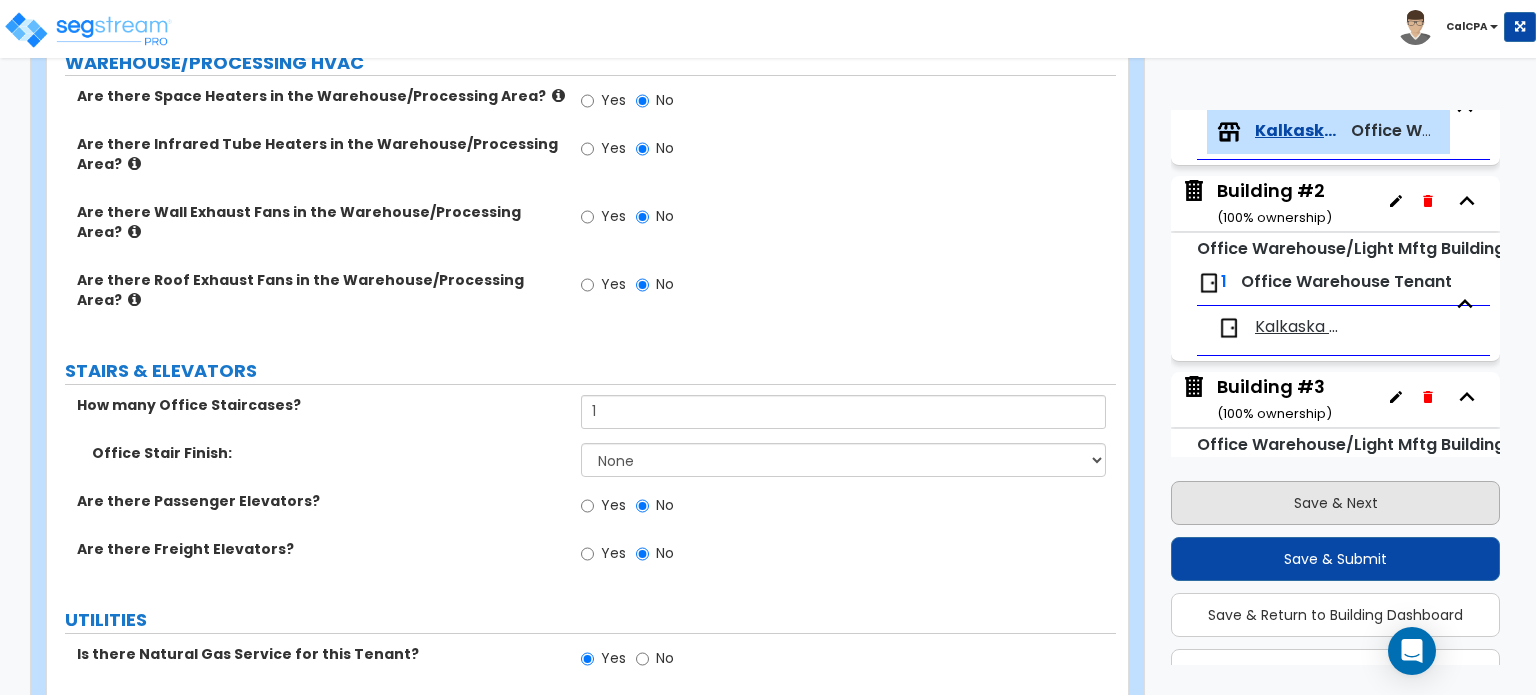 scroll, scrollTop: 164, scrollLeft: 0, axis: vertical 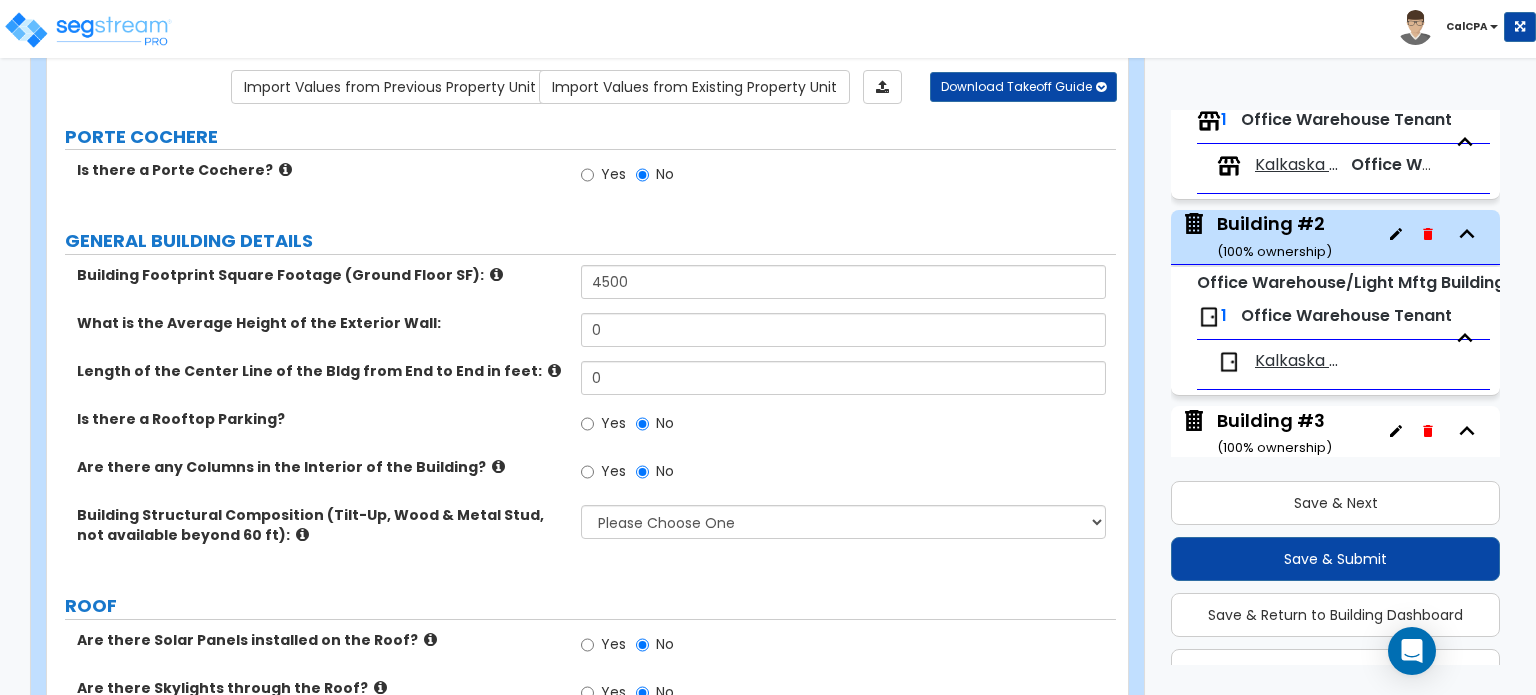 click on "Kalkaska Screw" at bounding box center [1297, 165] 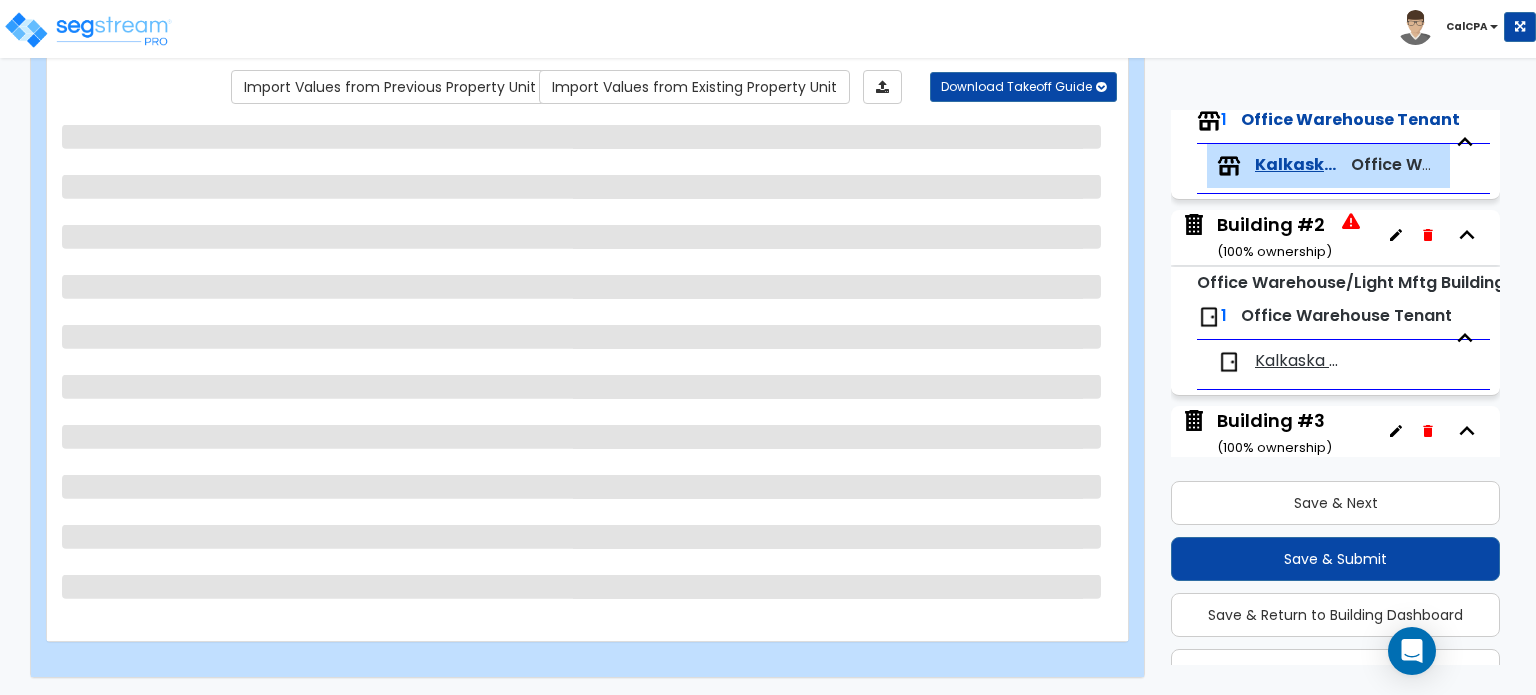 scroll, scrollTop: 232, scrollLeft: 0, axis: vertical 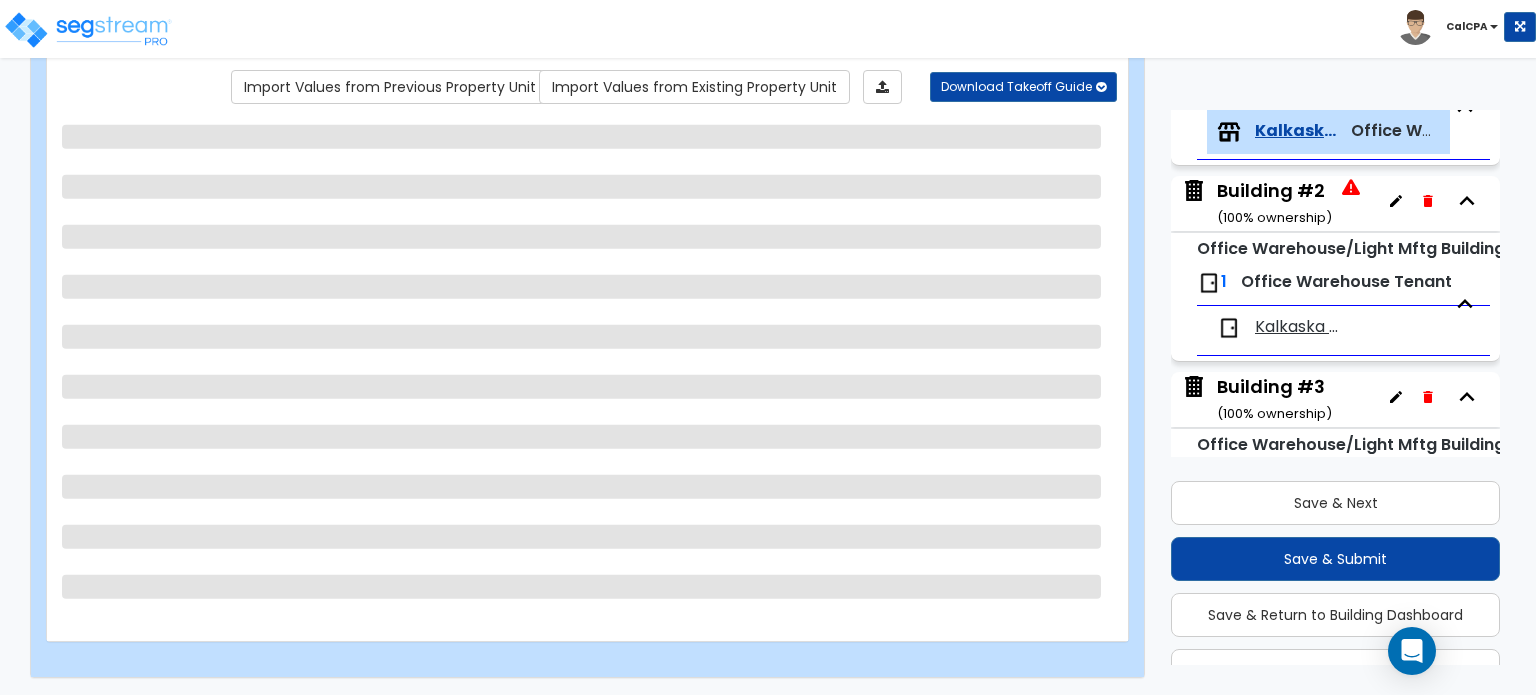 select on "1" 